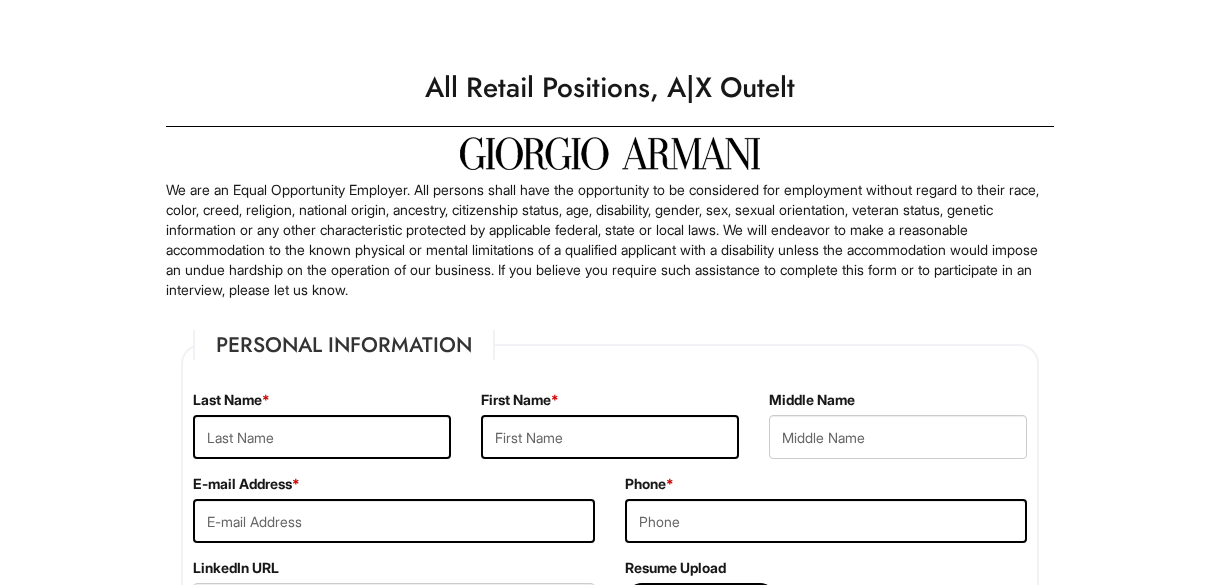 scroll, scrollTop: 0, scrollLeft: 0, axis: both 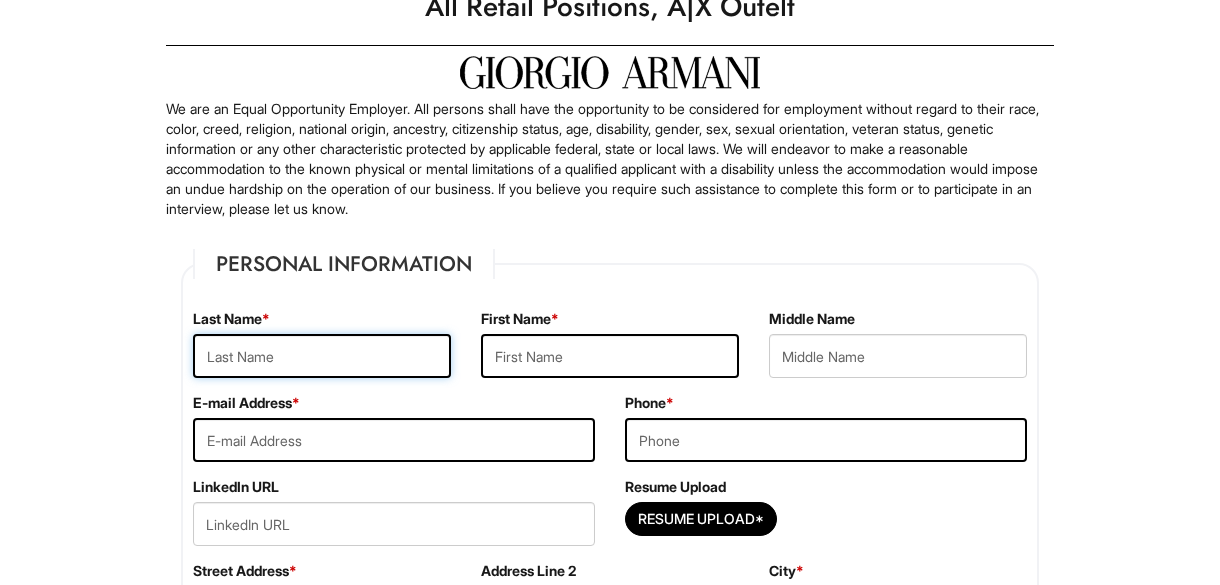 click at bounding box center (322, 356) 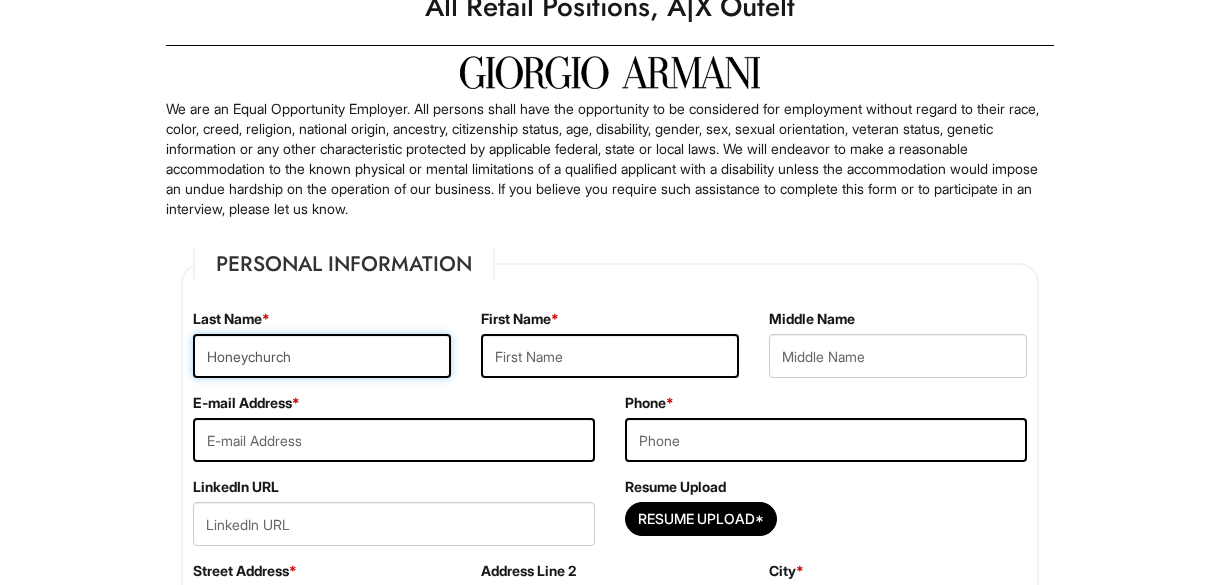 type on "Tutz" 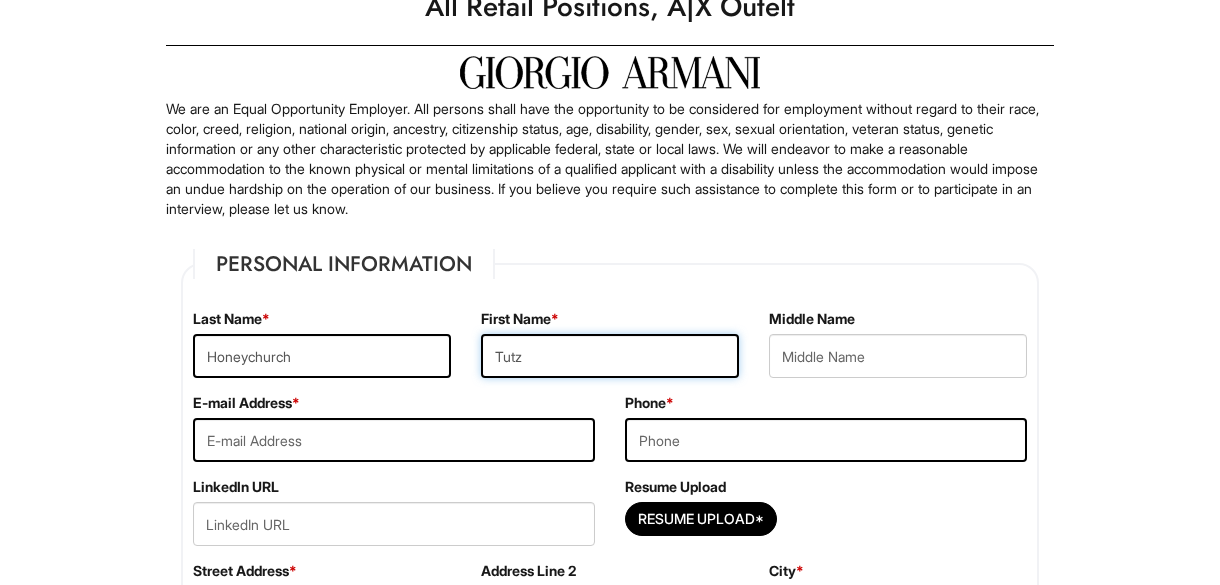 type on "tutzhoneychurch.a@gmail.com" 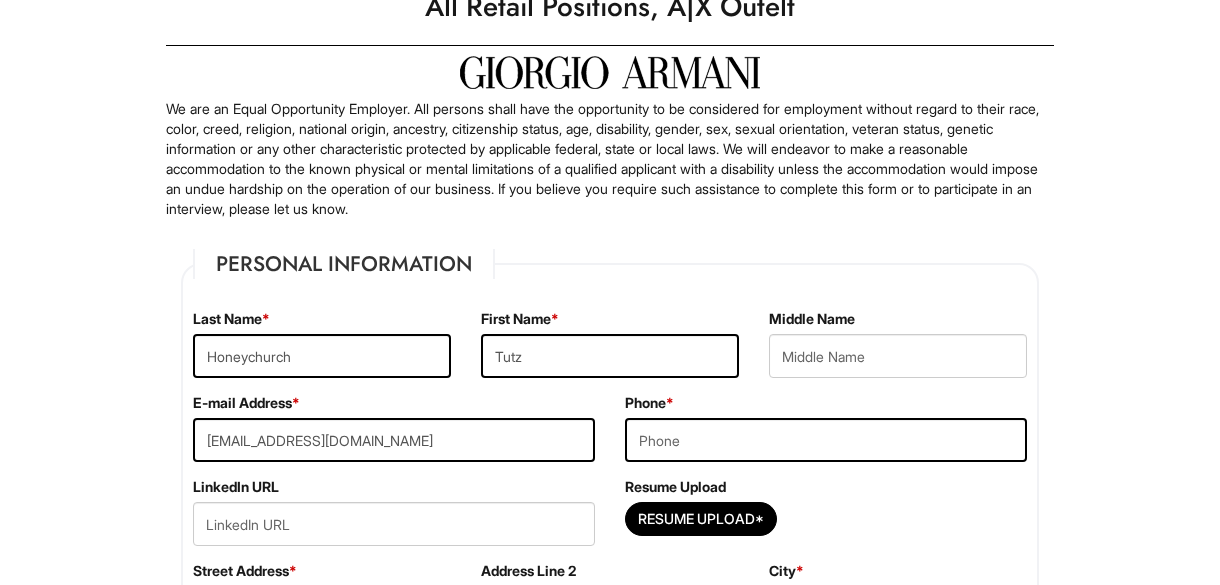 type on "8082725146" 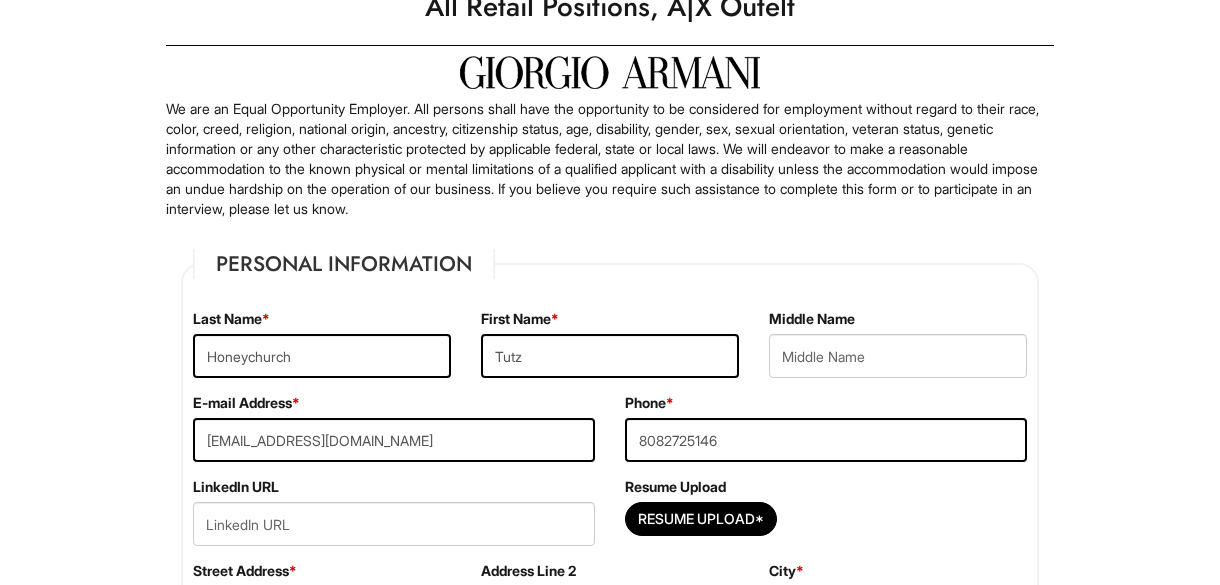 type on "99-1745 Hoapono Place" 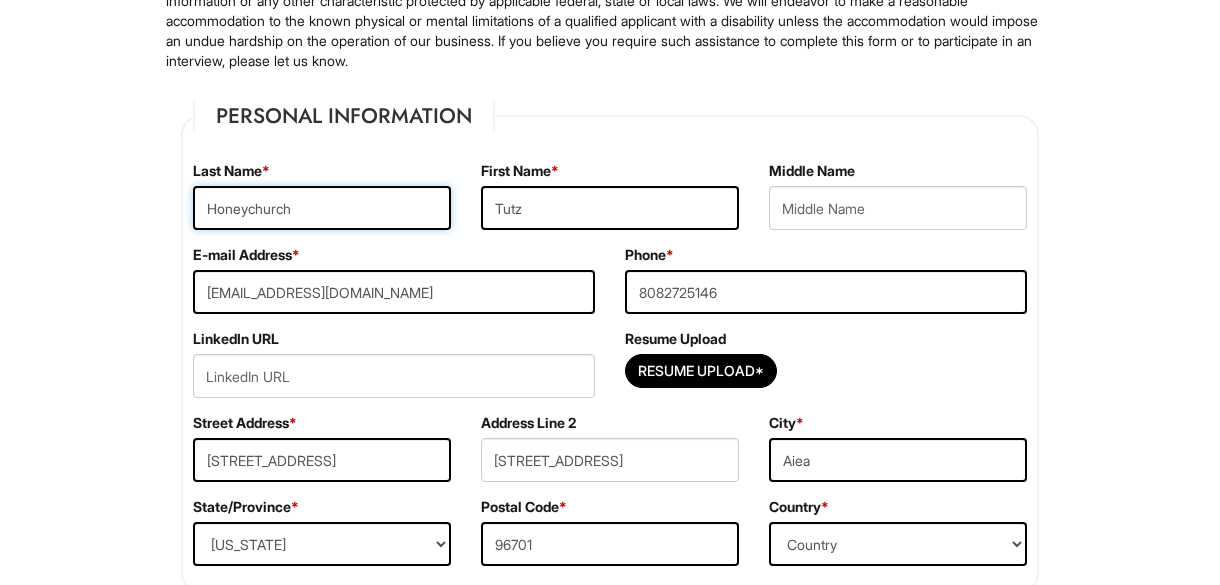 scroll, scrollTop: 281, scrollLeft: 0, axis: vertical 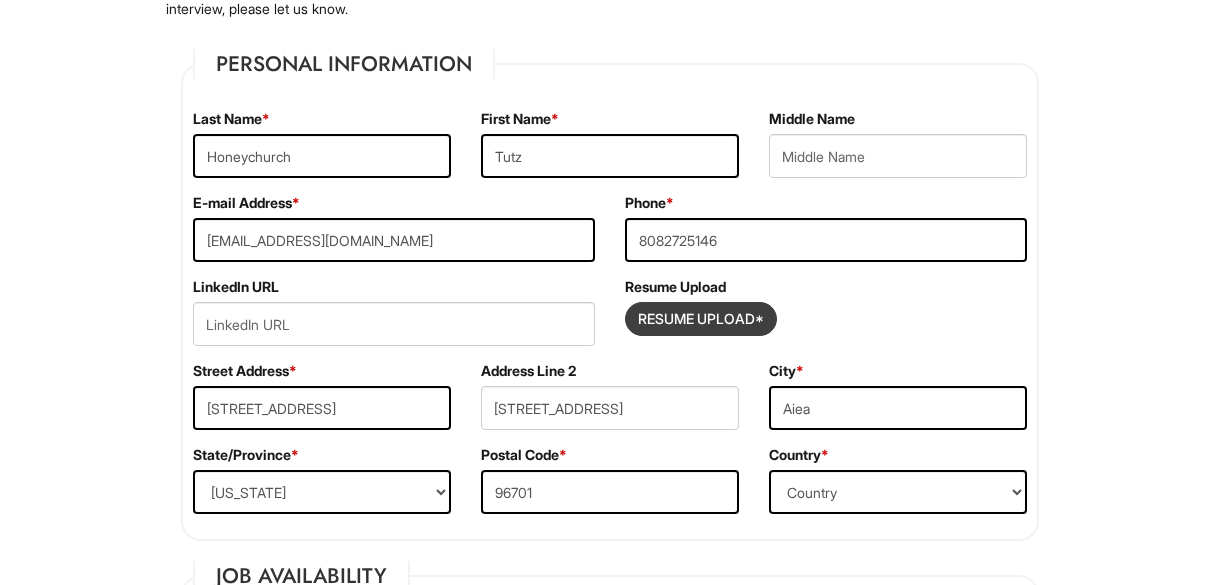 click at bounding box center [701, 319] 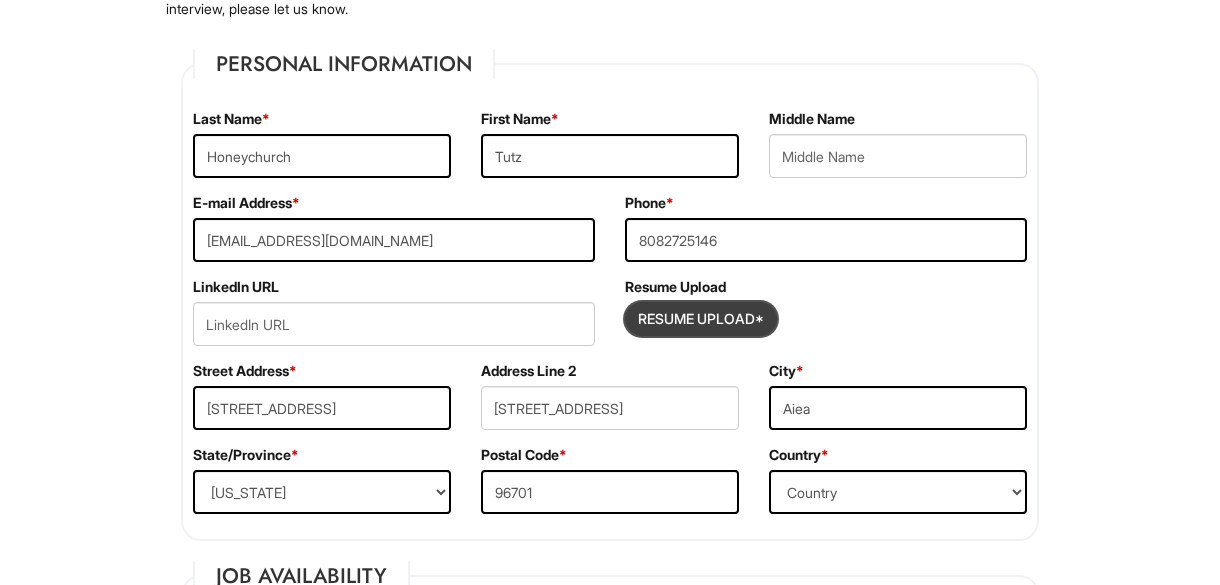type on "C:\fakepath\edited July 1 2025.pdf" 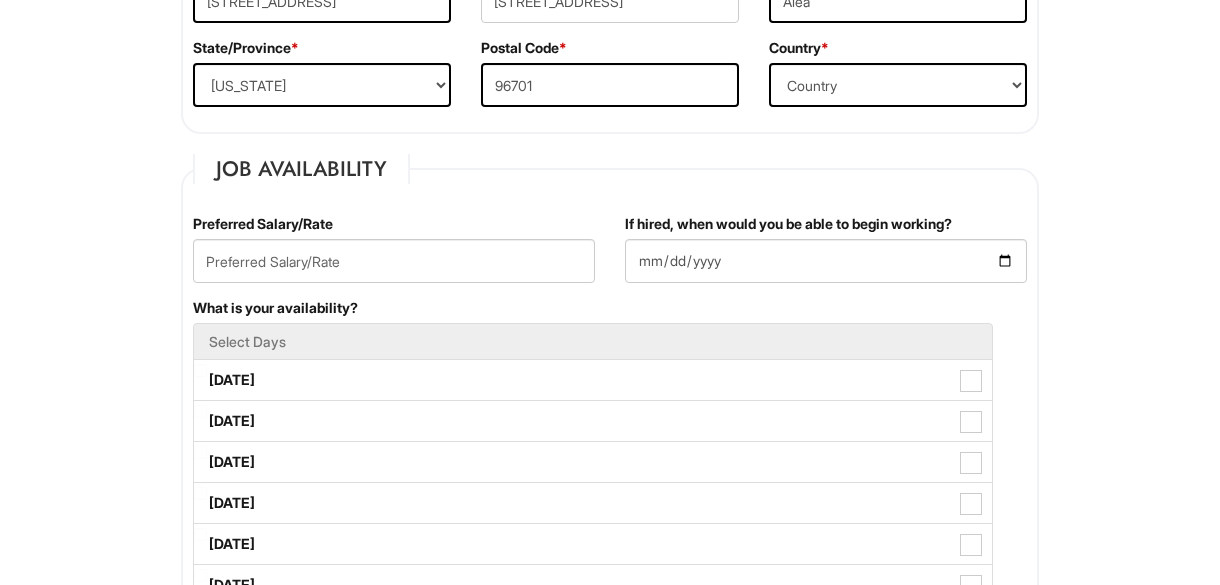 scroll, scrollTop: 769, scrollLeft: 0, axis: vertical 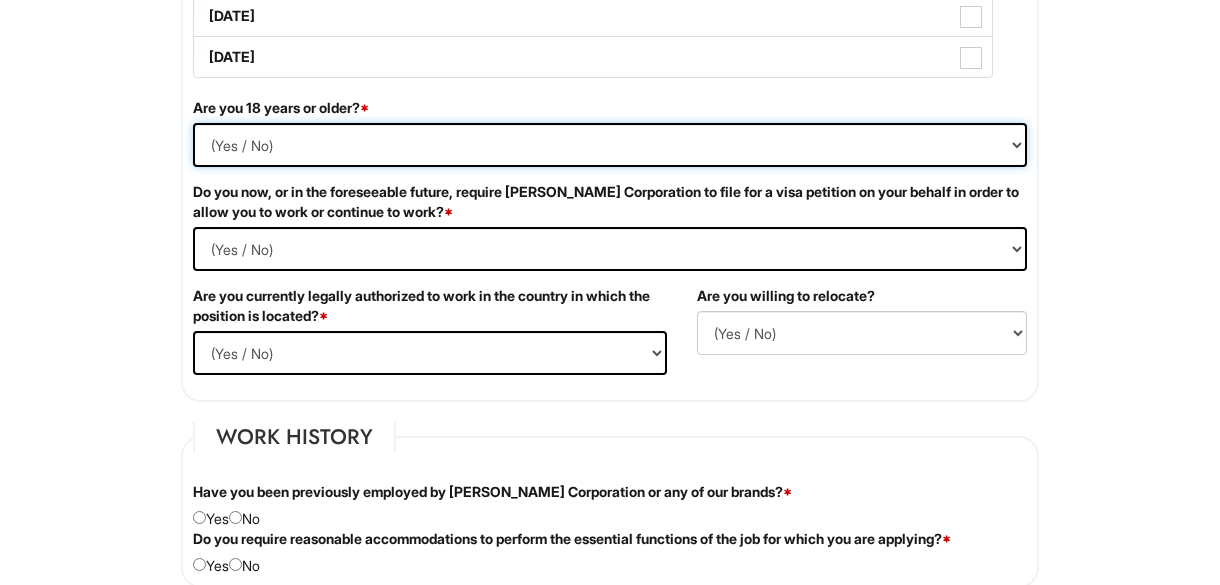 click on "(Yes / No) Yes No" at bounding box center (610, 145) 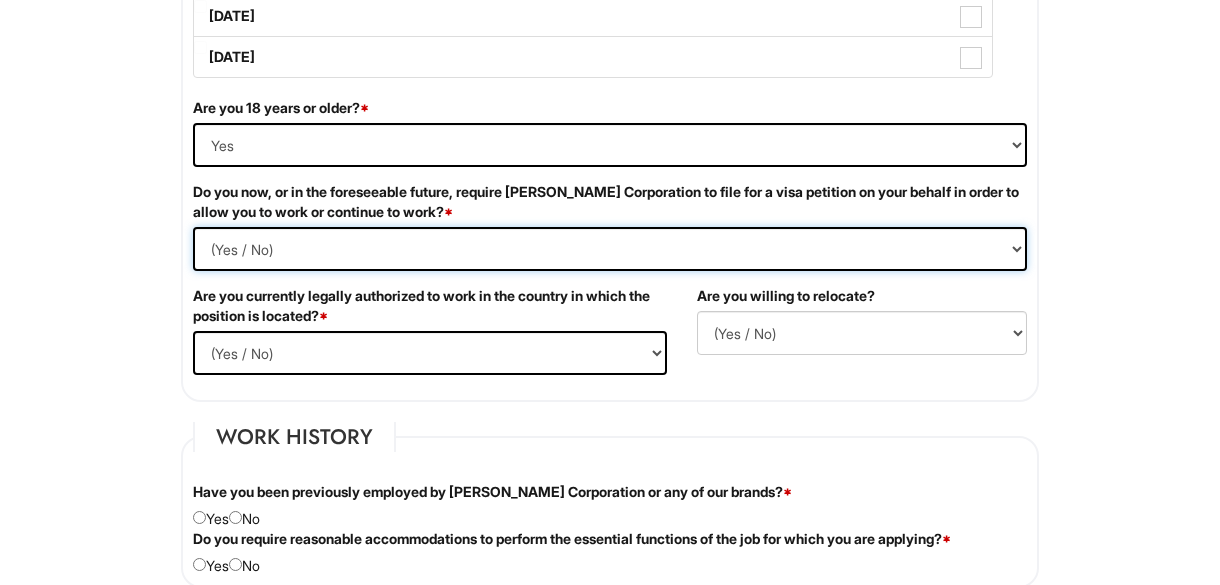 click on "(Yes / No) Yes No" at bounding box center (610, 249) 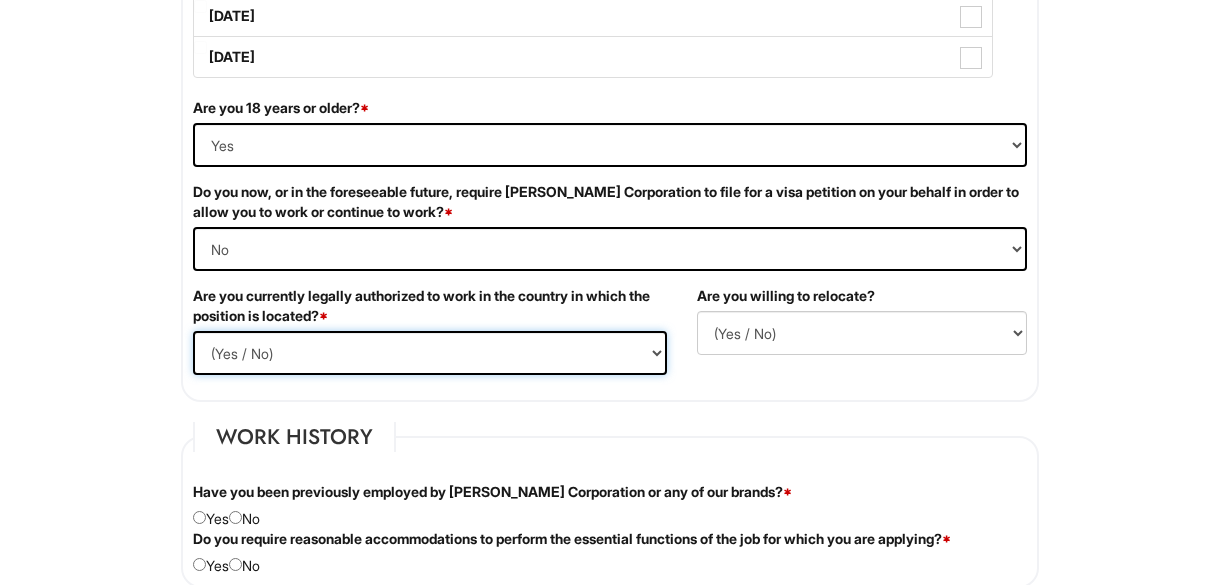 click on "(Yes / No) Yes No" at bounding box center [430, 353] 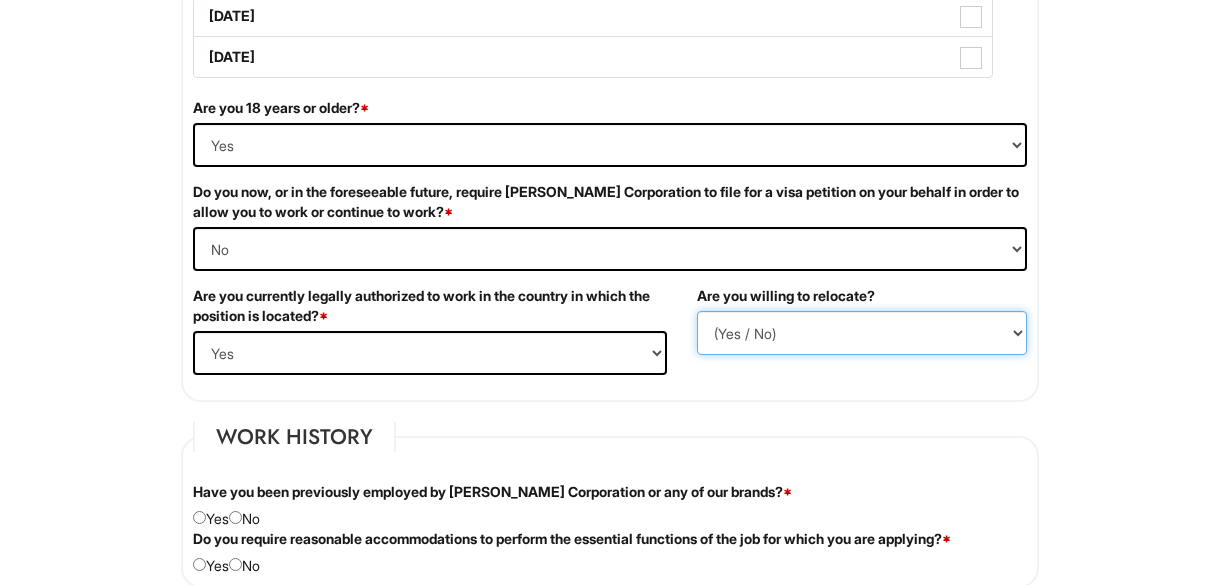 click on "(Yes / No) No Yes" at bounding box center [862, 333] 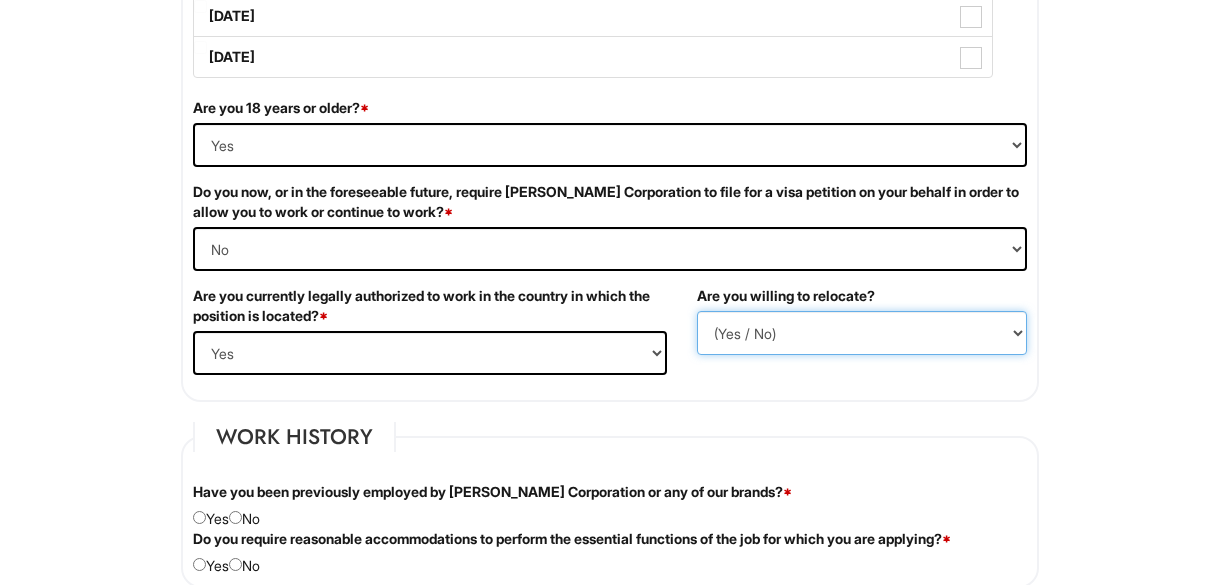 select on "Y" 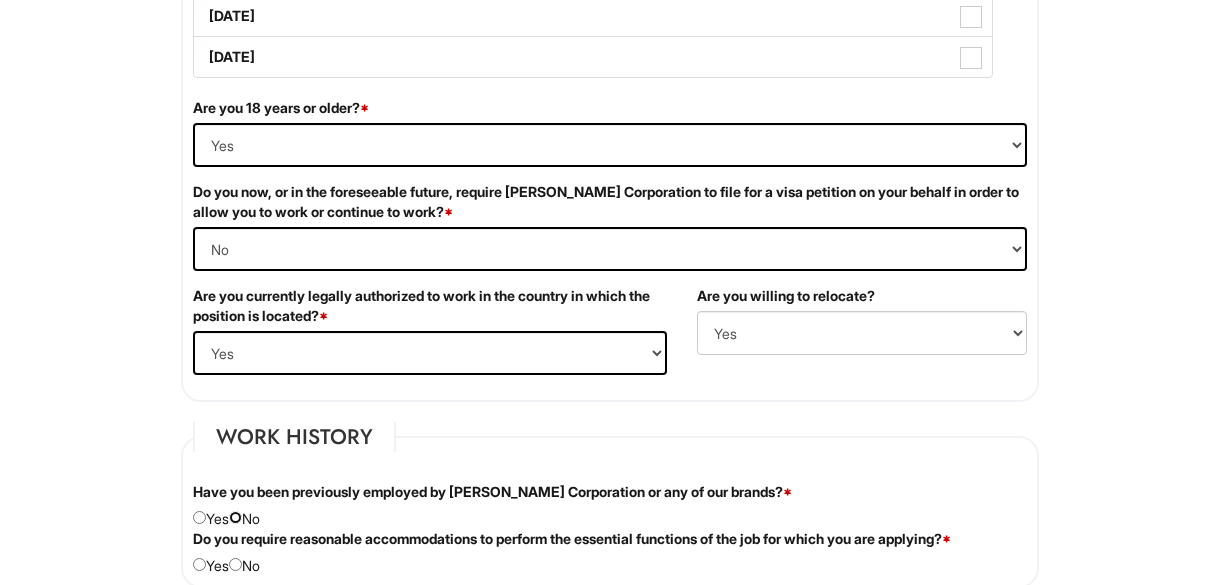 click at bounding box center (235, 517) 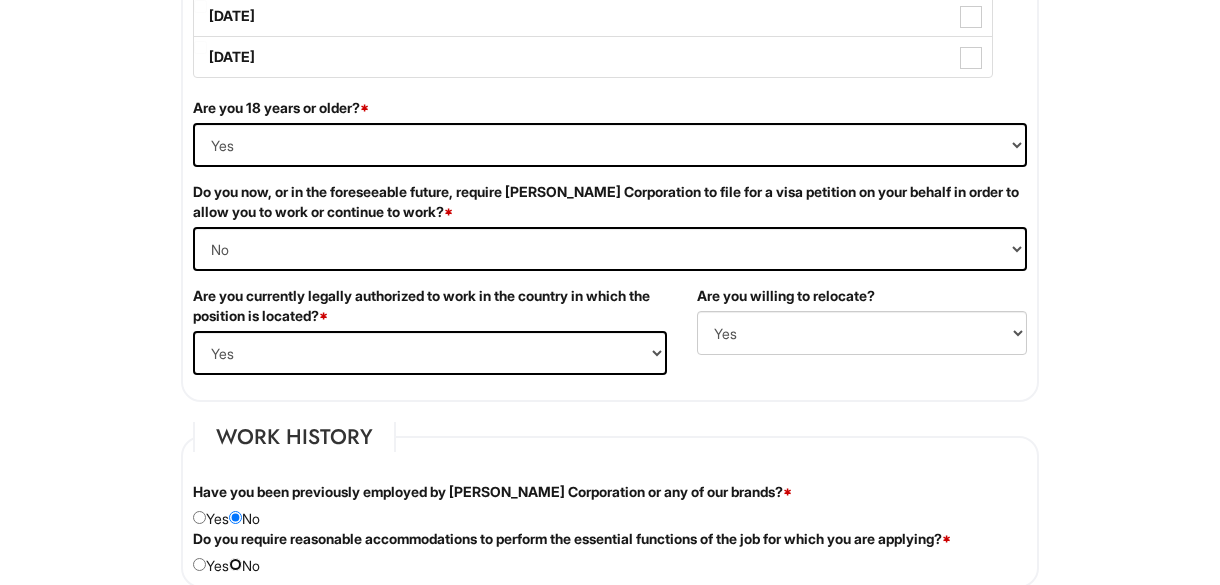 click at bounding box center [235, 564] 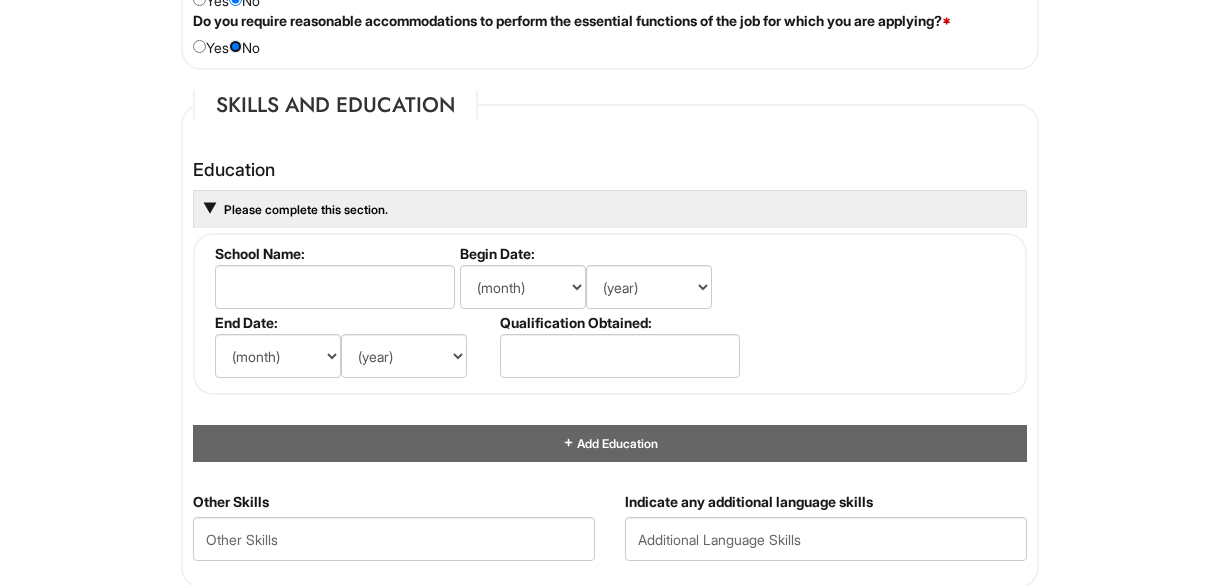 type 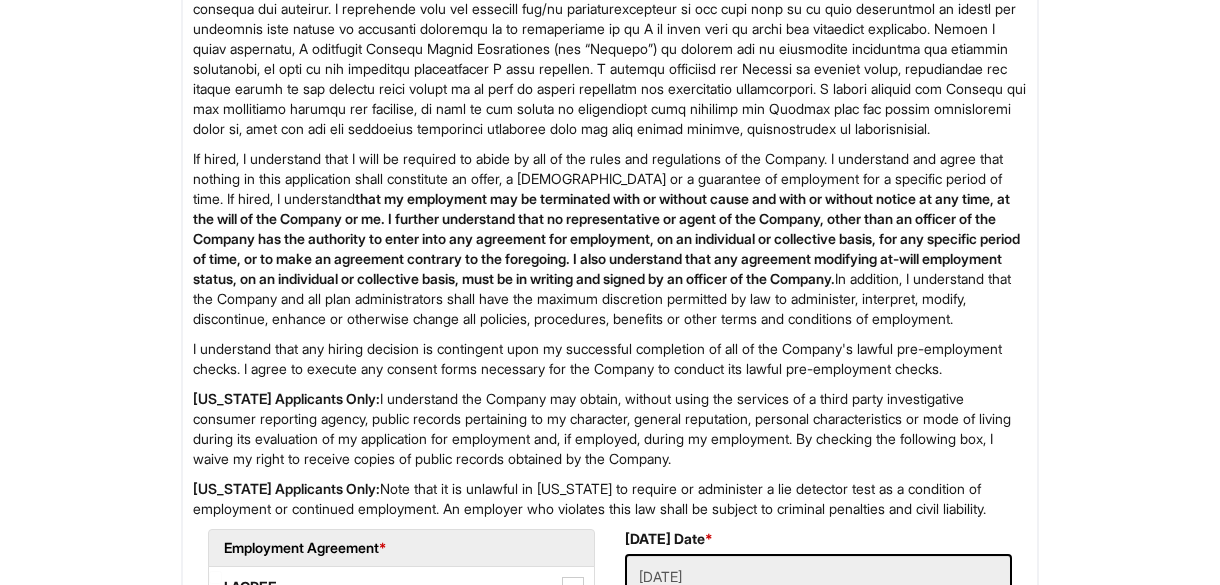 scroll, scrollTop: 3276, scrollLeft: 0, axis: vertical 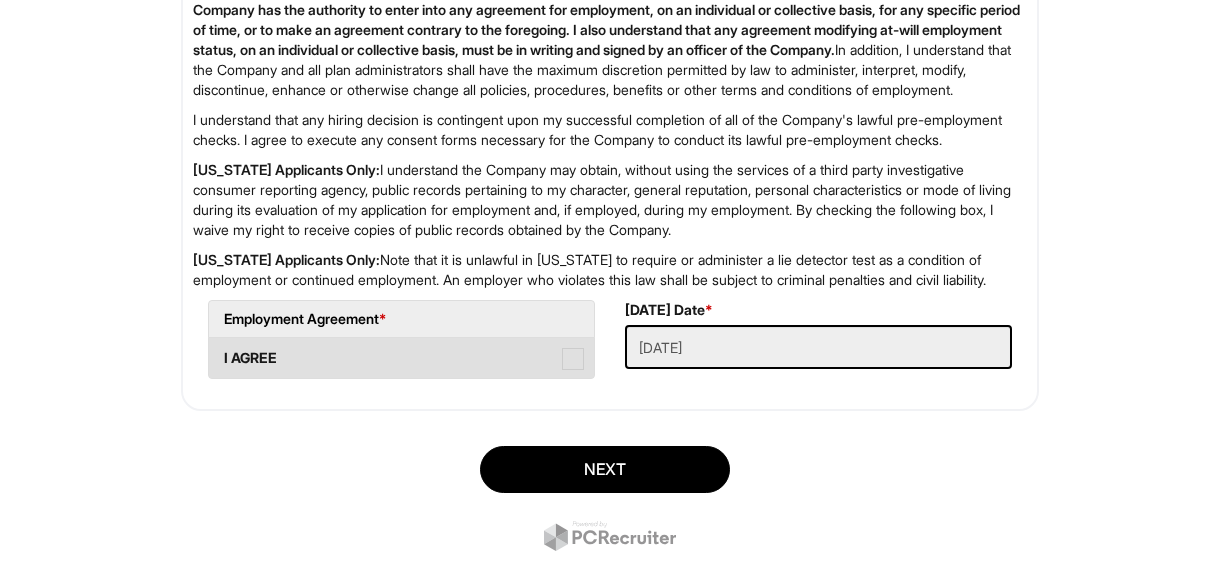 click at bounding box center [573, 359] 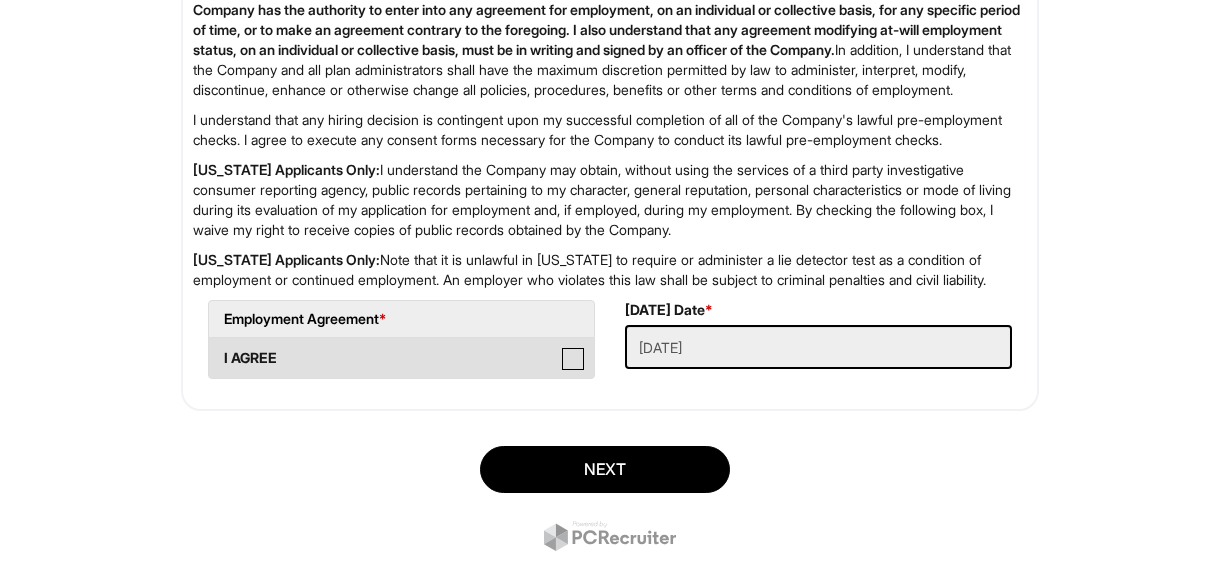 click on "I AGREE" at bounding box center [215, 348] 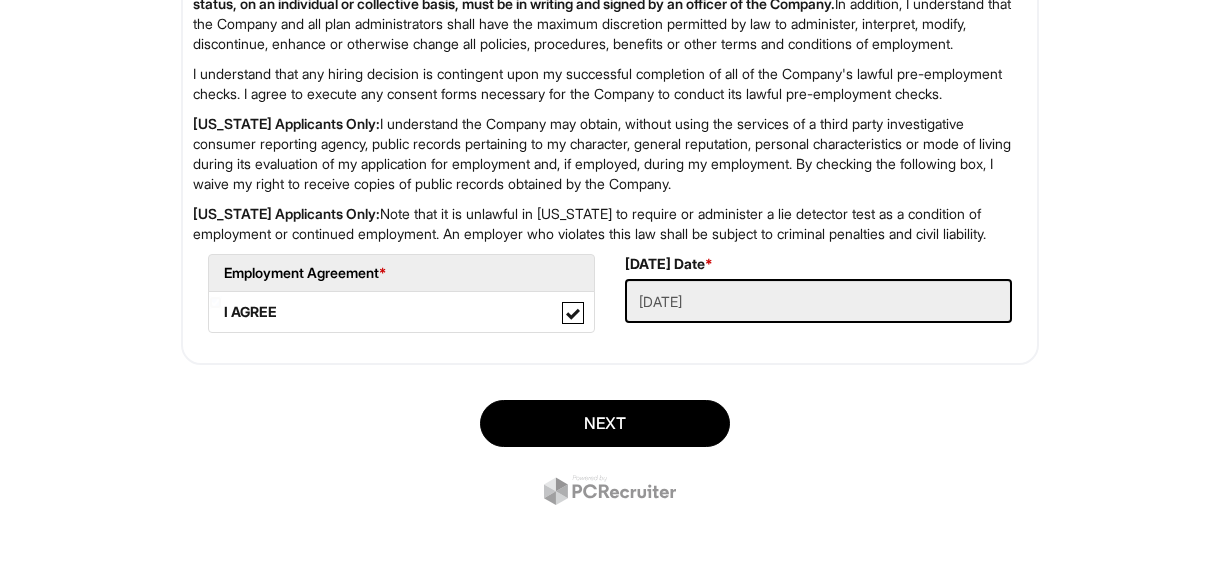 scroll, scrollTop: 3335, scrollLeft: 0, axis: vertical 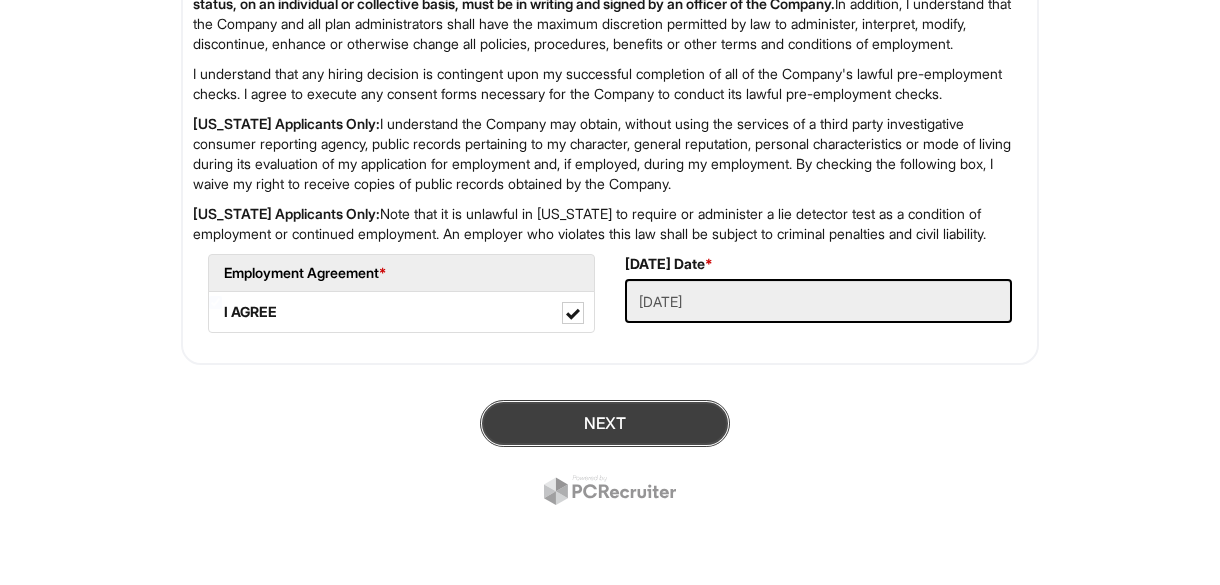 click on "Next" at bounding box center [605, 423] 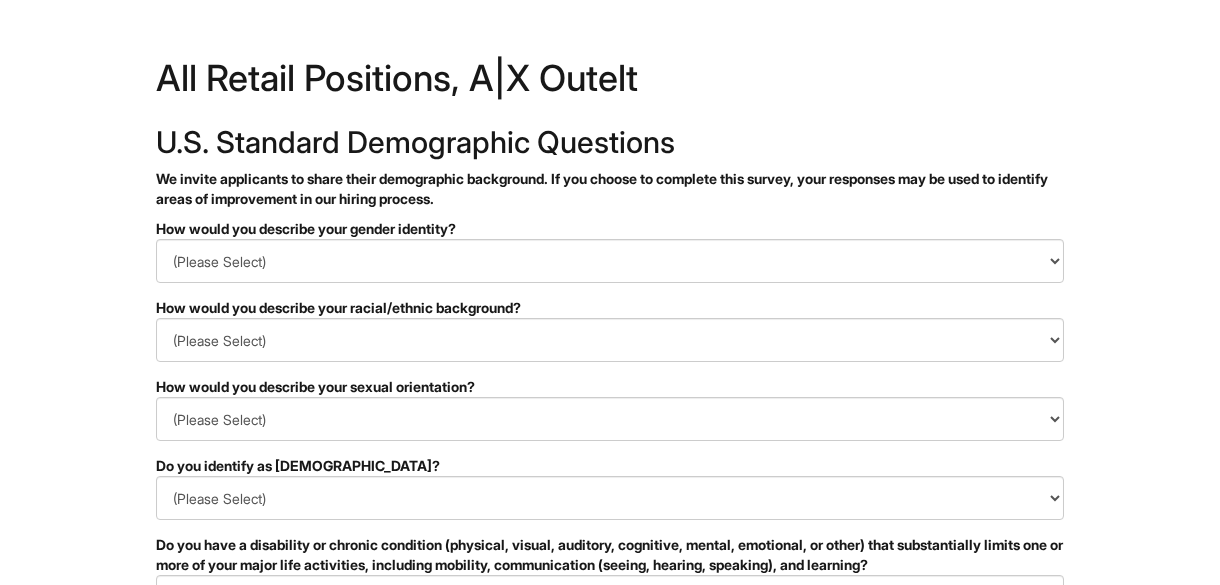 scroll, scrollTop: 0, scrollLeft: 0, axis: both 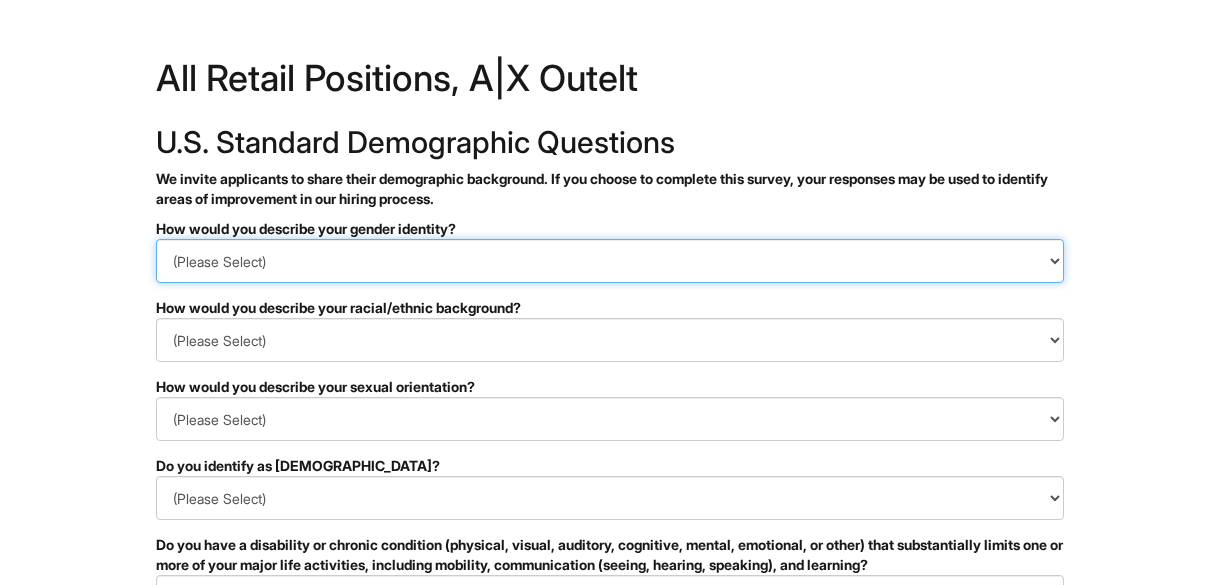 click on "(Please Select) Man Woman Non-binary I prefer to self-describe I don't wish to answer" at bounding box center (610, 261) 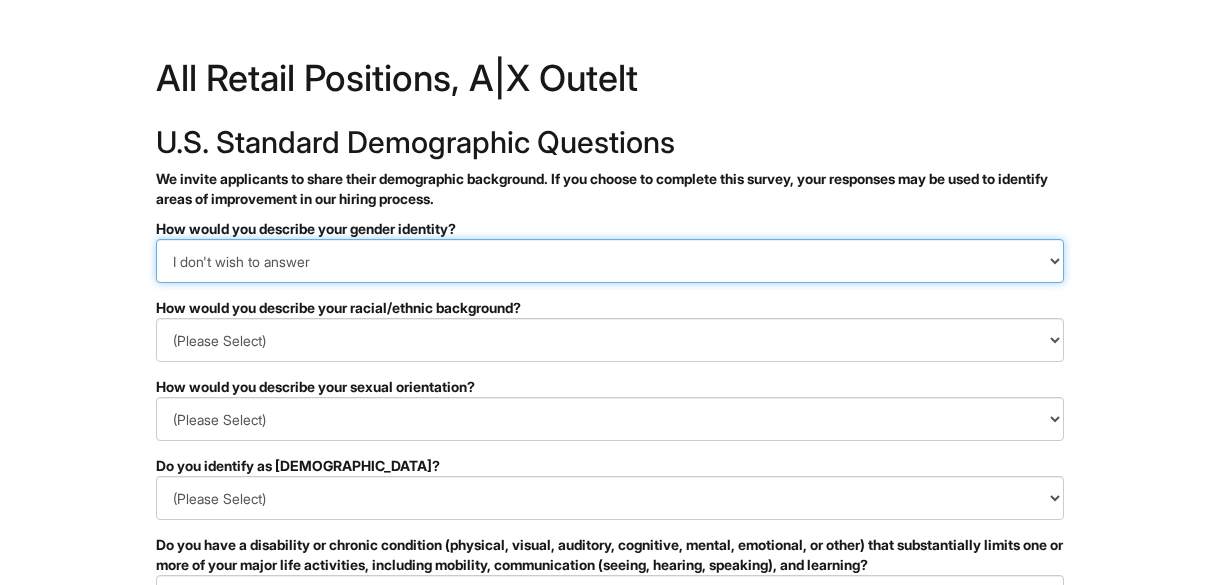 click on "(Please Select) Man Woman Non-binary I prefer to self-describe I don't wish to answer" at bounding box center [610, 261] 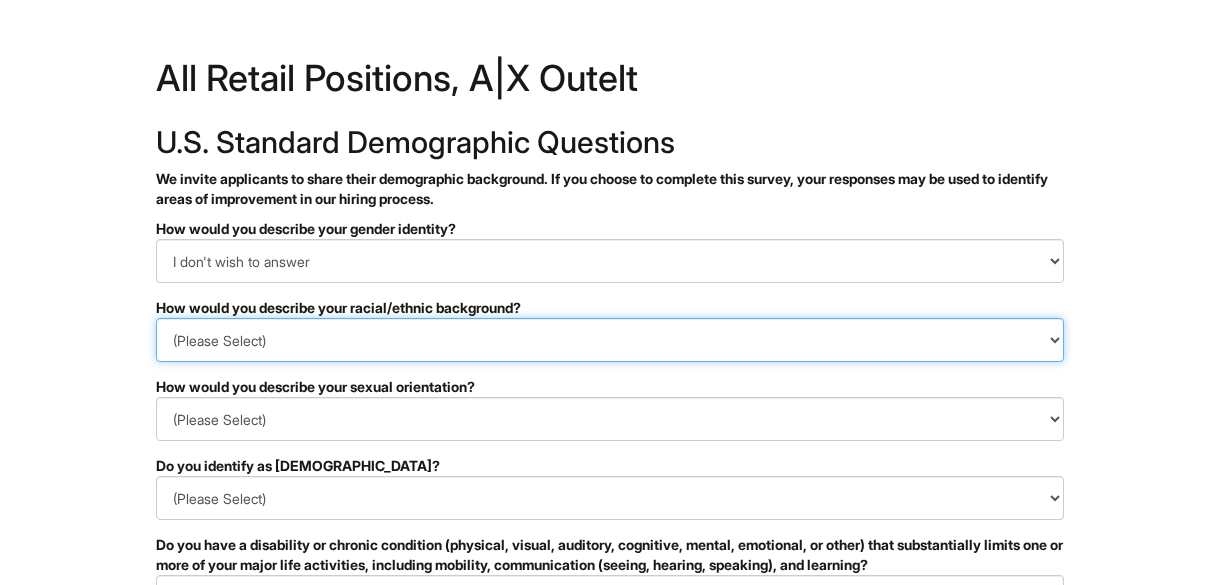 click on "(Please Select) Black or of African descent    East Asian    Hispanic, Latinx or of Spanish Origin    Indigenous, American Indian or Alaska Native    Middle Eastern or North African    Native Hawaiian or Pacific Islander    South Asian    Southeast Asian    White or European    I prefer to self-describe    I don't wish to answer" at bounding box center (610, 340) 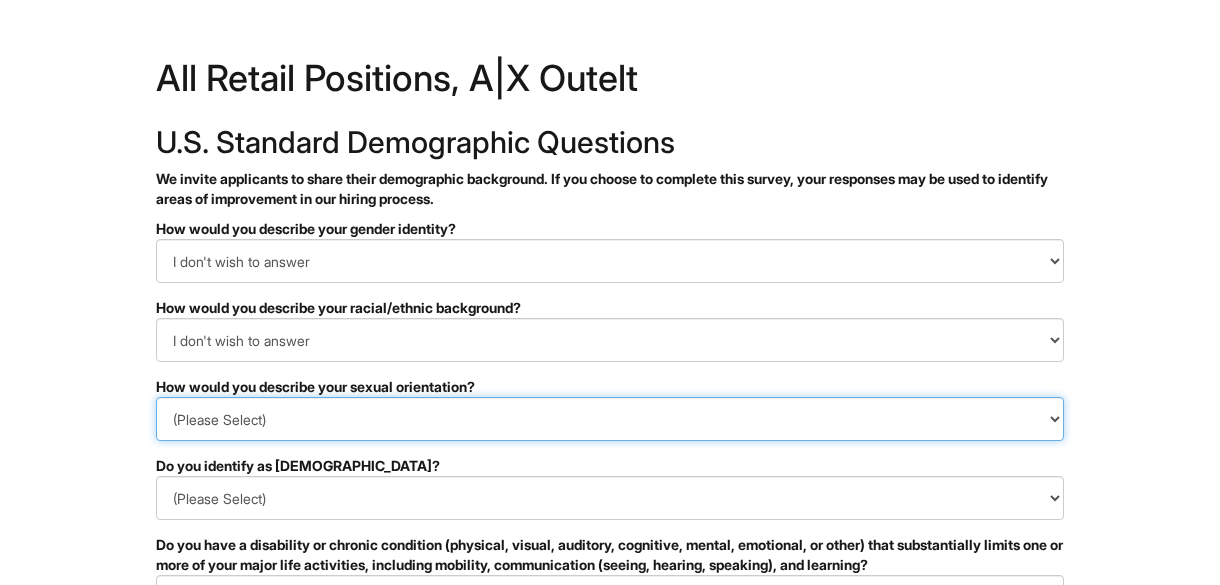 click on "(Please Select) Asexual Bisexual and/or pansexual Gay Heterosexual Lesbian Queer I prefer to self-describe I don't wish to answer" at bounding box center (610, 419) 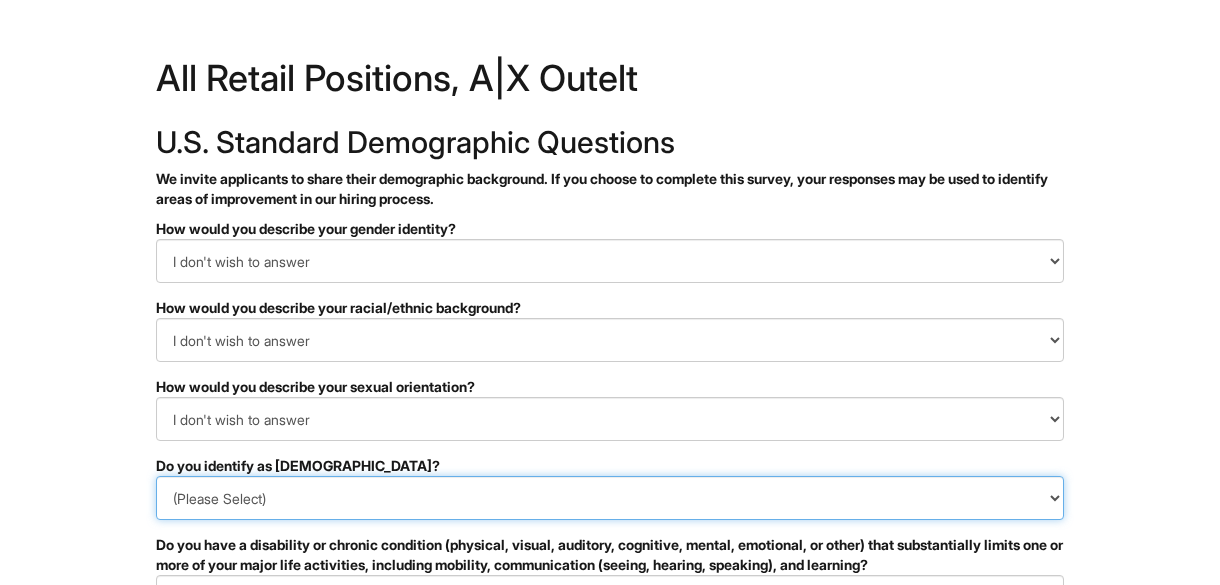 click on "(Please Select) Yes No I prefer to self-describe I don't wish to answer" at bounding box center (610, 498) 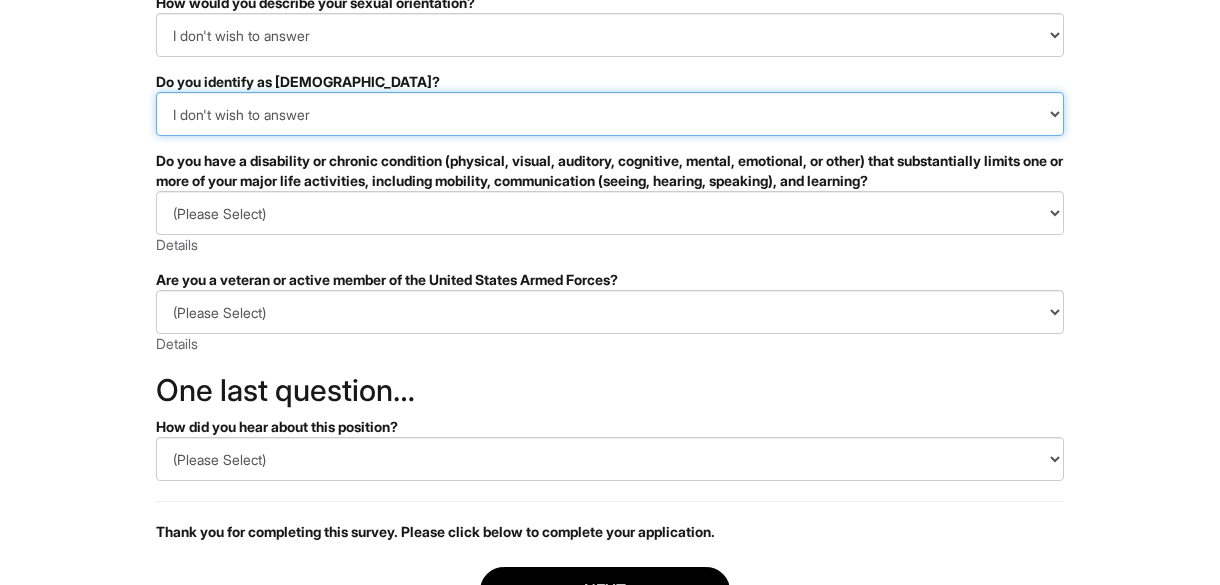 scroll, scrollTop: 409, scrollLeft: 0, axis: vertical 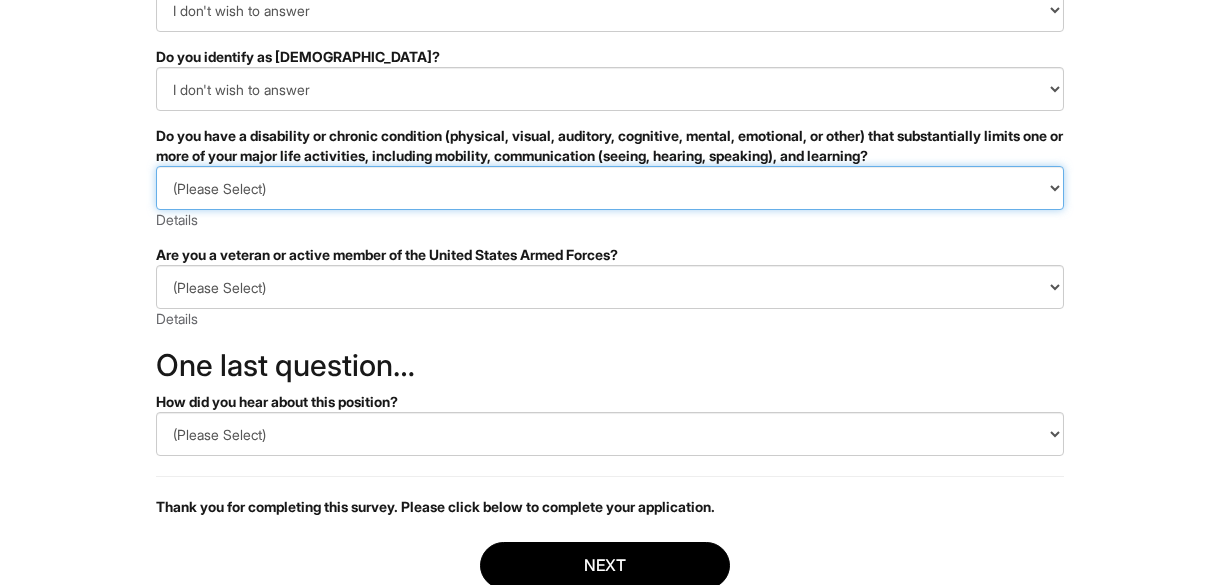 click on "(Please Select) YES, I HAVE A DISABILITY (or previously had a disability) NO, I DON'T HAVE A DISABILITY I DON'T WISH TO ANSWER" at bounding box center (610, 188) 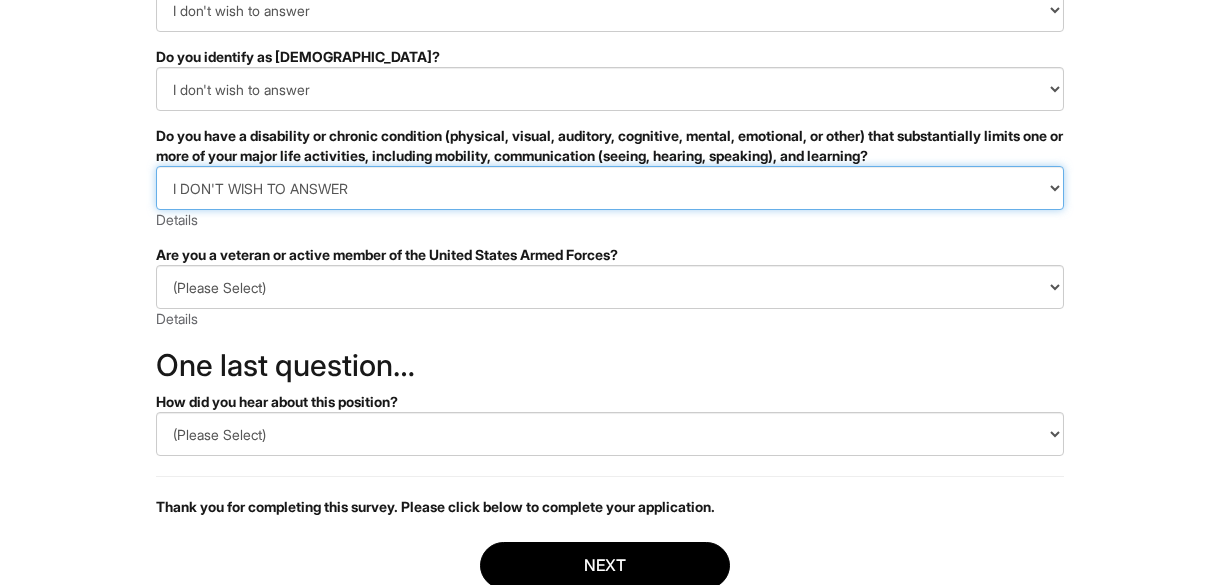 click on "(Please Select) YES, I HAVE A DISABILITY (or previously had a disability) NO, I DON'T HAVE A DISABILITY I DON'T WISH TO ANSWER" at bounding box center [610, 188] 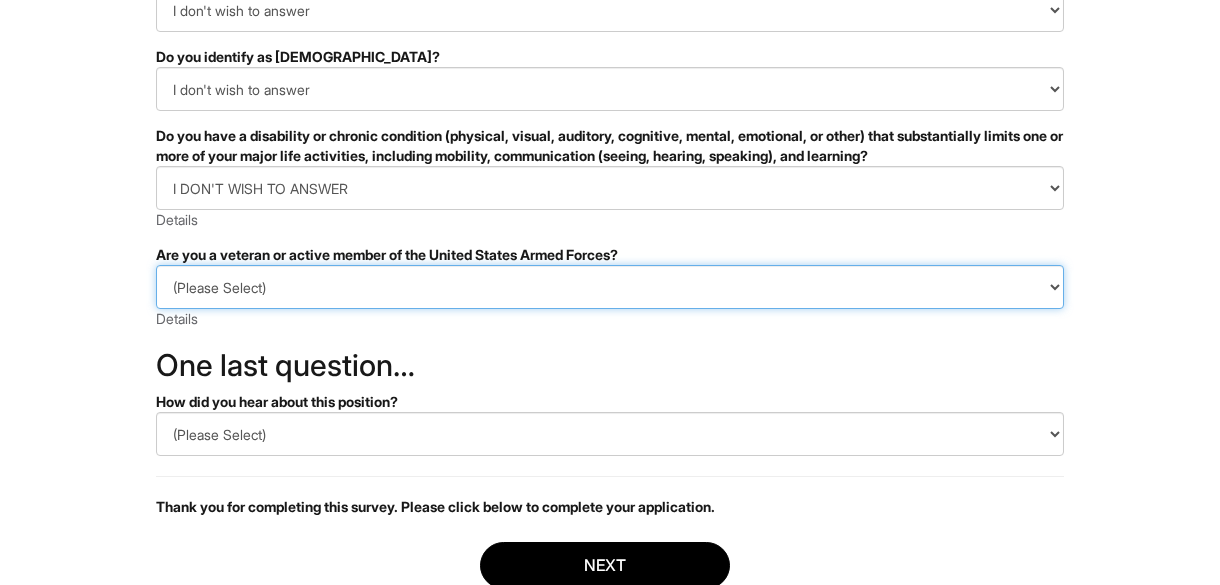 click on "(Please Select) I IDENTIFY AS ONE OR MORE OF THE CLASSIFICATIONS OF PROTECTED VETERANS LISTED I AM NOT A PROTECTED VETERAN I PREFER NOT TO ANSWER" at bounding box center (610, 287) 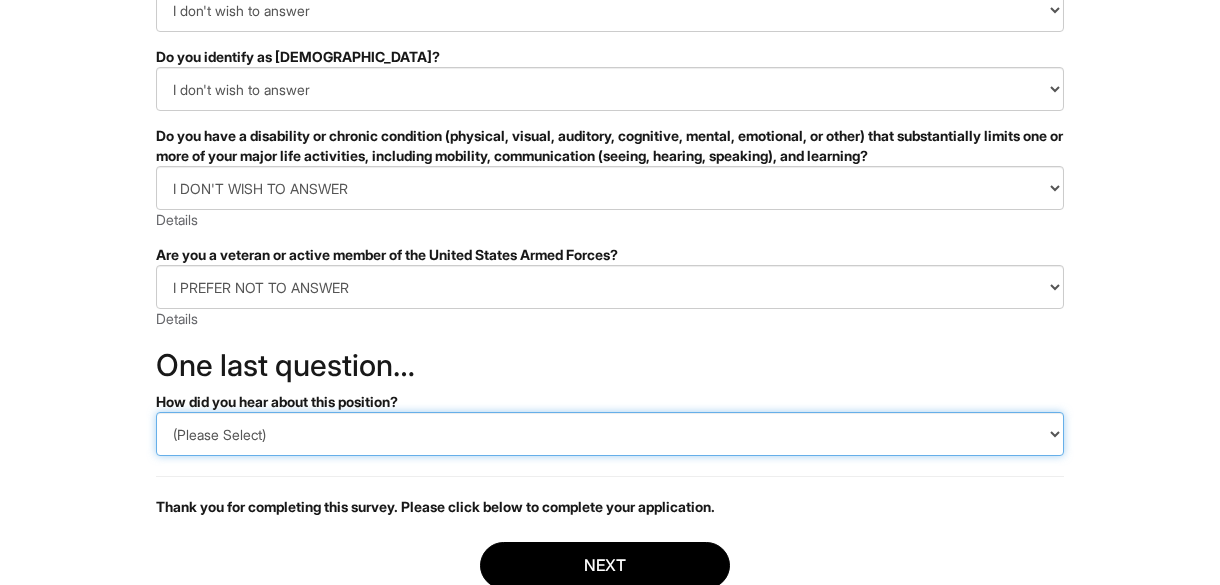 click on "(Please Select) CareerBuilder Indeed LinkedIn Monster Referral Other" at bounding box center [610, 434] 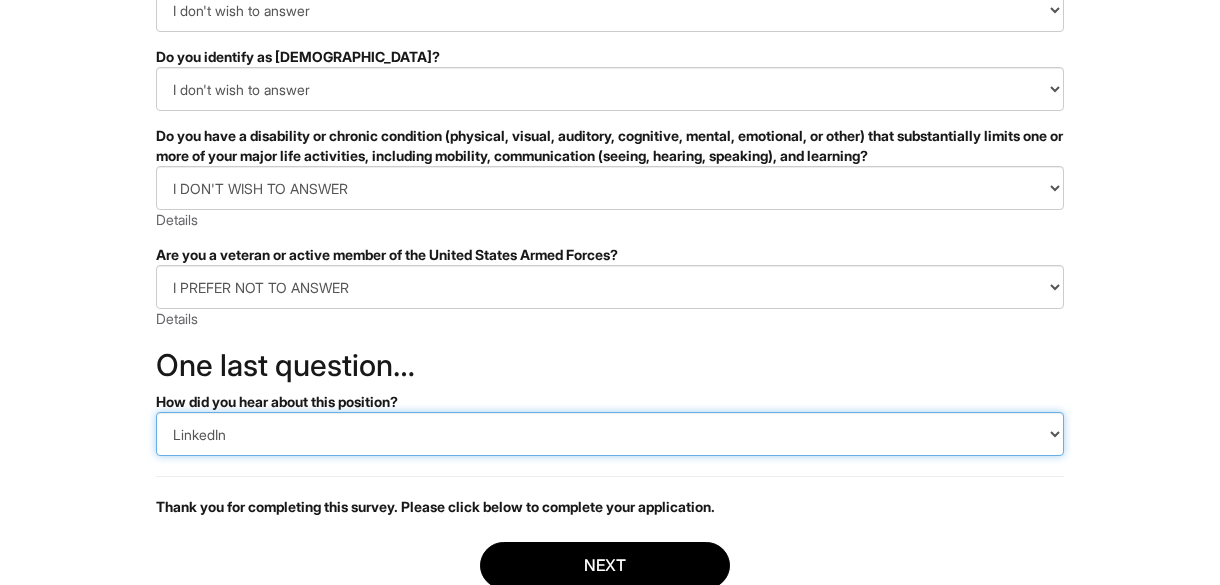 click on "(Please Select) CareerBuilder Indeed LinkedIn Monster Referral Other" 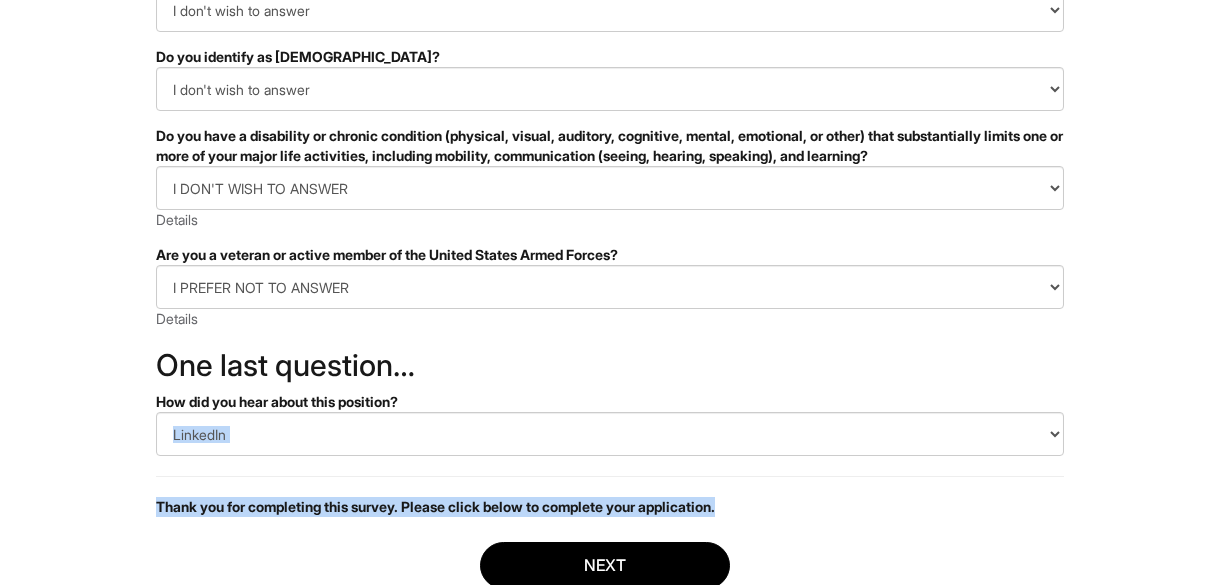 drag, startPoint x: 753, startPoint y: 445, endPoint x: 834, endPoint y: 468, distance: 84.20214 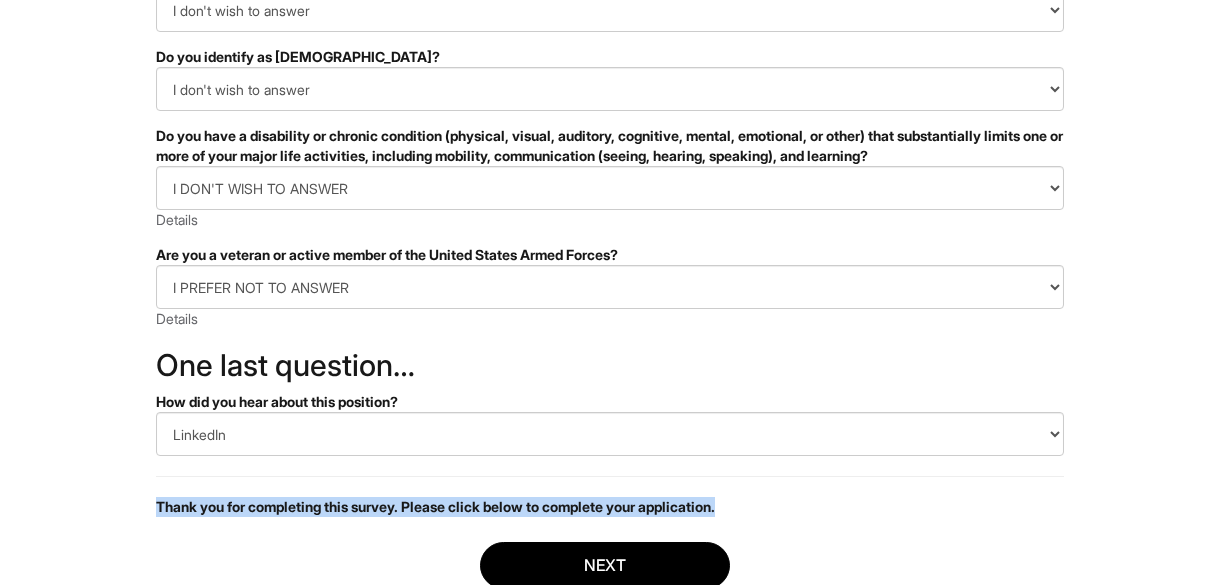 click on "&nbsp; ✔ 2 3 All Retail Positions, A|X Outelt U.S. Standard Demographic Questions We invite applicants to share their demographic background. If you choose to complete this survey, your responses may be used to identify
areas of improvement in our hiring process. PLEASE COMPLETE ALL REQUIRED FIELDS How would you describe your gender identity? (Please Select) Man Woman Non-binary I prefer to self-describe I don't wish to answer How would you describe your racial/ethnic background? (Please Select) Black or of African descent    East Asian    Hispanic, Latinx or of Spanish Origin    Indigenous, American Indian or Alaska Native    Middle Eastern or North African    Native Hawaiian or Pacific Islander    South Asian    Southeast Asian    White or European    I prefer to self-describe    I don't wish to answer How would you describe your sexual orientation? (Please Select) Asexual Bisexual and/or pansexual Gay Heterosexual Lesbian Queer I prefer to self-describe I don't wish to answer (Please Select) No" 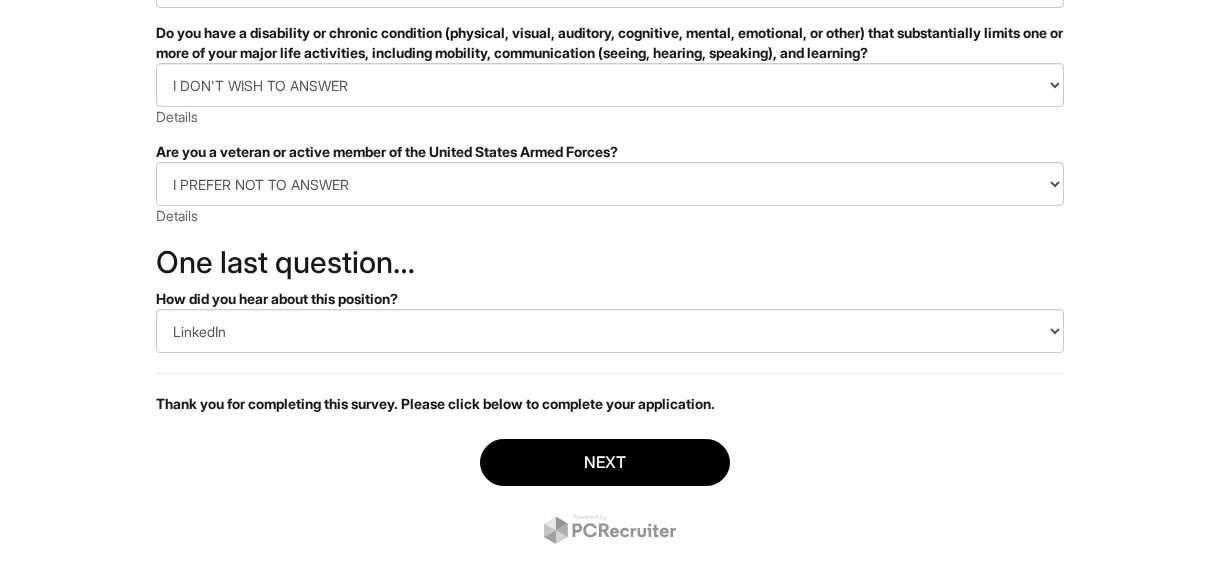 scroll, scrollTop: 541, scrollLeft: 0, axis: vertical 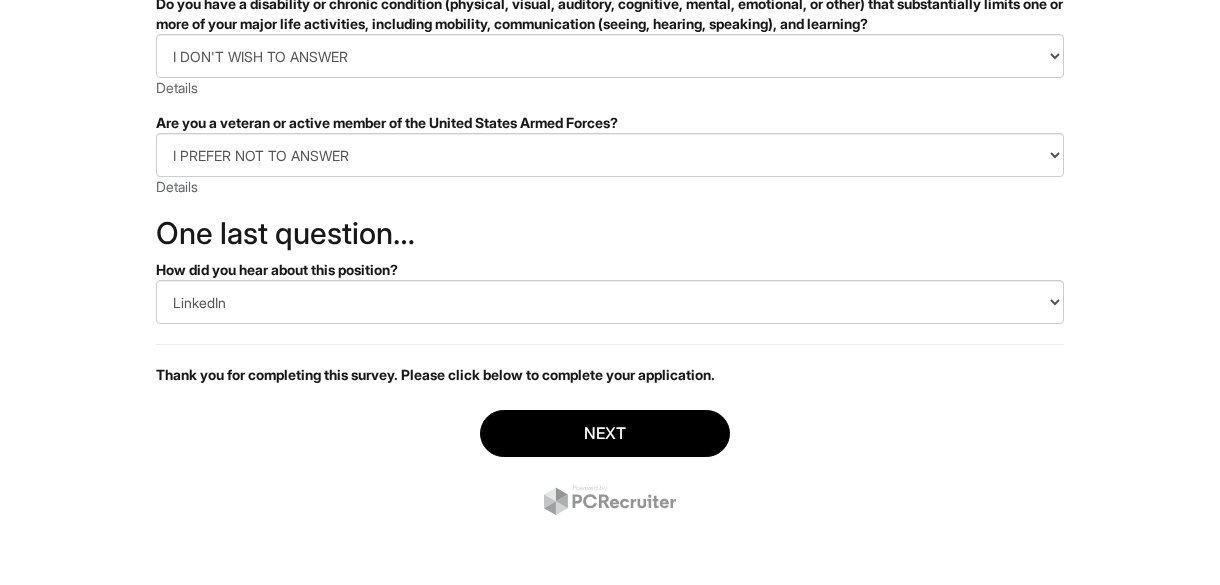 click on "Next" 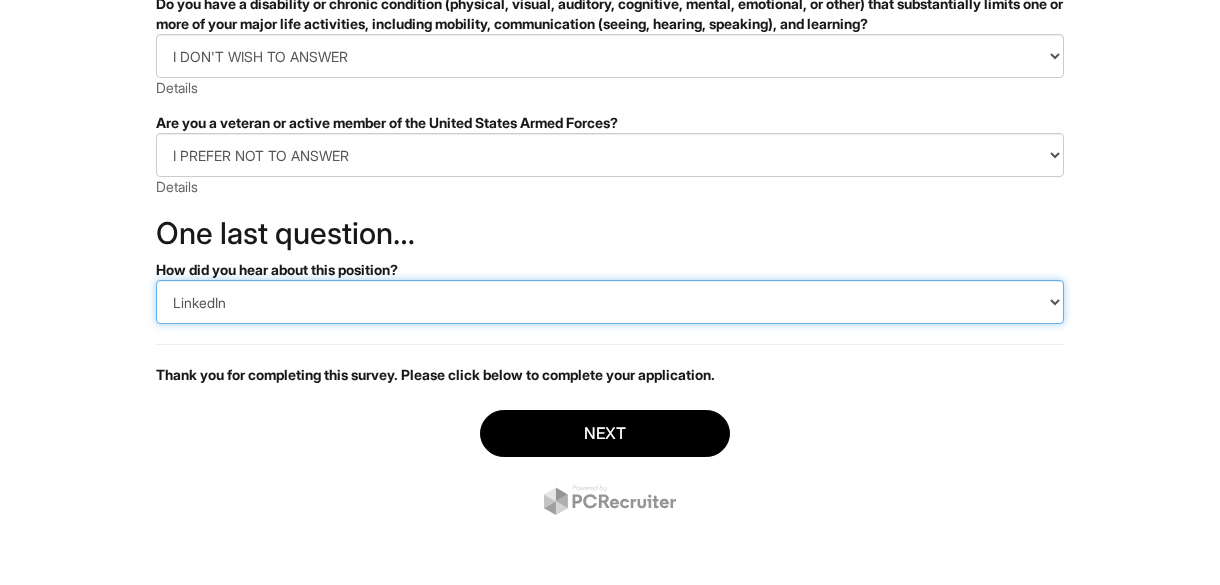 click on "(Please Select) CareerBuilder Indeed LinkedIn Monster Referral Other" 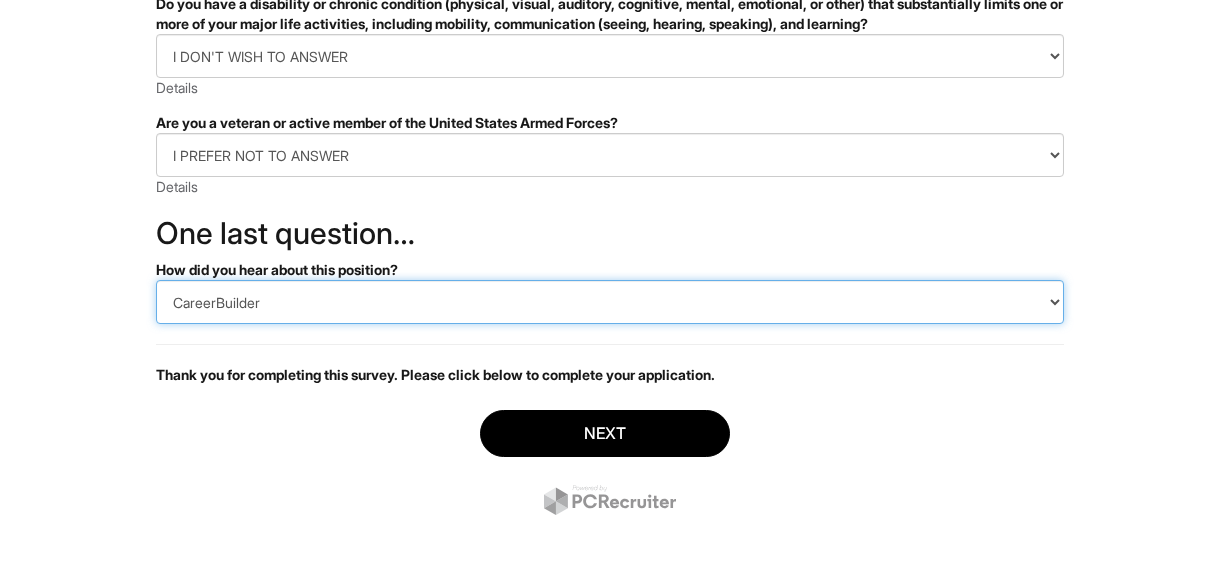 click on "(Please Select) CareerBuilder Indeed LinkedIn Monster Referral Other" 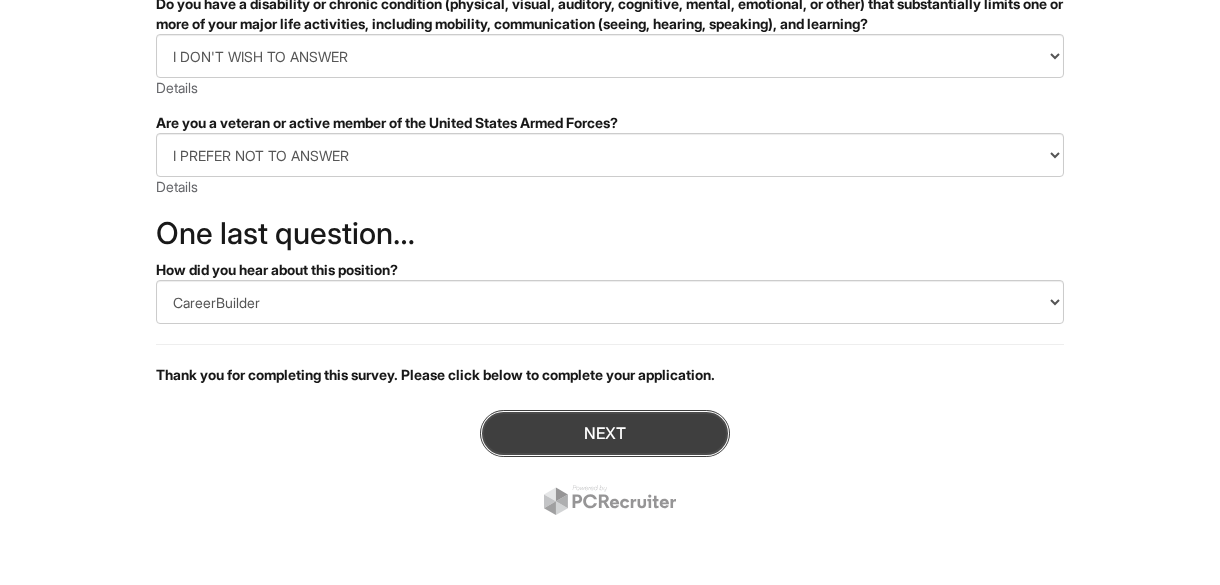 click on "Next" 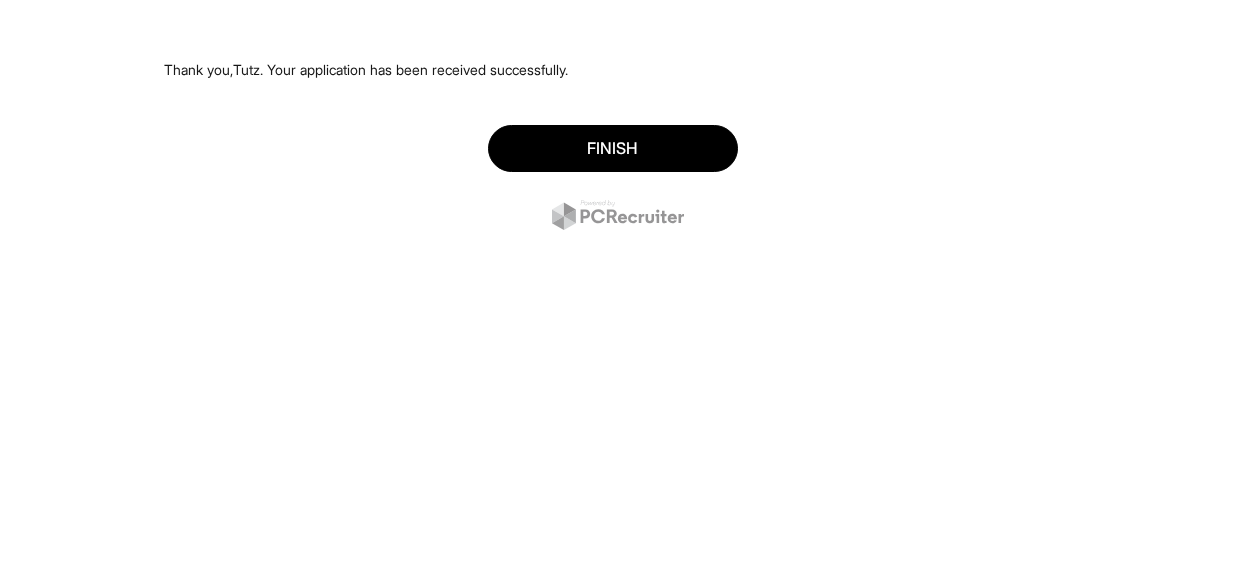 scroll, scrollTop: 0, scrollLeft: 0, axis: both 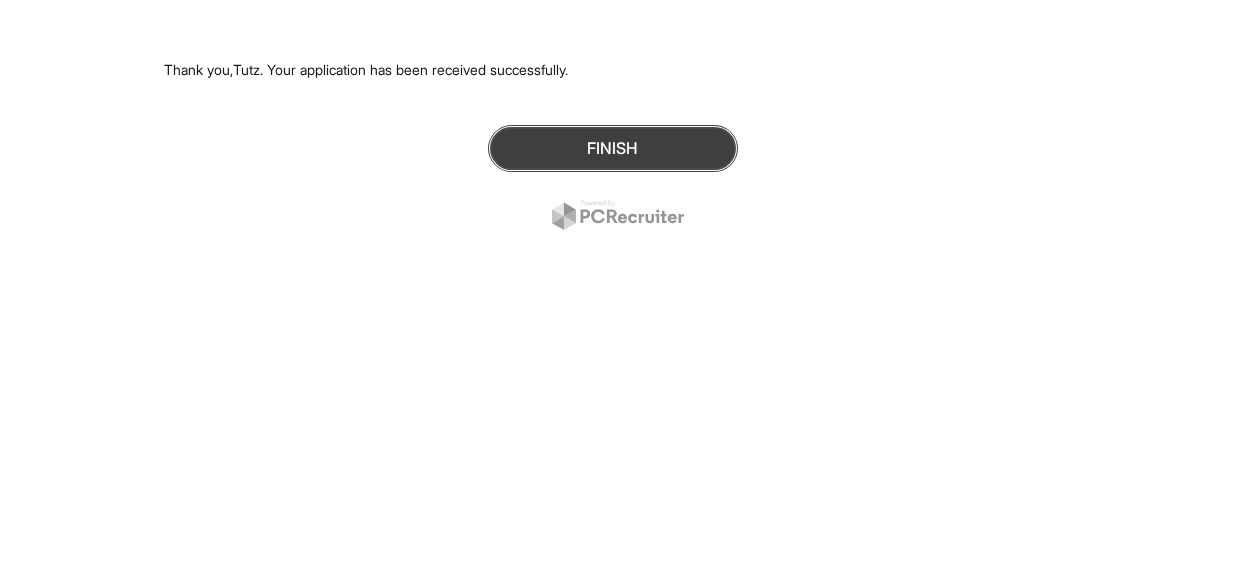 click on "Finish" at bounding box center (613, 148) 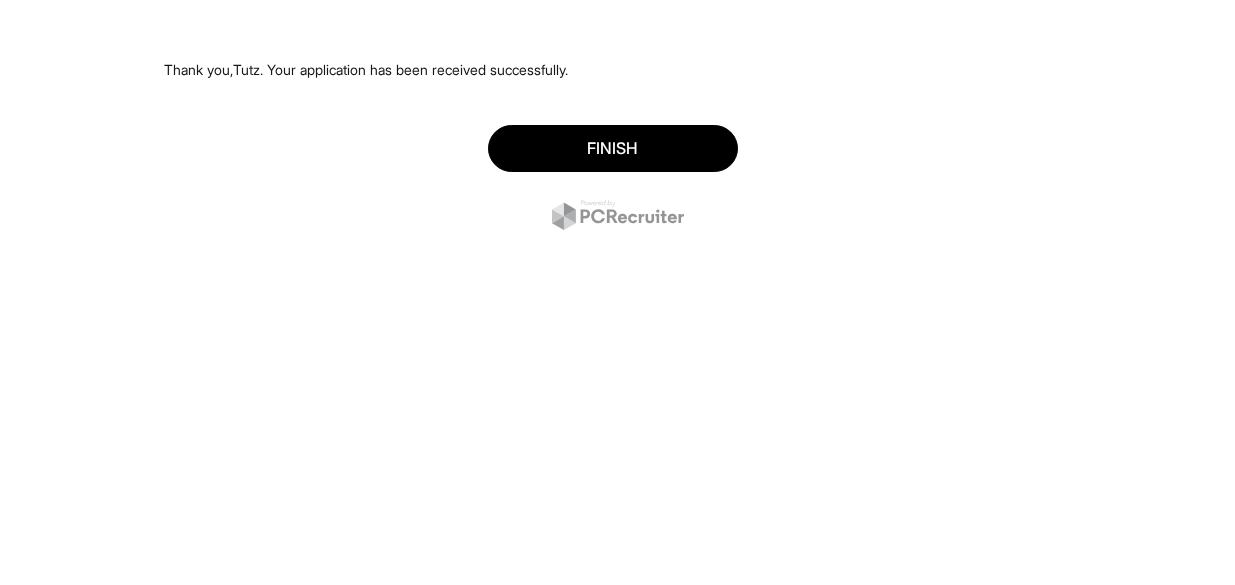 scroll, scrollTop: 0, scrollLeft: 0, axis: both 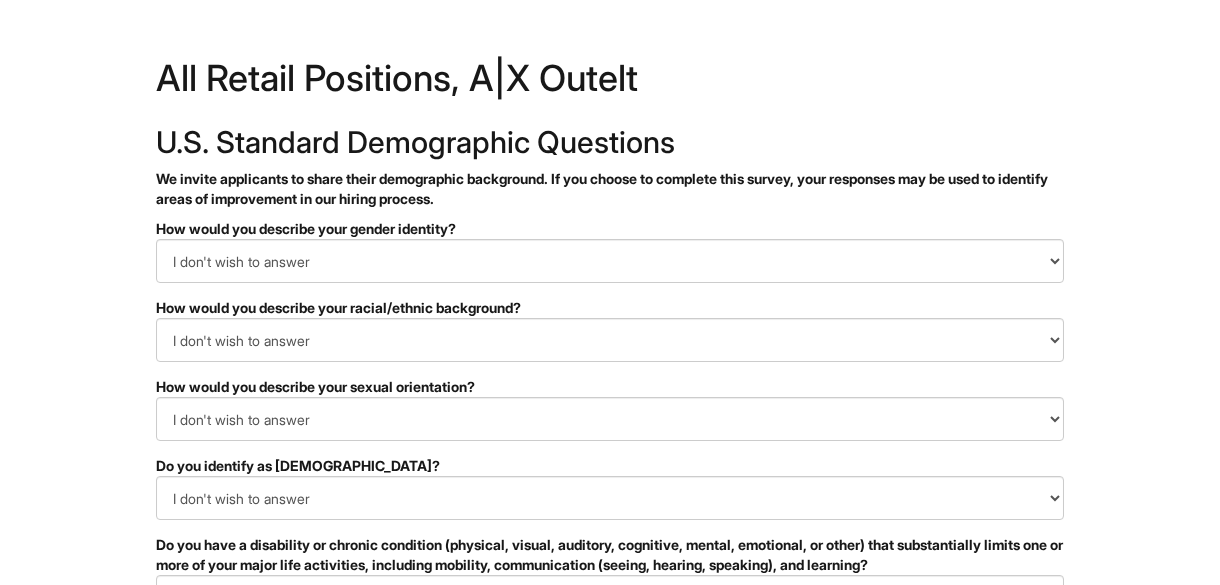 select on "I don't wish to answer" 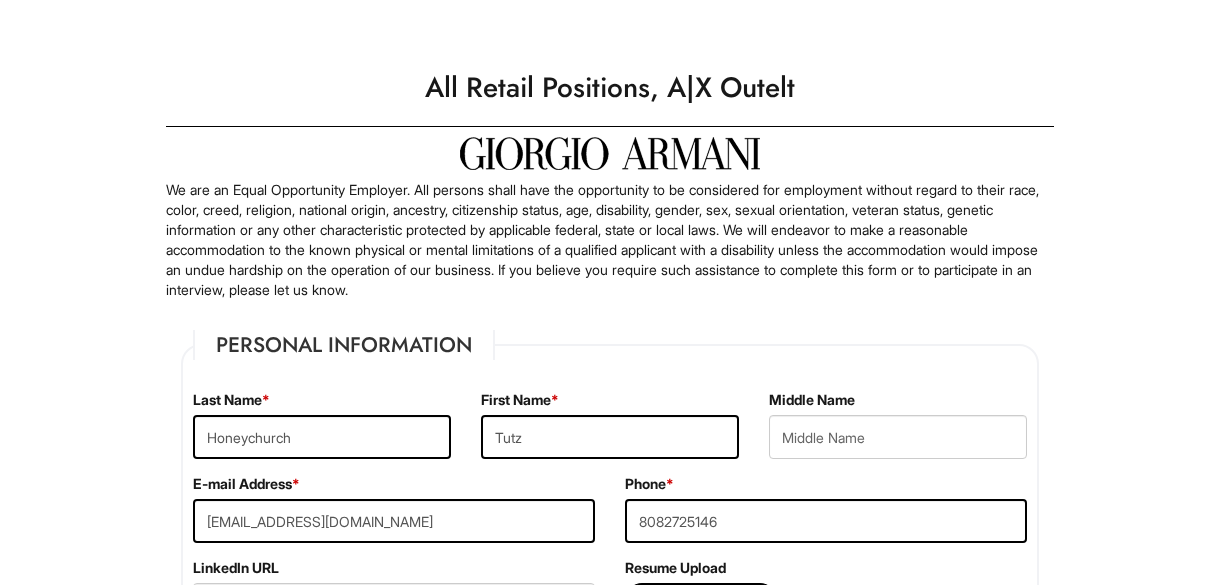 select on "HI" 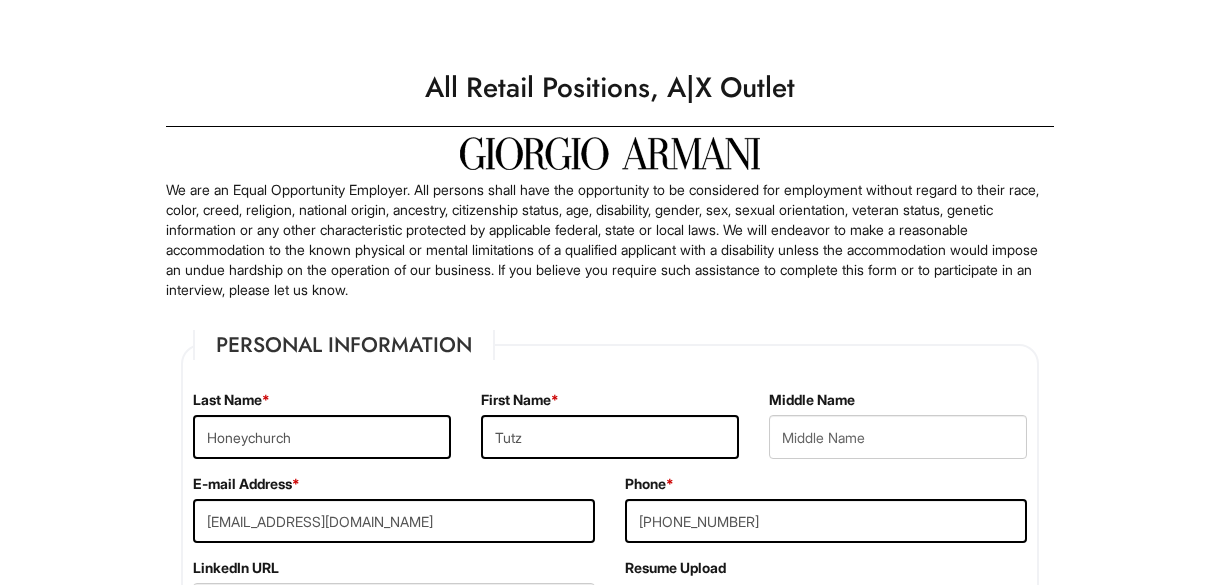 scroll, scrollTop: 0, scrollLeft: 0, axis: both 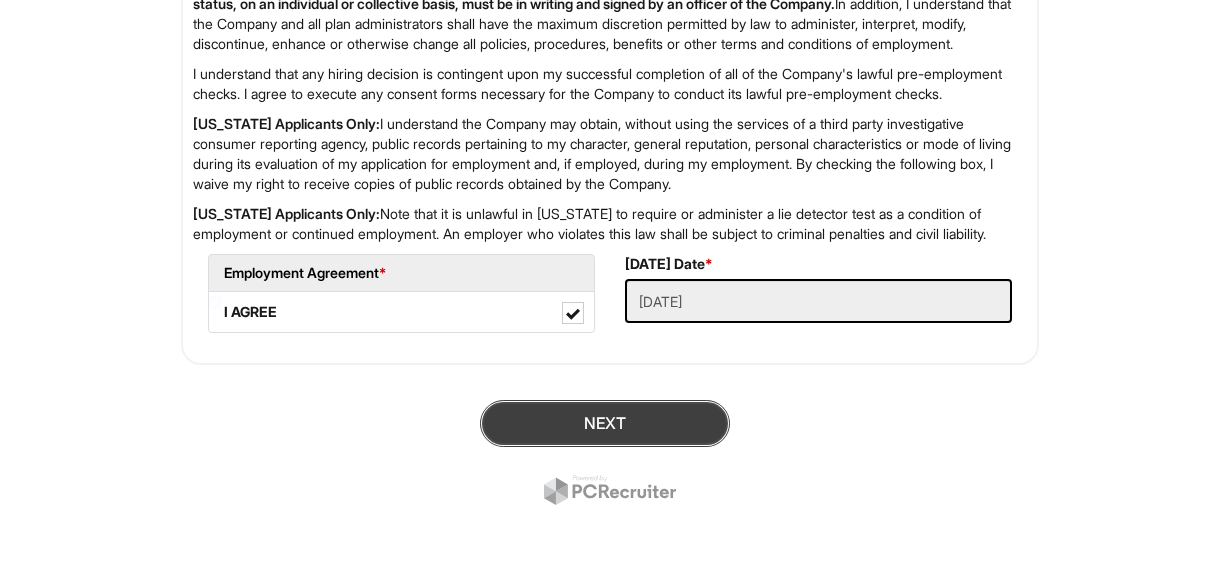 click on "Next" at bounding box center (605, 423) 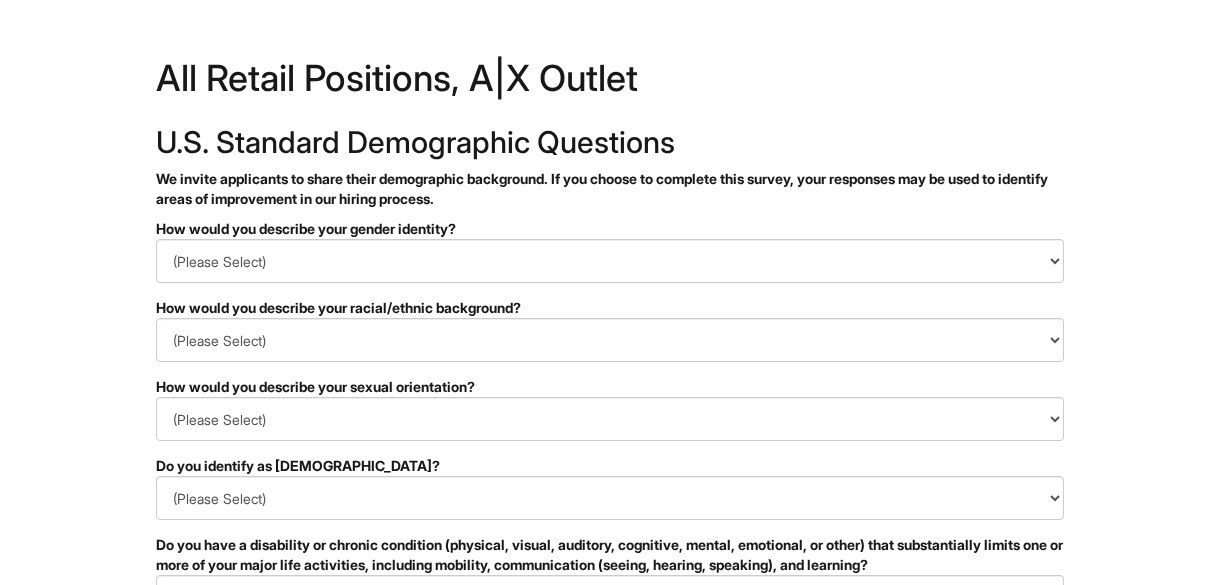 scroll, scrollTop: 0, scrollLeft: 0, axis: both 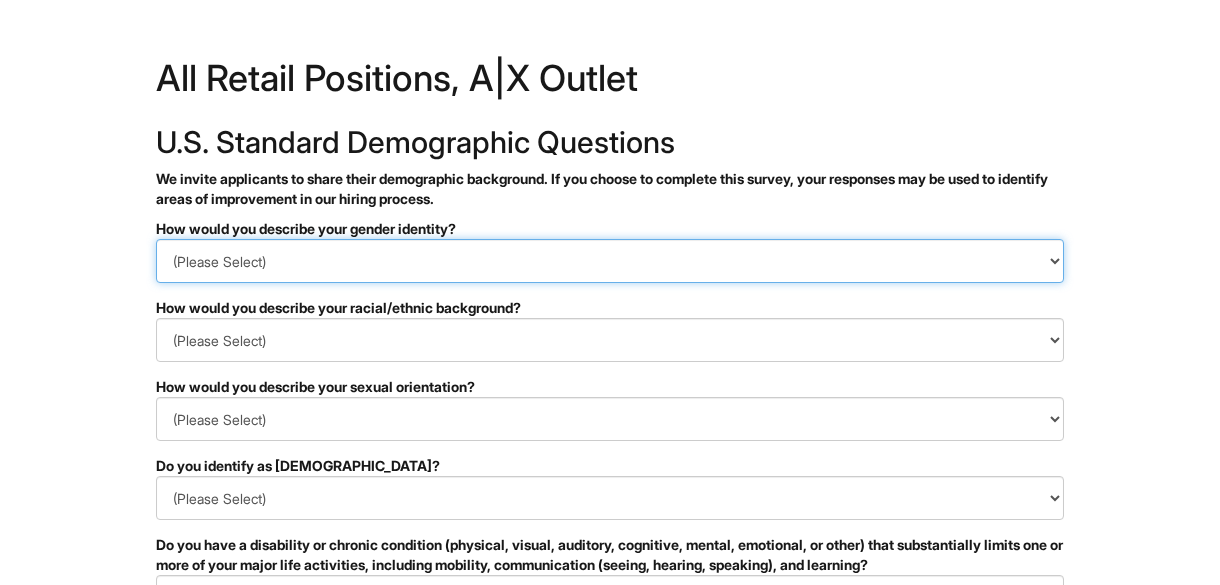 click on "(Please Select) Man Woman [DEMOGRAPHIC_DATA] I prefer to self-describe I don't wish to answer" at bounding box center (610, 261) 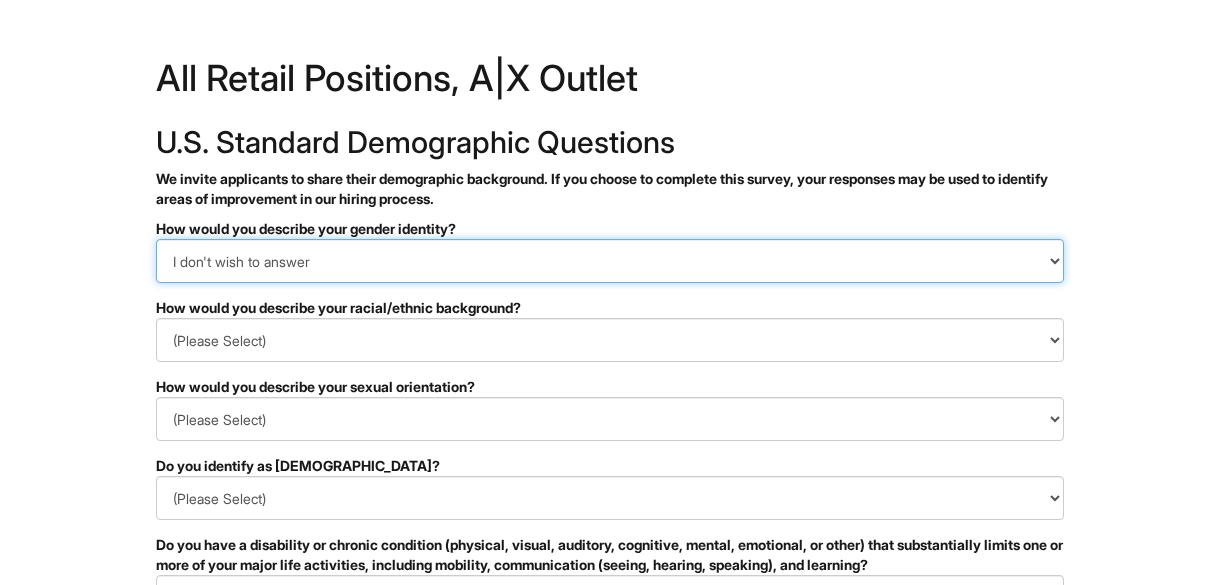 click on "(Please Select) Man Woman [DEMOGRAPHIC_DATA] I prefer to self-describe I don't wish to answer" at bounding box center (610, 261) 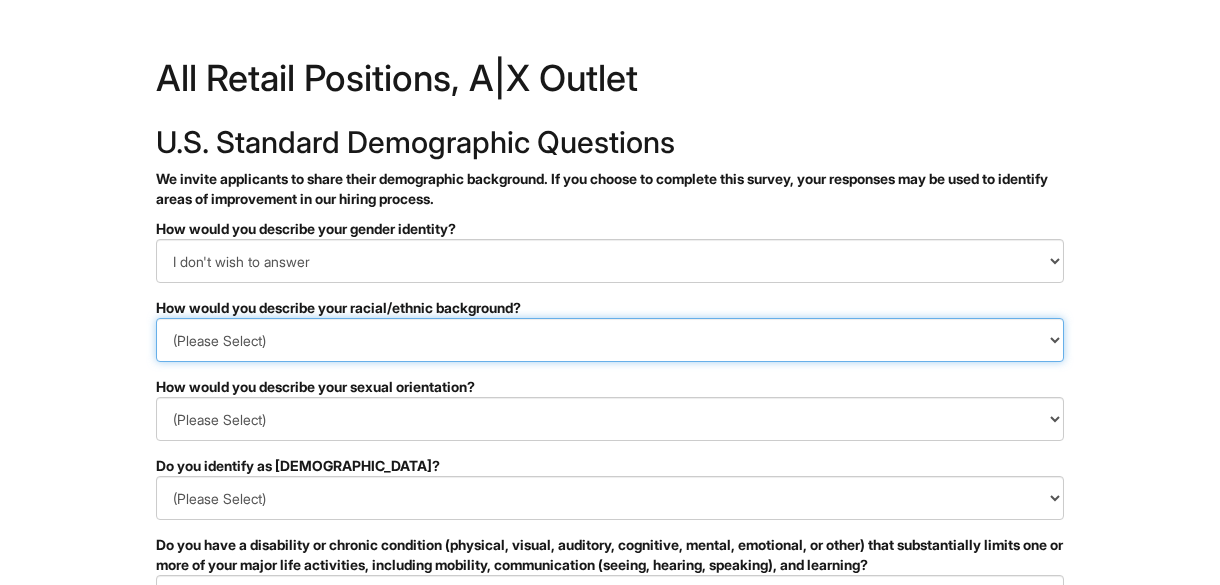 click on "(Please Select) Black or of African descent    East Asian    Hispanic, Latinx or of Spanish Origin    Indigenous, American Indian or Alaska Native    Middle Eastern or North African    Native Hawaiian or Pacific Islander    South Asian    Southeast Asian    White or European    I prefer to self-describe    I don't wish to answer" at bounding box center (610, 340) 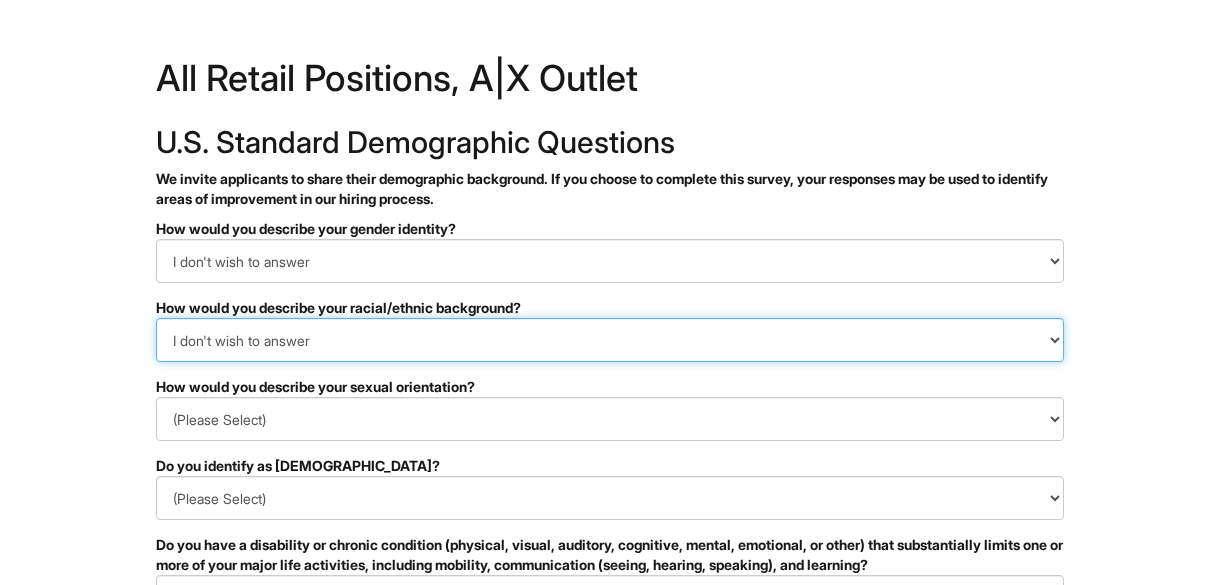 click on "(Please Select) Black or of African descent    East Asian    Hispanic, Latinx or of Spanish Origin    Indigenous, American Indian or Alaska Native    Middle Eastern or North African    Native Hawaiian or Pacific Islander    South Asian    Southeast Asian    White or European    I prefer to self-describe    I don't wish to answer" at bounding box center [610, 340] 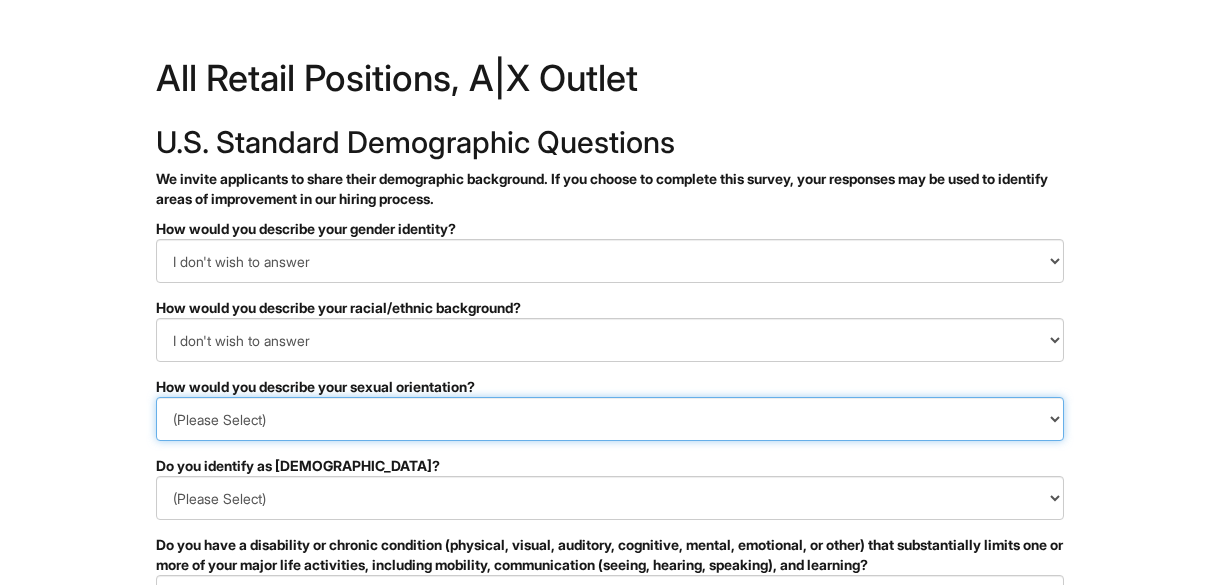 click on "(Please Select) Asexual Bisexual and/or pansexual Gay Heterosexual Lesbian Queer I prefer to self-describe I don't wish to answer" at bounding box center [610, 419] 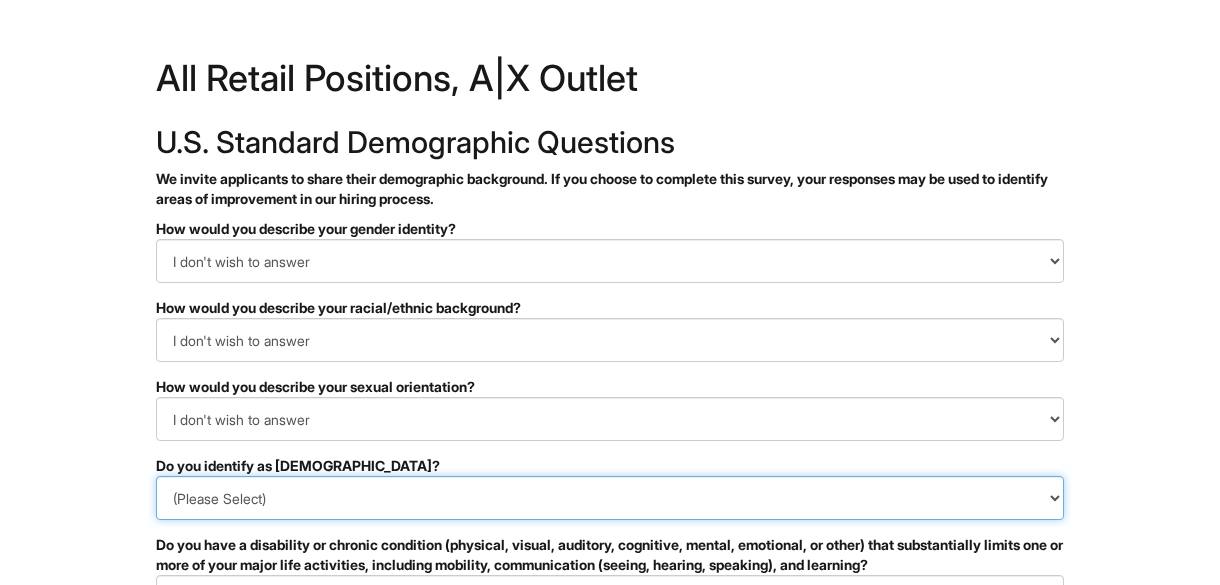 click on "(Please Select) Yes No I prefer to self-describe I don't wish to answer" at bounding box center (610, 498) 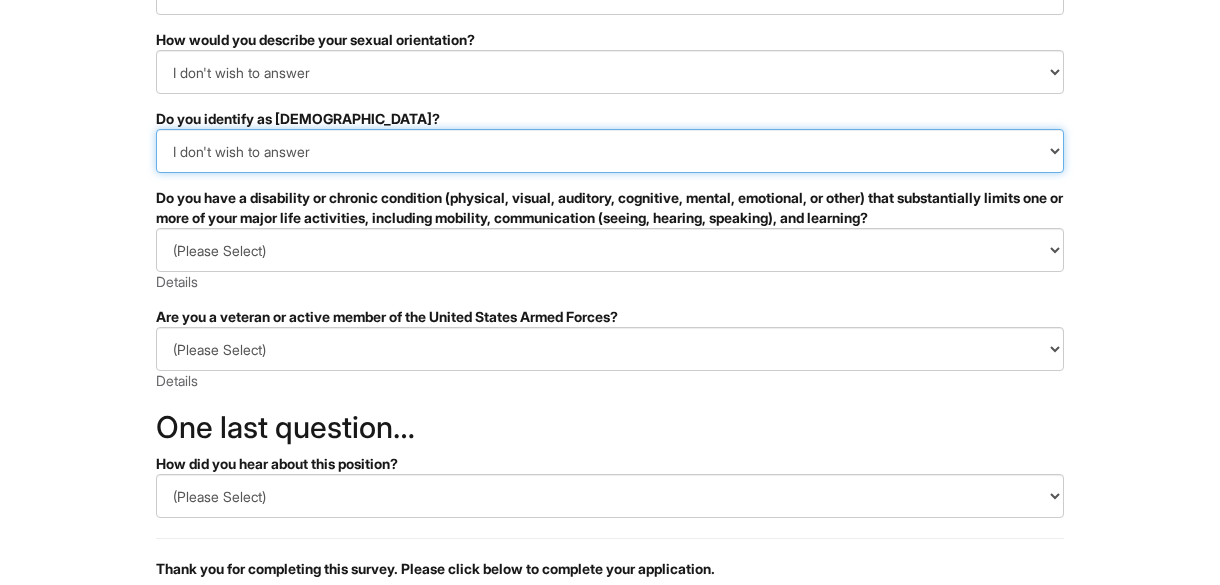 scroll, scrollTop: 382, scrollLeft: 0, axis: vertical 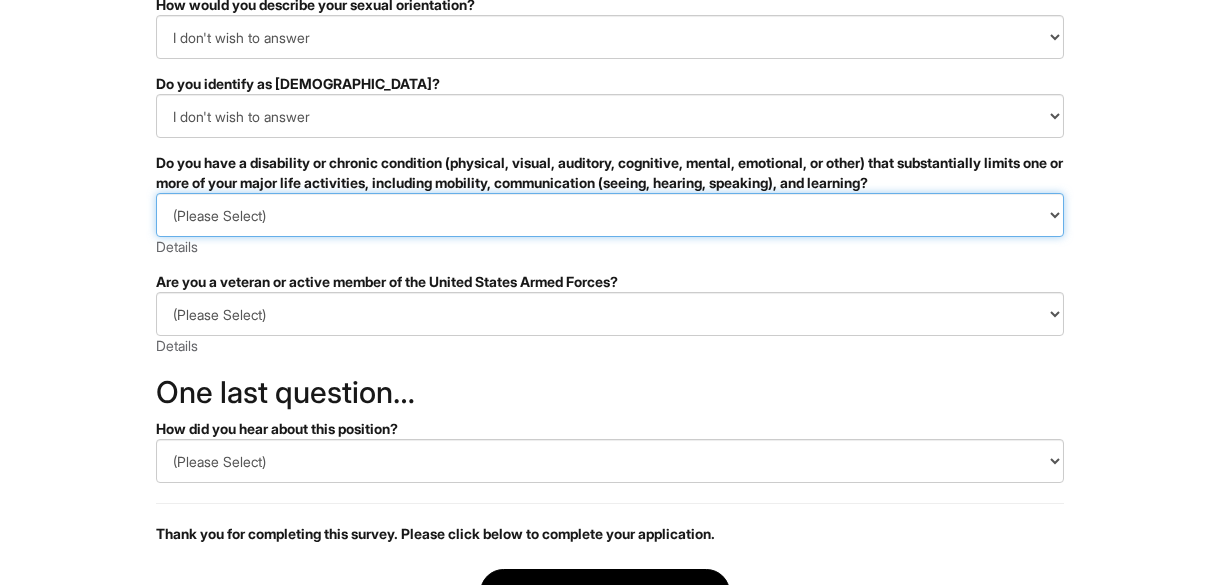click on "(Please Select) YES, I HAVE A DISABILITY (or previously had a disability) NO, I DON'T HAVE A DISABILITY I DON'T WISH TO ANSWER" at bounding box center (610, 215) 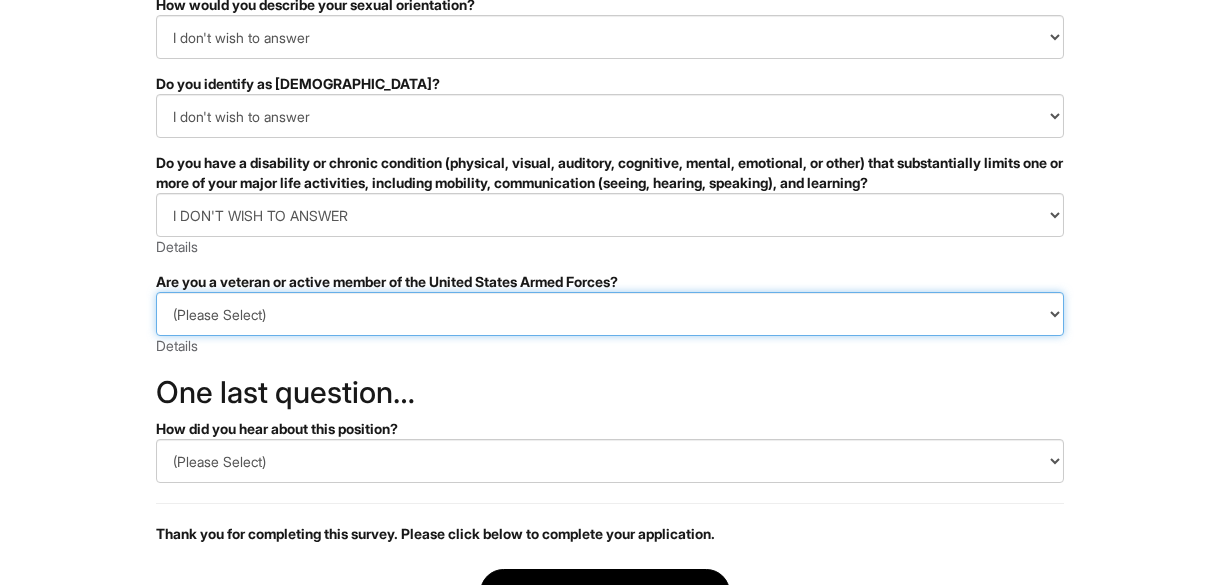 click on "(Please Select) I IDENTIFY AS ONE OR MORE OF THE CLASSIFICATIONS OF PROTECTED VETERANS LISTED I AM NOT A PROTECTED VETERAN I PREFER NOT TO ANSWER" at bounding box center (610, 314) 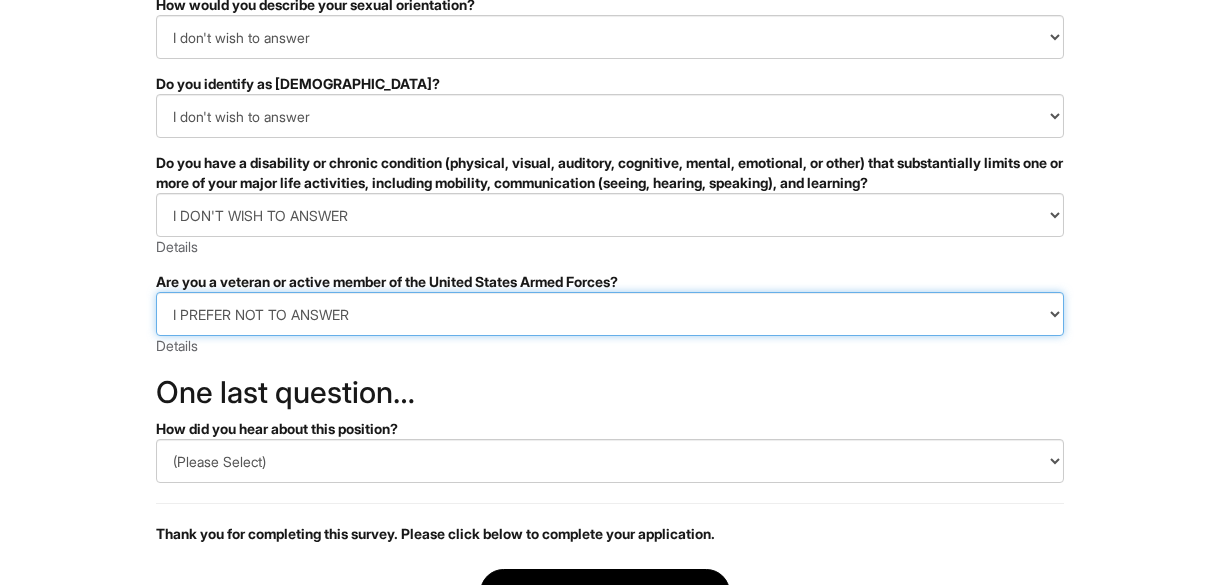 click on "(Please Select) I IDENTIFY AS ONE OR MORE OF THE CLASSIFICATIONS OF PROTECTED VETERANS LISTED I AM NOT A PROTECTED VETERAN I PREFER NOT TO ANSWER" at bounding box center [610, 314] 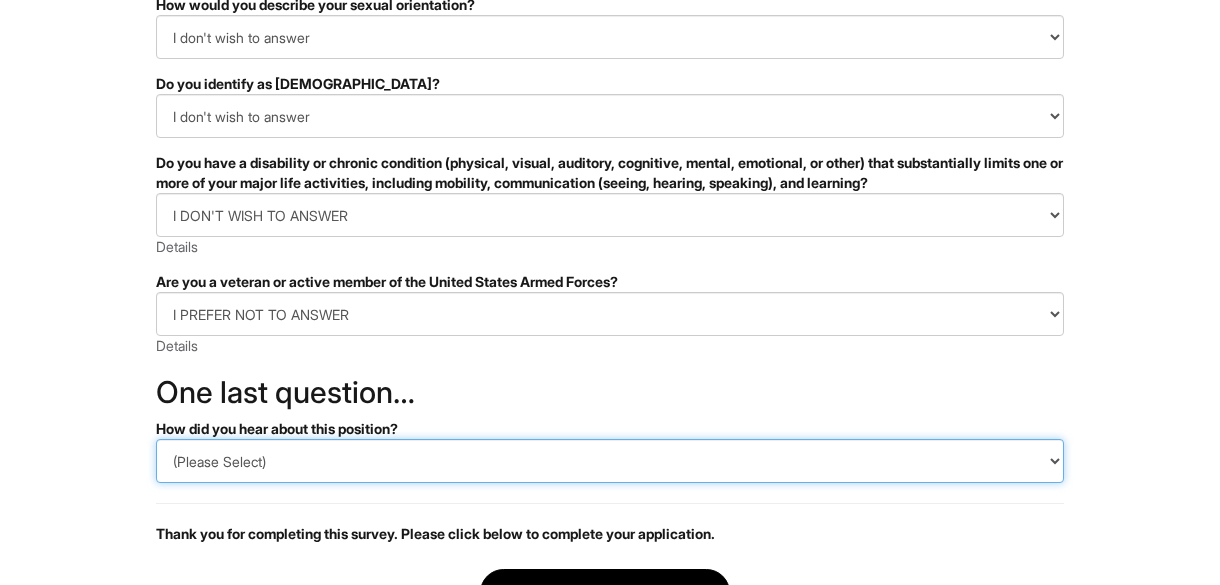 click on "(Please Select) CareerBuilder Indeed LinkedIn Monster Referral Other" at bounding box center [610, 461] 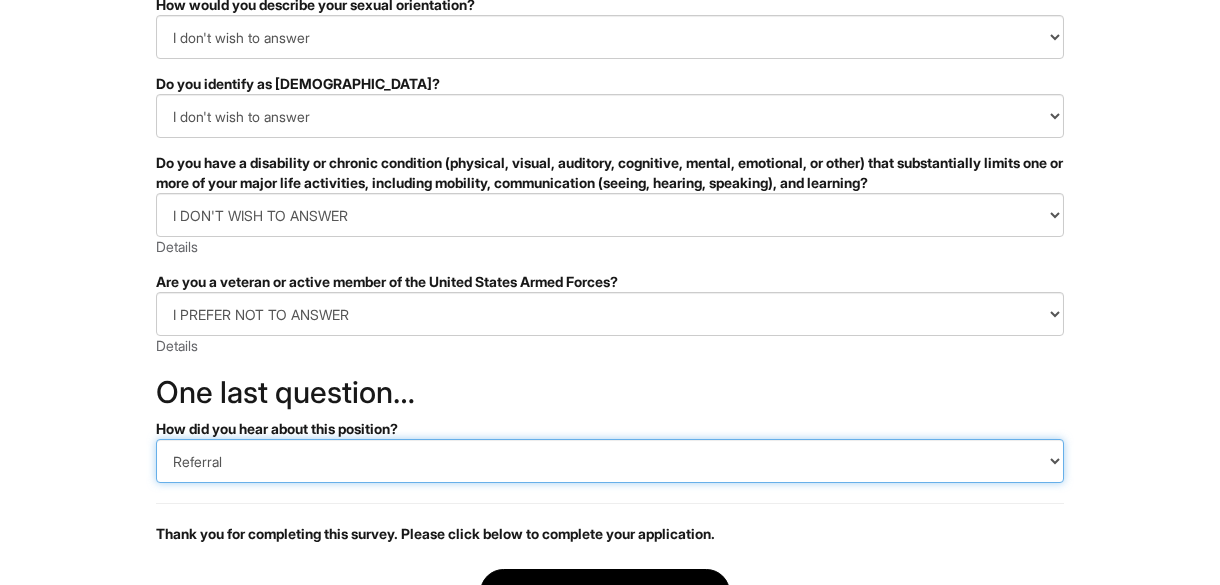 click on "(Please Select) CareerBuilder Indeed LinkedIn Monster Referral Other" at bounding box center [610, 461] 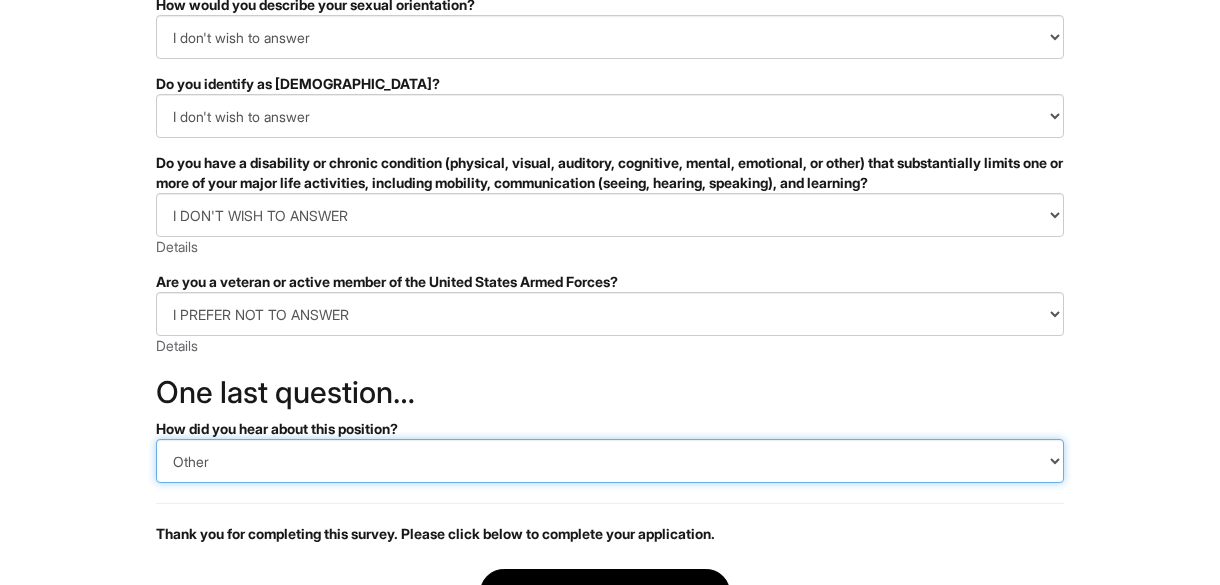 click on "(Please Select) CareerBuilder Indeed LinkedIn Monster Referral Other" at bounding box center [610, 461] 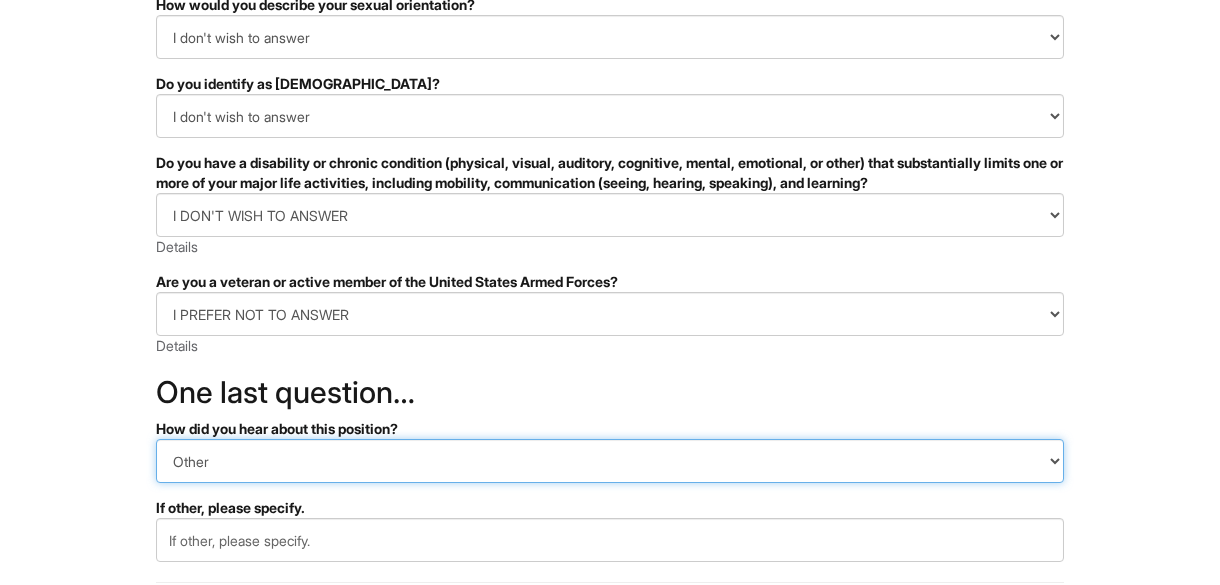 scroll, scrollTop: 620, scrollLeft: 0, axis: vertical 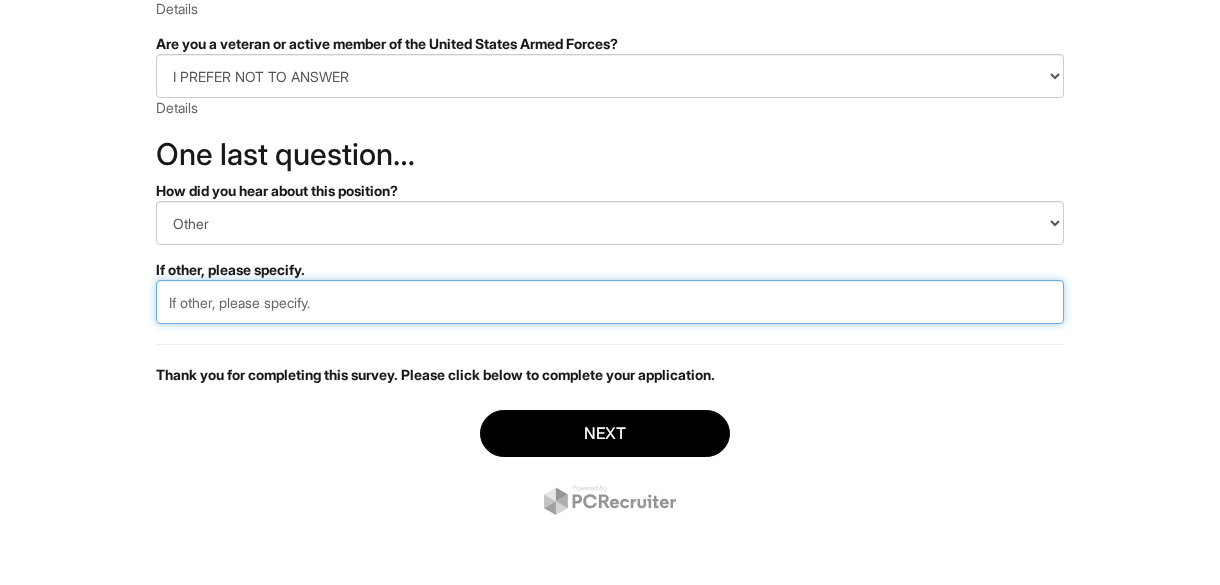 click at bounding box center [610, 302] 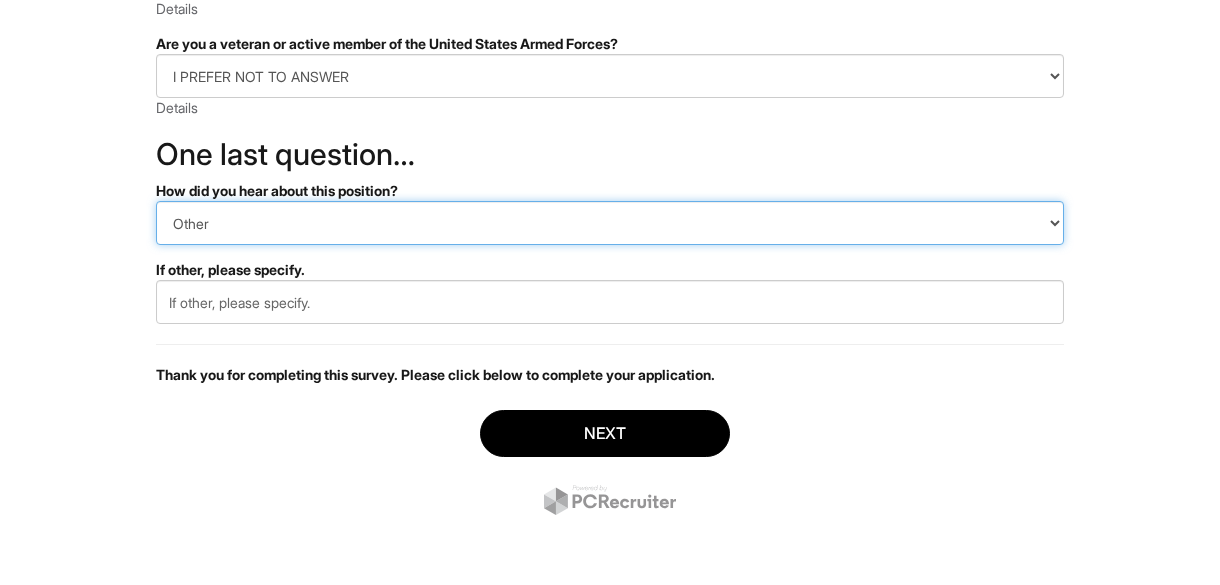 click on "(Please Select) CareerBuilder Indeed LinkedIn Monster Referral Other" at bounding box center [610, 223] 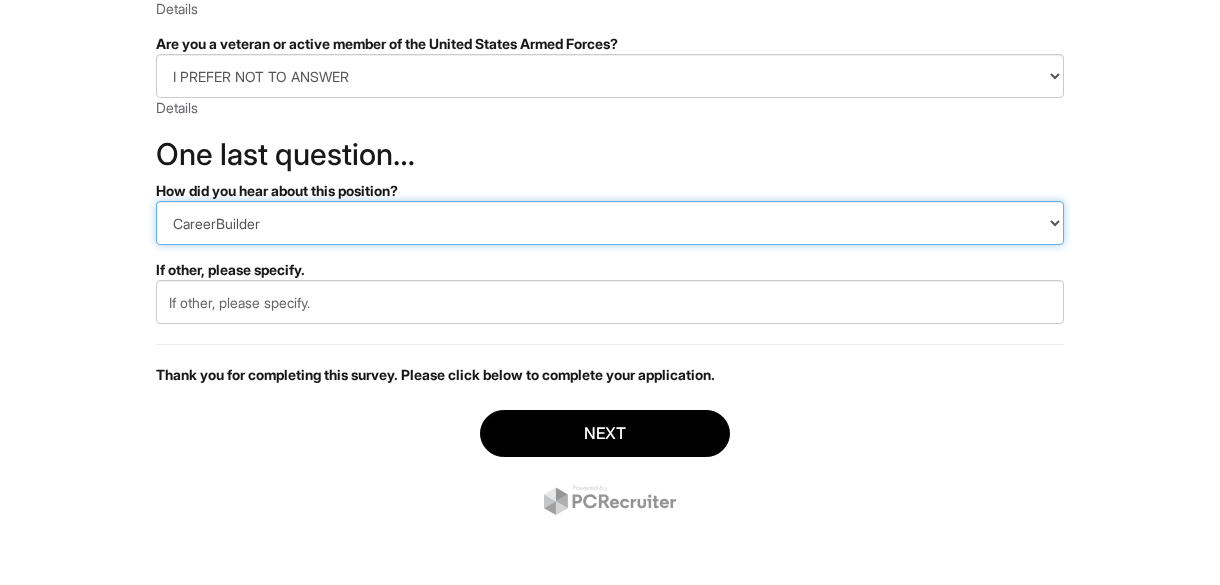 click on "(Please Select) CareerBuilder Indeed LinkedIn Monster Referral Other" at bounding box center (610, 223) 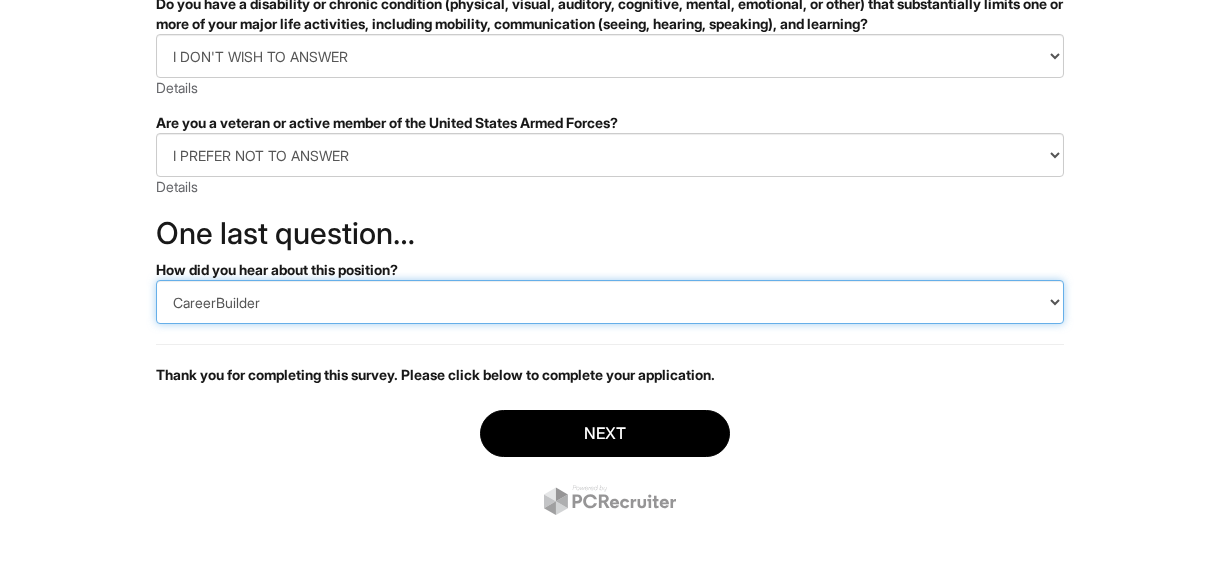 scroll, scrollTop: 541, scrollLeft: 0, axis: vertical 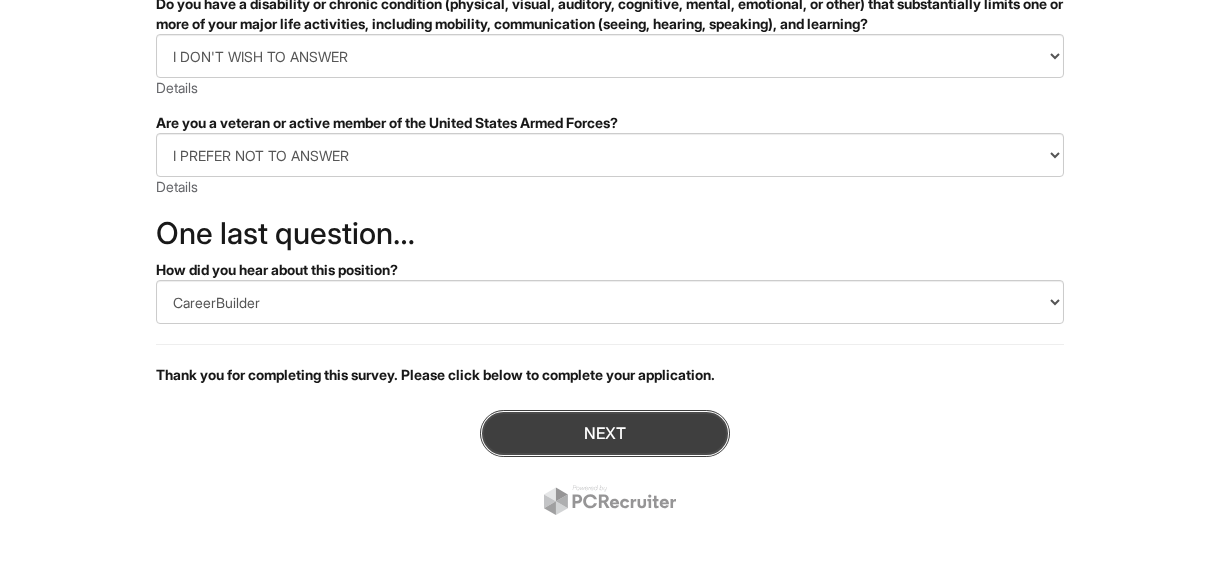 click on "Next" at bounding box center [605, 433] 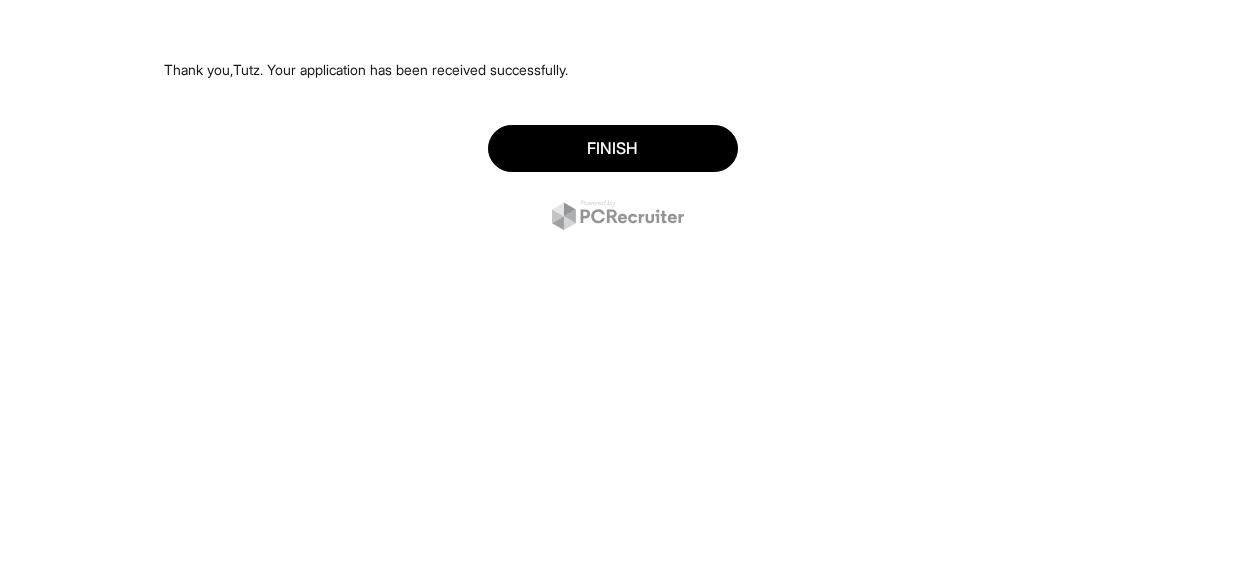 scroll, scrollTop: 0, scrollLeft: 0, axis: both 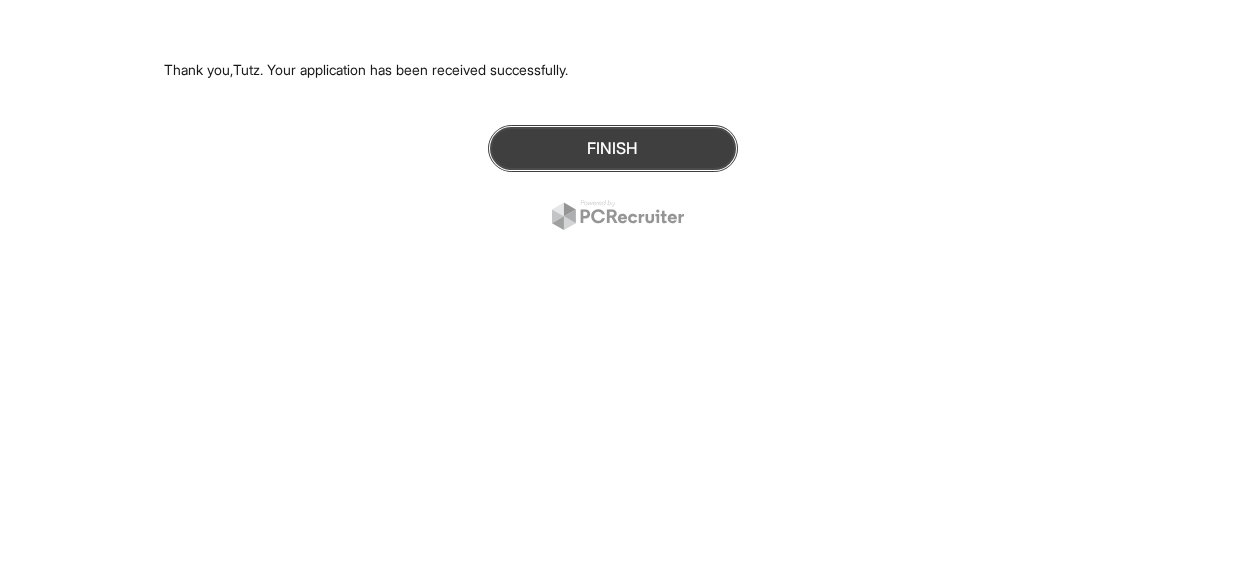 click on "Finish" at bounding box center (613, 148) 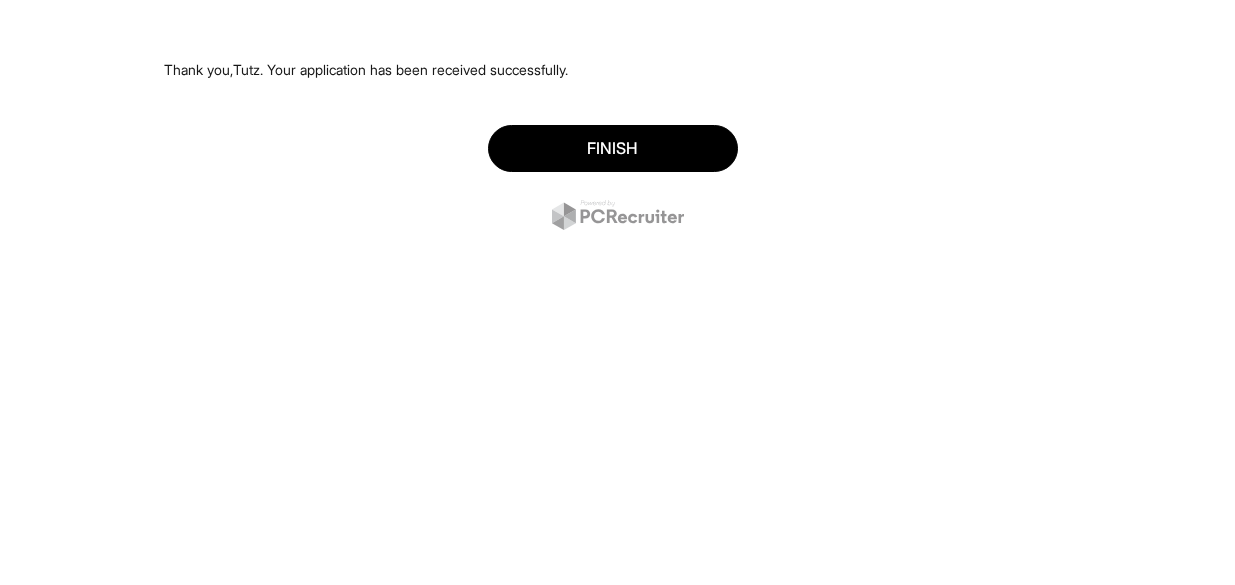 scroll, scrollTop: 0, scrollLeft: 0, axis: both 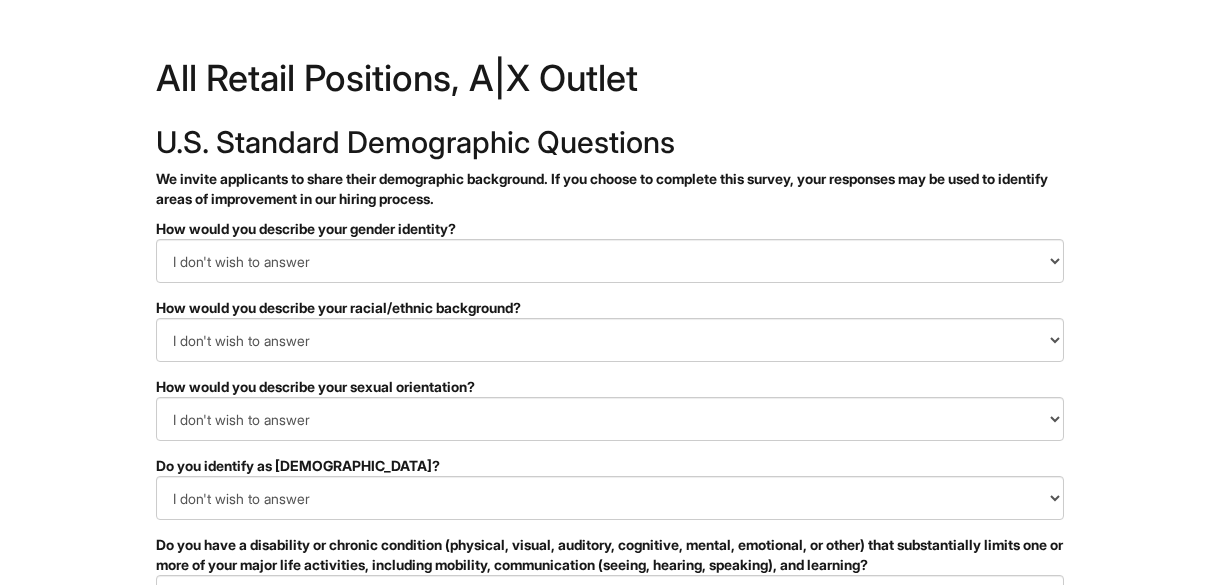 select on "I don't wish to answer" 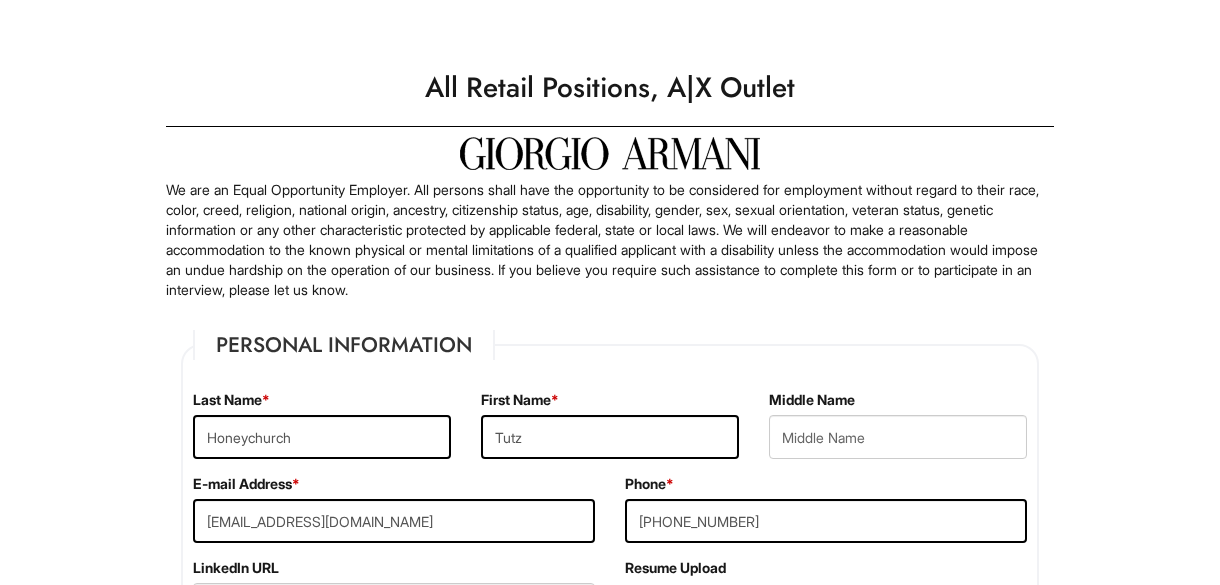 scroll, scrollTop: 3335, scrollLeft: 0, axis: vertical 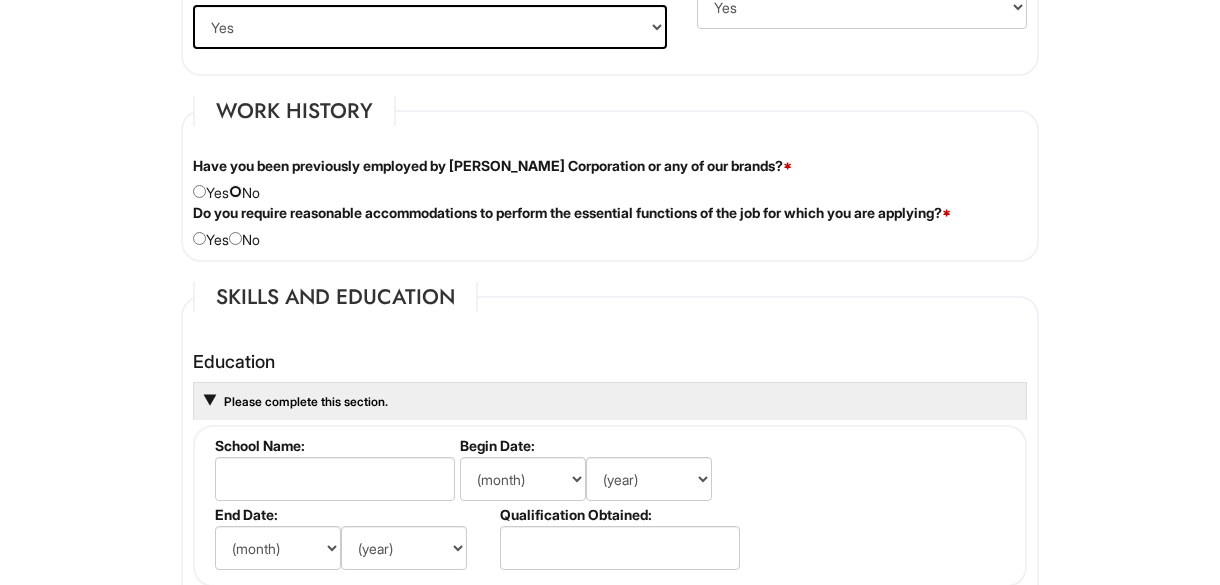click at bounding box center (235, 191) 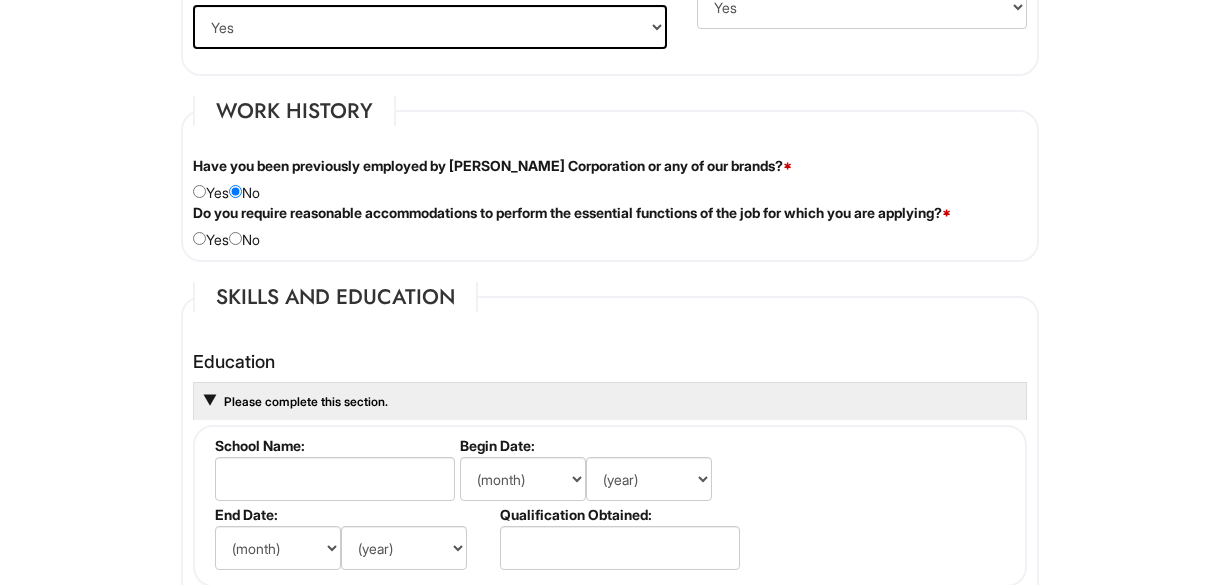 click on "Do you require reasonable accommodations to perform the essential functions of the job for which you are applying? *    Yes   No" at bounding box center [610, 226] 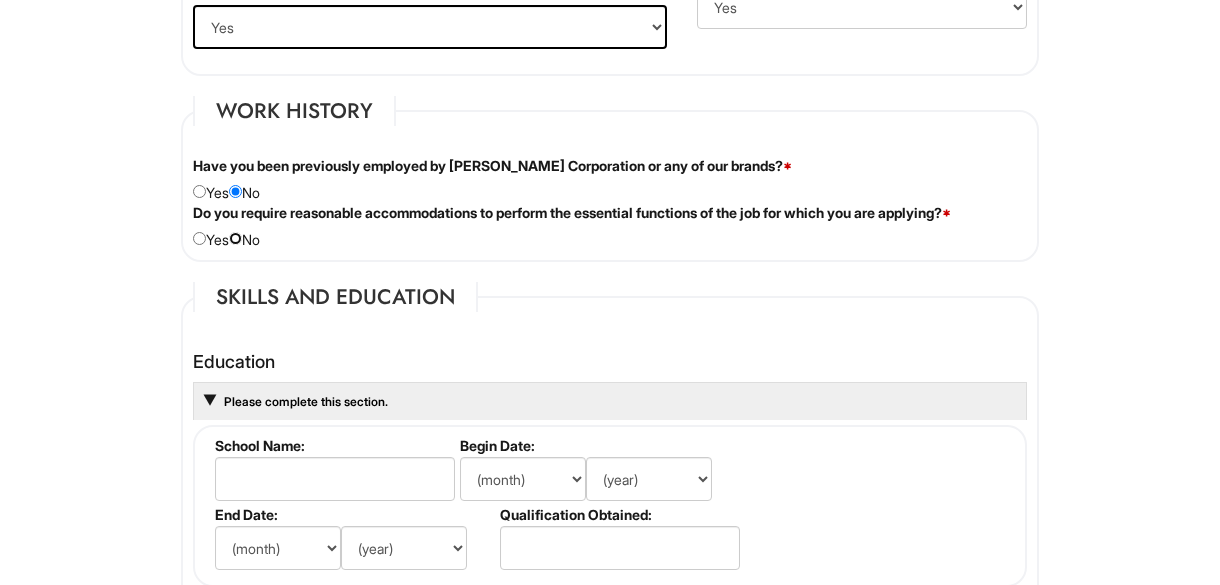 click at bounding box center [235, 238] 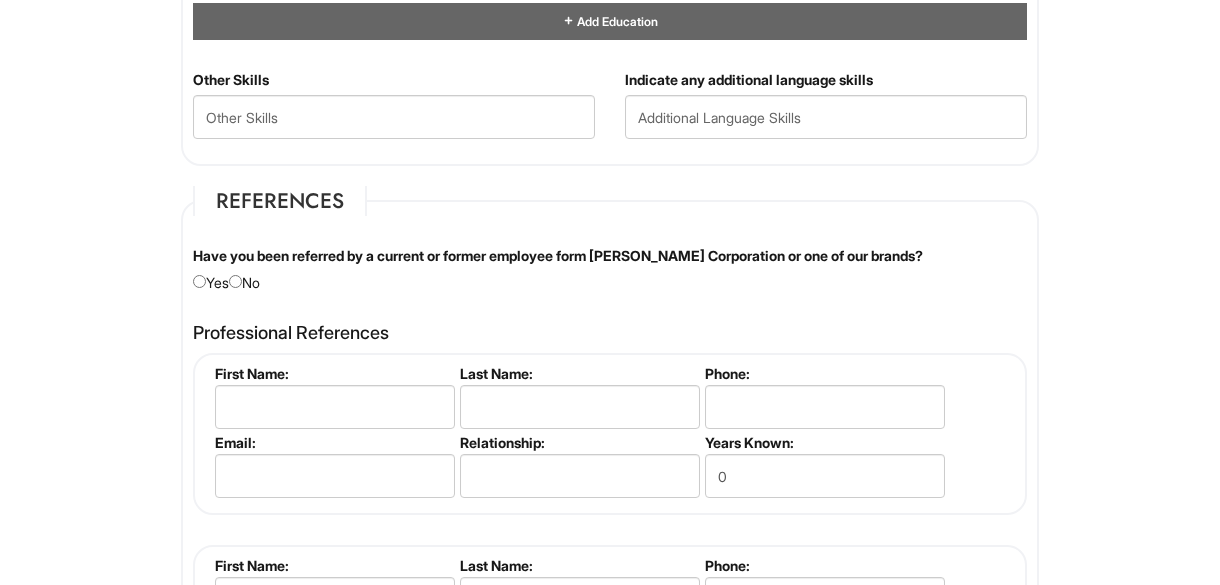 scroll, scrollTop: 3387, scrollLeft: 0, axis: vertical 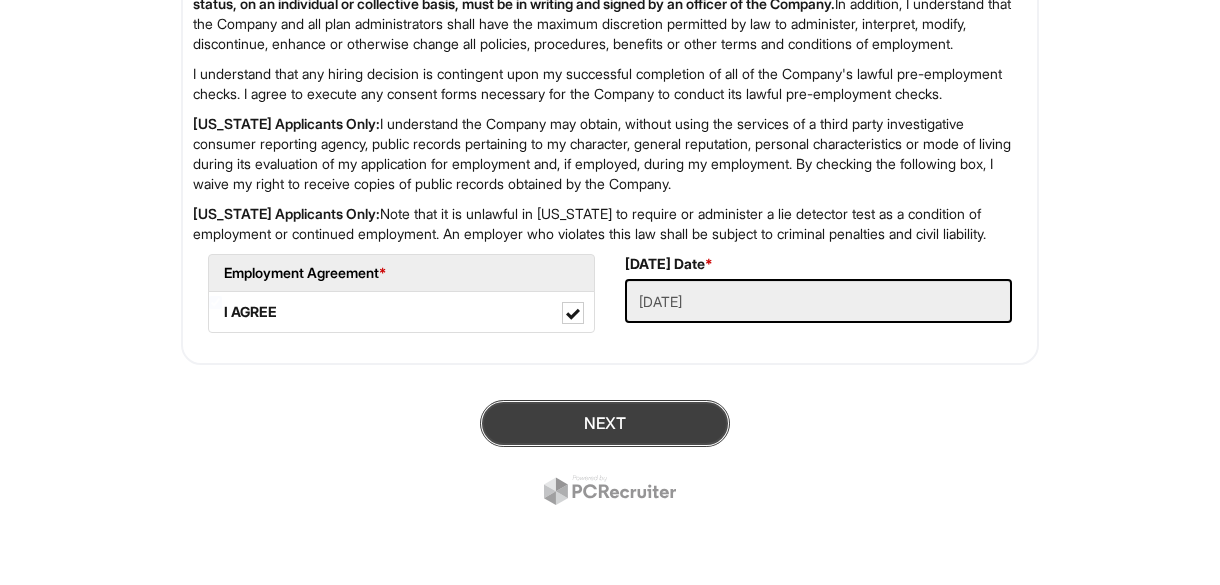 click on "Next" at bounding box center [605, 423] 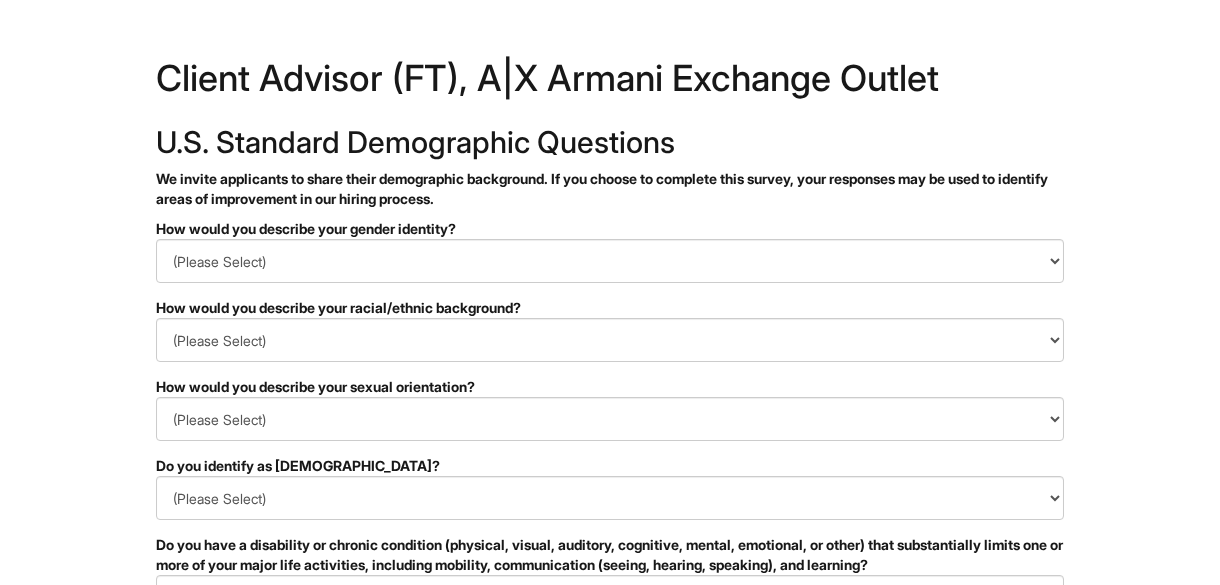 scroll, scrollTop: 0, scrollLeft: 0, axis: both 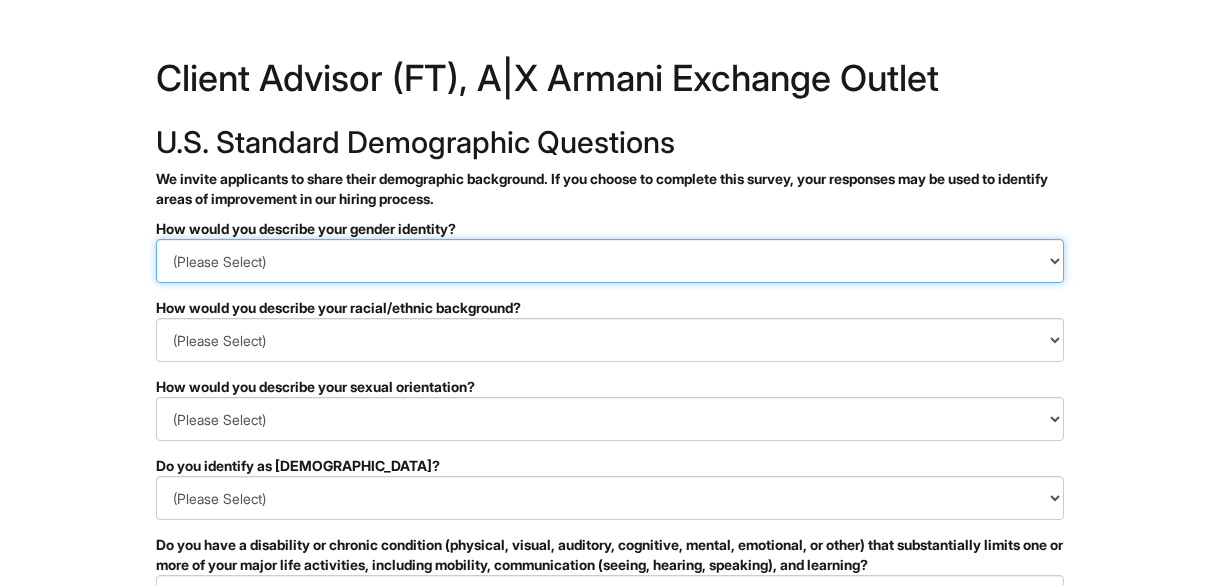 click on "(Please Select) Man Woman [DEMOGRAPHIC_DATA] I prefer to self-describe I don't wish to answer" at bounding box center (610, 261) 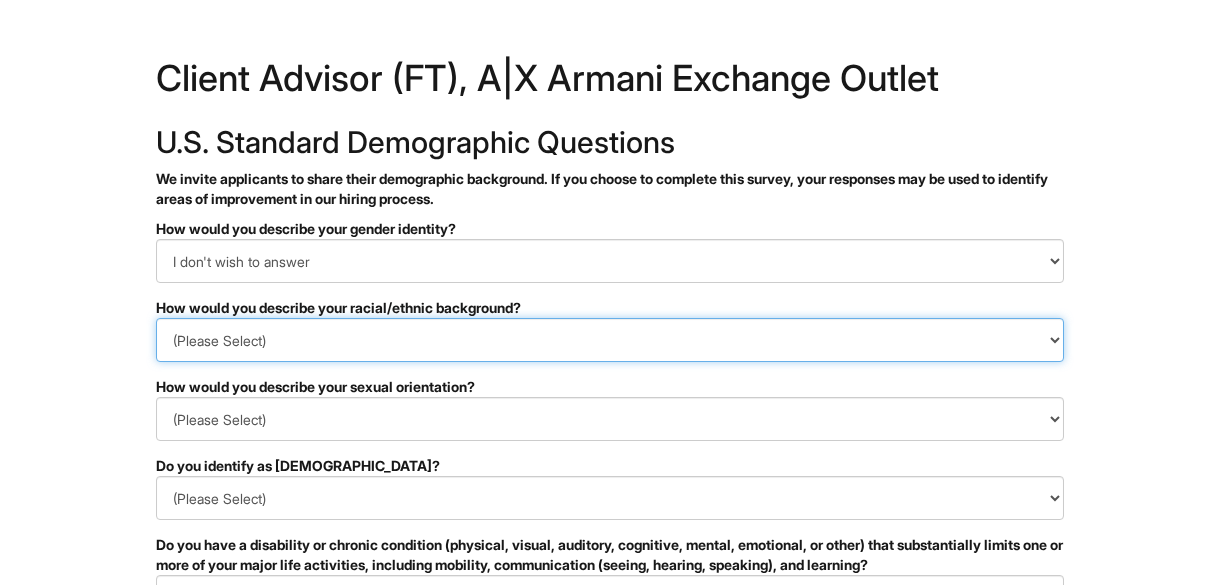 click on "(Please Select) [DEMOGRAPHIC_DATA] or of [DEMOGRAPHIC_DATA] descent    [DEMOGRAPHIC_DATA]    Hispanic, [DEMOGRAPHIC_DATA] or of [DEMOGRAPHIC_DATA] Origin    Indigenous, [DEMOGRAPHIC_DATA] or [US_STATE][DEMOGRAPHIC_DATA]    Middle Eastern or [DEMOGRAPHIC_DATA] or [DEMOGRAPHIC_DATA]    [DEMOGRAPHIC_DATA]    Southeast Asian    White or [DEMOGRAPHIC_DATA]    I prefer to self-describe    I don't wish to answer" at bounding box center (610, 340) 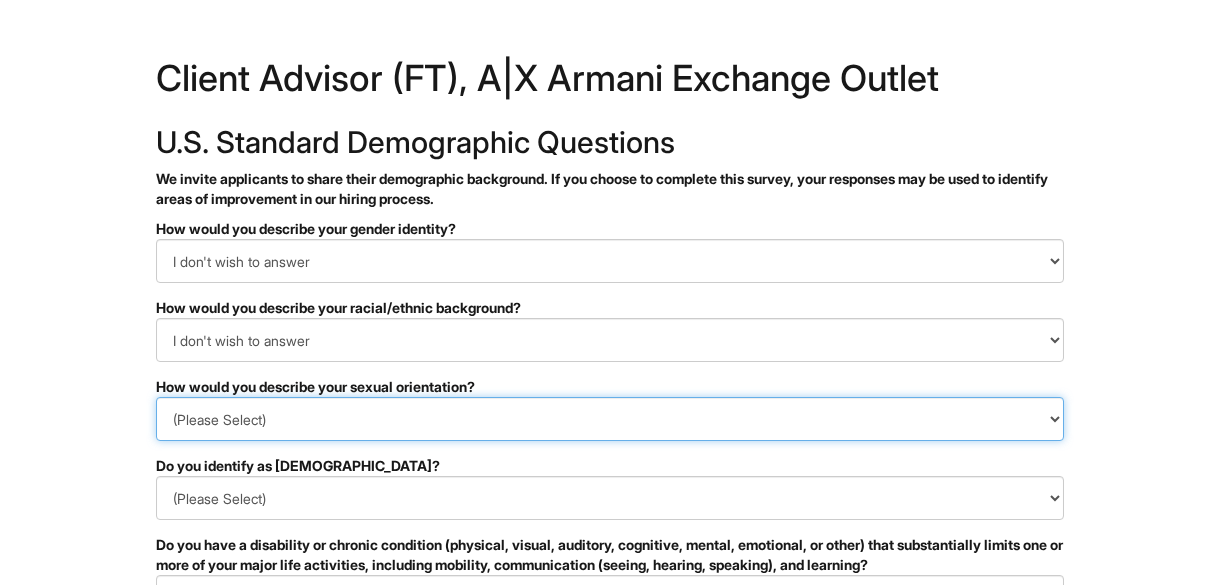 click on "(Please Select) [DEMOGRAPHIC_DATA] [DEMOGRAPHIC_DATA] and/or [DEMOGRAPHIC_DATA] [DEMOGRAPHIC_DATA] [DEMOGRAPHIC_DATA] [DEMOGRAPHIC_DATA] [DEMOGRAPHIC_DATA] I prefer to self-describe I don't wish to answer" at bounding box center [610, 419] 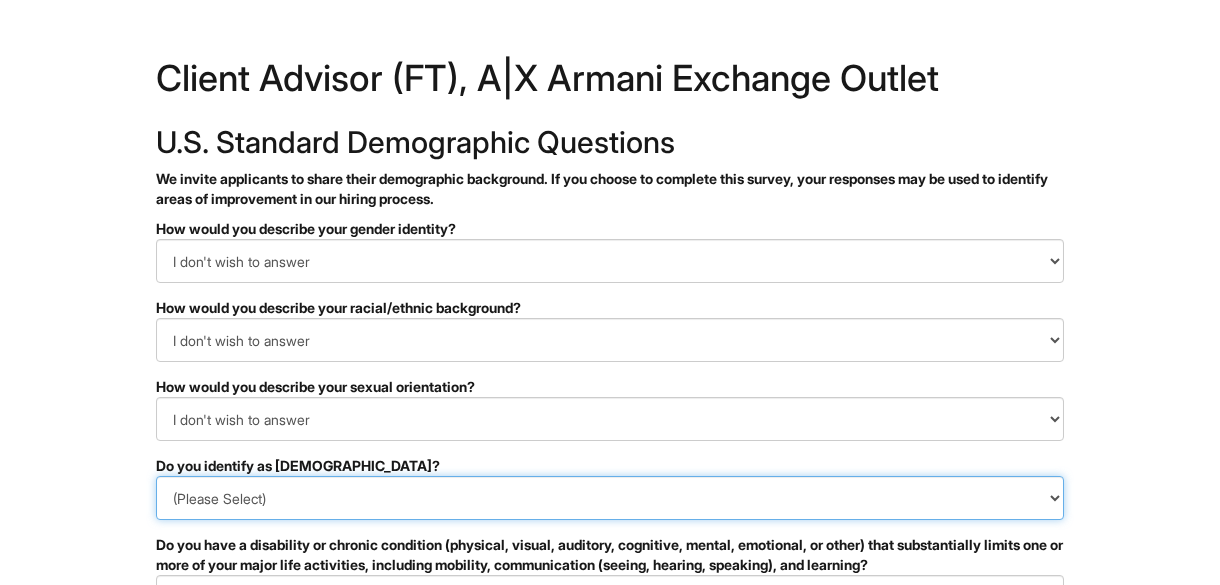 click on "(Please Select) Yes No I prefer to self-describe I don't wish to answer" at bounding box center [610, 498] 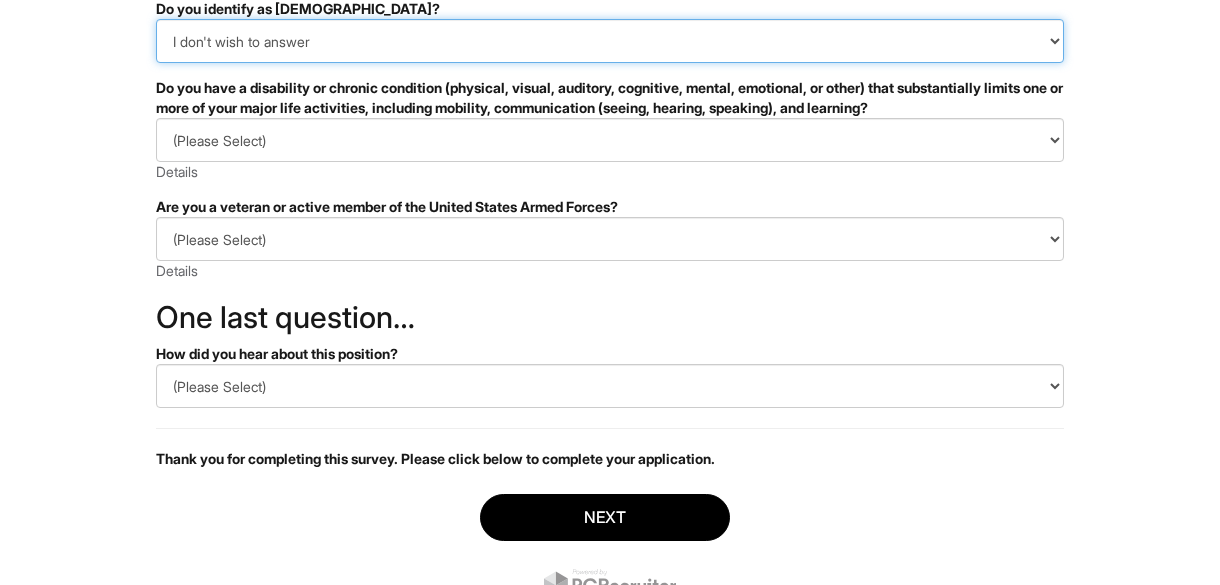 scroll, scrollTop: 455, scrollLeft: 0, axis: vertical 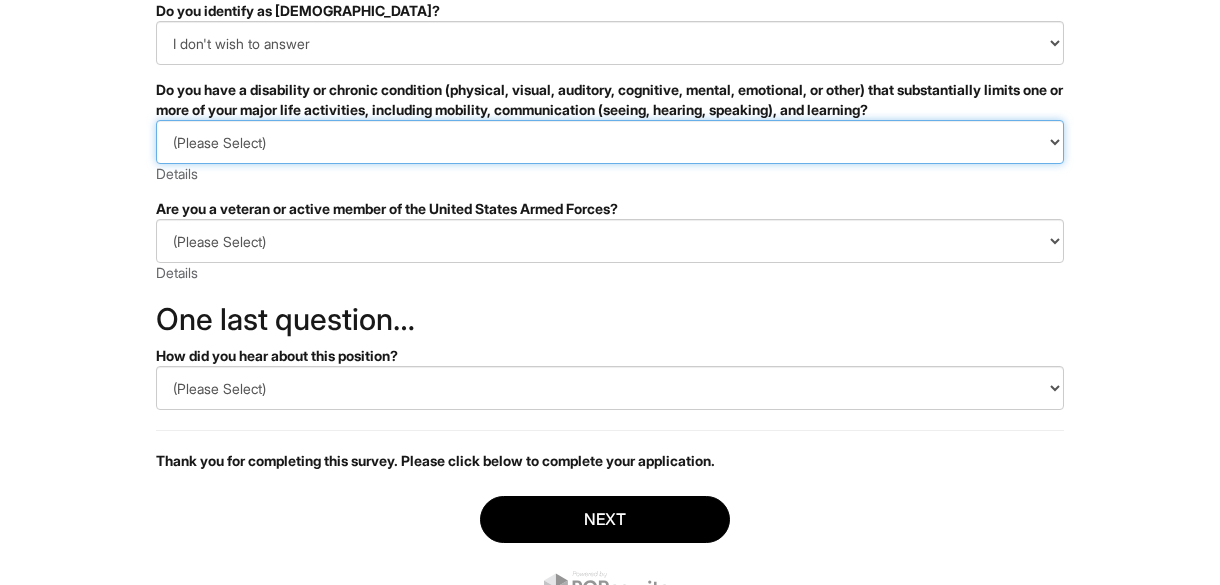 click on "(Please Select) YES, I HAVE A DISABILITY (or previously had a disability) NO, I DON'T HAVE A DISABILITY I DON'T WISH TO ANSWER" at bounding box center [610, 142] 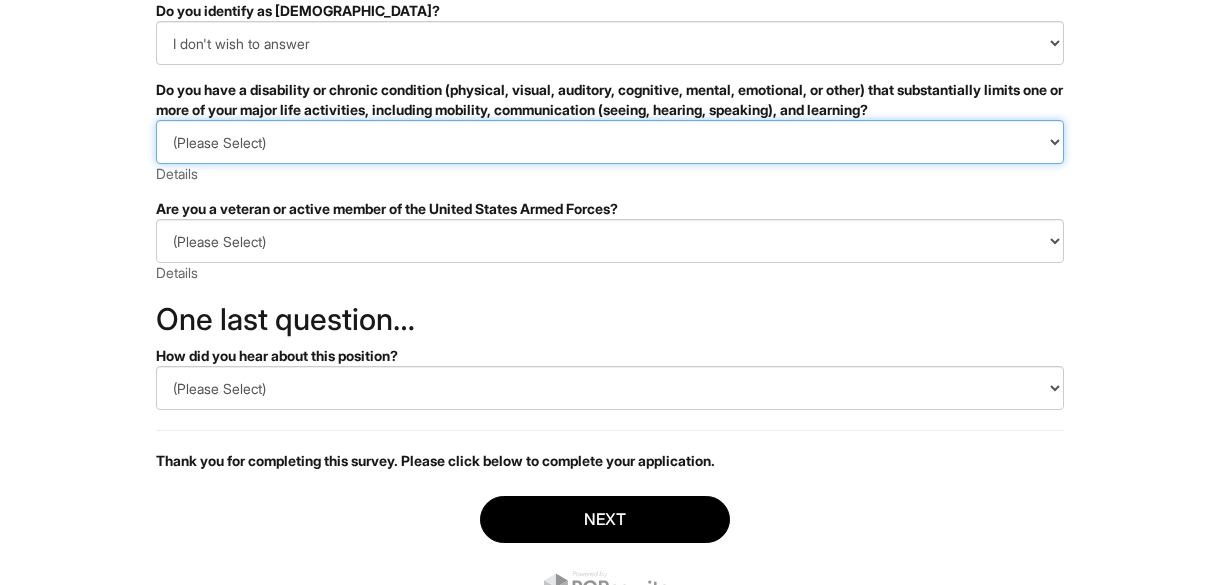 select on "I DON'T WISH TO ANSWER" 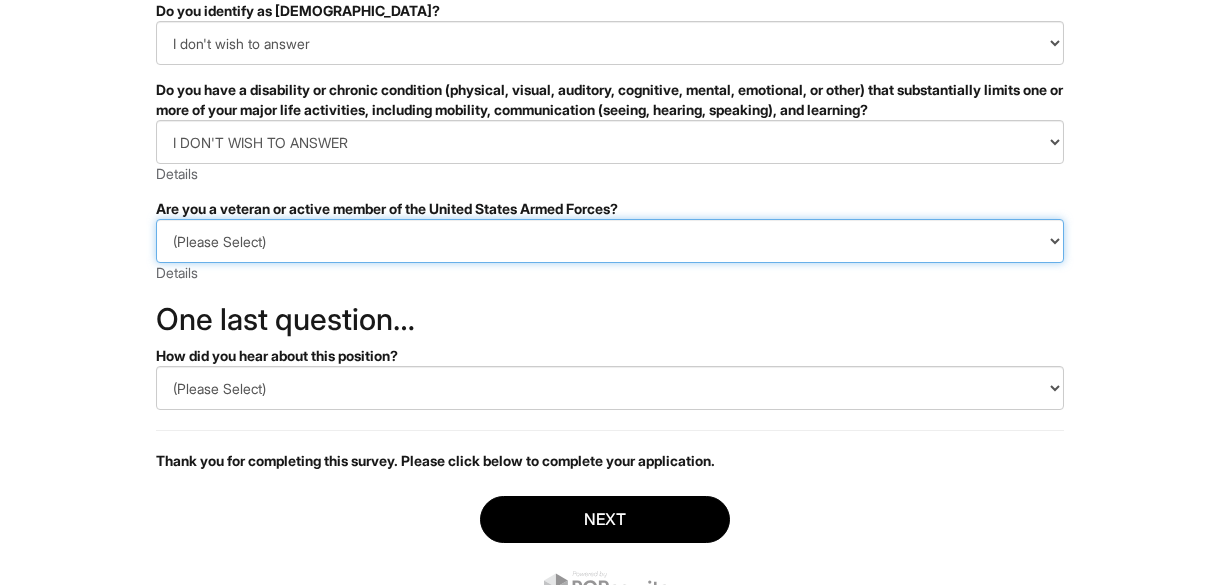 click on "(Please Select) I IDENTIFY AS ONE OR MORE OF THE CLASSIFICATIONS OF PROTECTED VETERANS LISTED I AM NOT A PROTECTED VETERAN I PREFER NOT TO ANSWER" at bounding box center [610, 241] 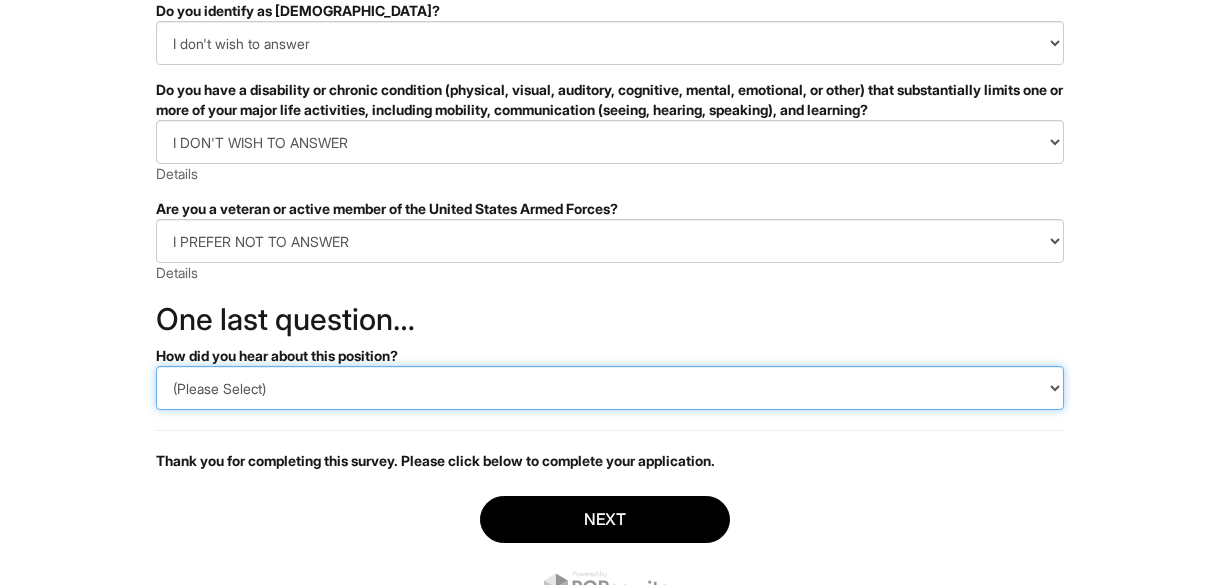 drag, startPoint x: 218, startPoint y: 383, endPoint x: 217, endPoint y: 407, distance: 24.020824 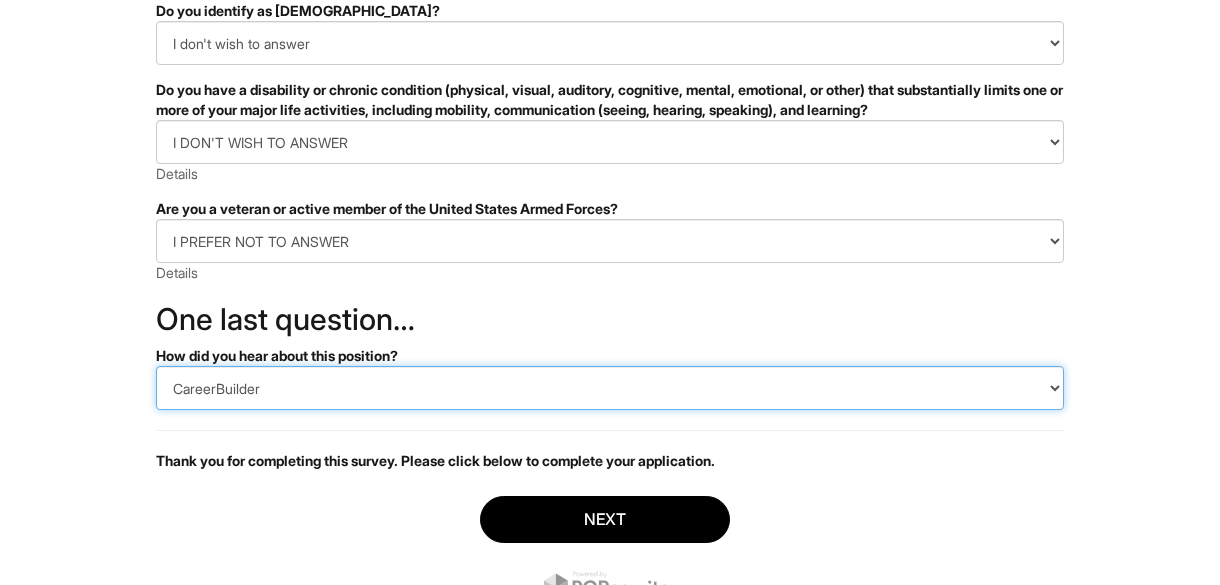 click on "(Please Select) CareerBuilder Indeed LinkedIn Monster Referral Other" at bounding box center [610, 388] 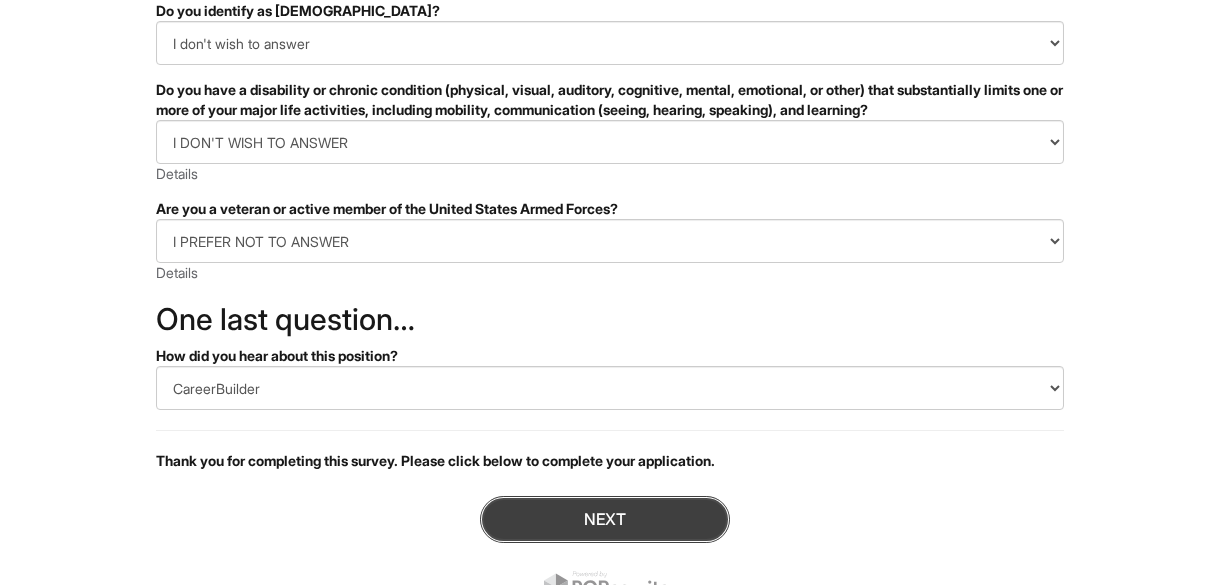 click on "Next" at bounding box center [605, 519] 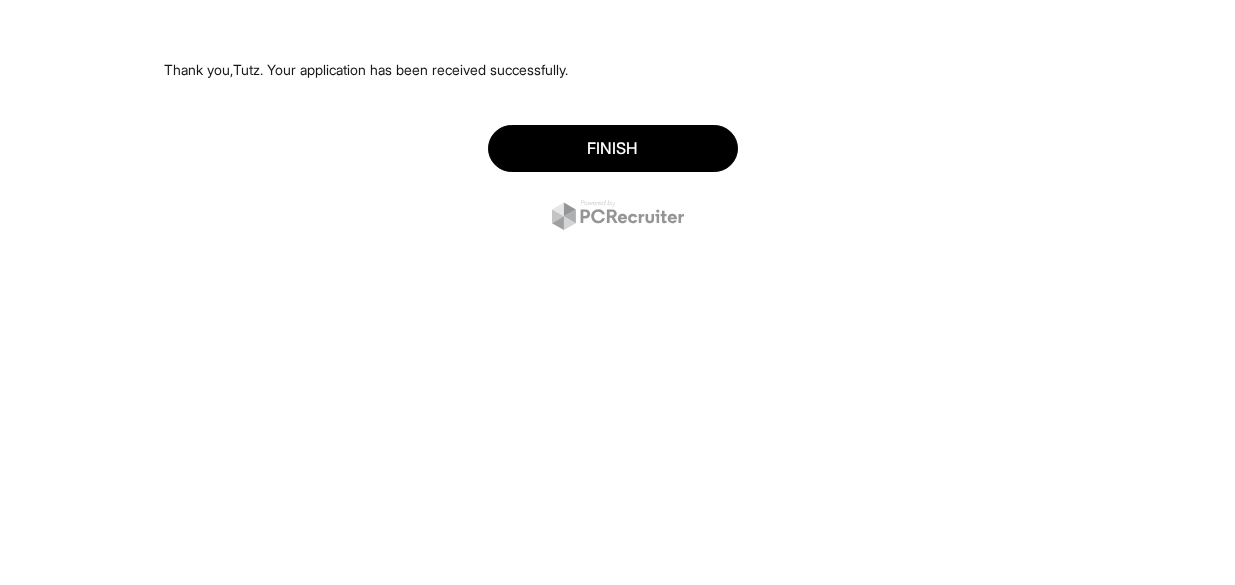 scroll, scrollTop: 0, scrollLeft: 0, axis: both 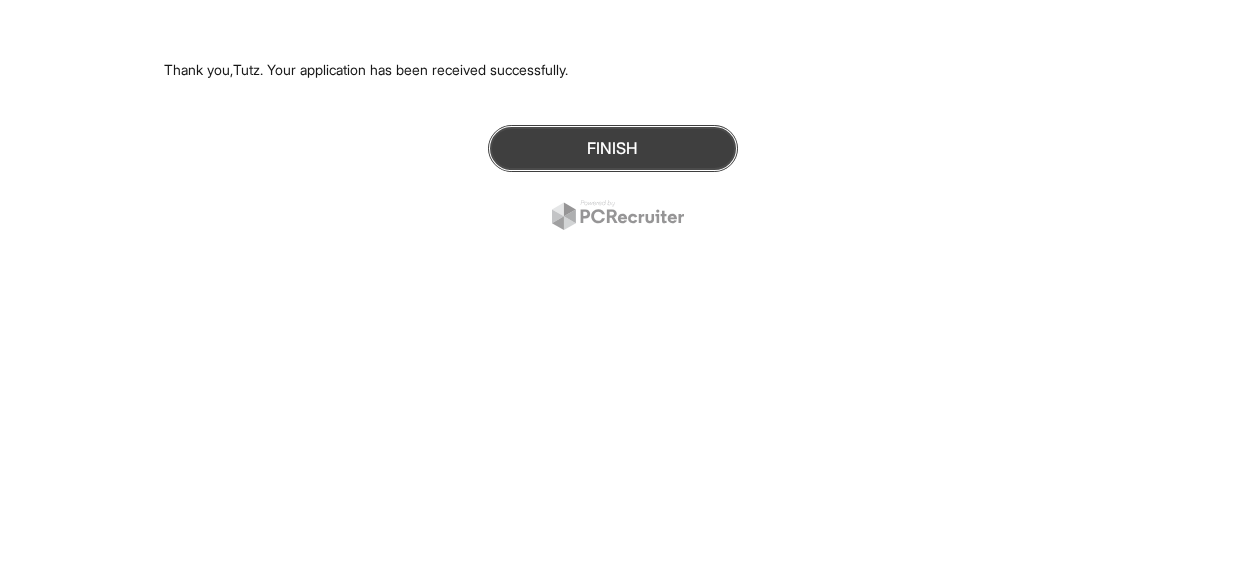click on "Finish" at bounding box center [613, 148] 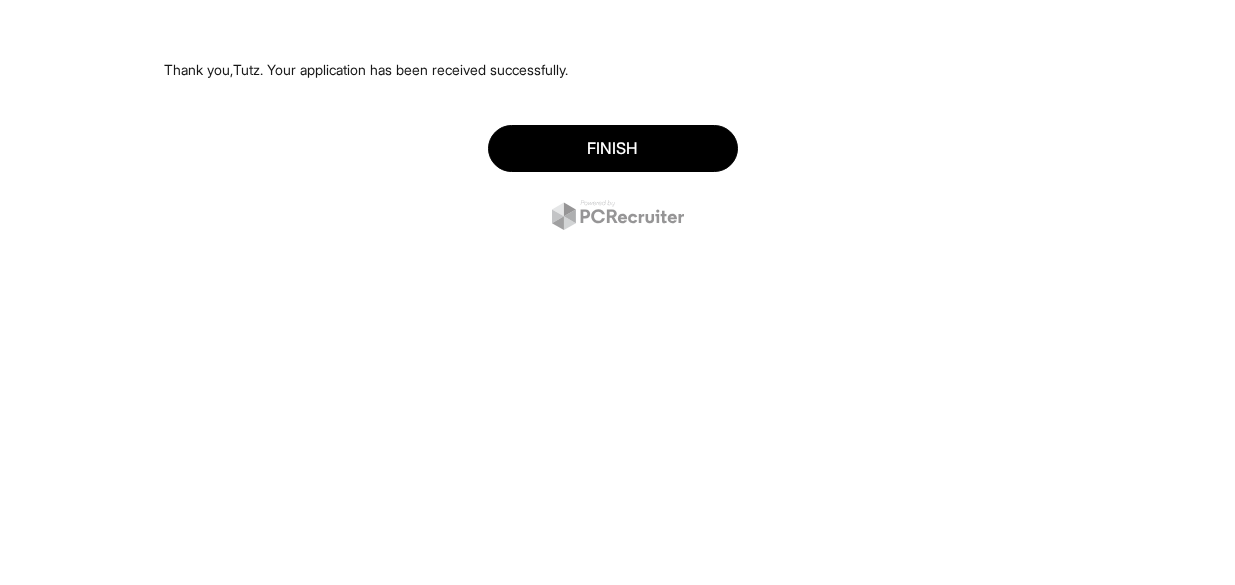 scroll, scrollTop: 0, scrollLeft: 0, axis: both 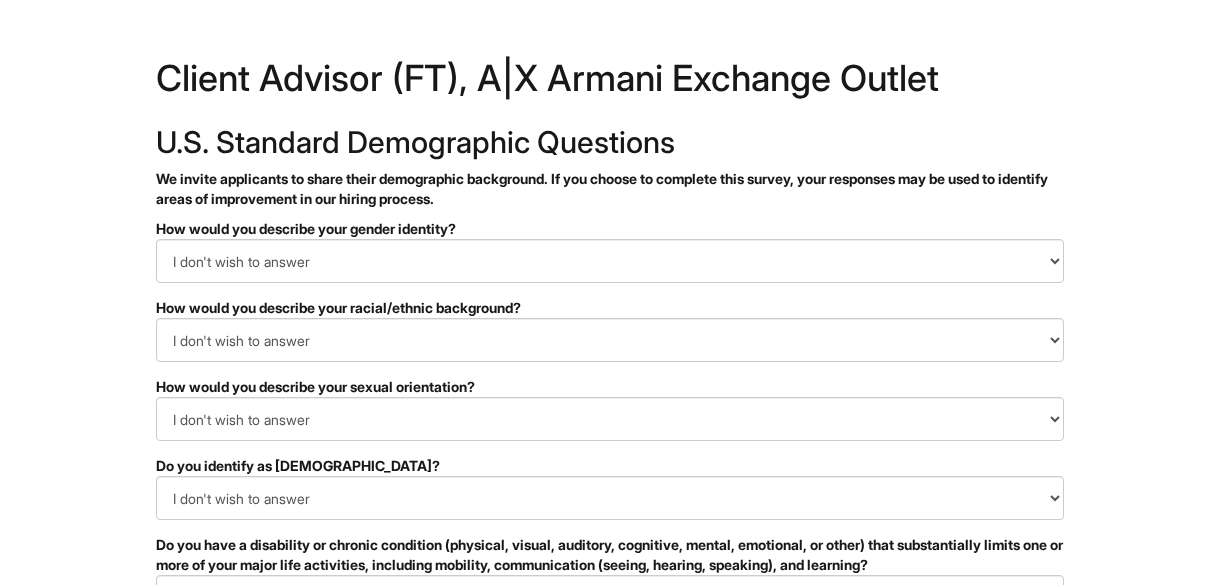 select on "I don't wish to answer" 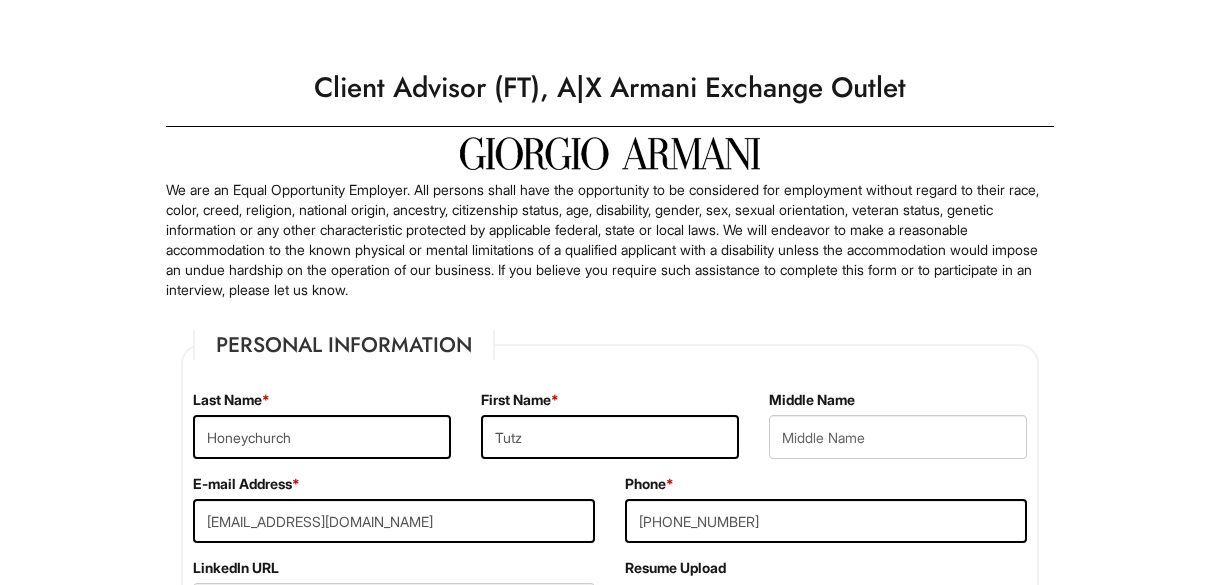 scroll, scrollTop: 3387, scrollLeft: 0, axis: vertical 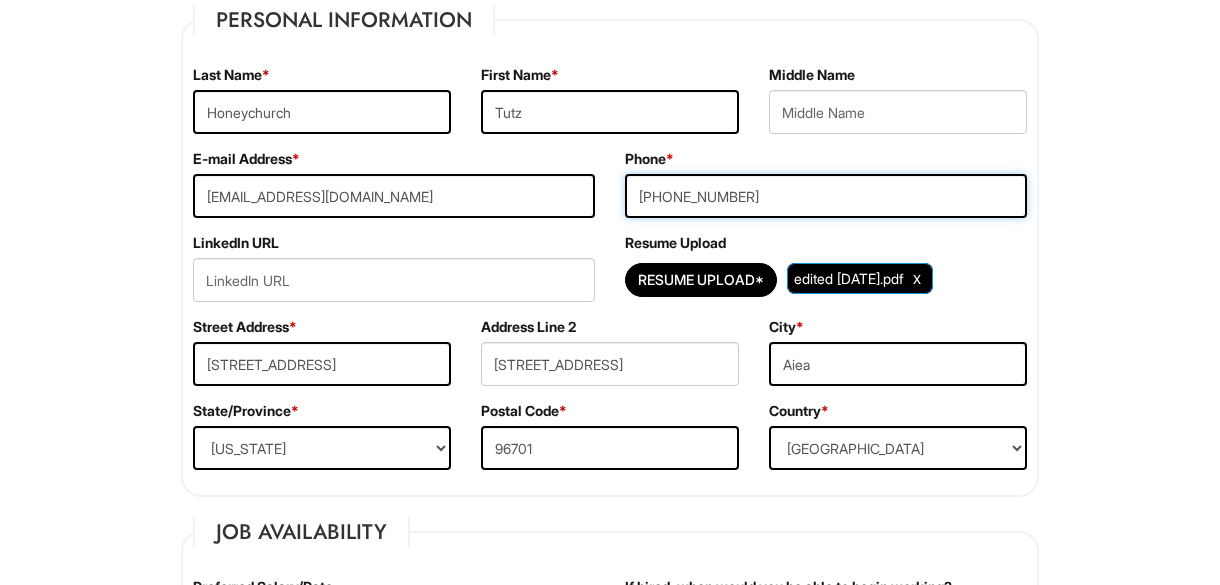click on "(808) 272-5146" at bounding box center (826, 196) 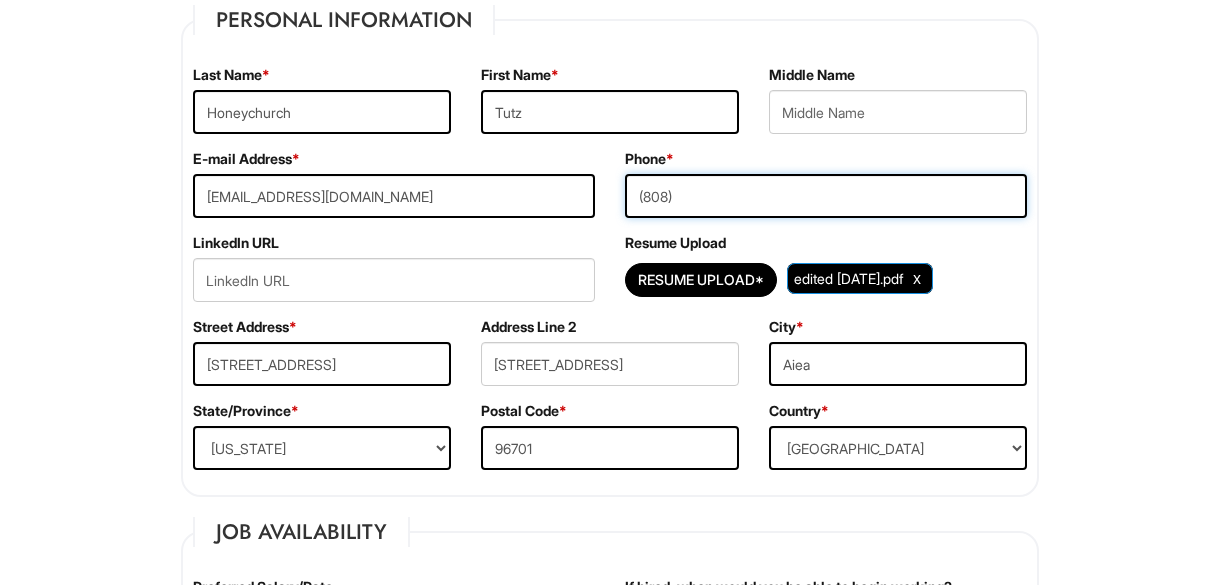 type on "8083548503" 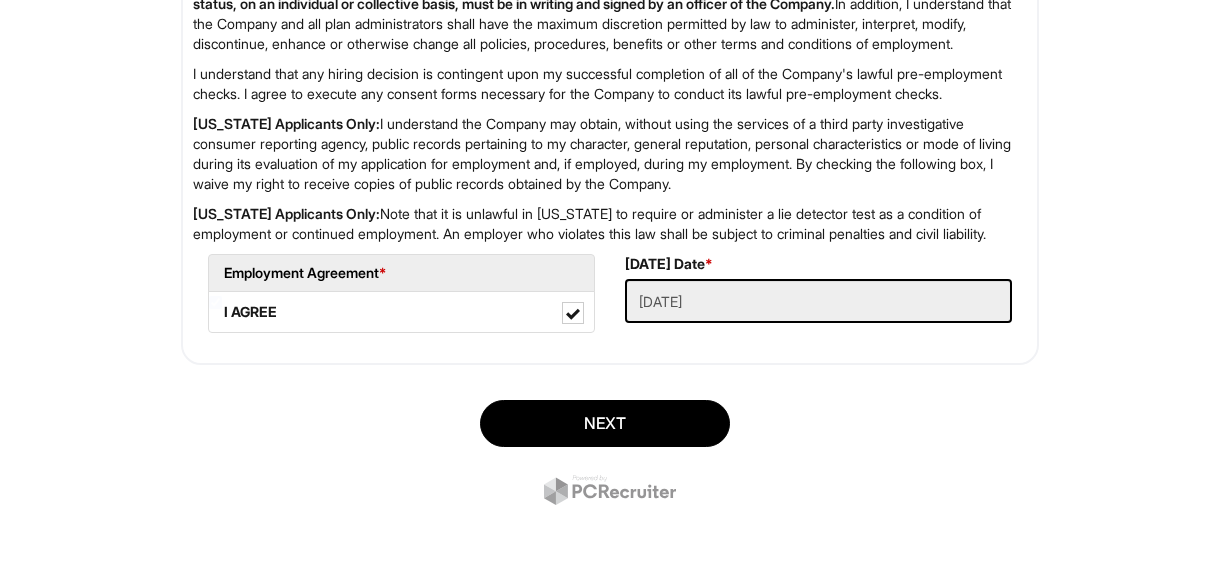 scroll, scrollTop: 3372, scrollLeft: 0, axis: vertical 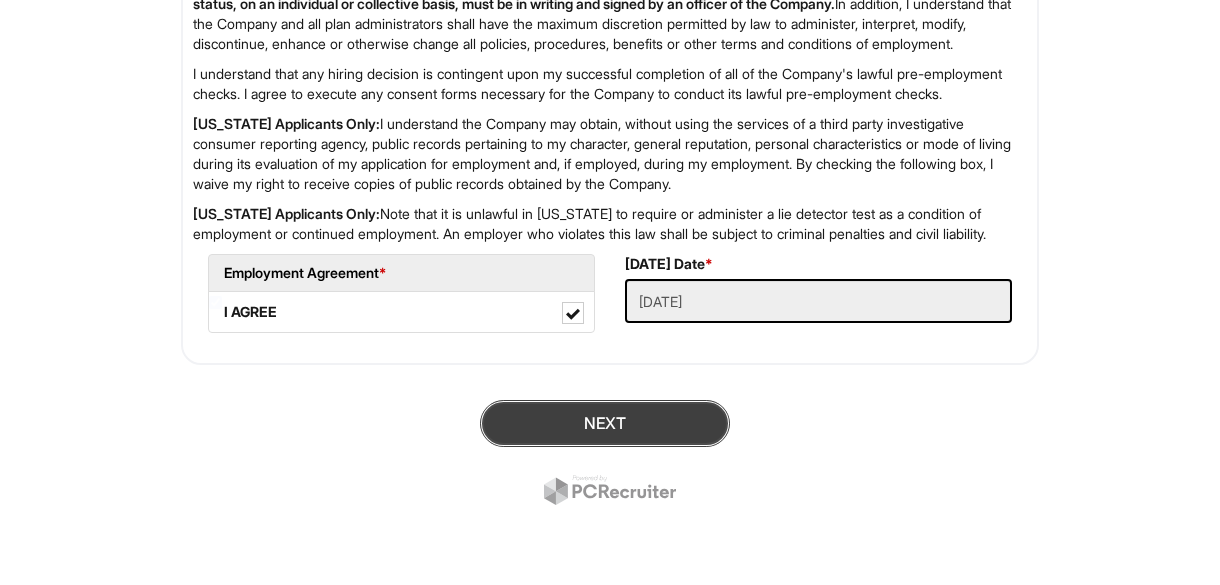 click on "Next" at bounding box center (605, 423) 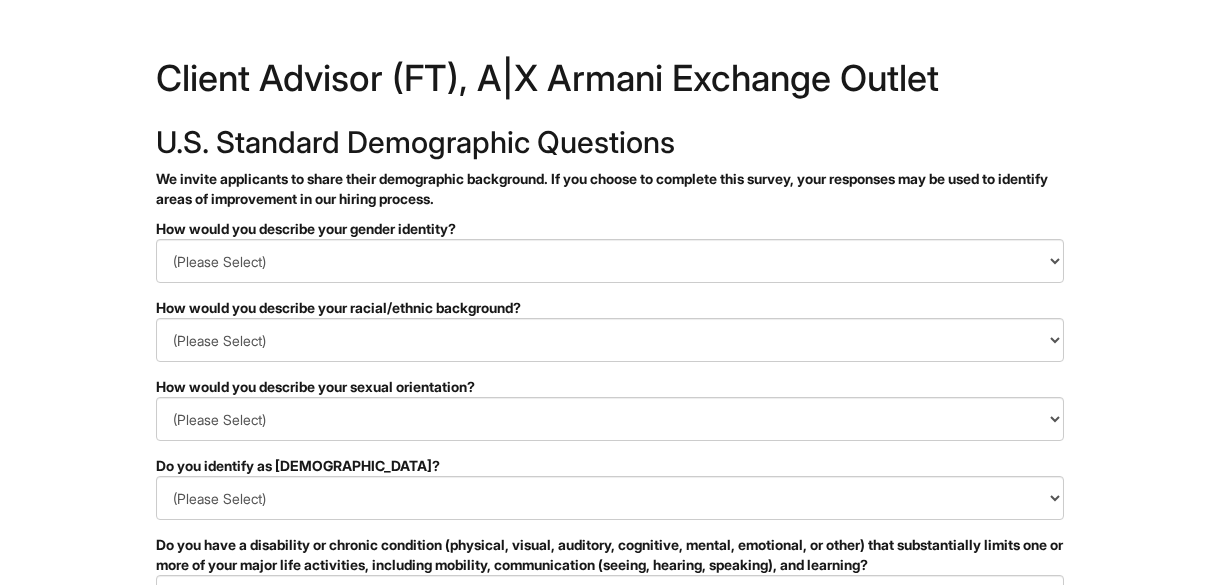 scroll, scrollTop: 0, scrollLeft: 0, axis: both 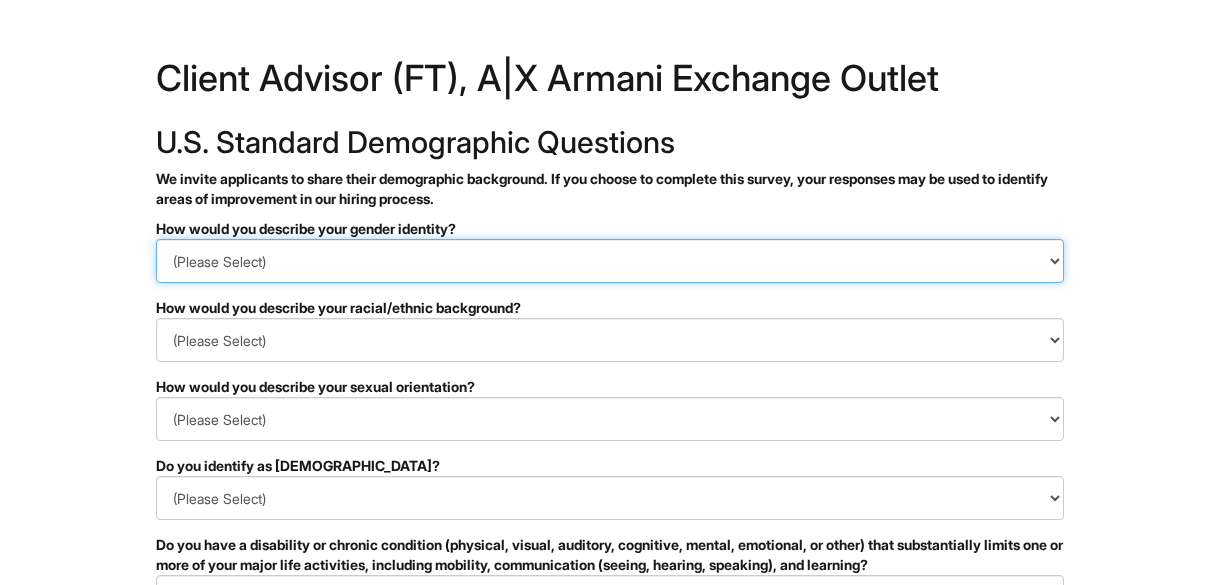 click on "(Please Select) Man Woman Non-binary I prefer to self-describe I don't wish to answer" at bounding box center (610, 261) 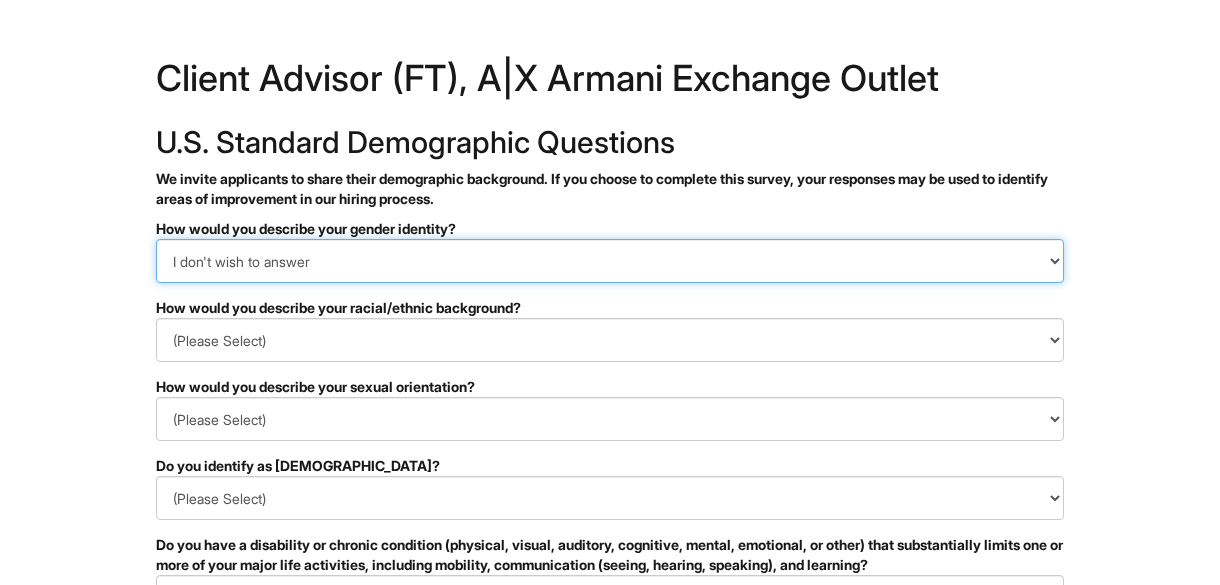 click on "(Please Select) Man Woman Non-binary I prefer to self-describe I don't wish to answer" at bounding box center [610, 261] 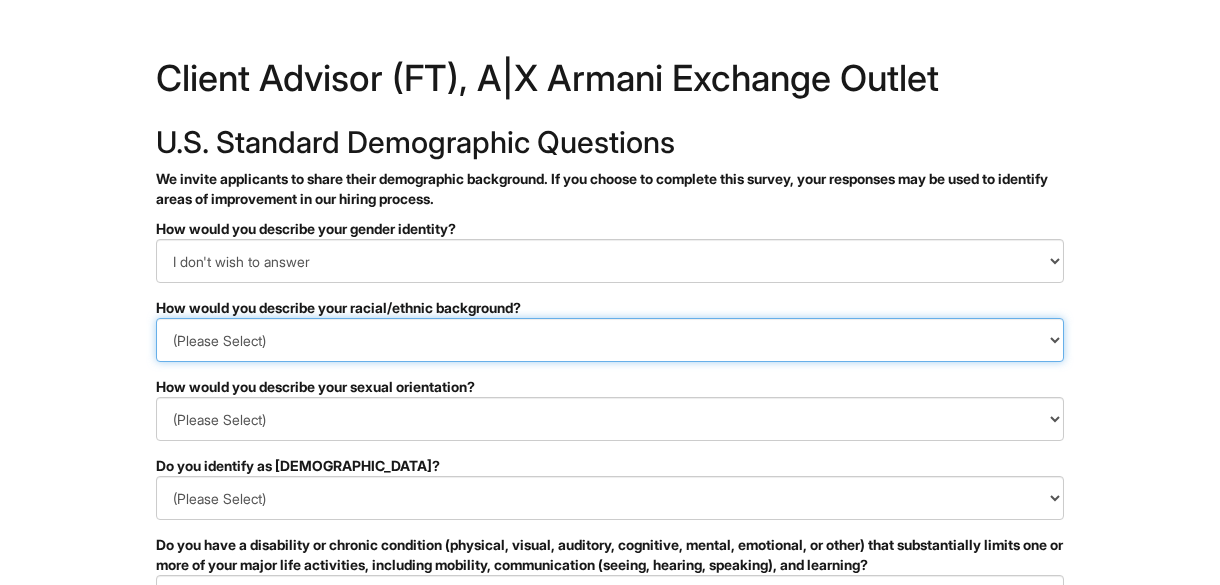 drag, startPoint x: 314, startPoint y: 324, endPoint x: 298, endPoint y: 438, distance: 115.11733 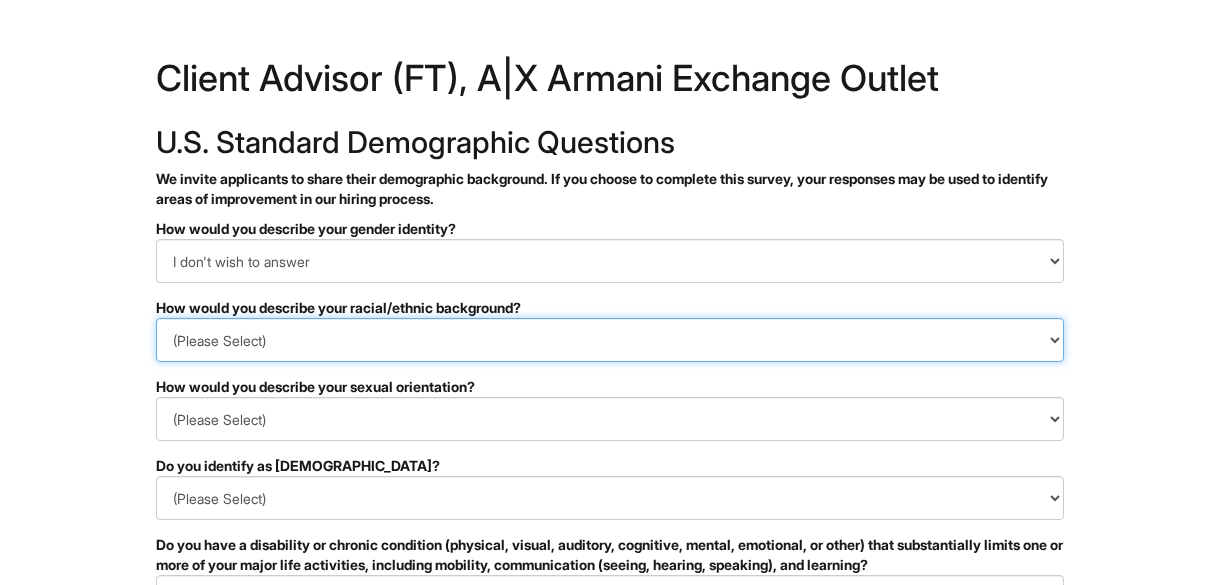 click on "(Please Select) Black or of African descent    East Asian    Hispanic, Latinx or of Spanish Origin    Indigenous, American Indian or Alaska Native    Middle Eastern or North African    Native Hawaiian or Pacific Islander    South Asian    Southeast Asian    White or European    I prefer to self-describe    I don't wish to answer" at bounding box center (610, 340) 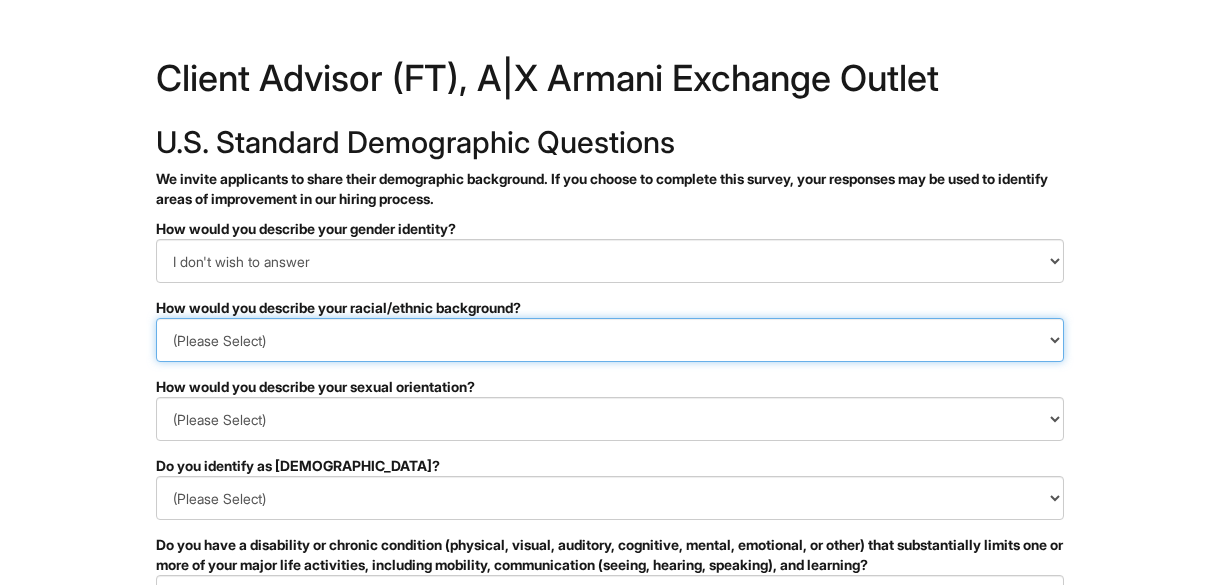 select on "I don't wish to answer" 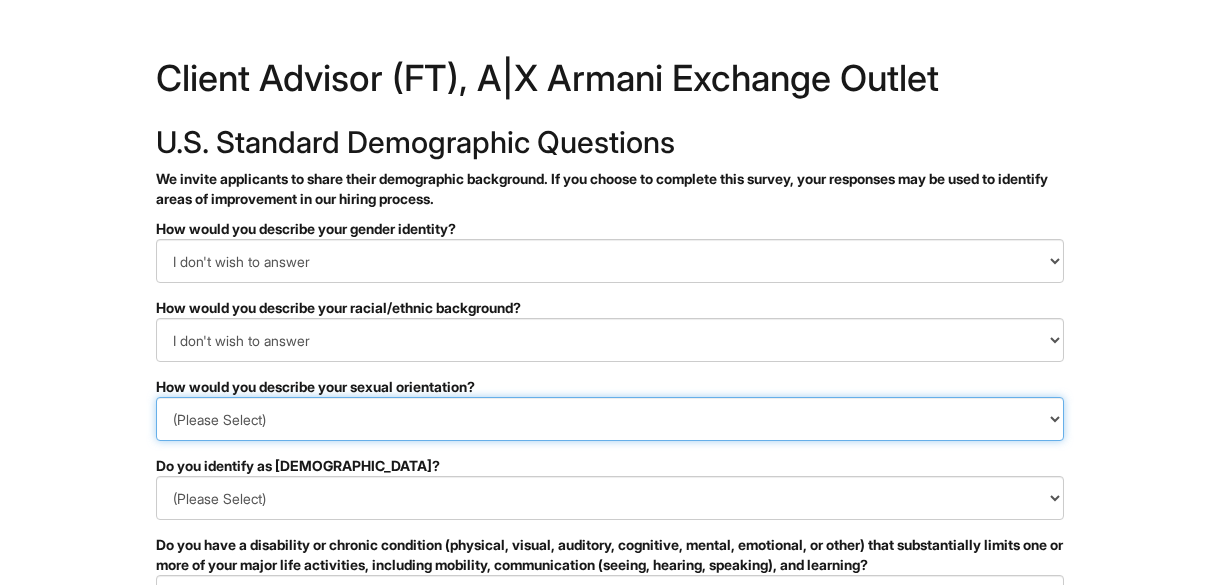 click on "(Please Select) Asexual Bisexual and/or pansexual Gay Heterosexual Lesbian Queer I prefer to self-describe I don't wish to answer" at bounding box center (610, 419) 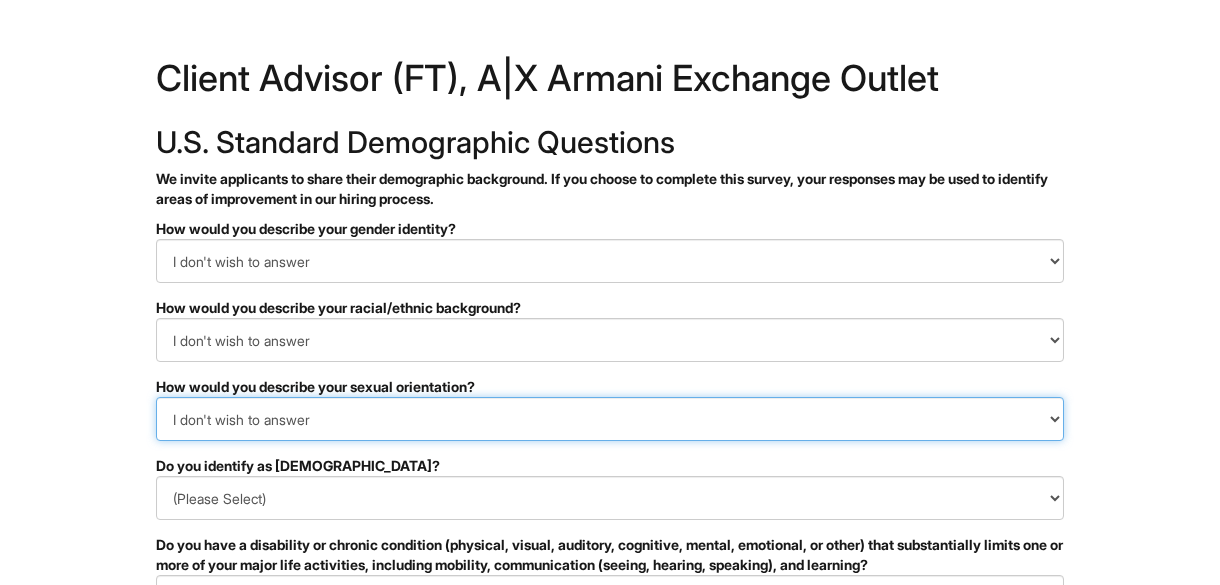 click on "(Please Select) Asexual Bisexual and/or pansexual Gay Heterosexual Lesbian Queer I prefer to self-describe I don't wish to answer" at bounding box center [610, 419] 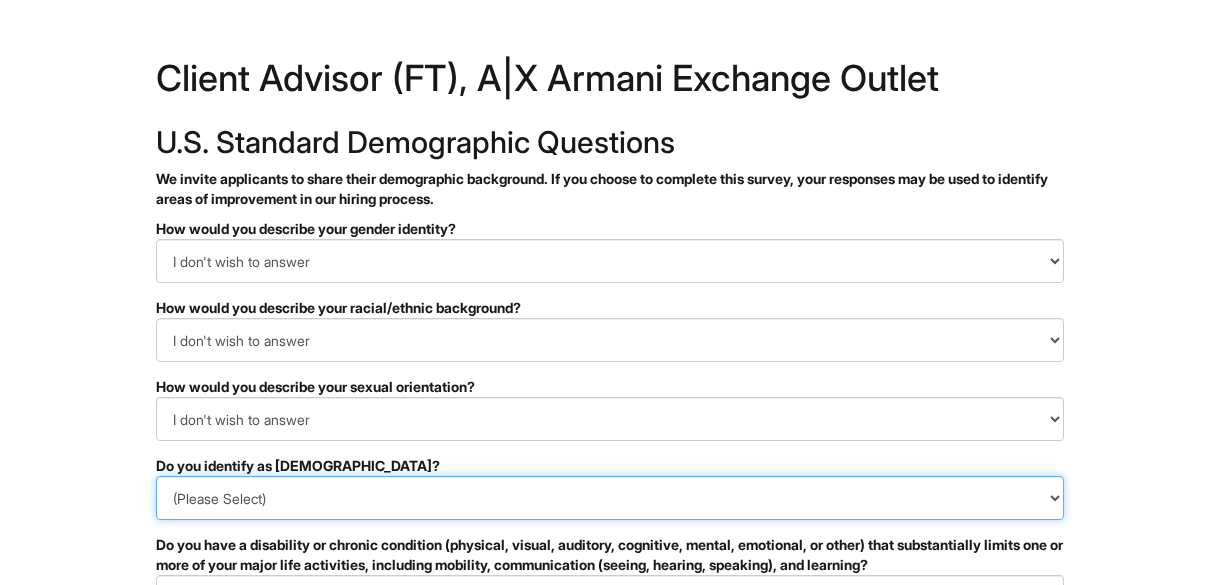 click on "(Please Select) Yes No I prefer to self-describe I don't wish to answer" at bounding box center [610, 498] 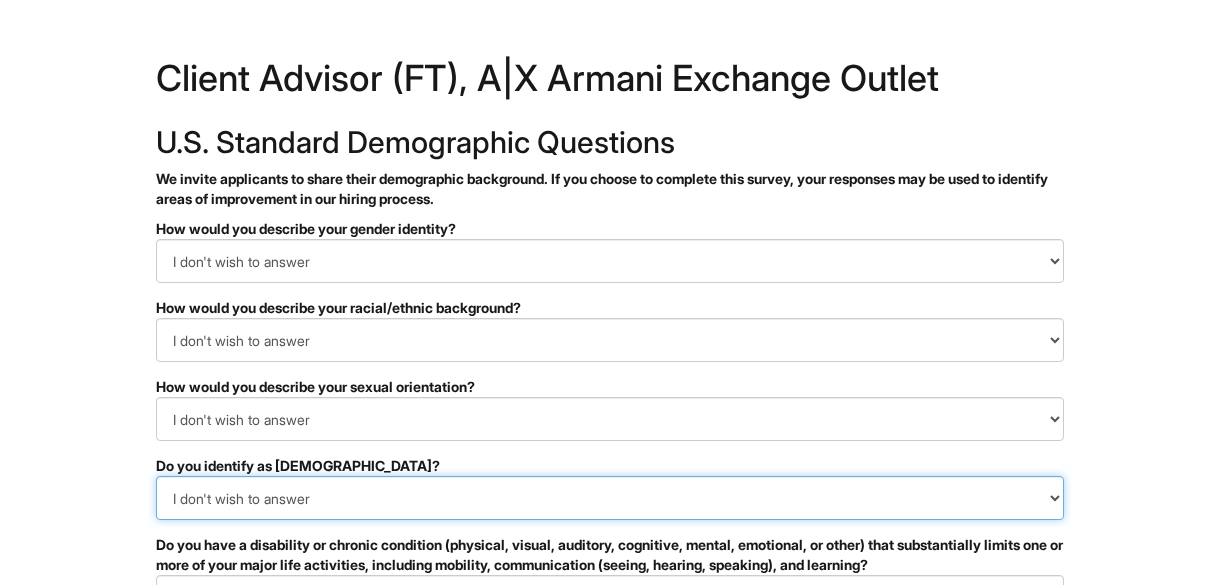 click on "(Please Select) Yes No I prefer to self-describe I don't wish to answer" at bounding box center [610, 498] 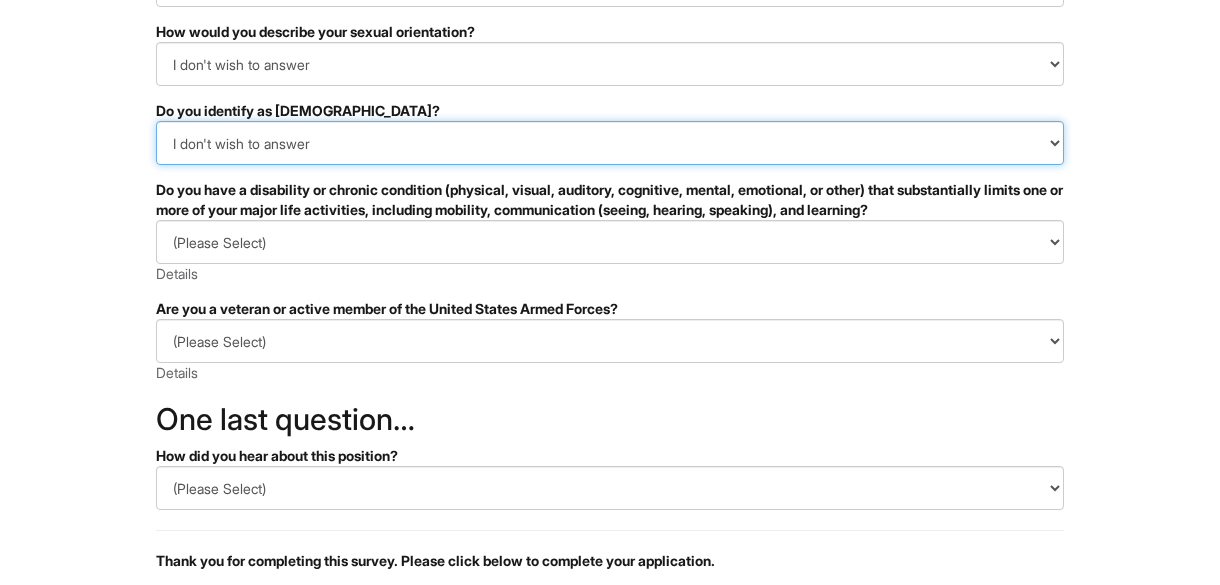 scroll, scrollTop: 382, scrollLeft: 0, axis: vertical 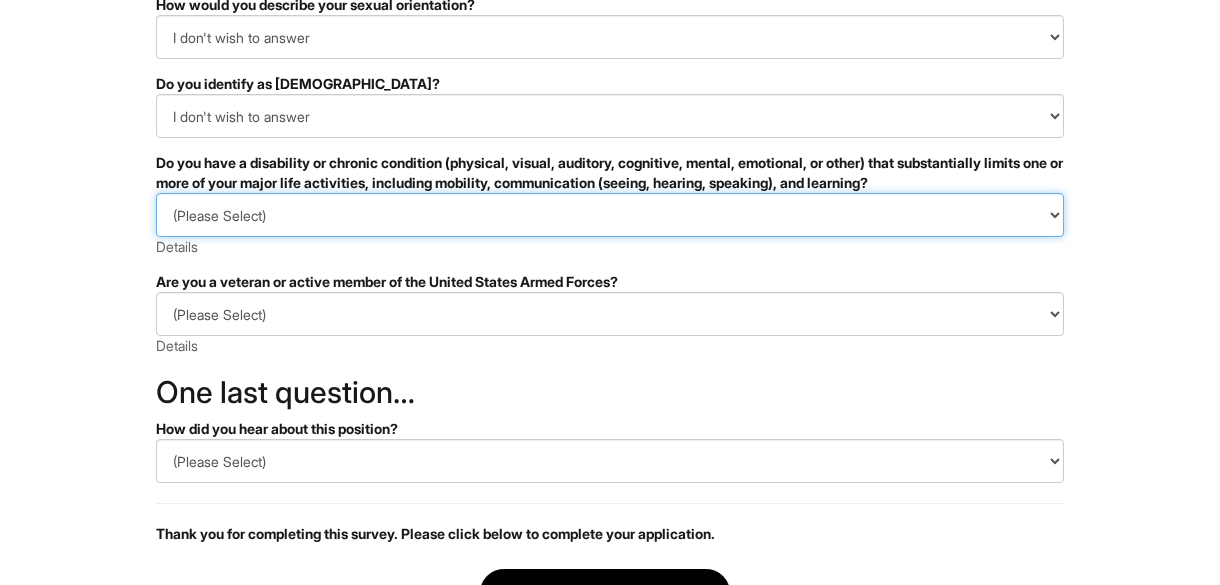 click on "(Please Select) YES, I HAVE A DISABILITY (or previously had a disability) NO, I DON'T HAVE A DISABILITY I DON'T WISH TO ANSWER" at bounding box center [610, 215] 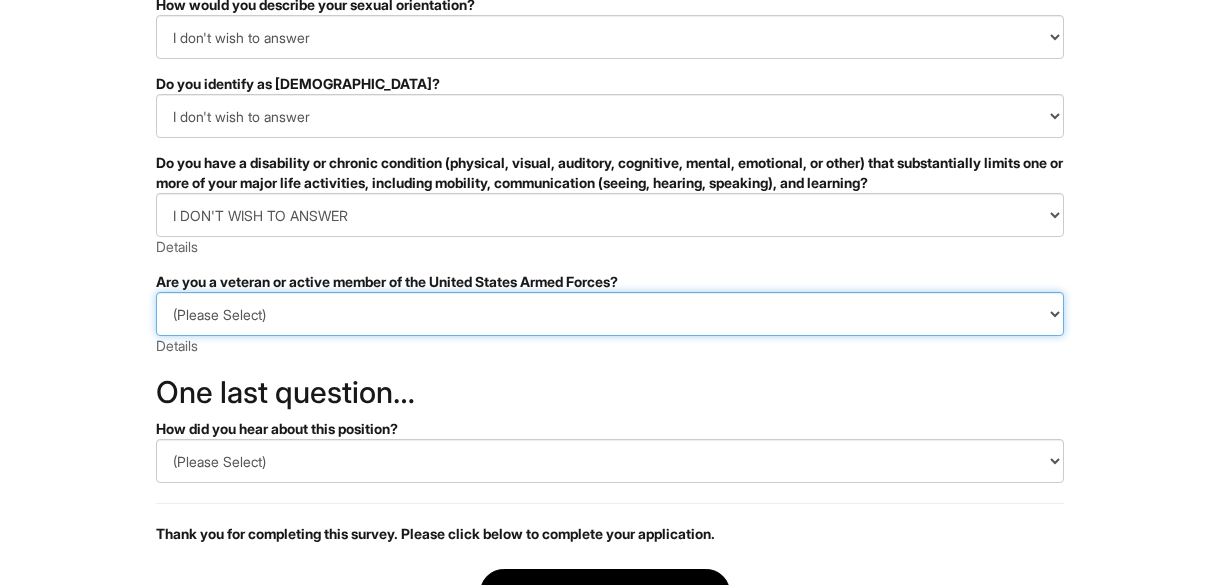 click on "(Please Select) I IDENTIFY AS ONE OR MORE OF THE CLASSIFICATIONS OF PROTECTED VETERANS LISTED I AM NOT A PROTECTED VETERAN I PREFER NOT TO ANSWER" at bounding box center (610, 314) 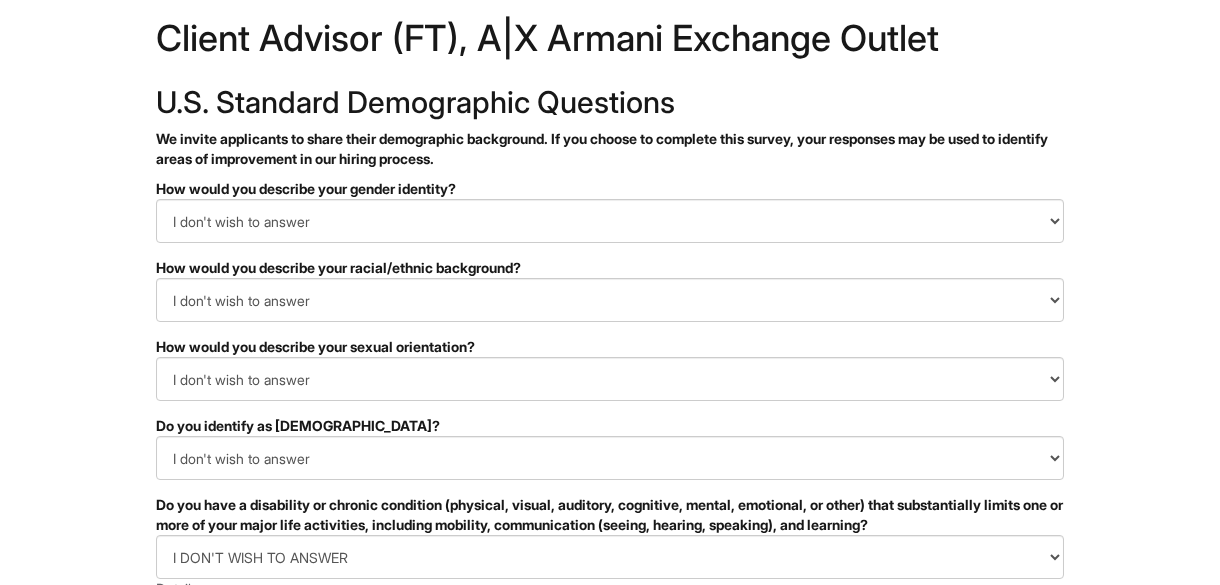 scroll, scrollTop: 541, scrollLeft: 0, axis: vertical 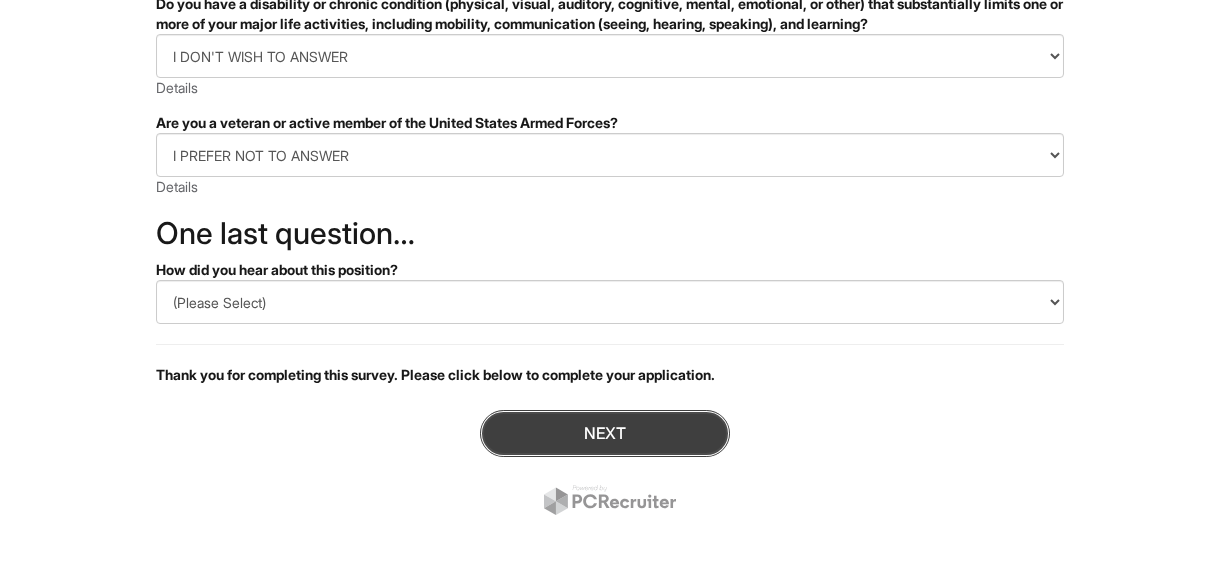 click on "Next" at bounding box center (605, 433) 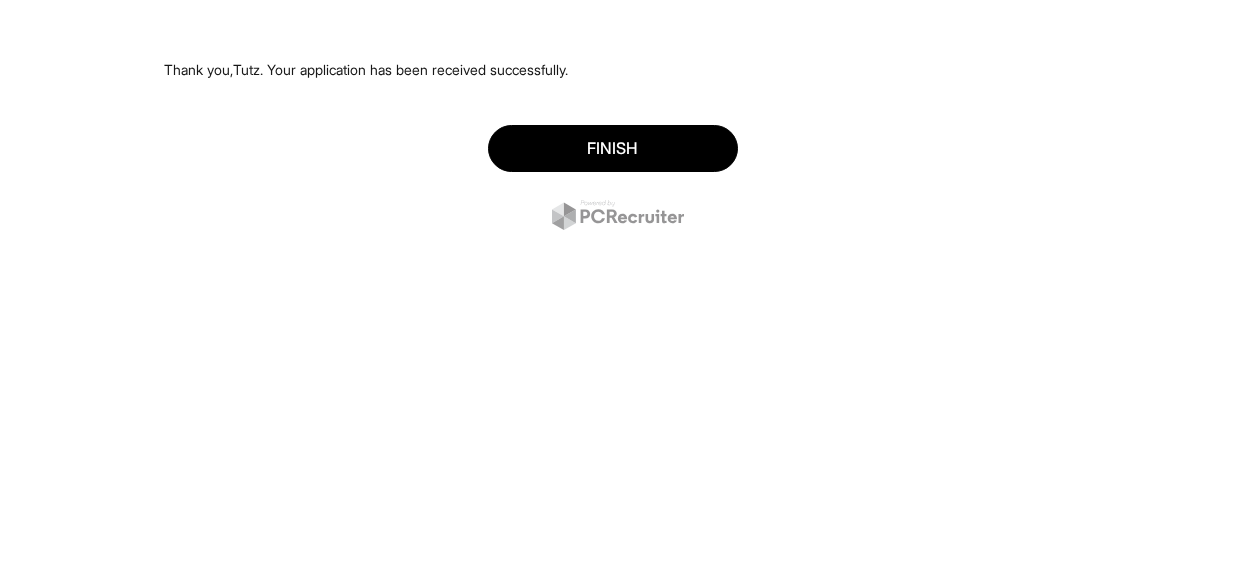scroll, scrollTop: 0, scrollLeft: 0, axis: both 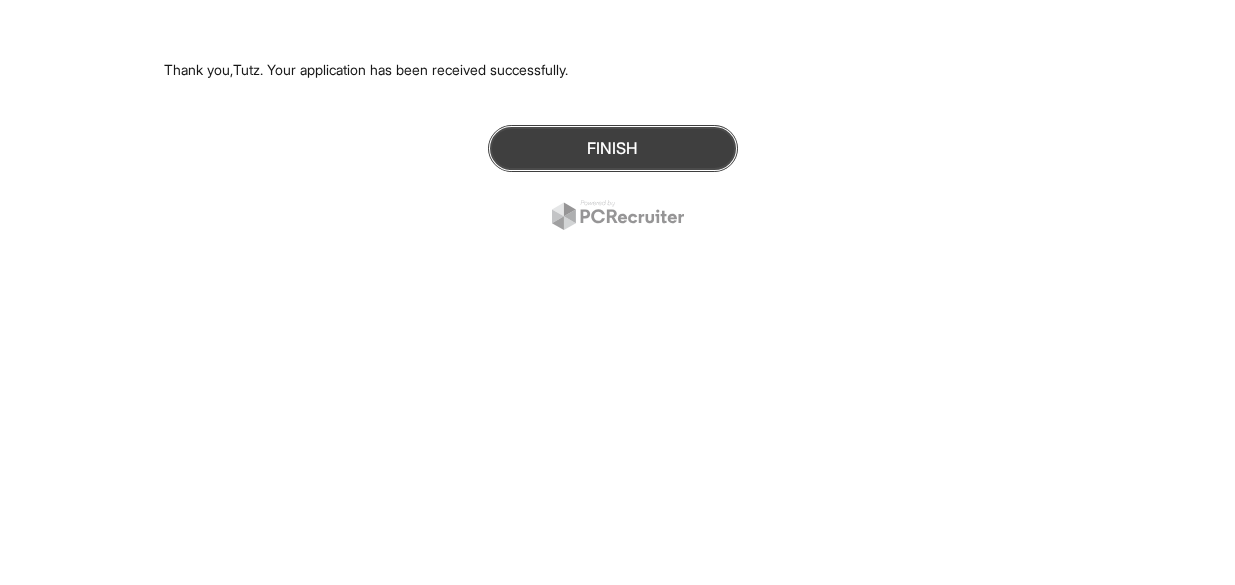 click on "Finish" at bounding box center (613, 148) 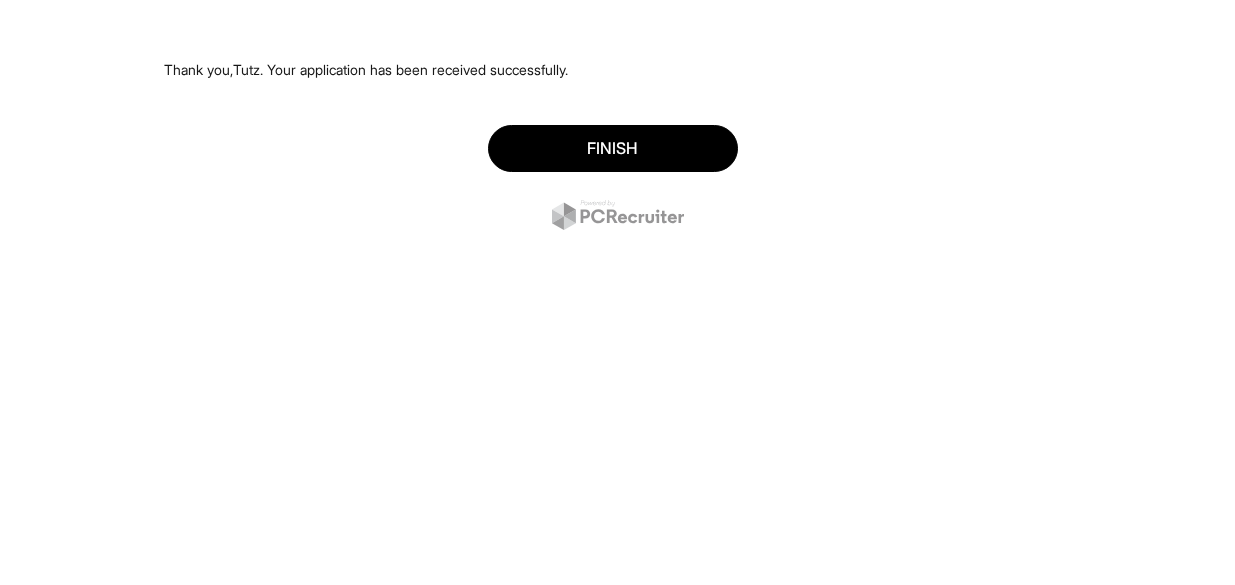 scroll, scrollTop: 0, scrollLeft: 0, axis: both 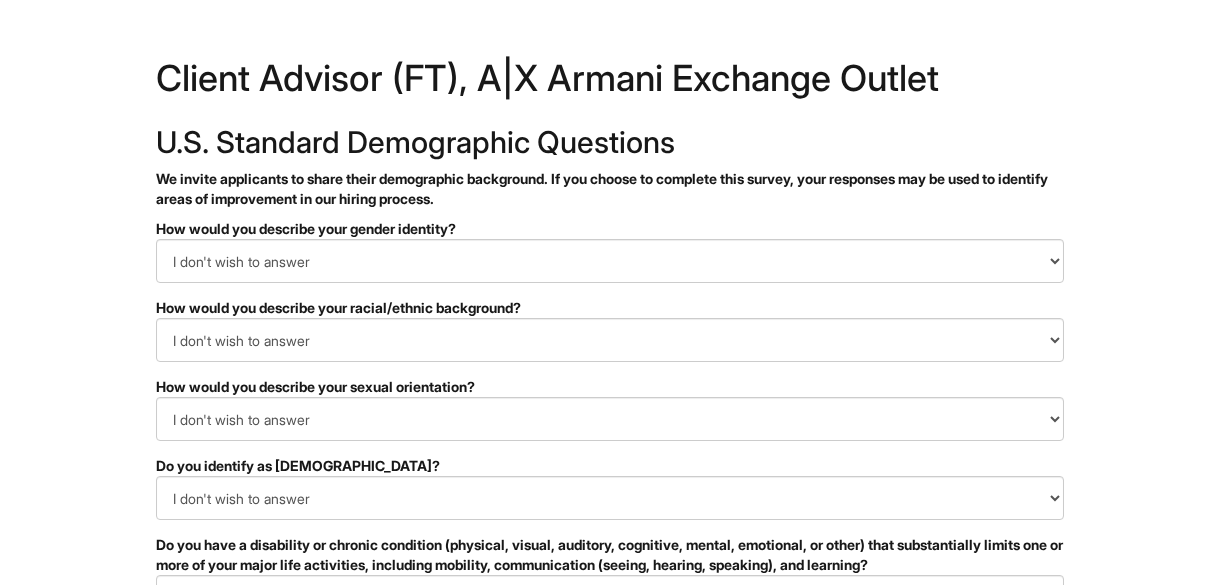select on "I don't wish to answer" 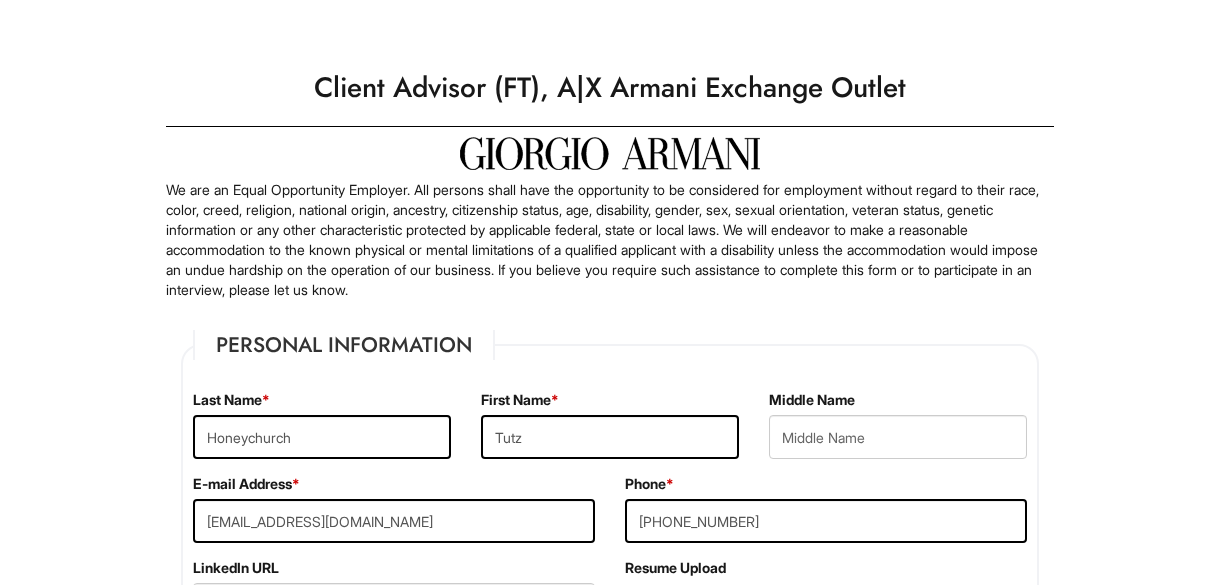 scroll, scrollTop: 0, scrollLeft: 0, axis: both 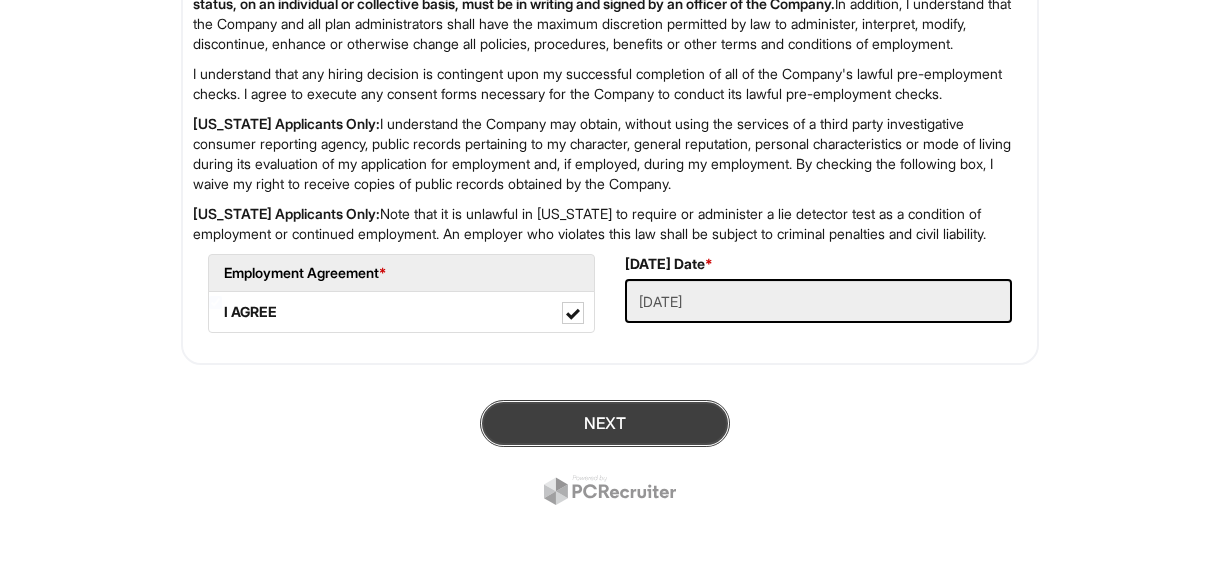 click on "Next" at bounding box center (605, 423) 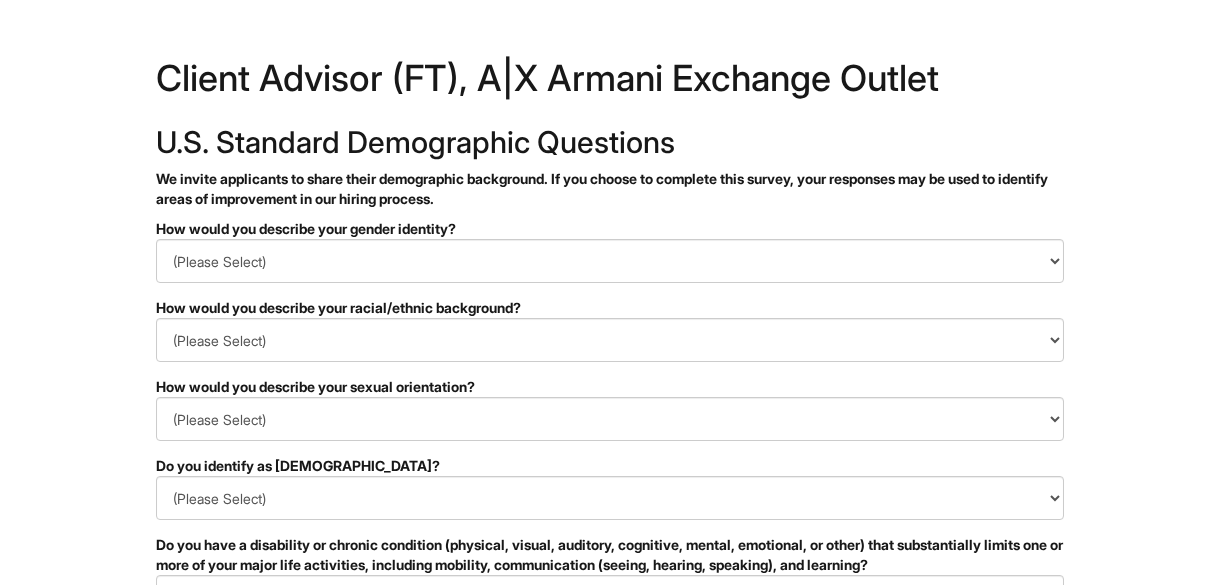scroll, scrollTop: 0, scrollLeft: 0, axis: both 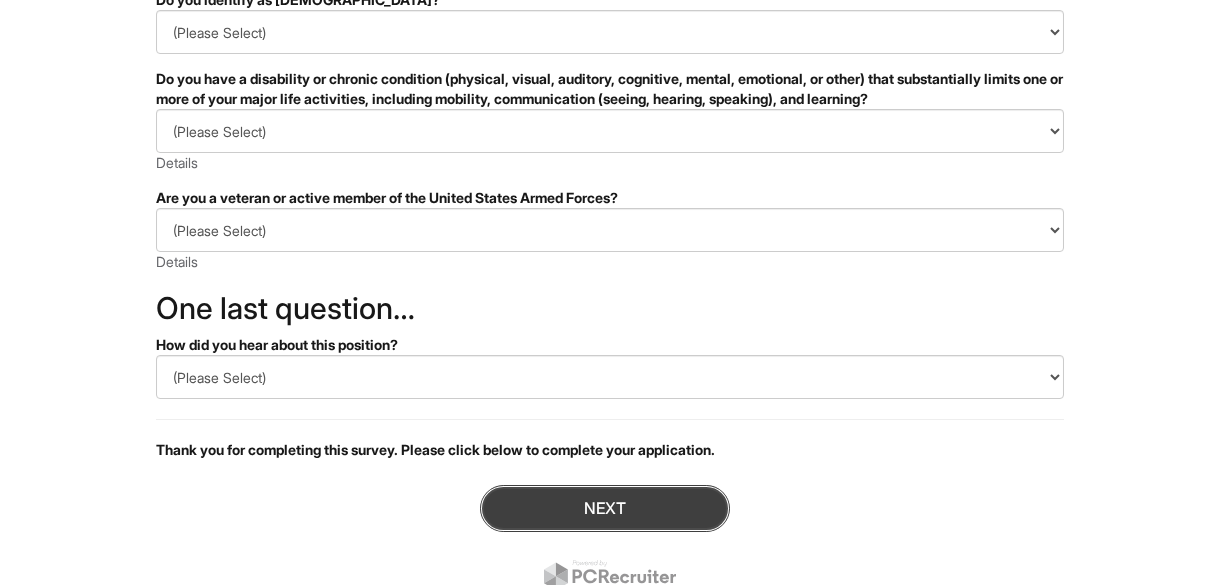 click on "Next" at bounding box center (605, 508) 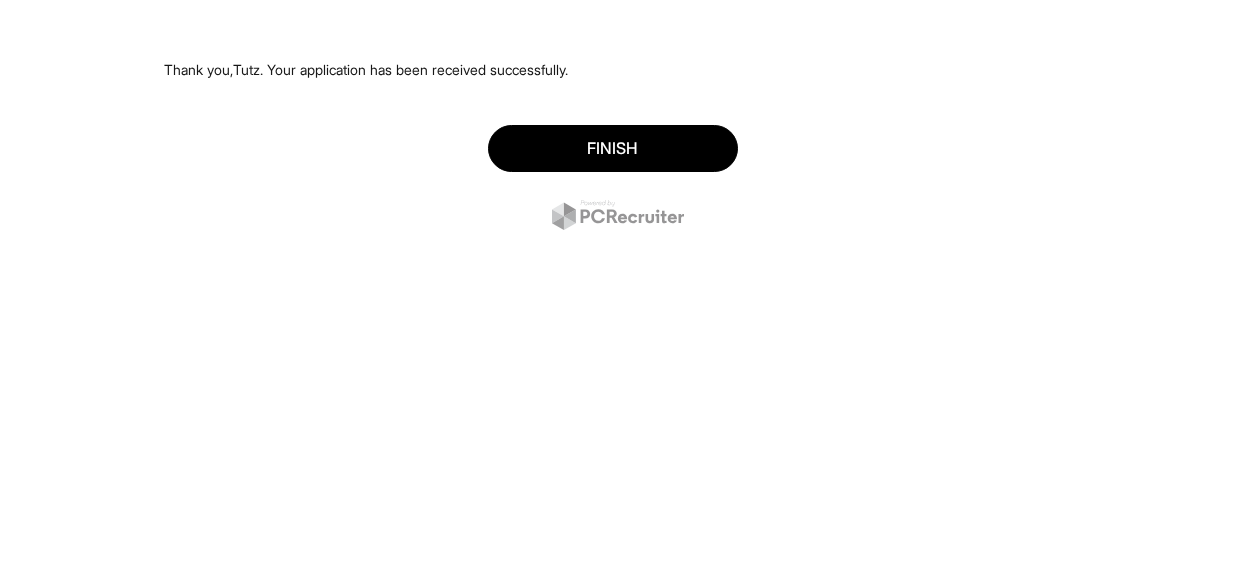 scroll, scrollTop: 0, scrollLeft: 0, axis: both 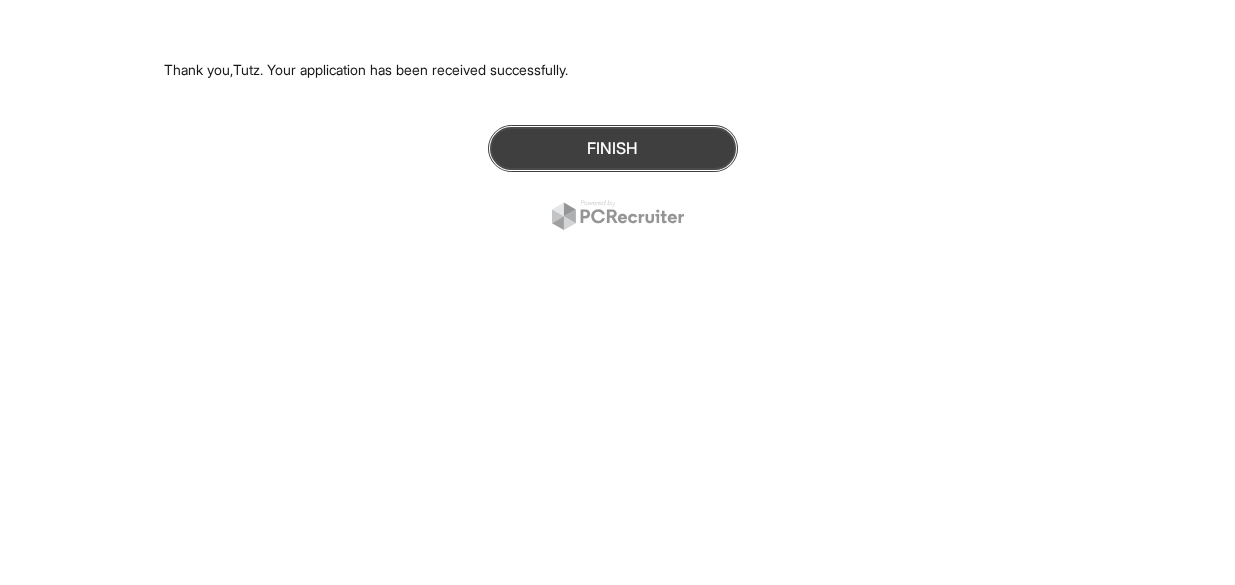 click on "Finish" at bounding box center (613, 148) 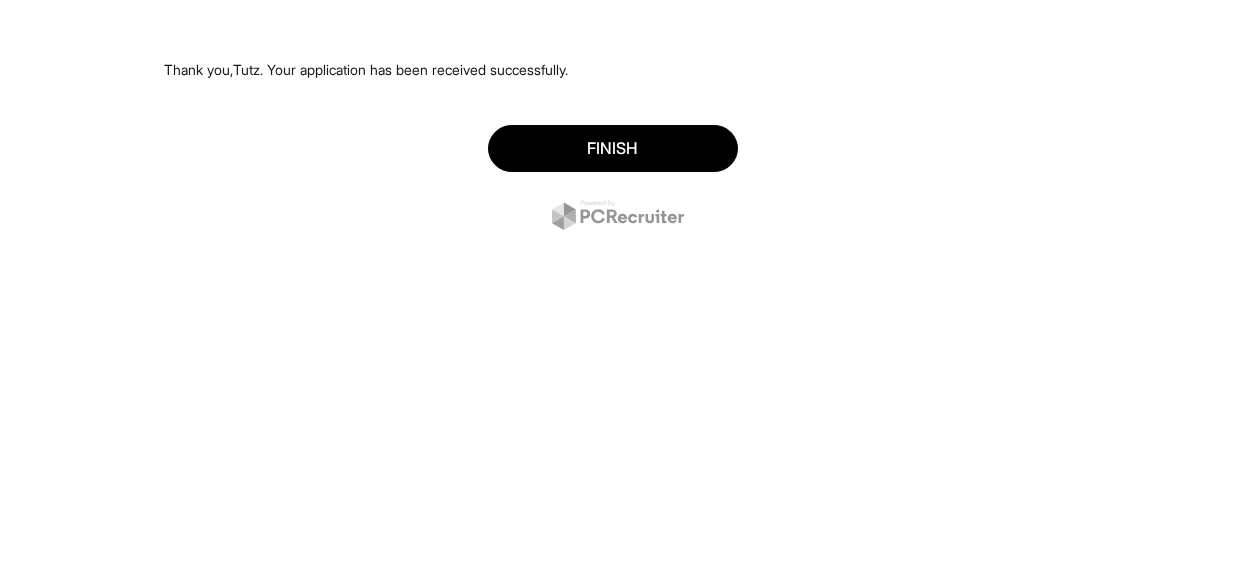 scroll, scrollTop: 0, scrollLeft: 0, axis: both 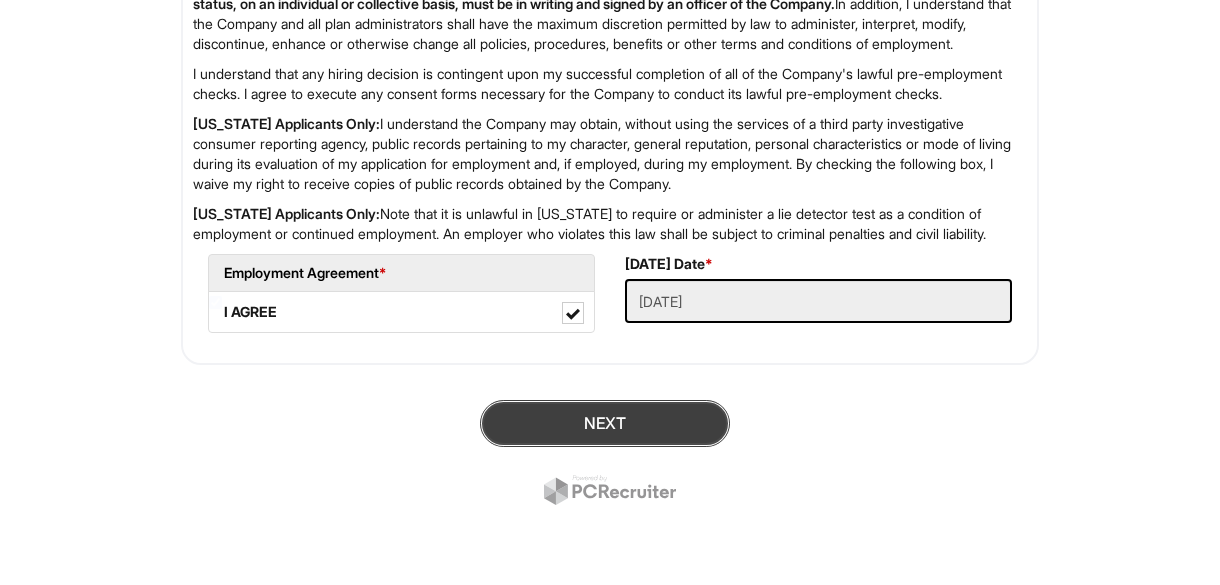 click on "Next" at bounding box center (605, 423) 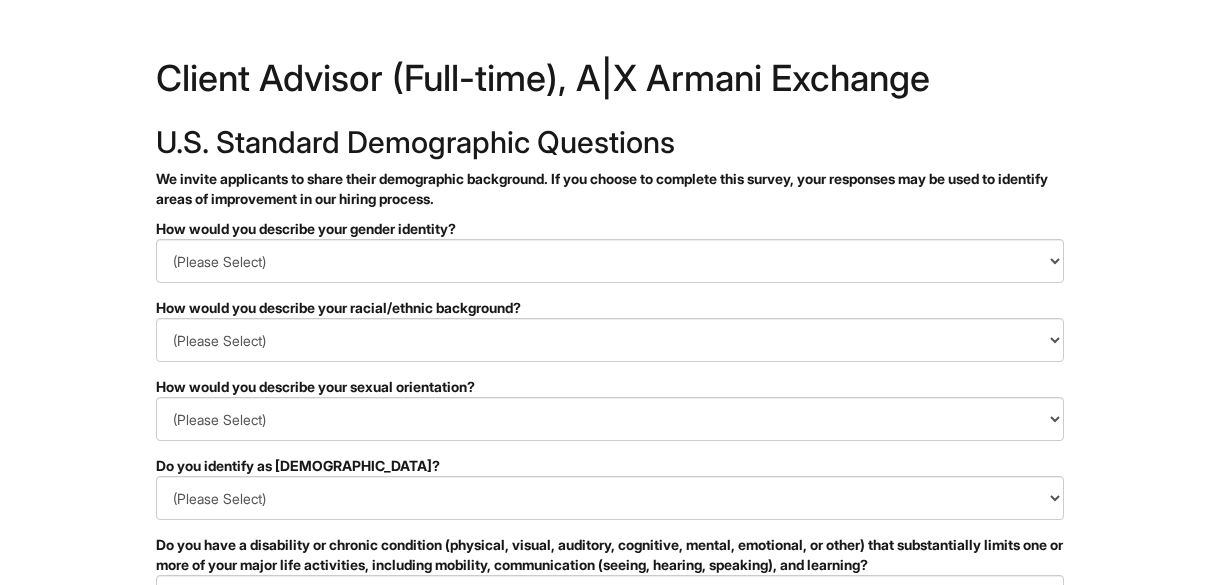 scroll, scrollTop: 0, scrollLeft: 0, axis: both 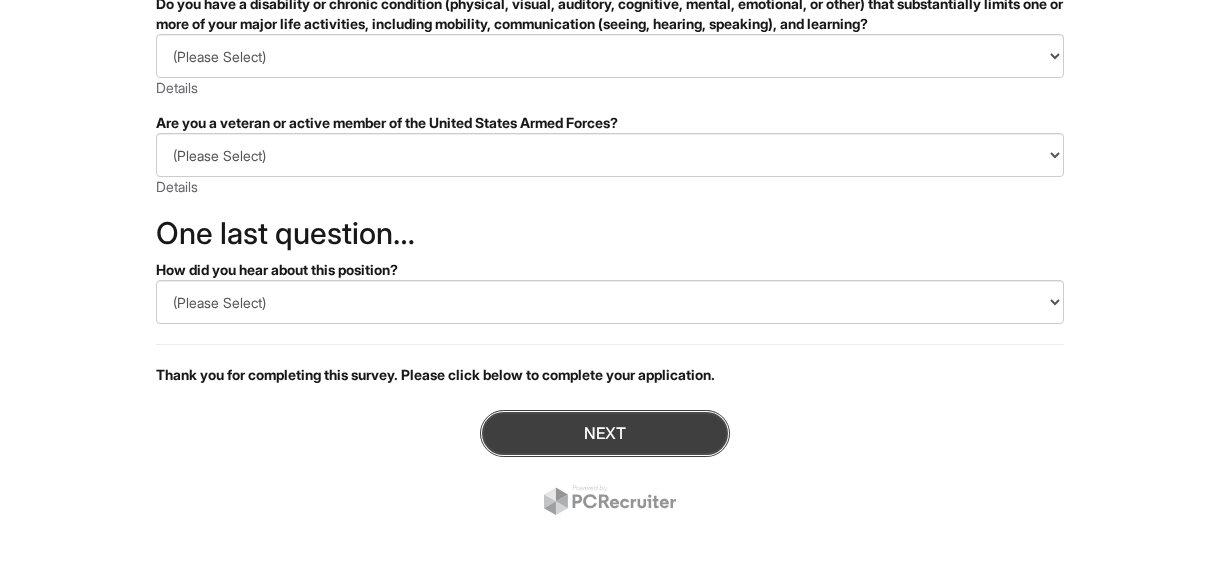 click on "Next" at bounding box center (605, 433) 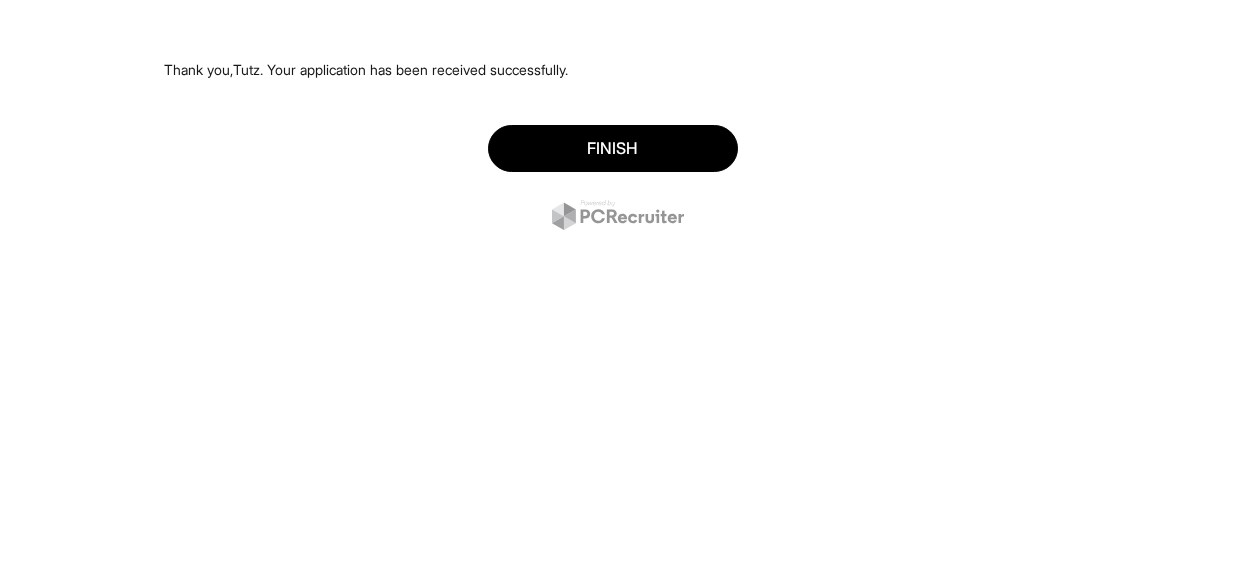 scroll, scrollTop: 0, scrollLeft: 0, axis: both 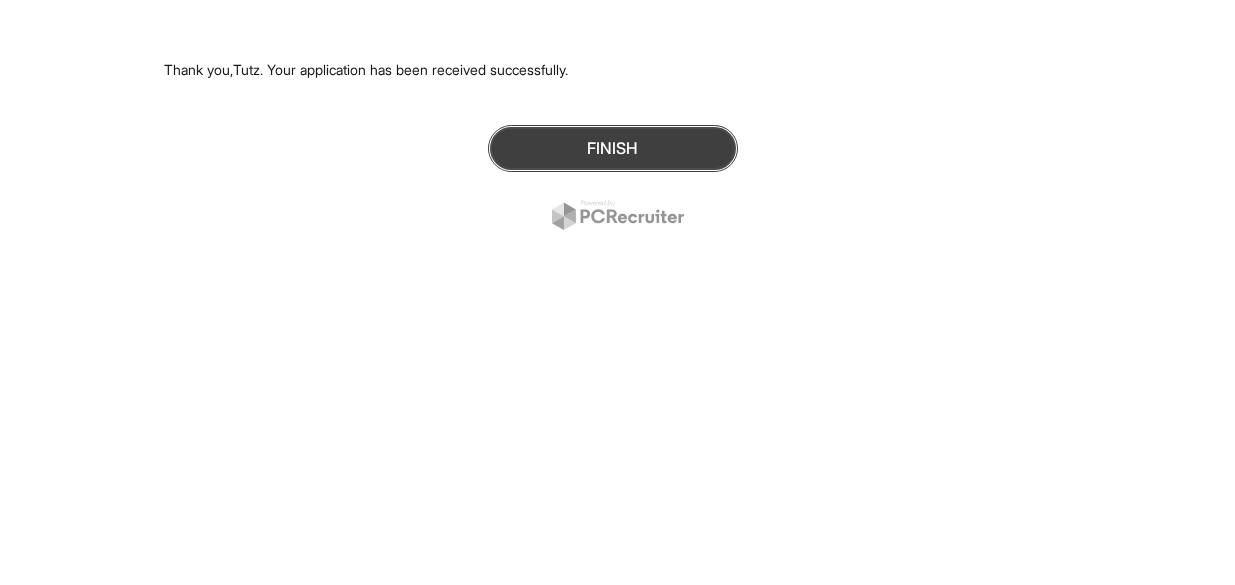 click on "Finish" at bounding box center [613, 148] 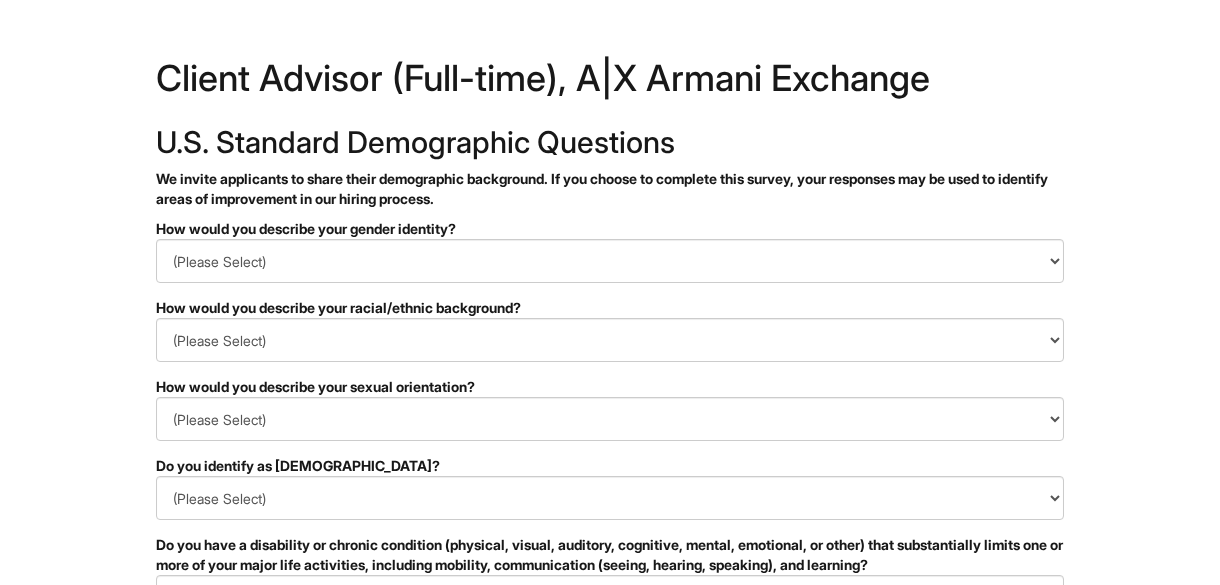scroll, scrollTop: 540, scrollLeft: 0, axis: vertical 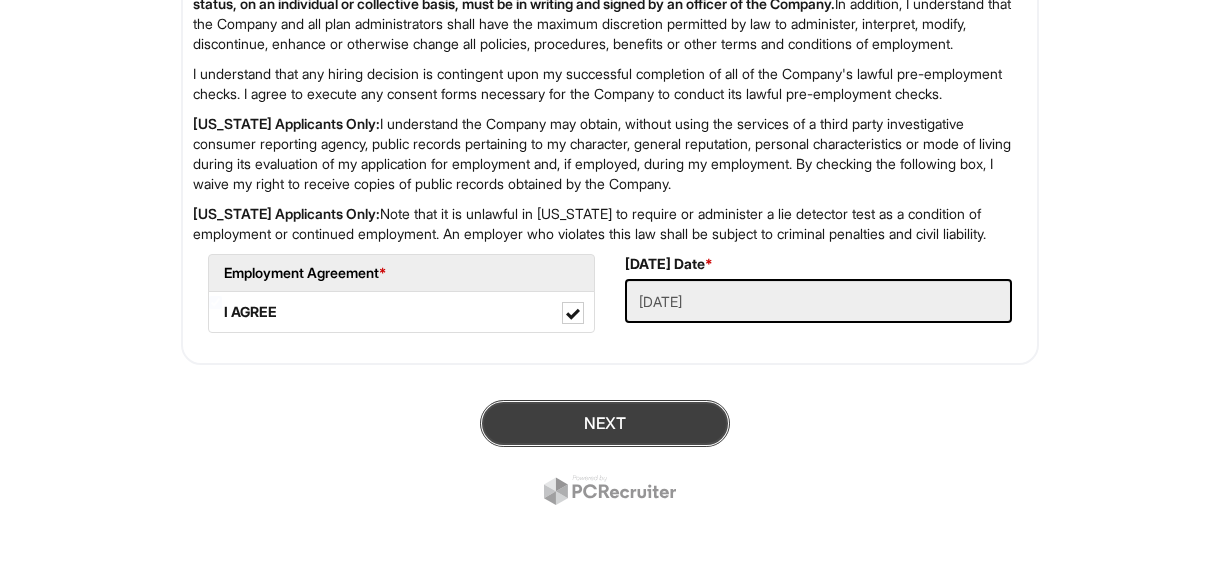 click on "Next" at bounding box center [605, 423] 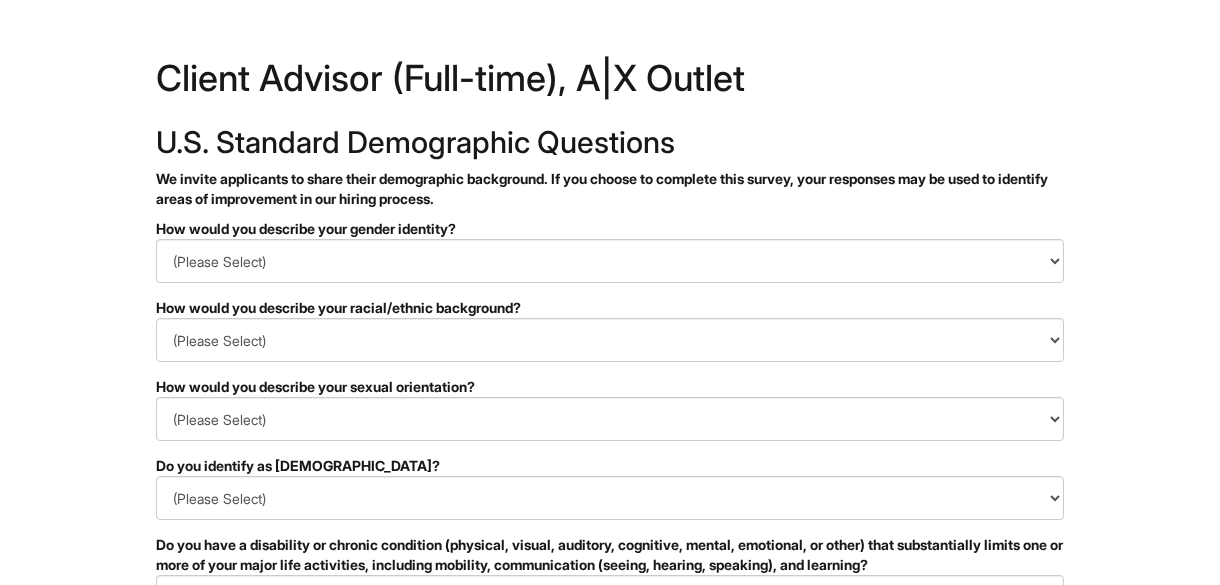 scroll, scrollTop: 0, scrollLeft: 0, axis: both 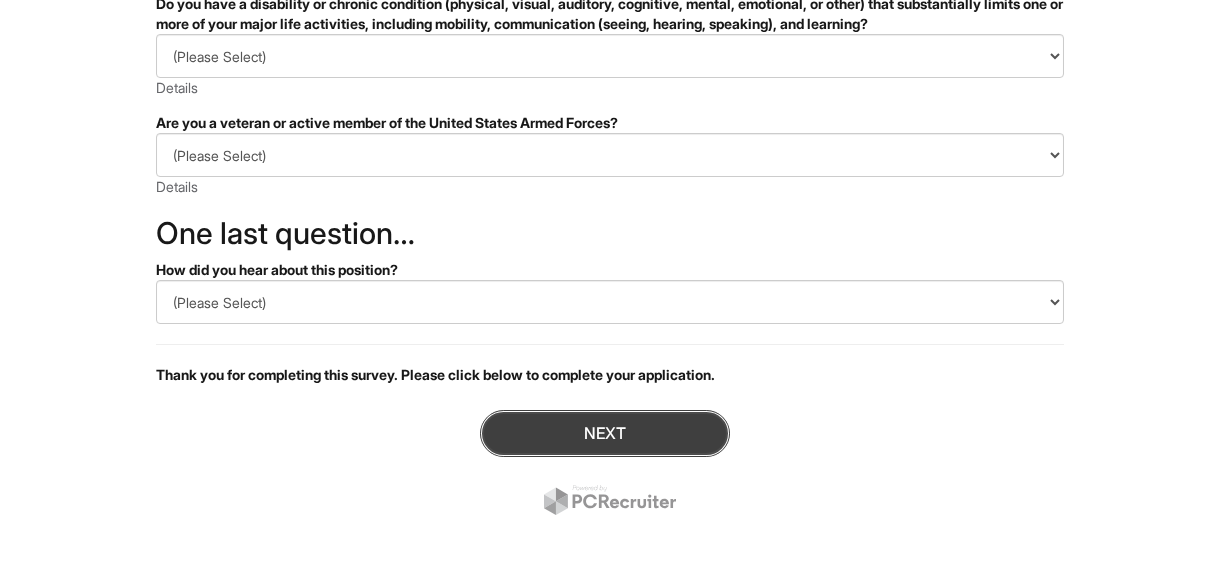 click on "Next" at bounding box center [605, 433] 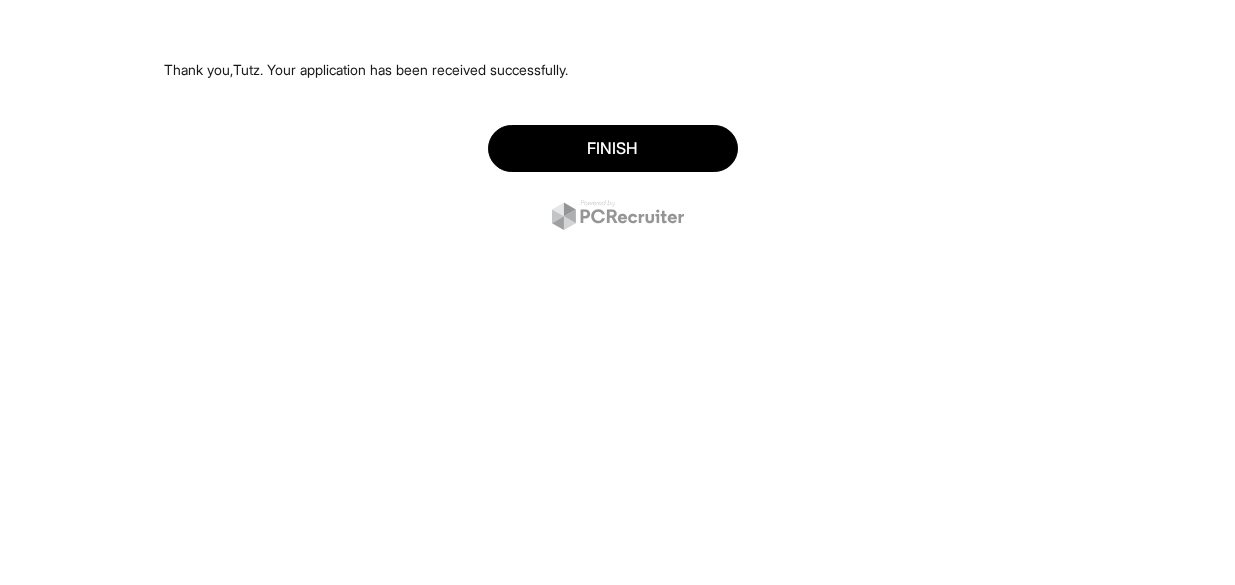 scroll, scrollTop: 0, scrollLeft: 0, axis: both 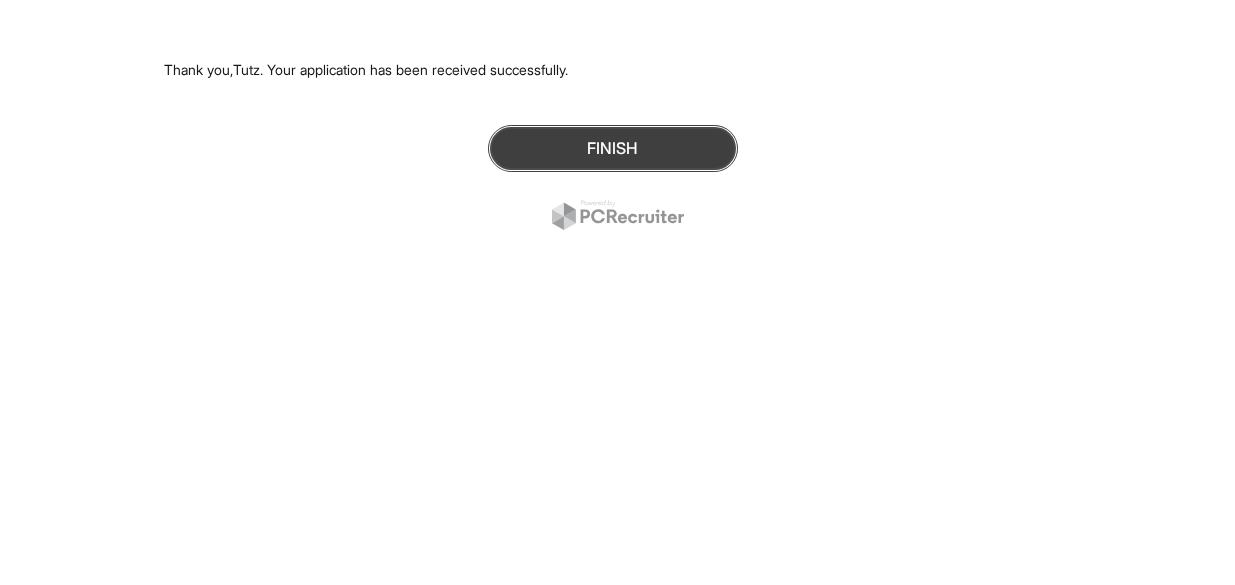 click on "Finish" at bounding box center [613, 148] 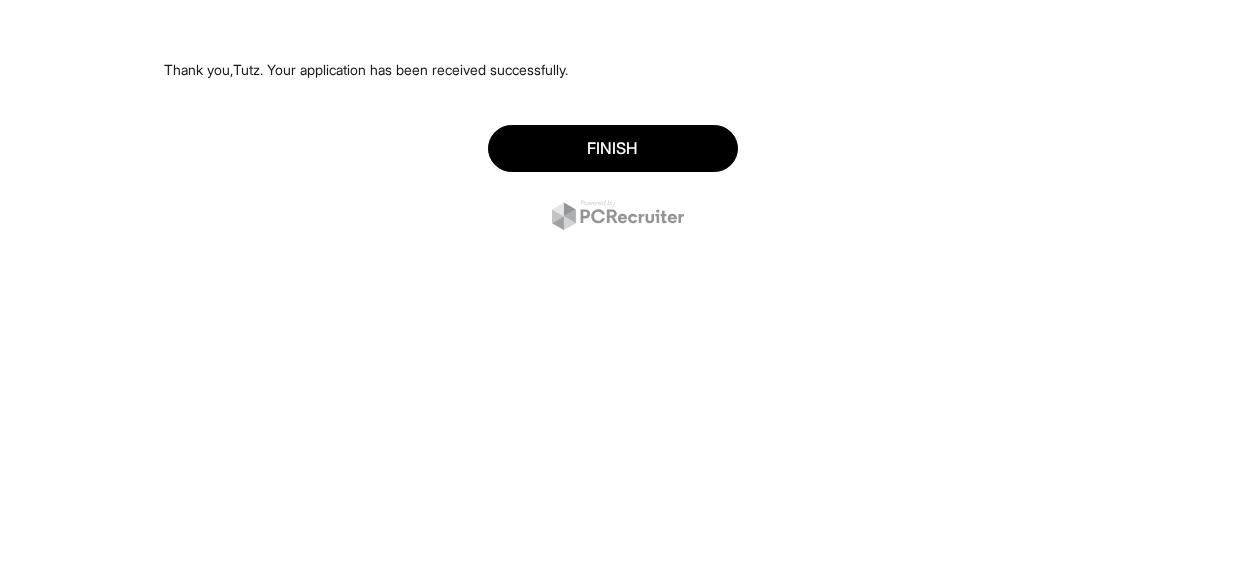 scroll, scrollTop: 0, scrollLeft: 0, axis: both 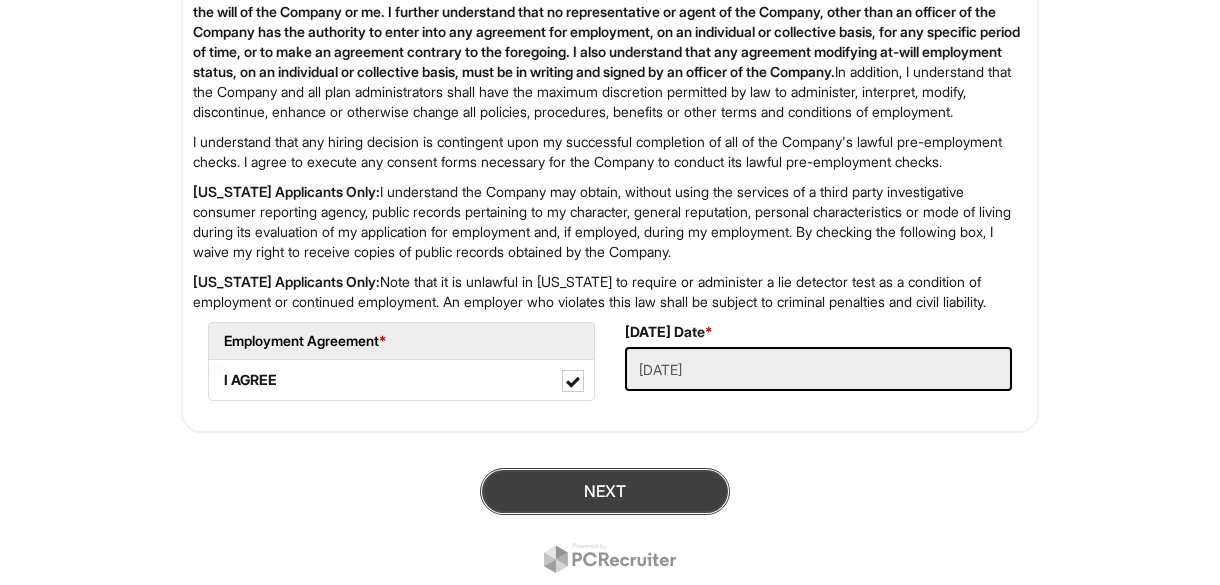 click on "Next" at bounding box center [605, 491] 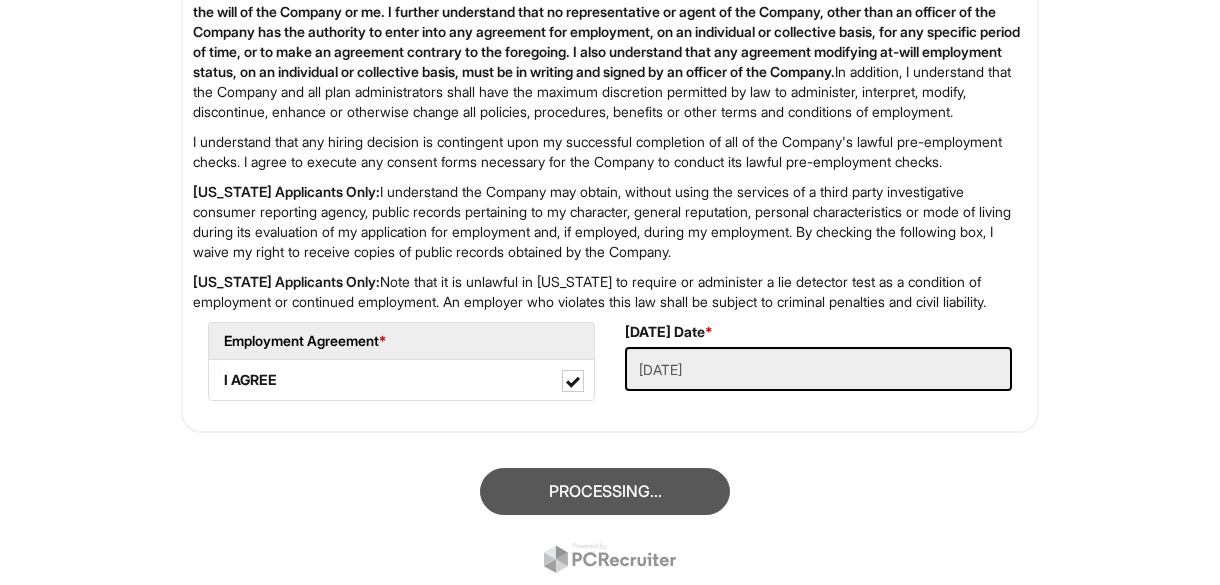 click on "Processing..." at bounding box center [610, 523] 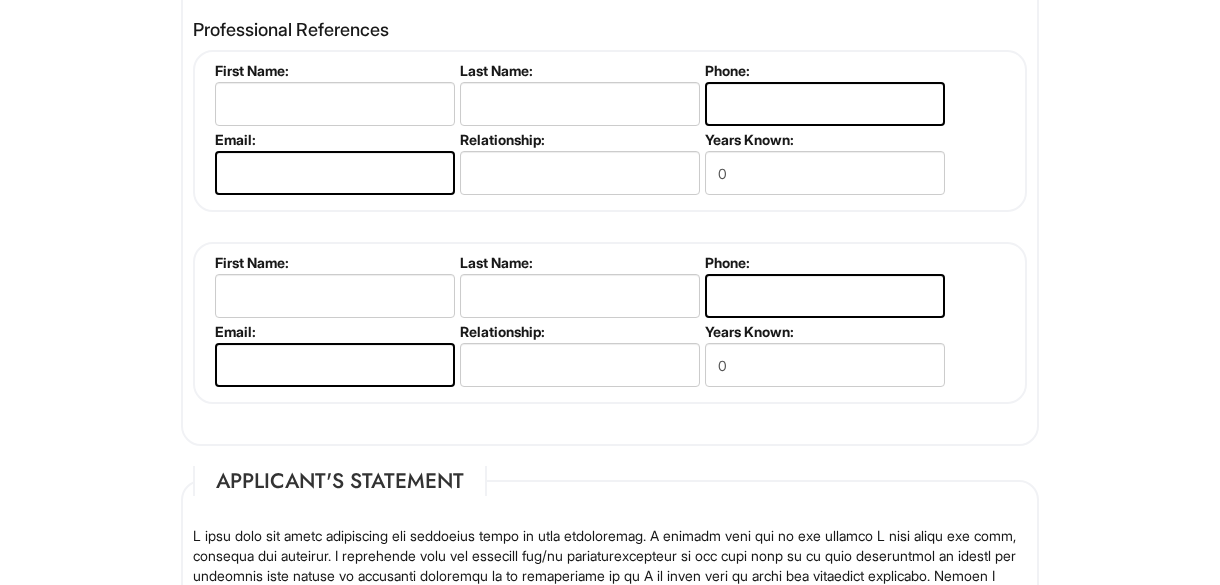 scroll, scrollTop: 2418, scrollLeft: 0, axis: vertical 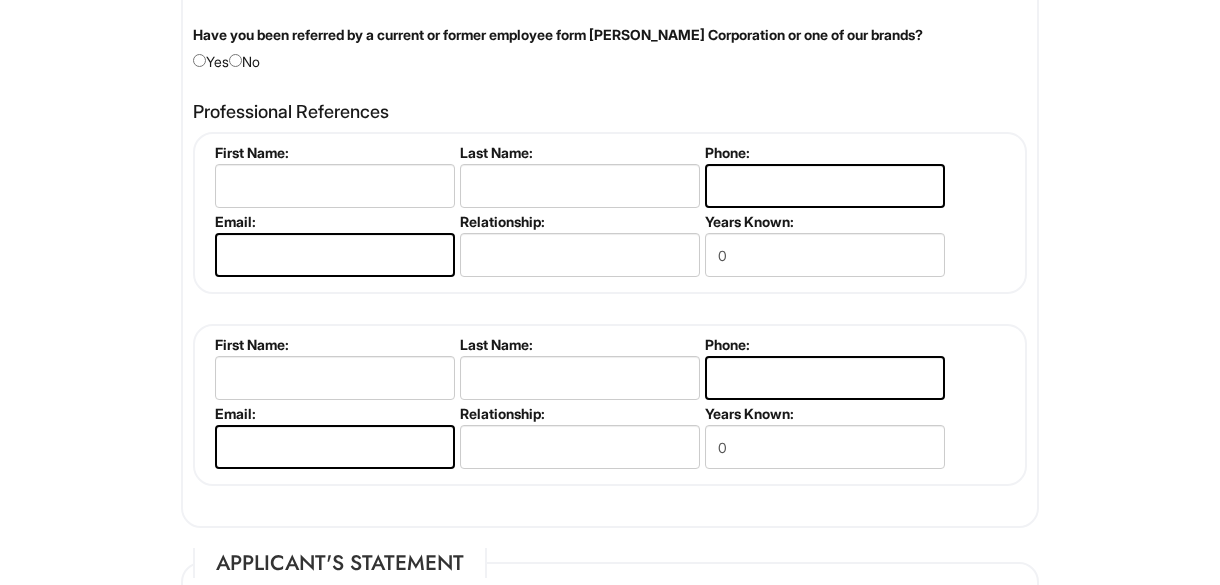 click on "Please Complete This Form 1 2 3 Client Advisor (Full-time), A|X Outlet PLEASE COMPLETE ALL REQUIRED FIELDS
We are an Equal Opportunity Employer. All persons shall have the opportunity to be considered for employment without regard to their race, color, creed, religion, national origin, ancestry, citizenship status, age, disability, gender, sex, sexual orientation, veteran status, genetic information or any other characteristic protected by applicable federal, state or local laws. We will endeavor to make a reasonable accommodation to the known physical or mental limitations of a qualified applicant with a disability unless the accommodation would impose an undue hardship on the operation of our business. If you believe you require such assistance to complete this form or to participate in an interview, please let us know.
Personal Information
Last Name  *   Honeychurch
First Name  *   Tutz
Middle Name
E-mail Address  *   tutzhoneychurch.a@gmail.com
Phone  *   (808) 354-8503" at bounding box center (610, -465) 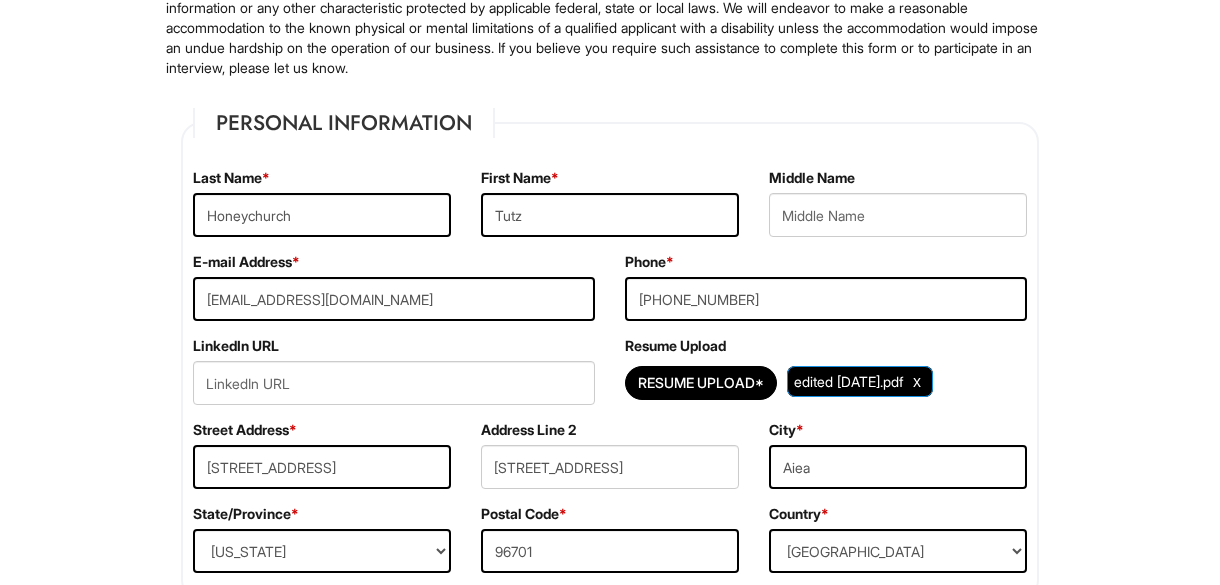 scroll, scrollTop: 200, scrollLeft: 0, axis: vertical 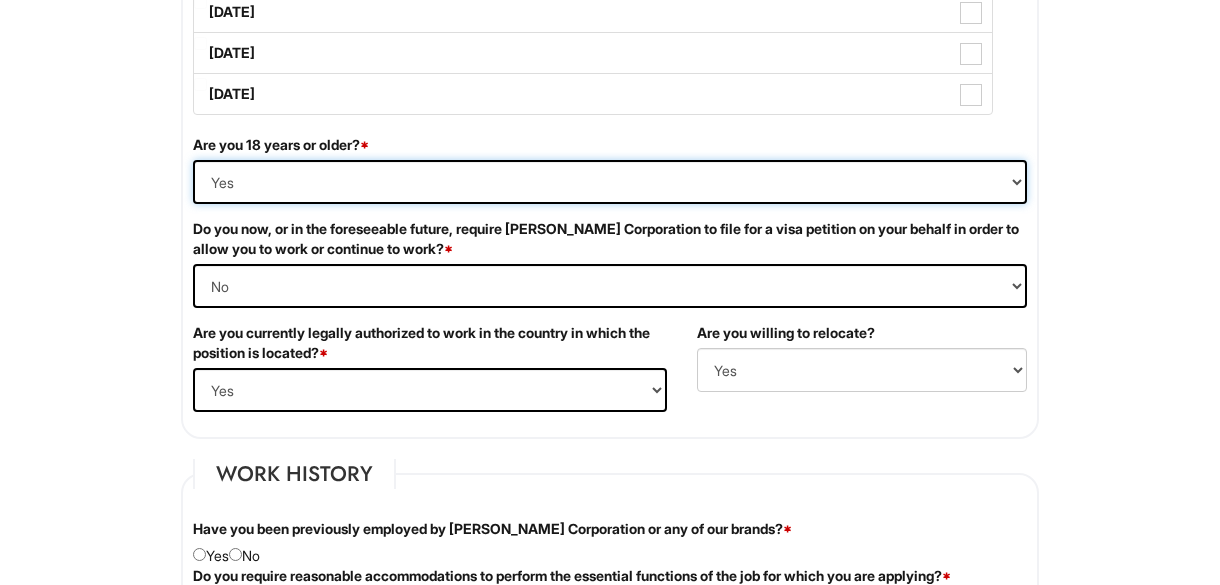 click on "(Yes / No) Yes No" at bounding box center [610, 182] 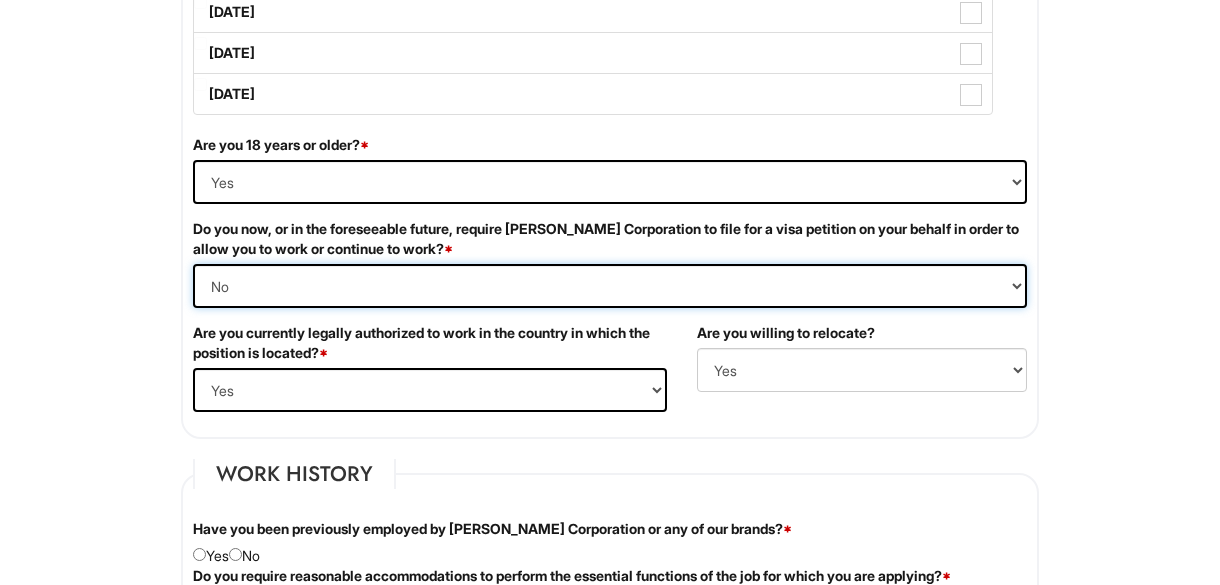 click on "(Yes / No) Yes No" at bounding box center [610, 286] 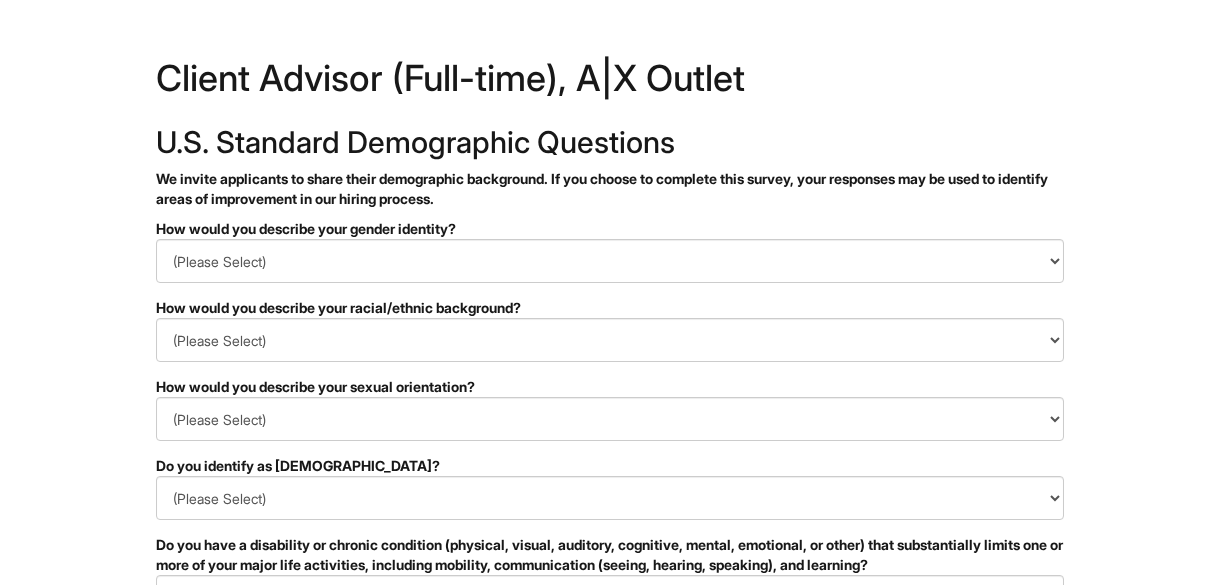 scroll, scrollTop: 0, scrollLeft: 0, axis: both 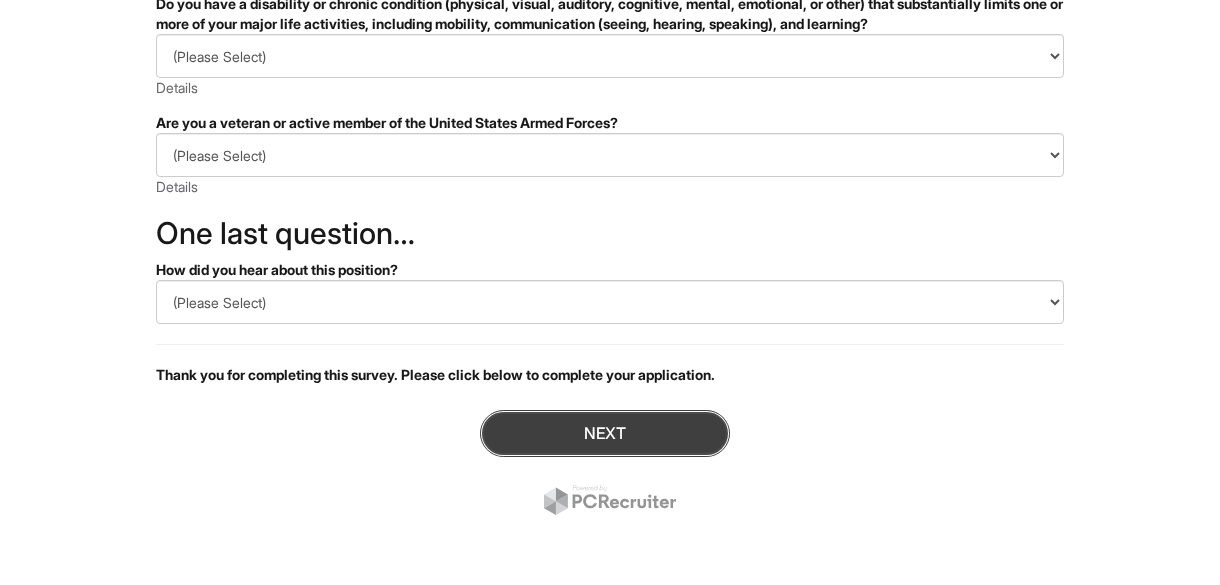 click on "Next" at bounding box center (605, 433) 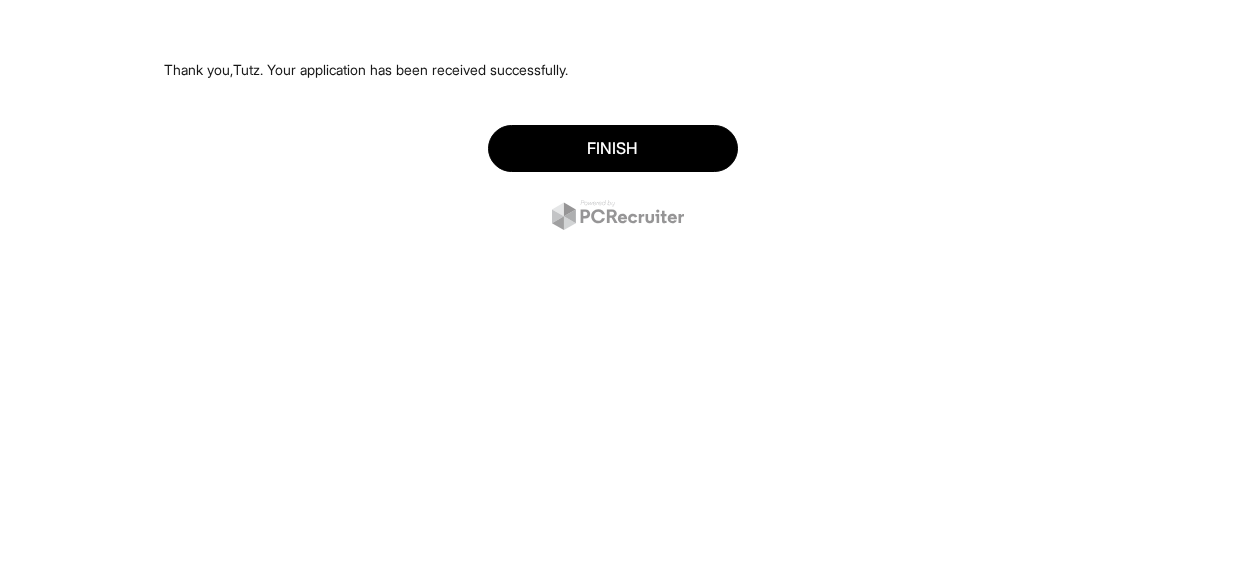 scroll, scrollTop: 0, scrollLeft: 0, axis: both 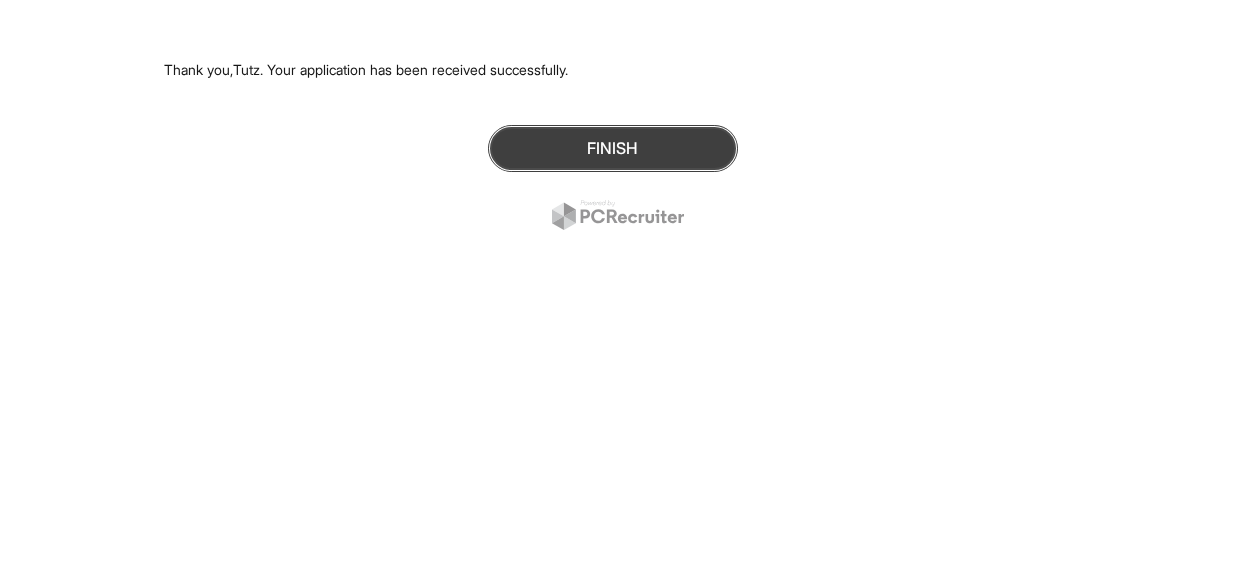 click on "Finish" at bounding box center [613, 148] 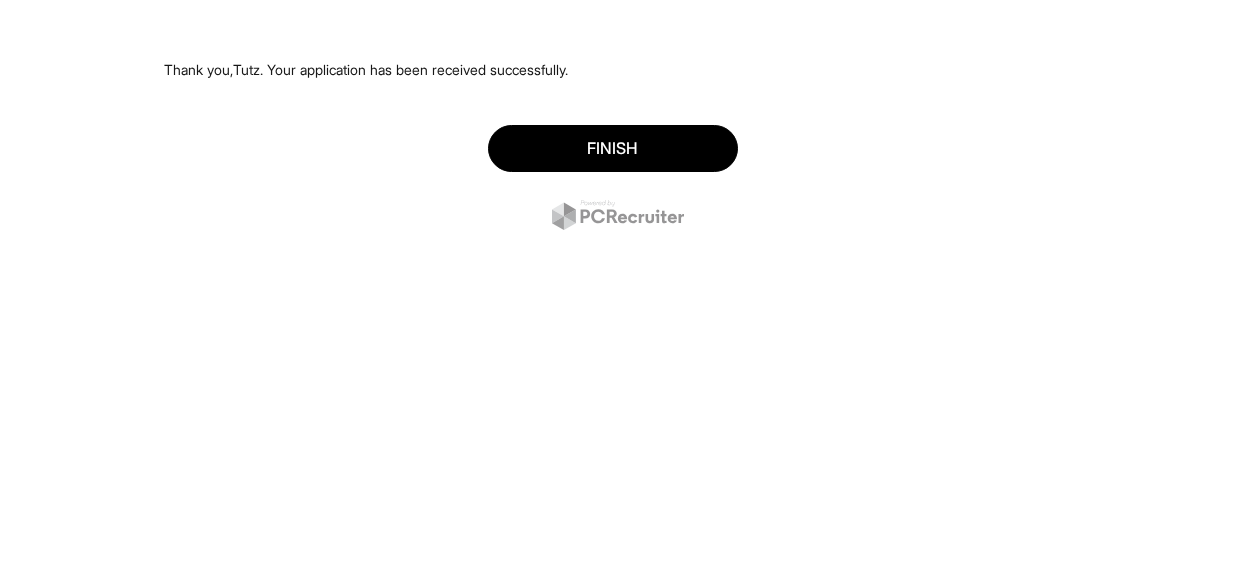 scroll, scrollTop: 0, scrollLeft: 0, axis: both 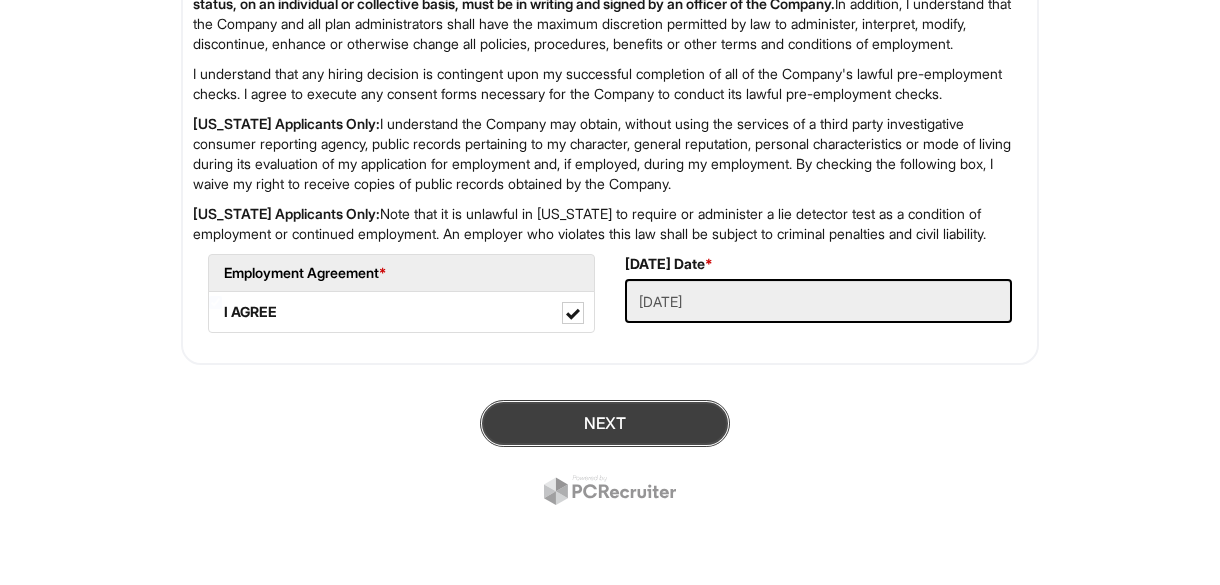 click on "Next" at bounding box center (605, 423) 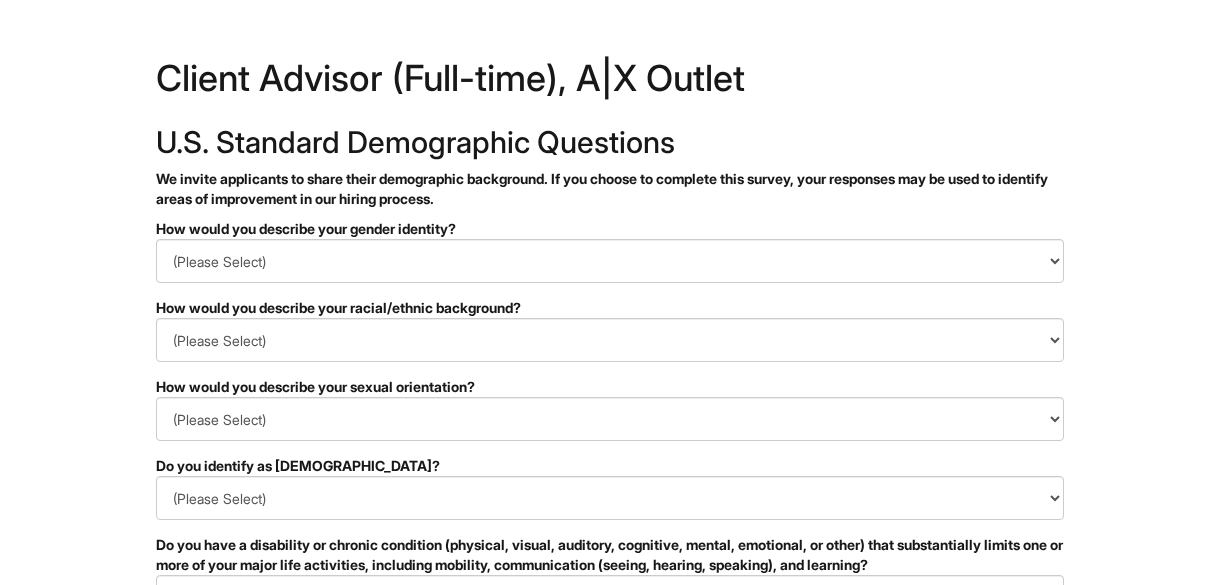 scroll, scrollTop: 0, scrollLeft: 0, axis: both 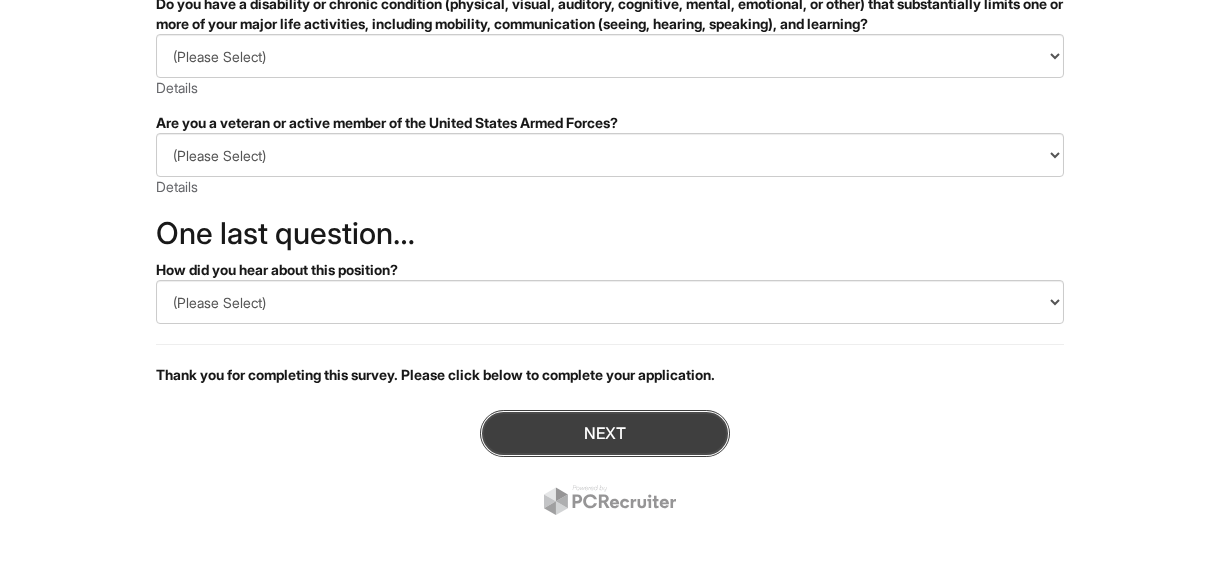 click on "Next" at bounding box center [605, 433] 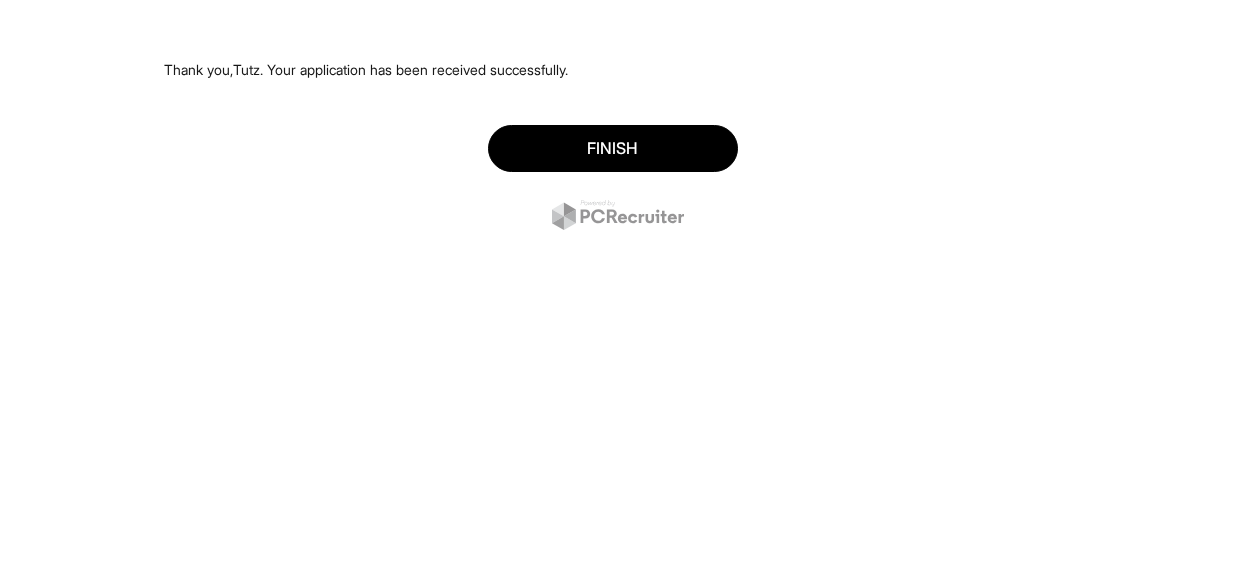 scroll, scrollTop: 0, scrollLeft: 0, axis: both 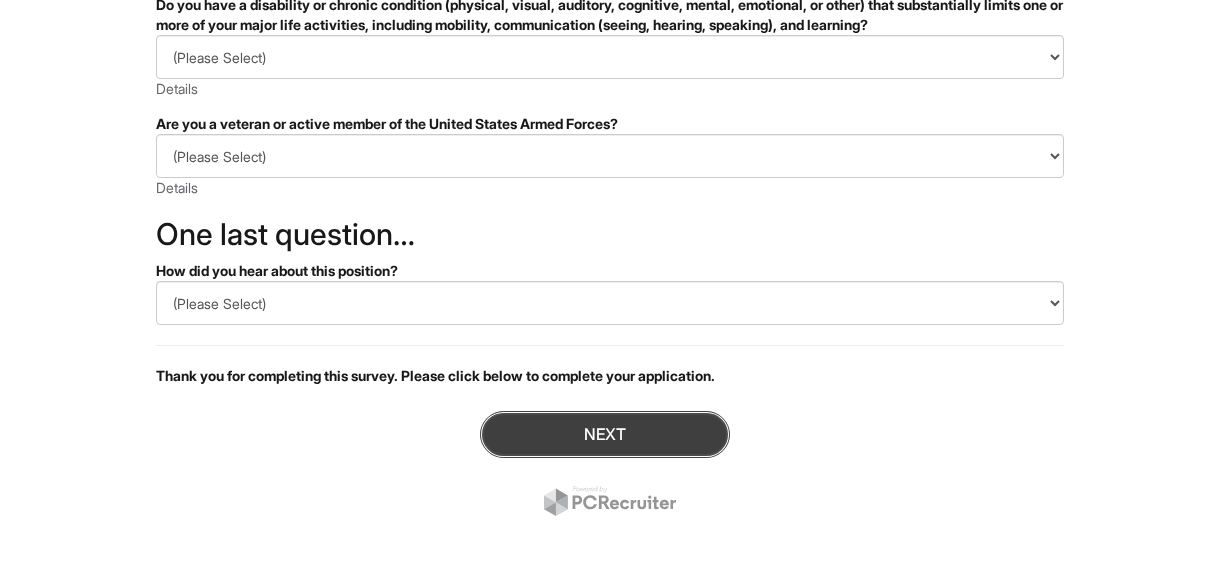 click on "Next" at bounding box center [605, 434] 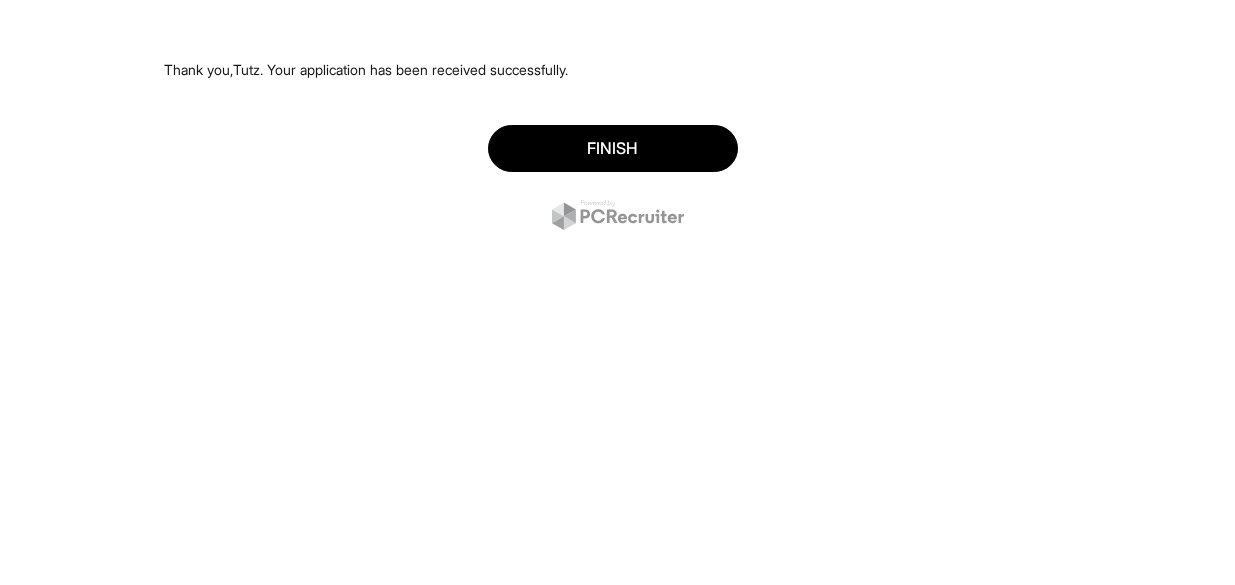 scroll, scrollTop: 0, scrollLeft: 0, axis: both 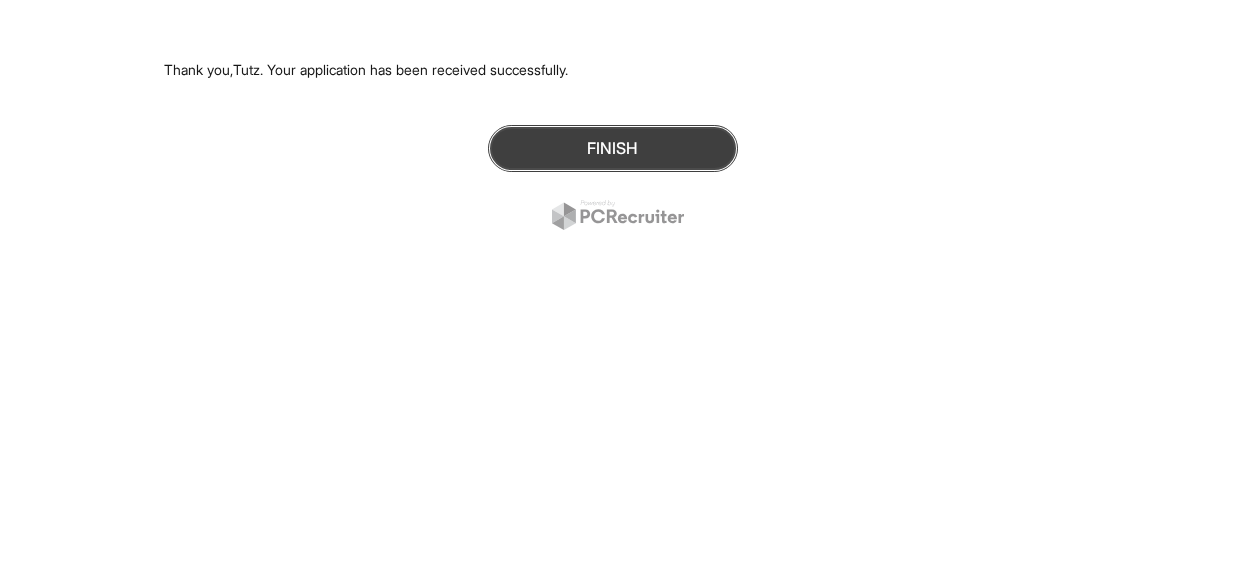 click on "Finish" at bounding box center (613, 148) 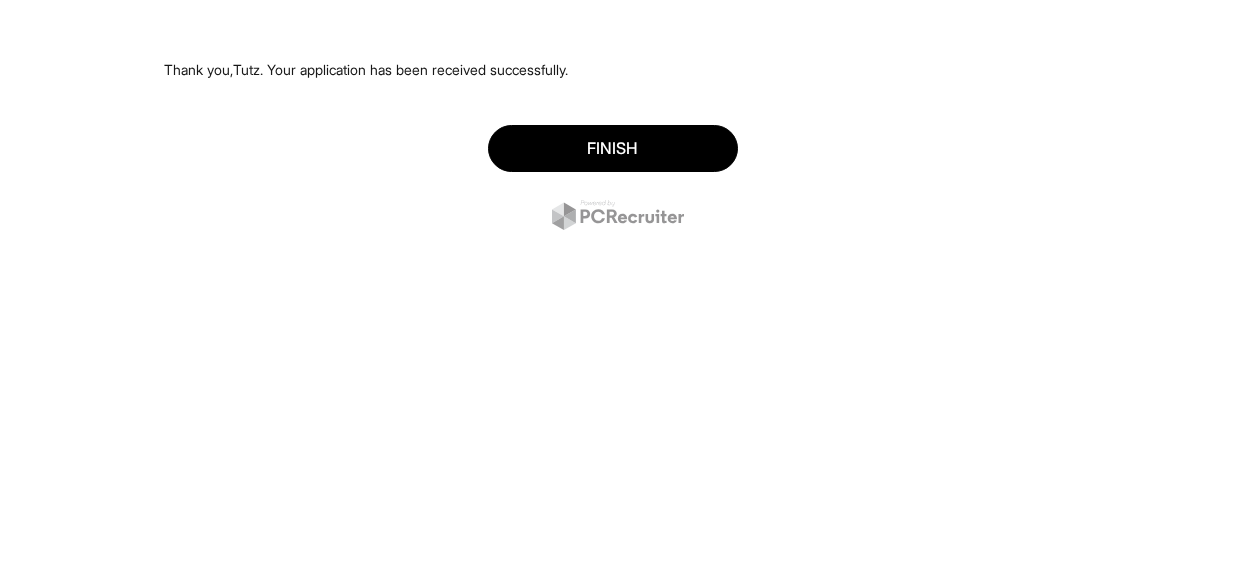 scroll, scrollTop: 0, scrollLeft: 0, axis: both 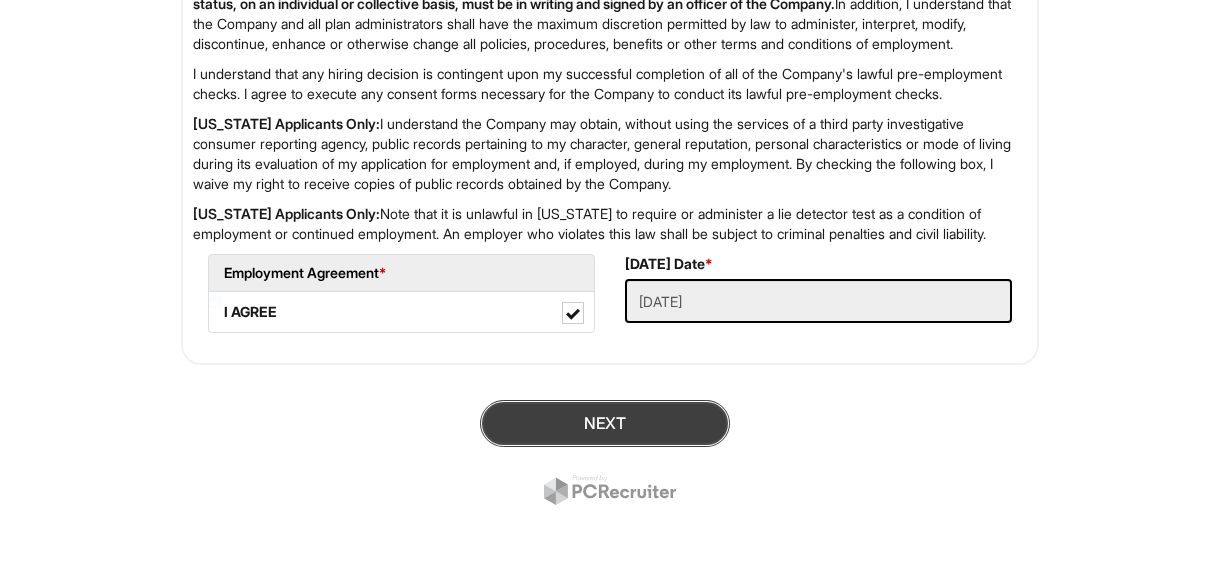 click on "Next" at bounding box center (605, 423) 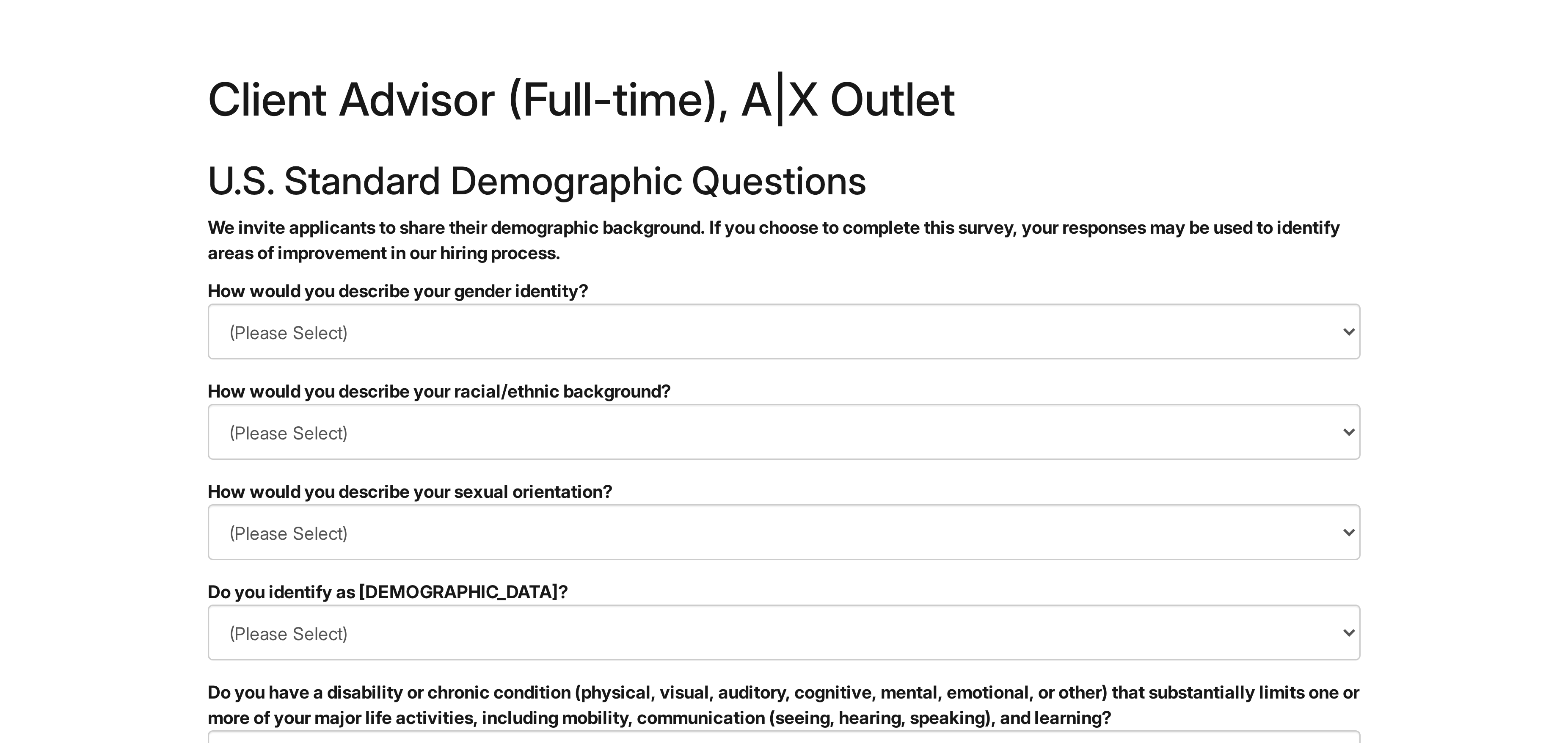 scroll, scrollTop: 0, scrollLeft: 0, axis: both 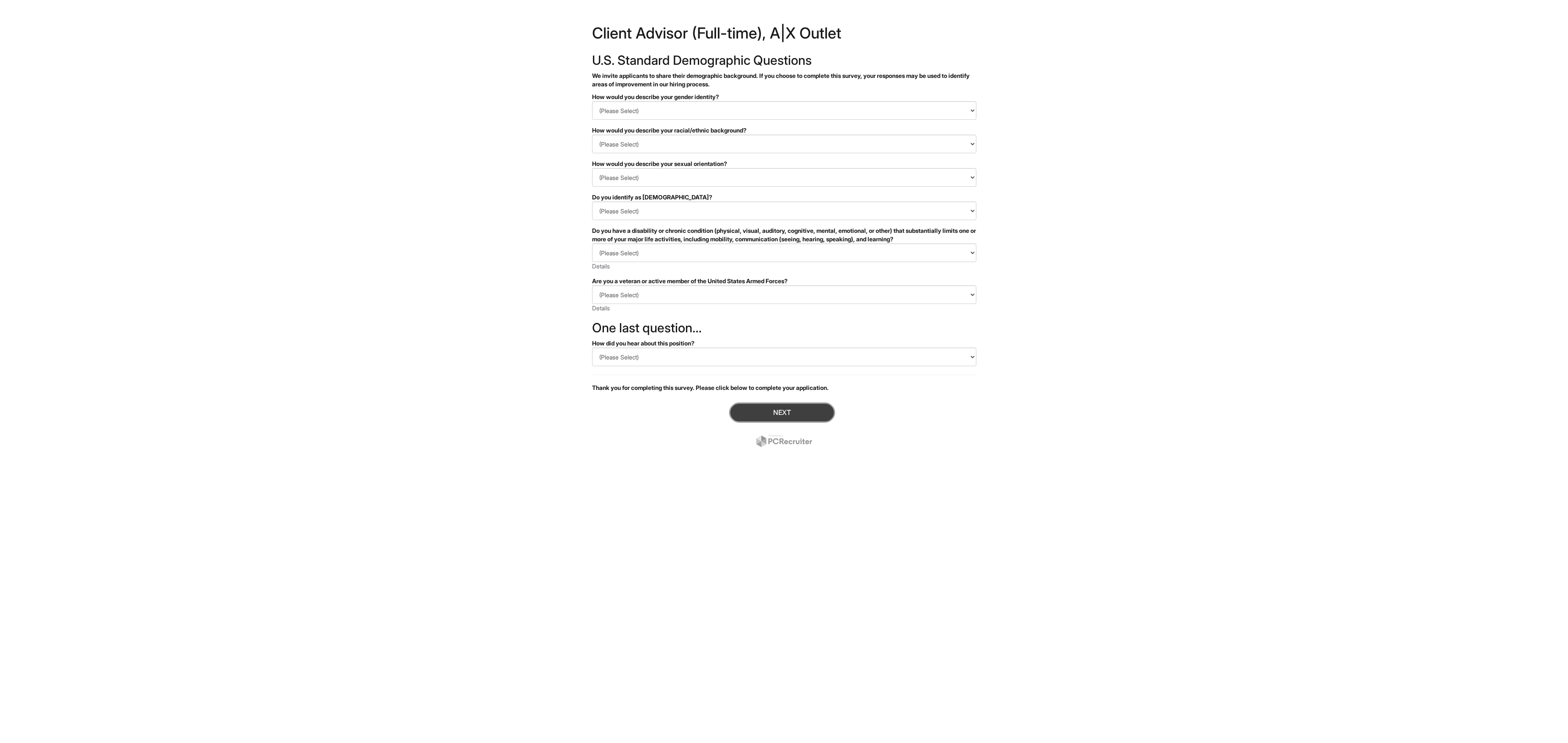 drag, startPoint x: 0, startPoint y: 0, endPoint x: 802, endPoint y: 415, distance: 903.0111 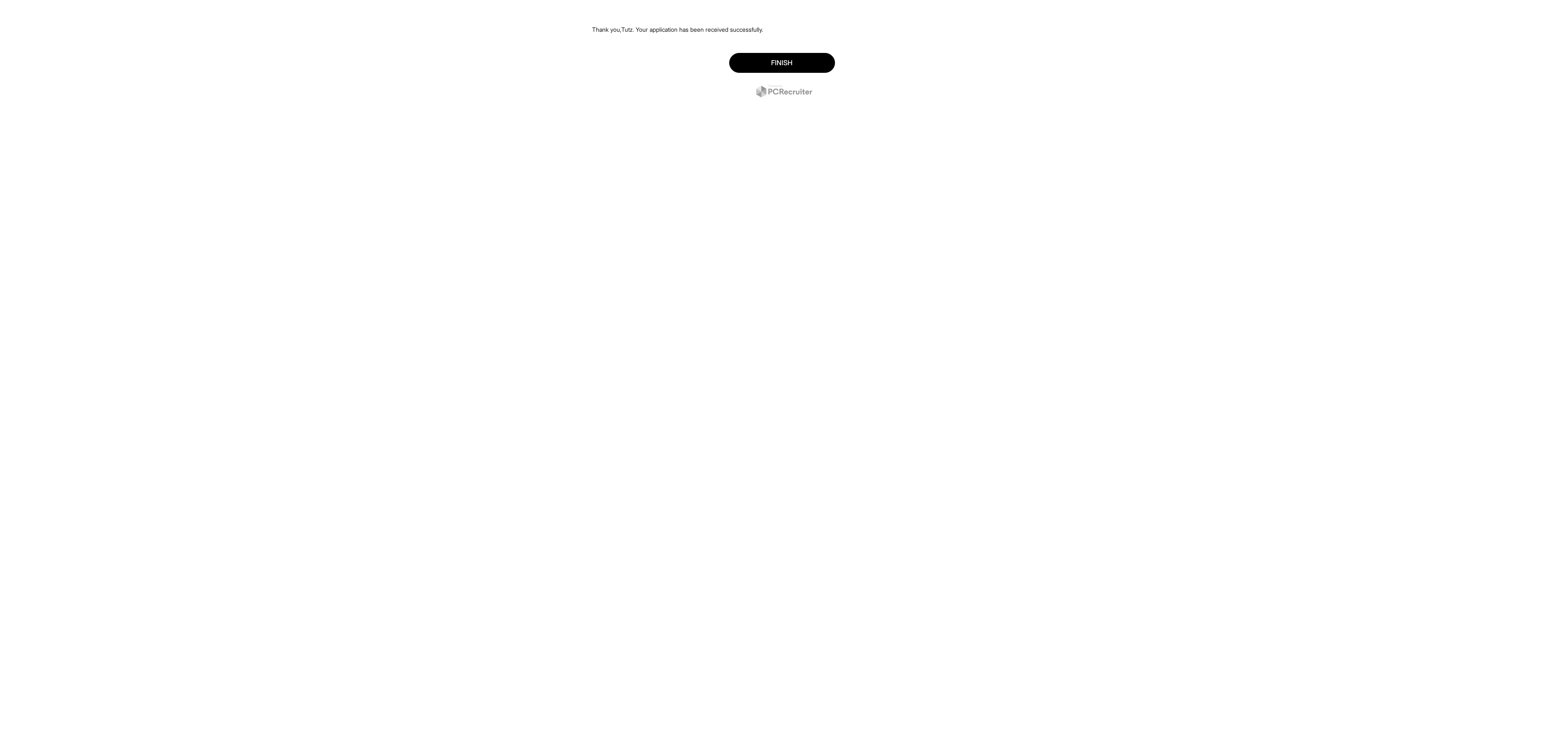 scroll, scrollTop: 0, scrollLeft: 0, axis: both 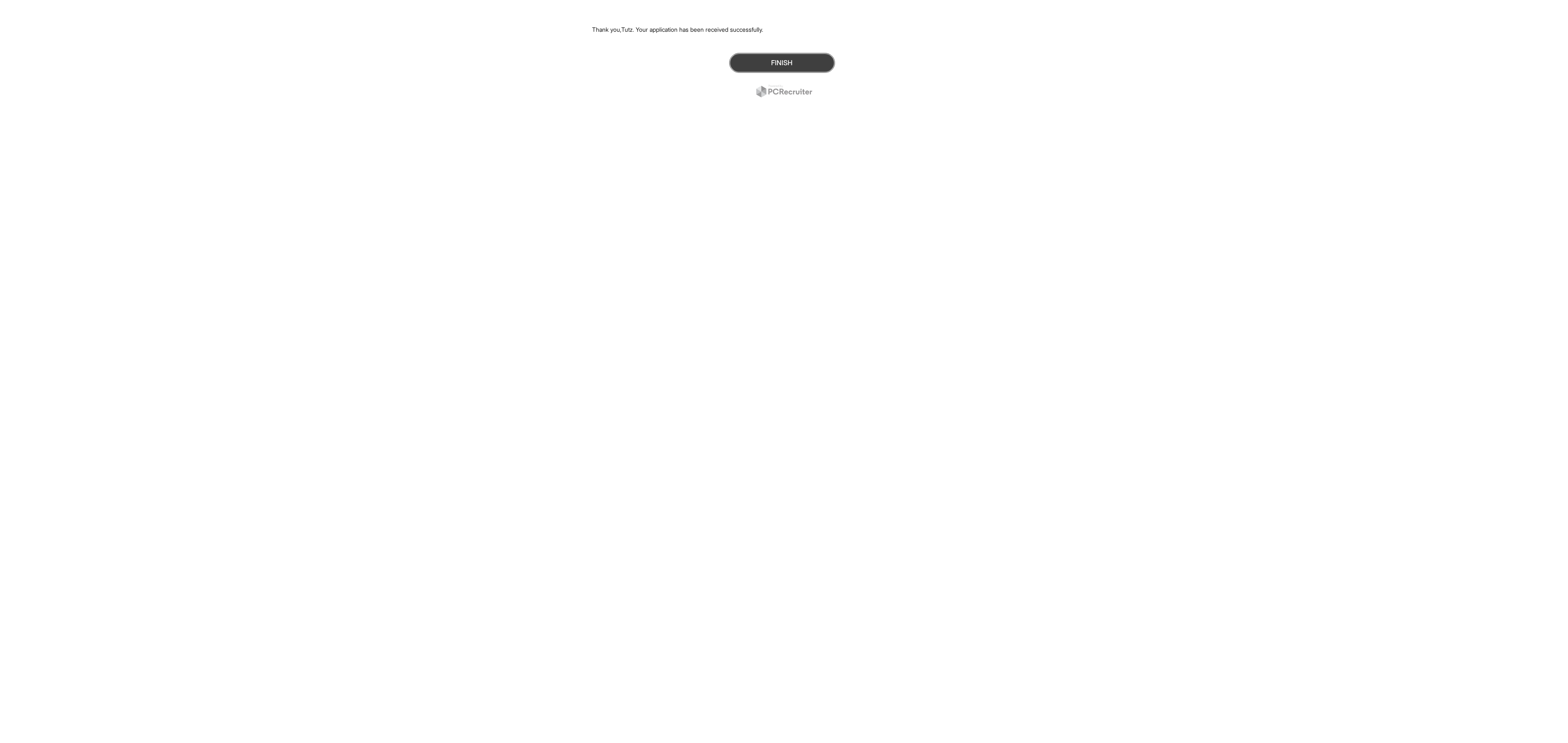 click on "Finish" at bounding box center [782, 63] 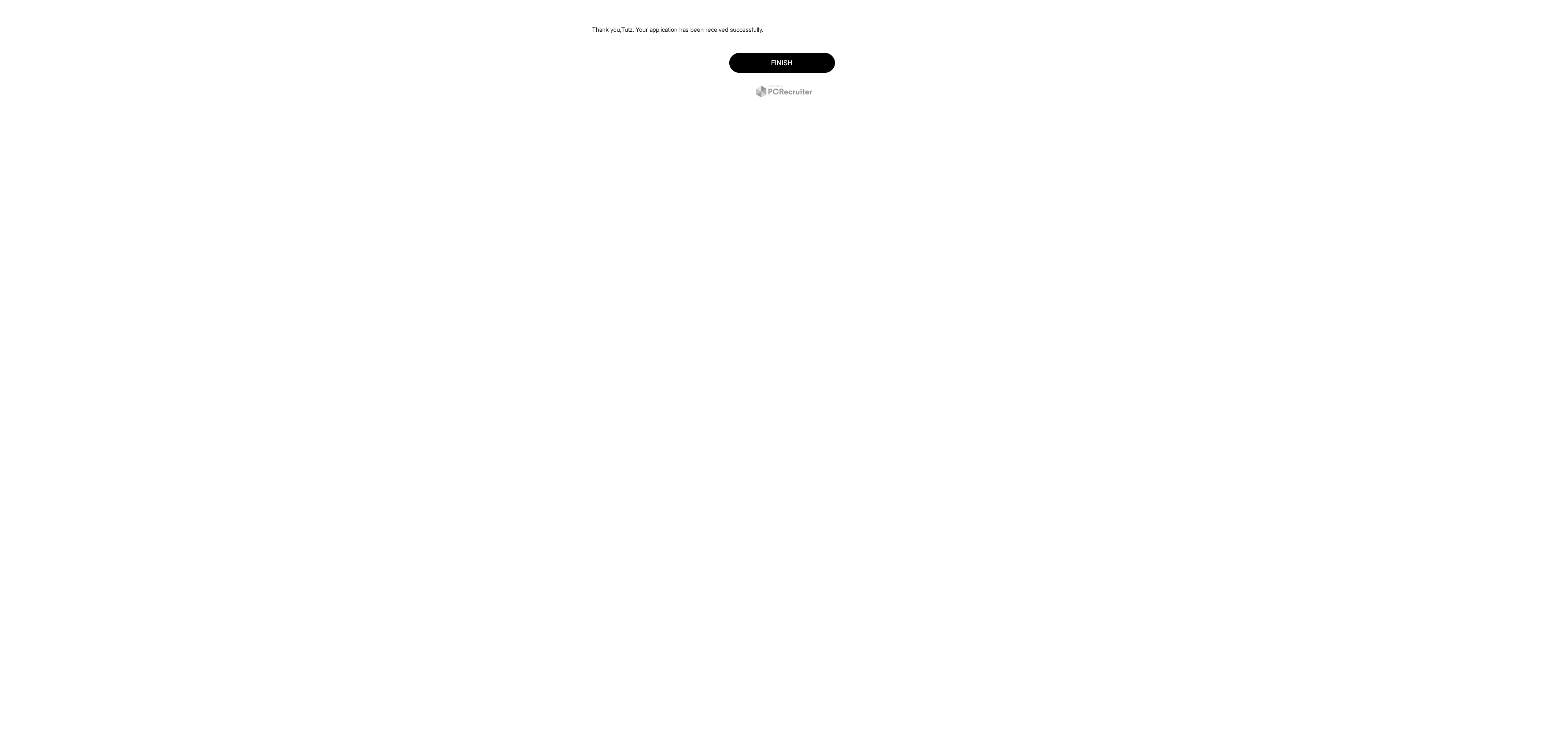 scroll, scrollTop: 0, scrollLeft: 0, axis: both 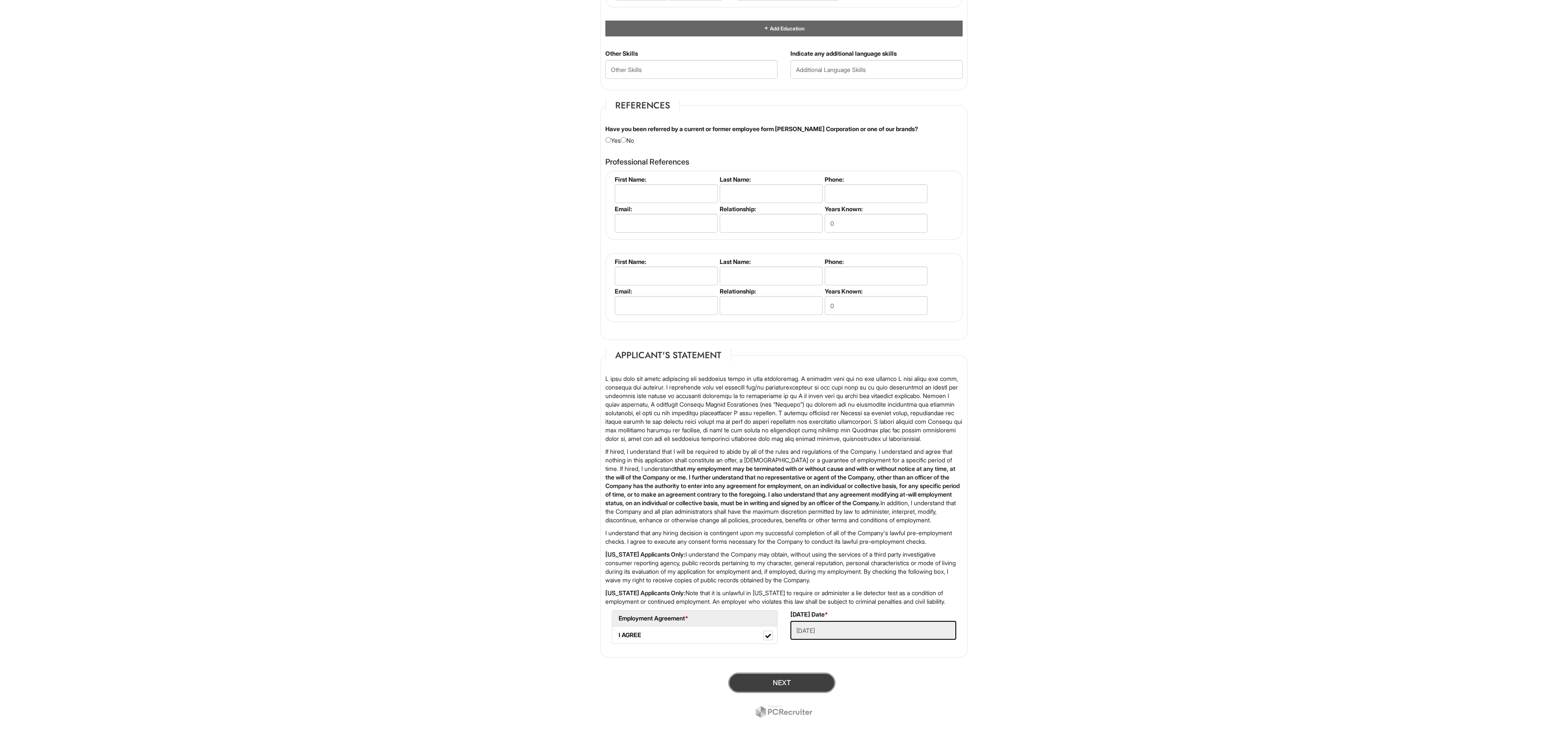 click on "Next" at bounding box center (782, 683) 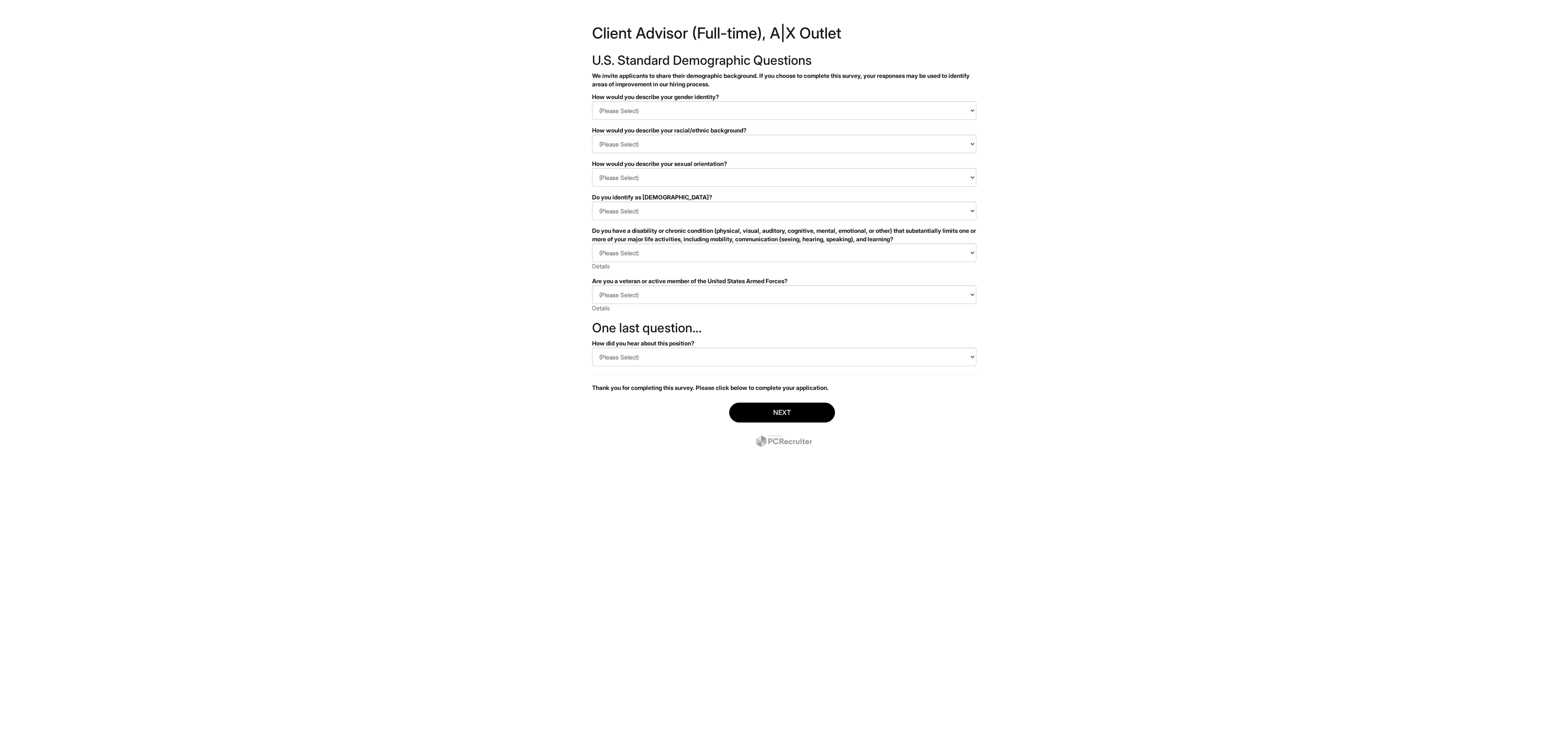 scroll, scrollTop: 0, scrollLeft: 0, axis: both 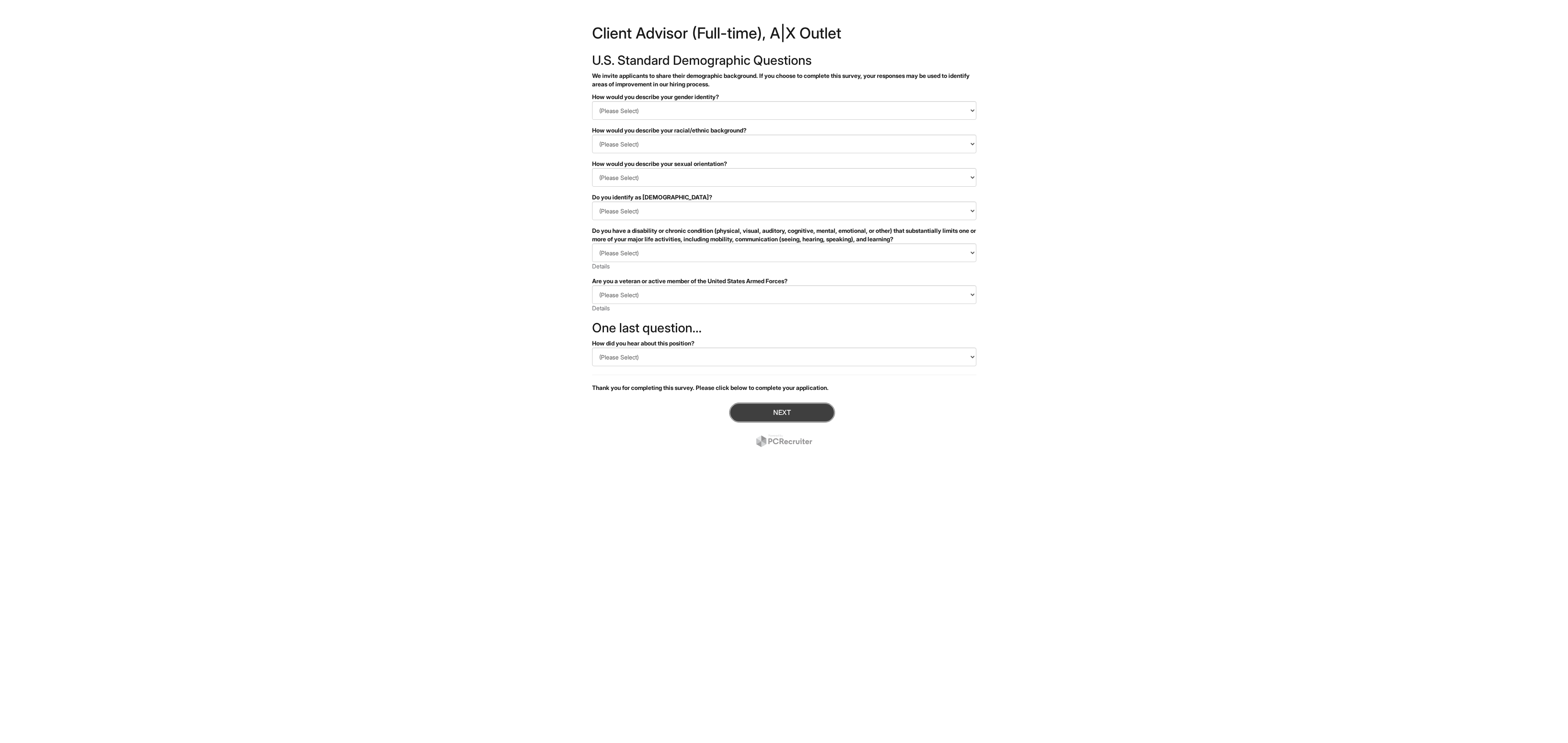 click on "Next" at bounding box center (782, 412) 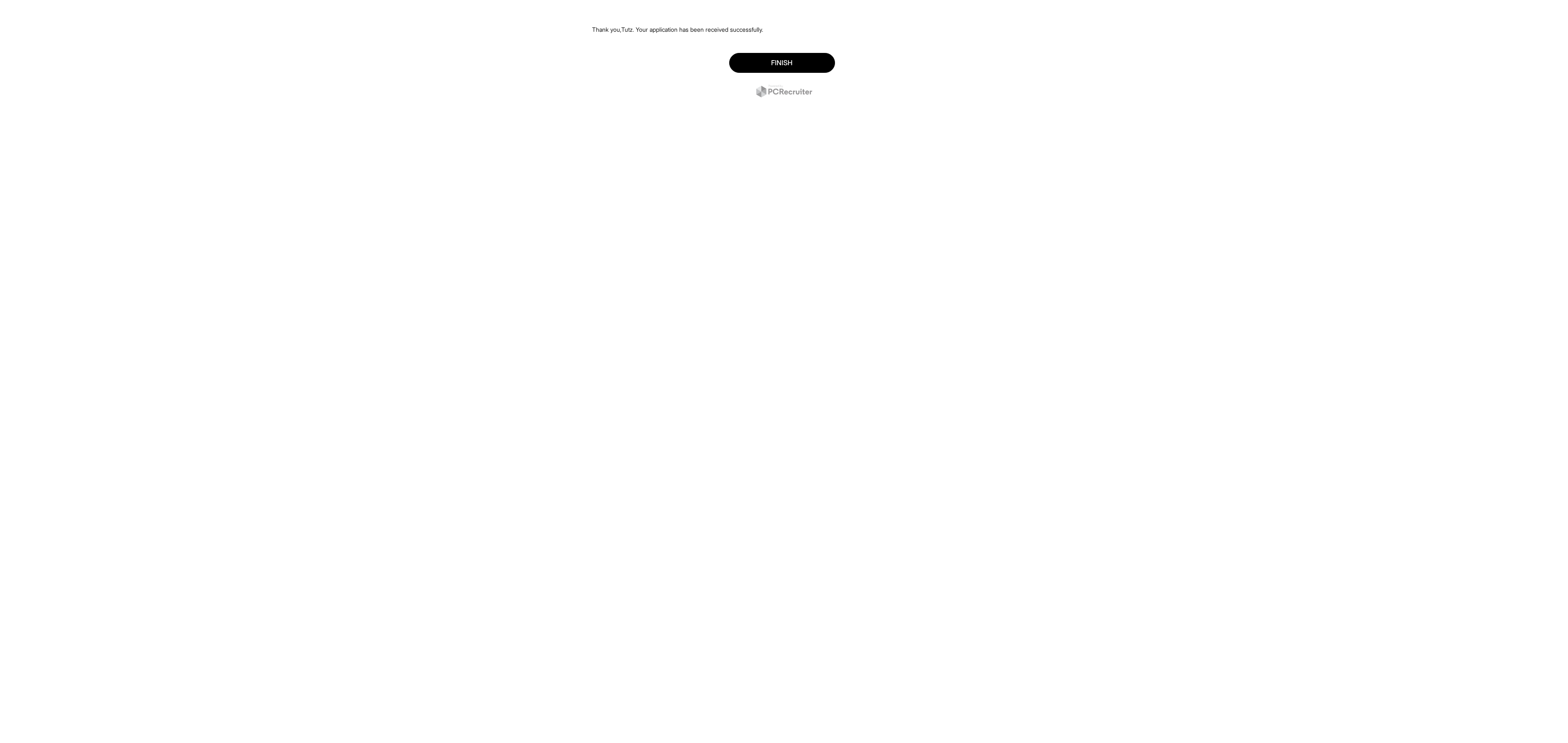 scroll, scrollTop: 0, scrollLeft: 0, axis: both 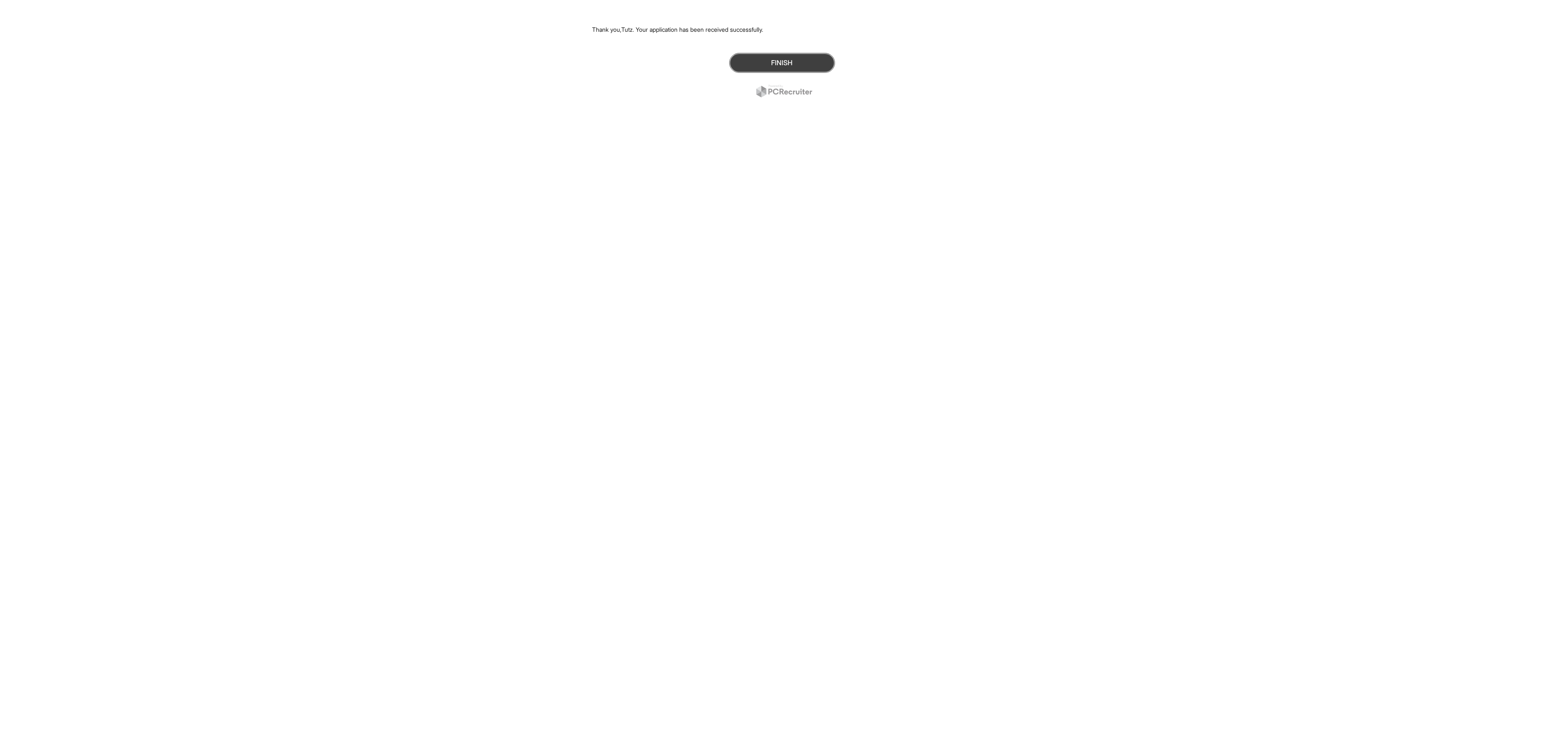 click on "Finish" at bounding box center [782, 63] 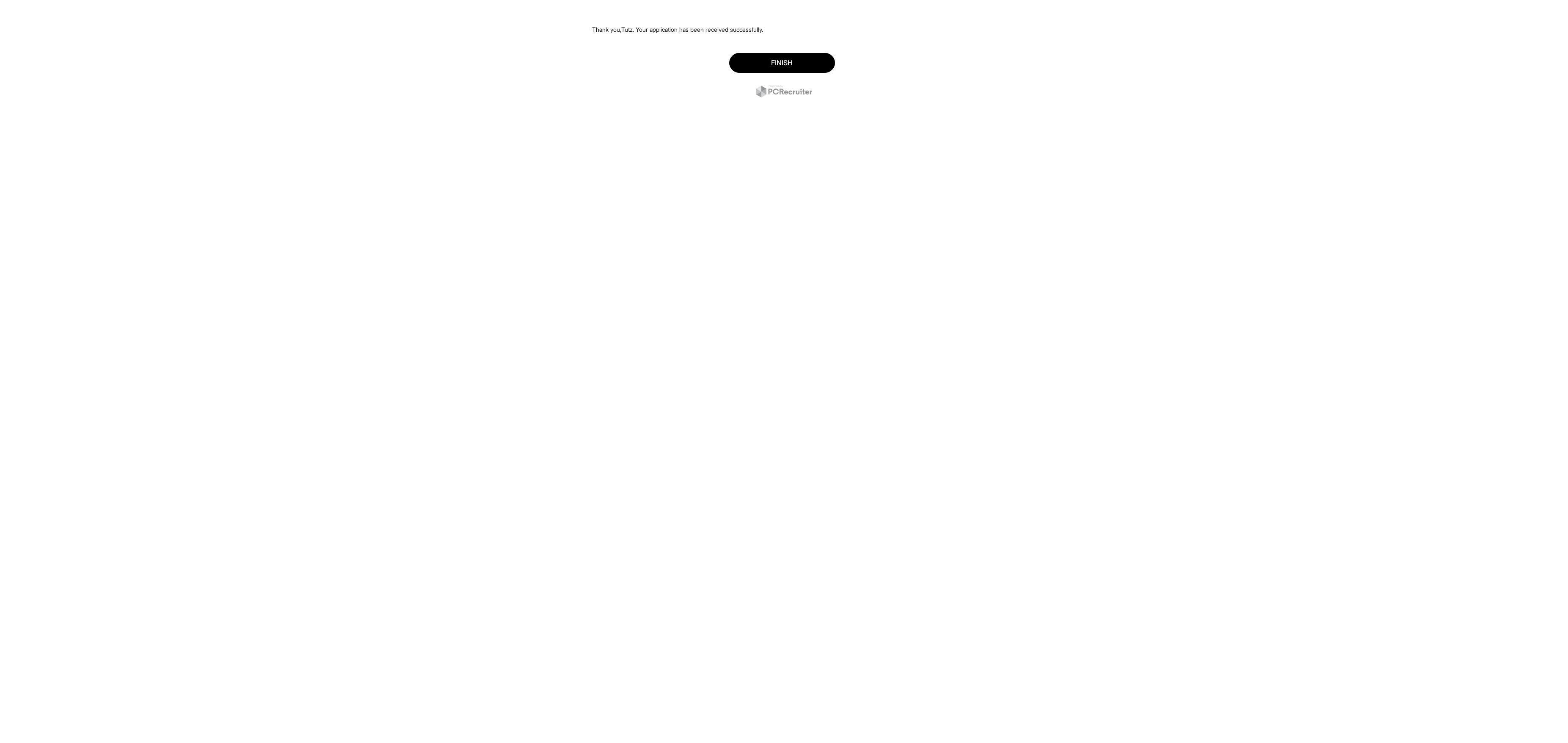 scroll, scrollTop: 0, scrollLeft: 0, axis: both 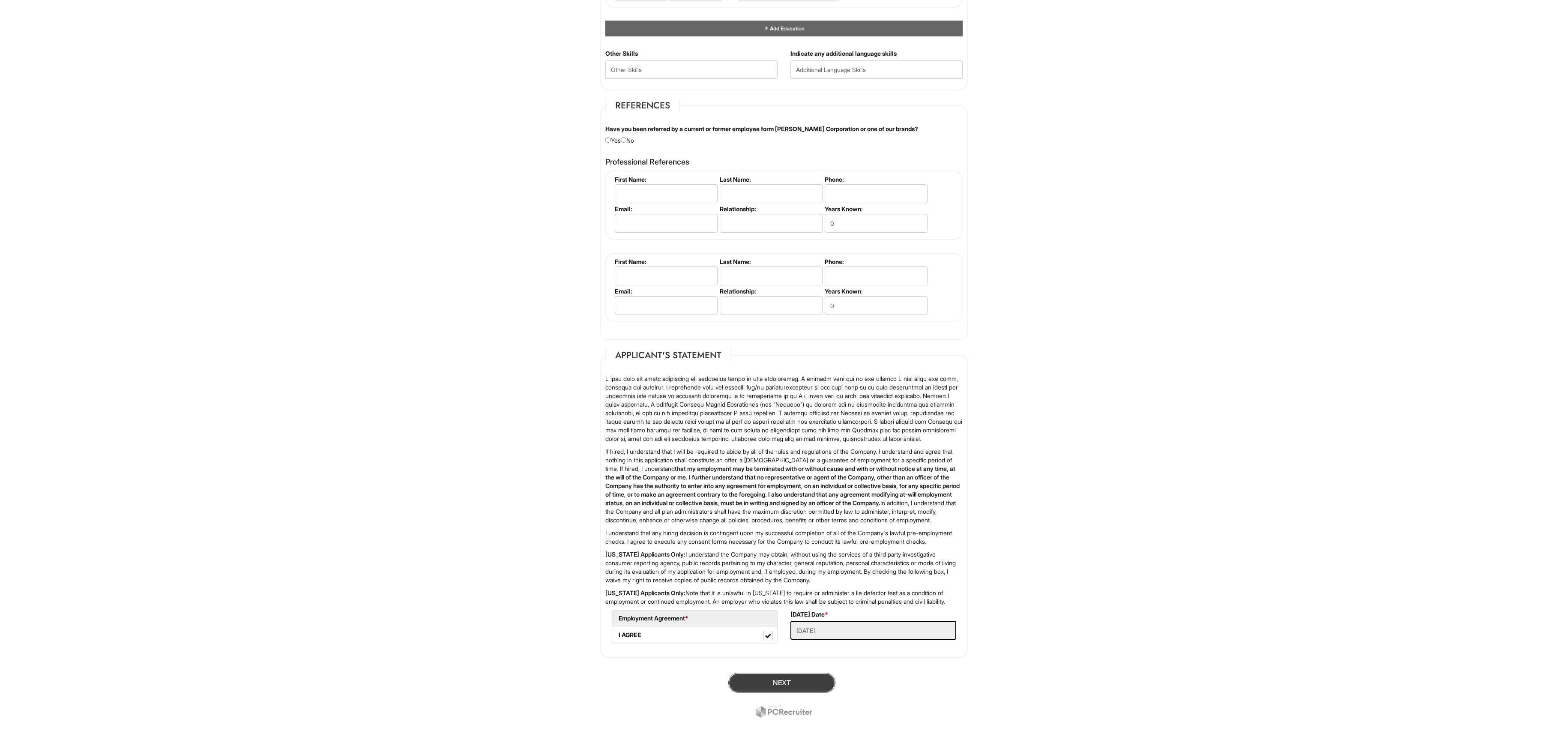 click on "Next" at bounding box center [782, 683] 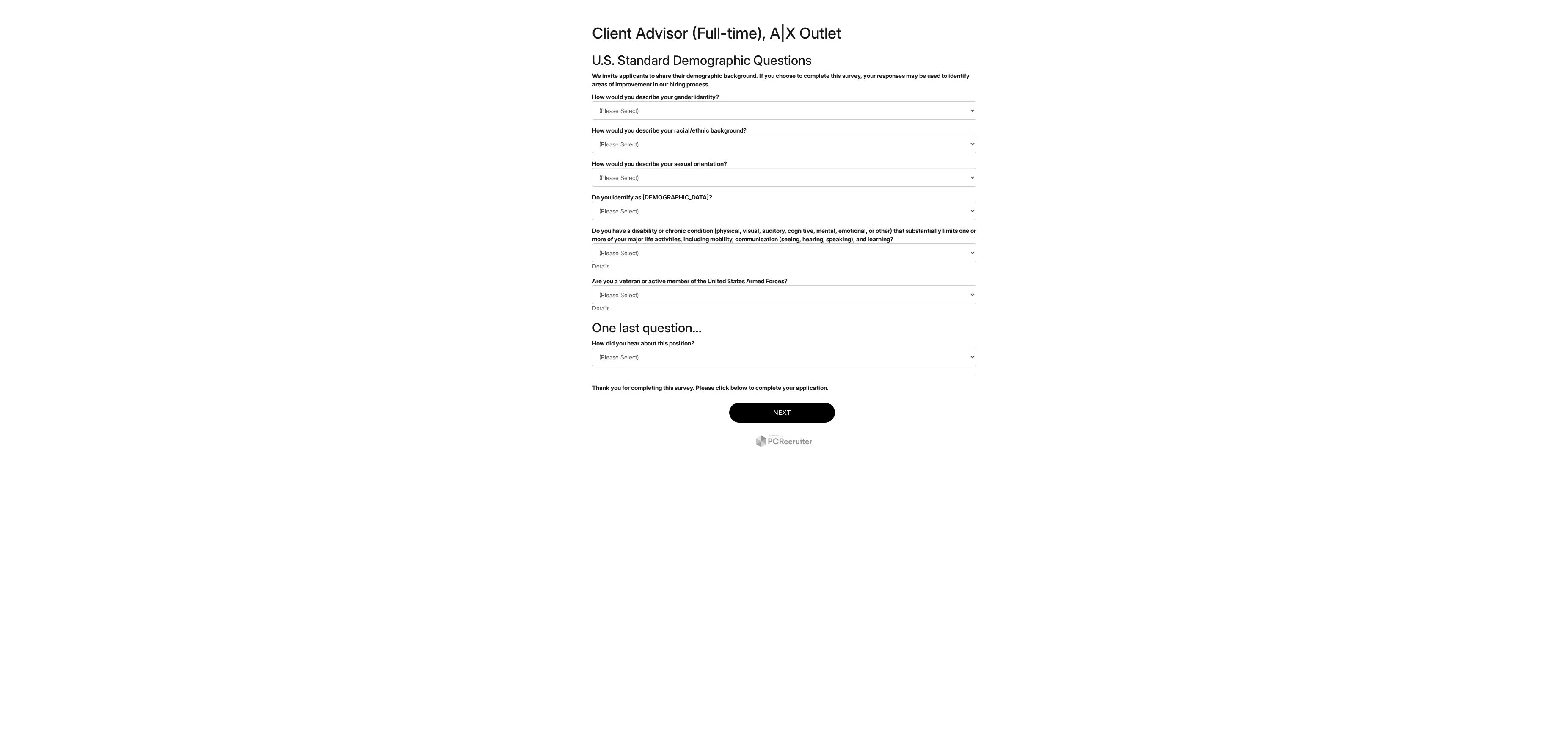 scroll, scrollTop: 0, scrollLeft: 0, axis: both 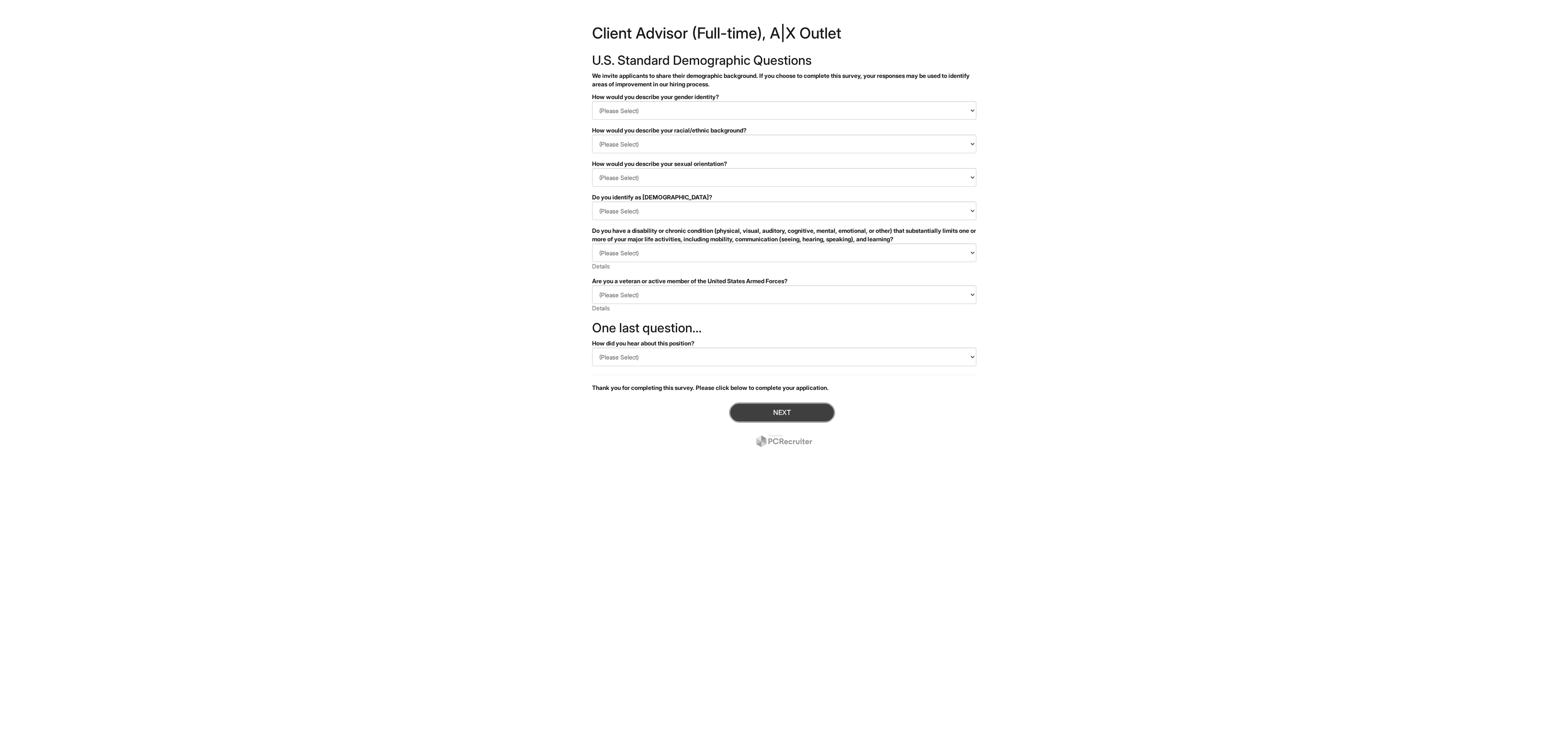click on "Next" at bounding box center [782, 412] 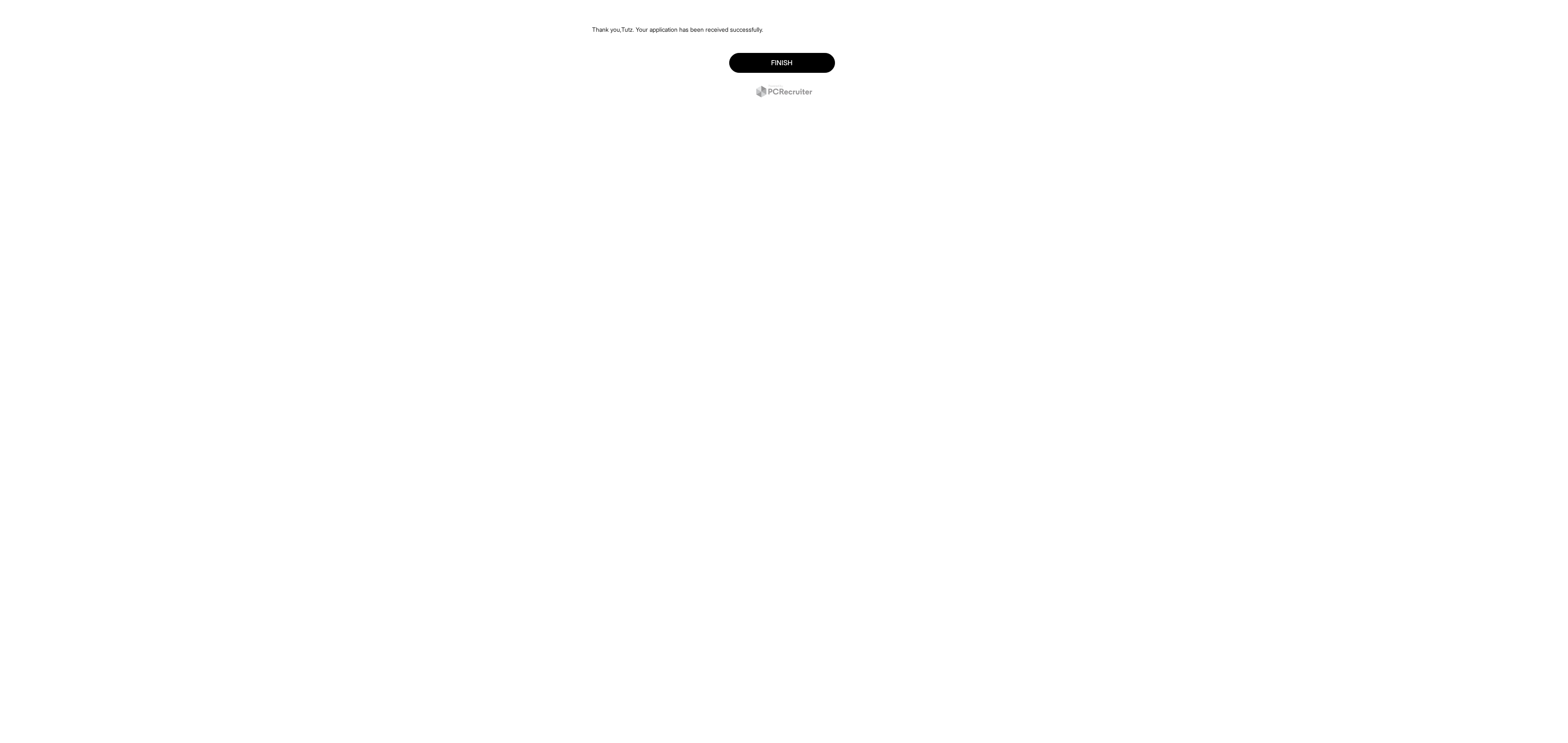 scroll, scrollTop: 0, scrollLeft: 0, axis: both 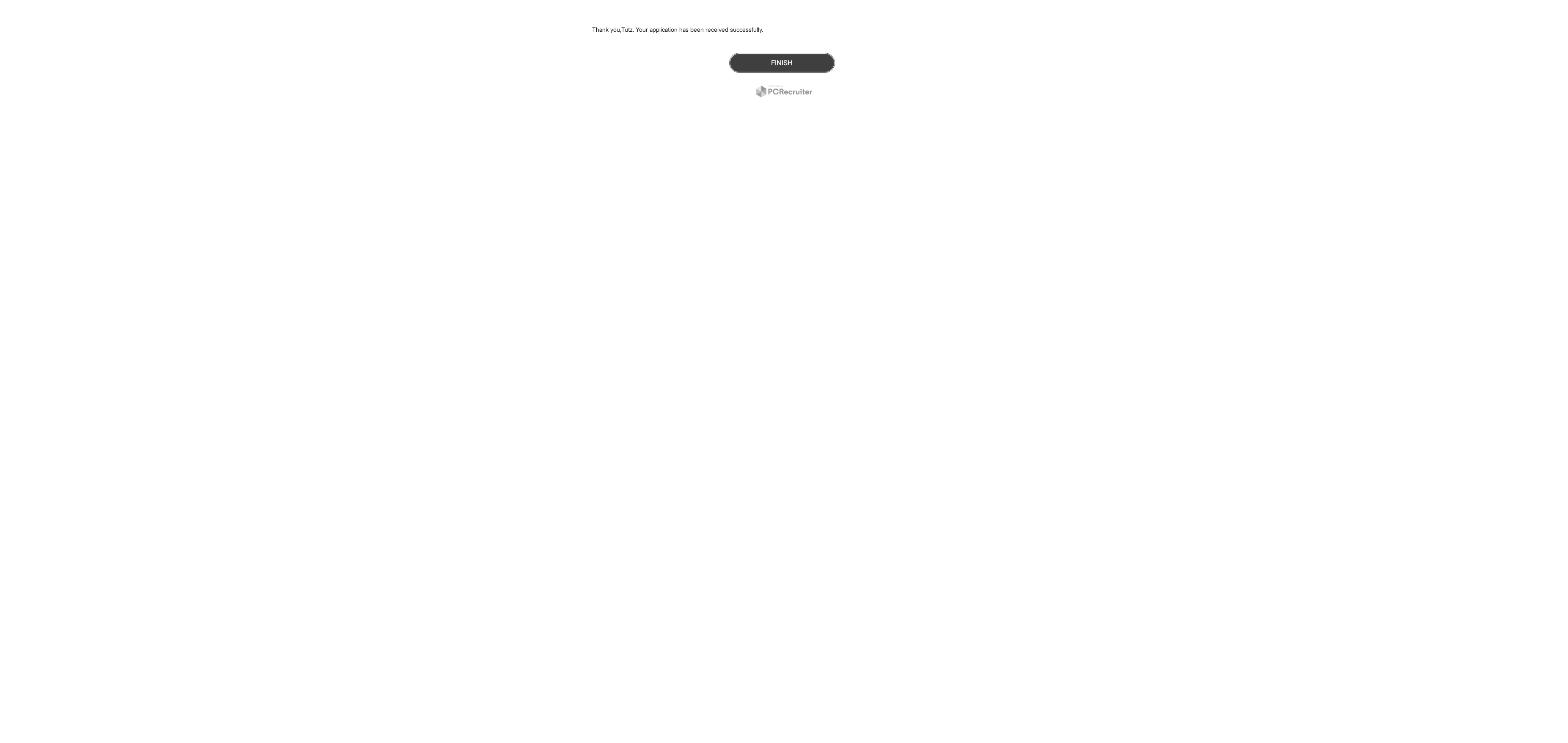 click on "Finish" at bounding box center [782, 63] 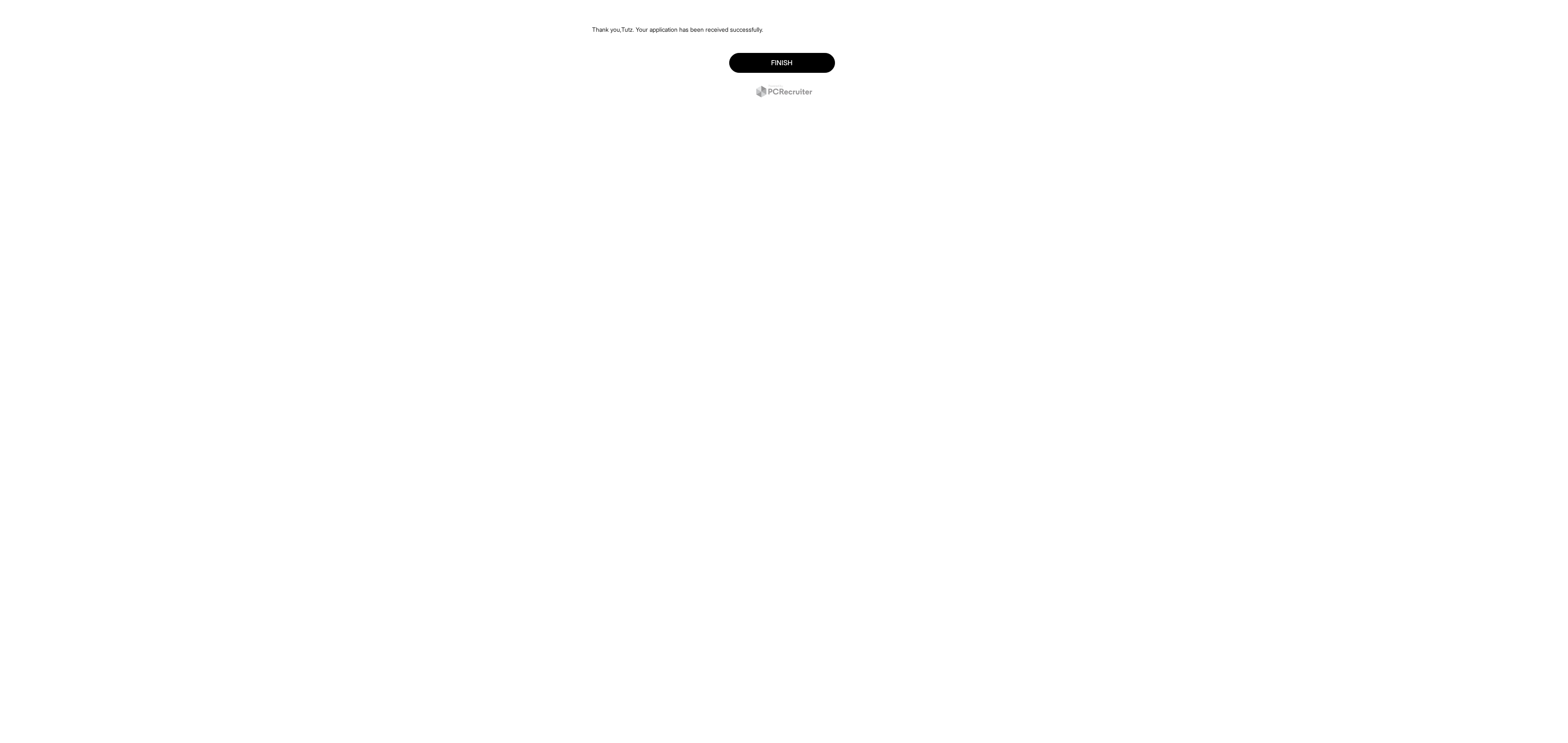 scroll, scrollTop: 0, scrollLeft: 0, axis: both 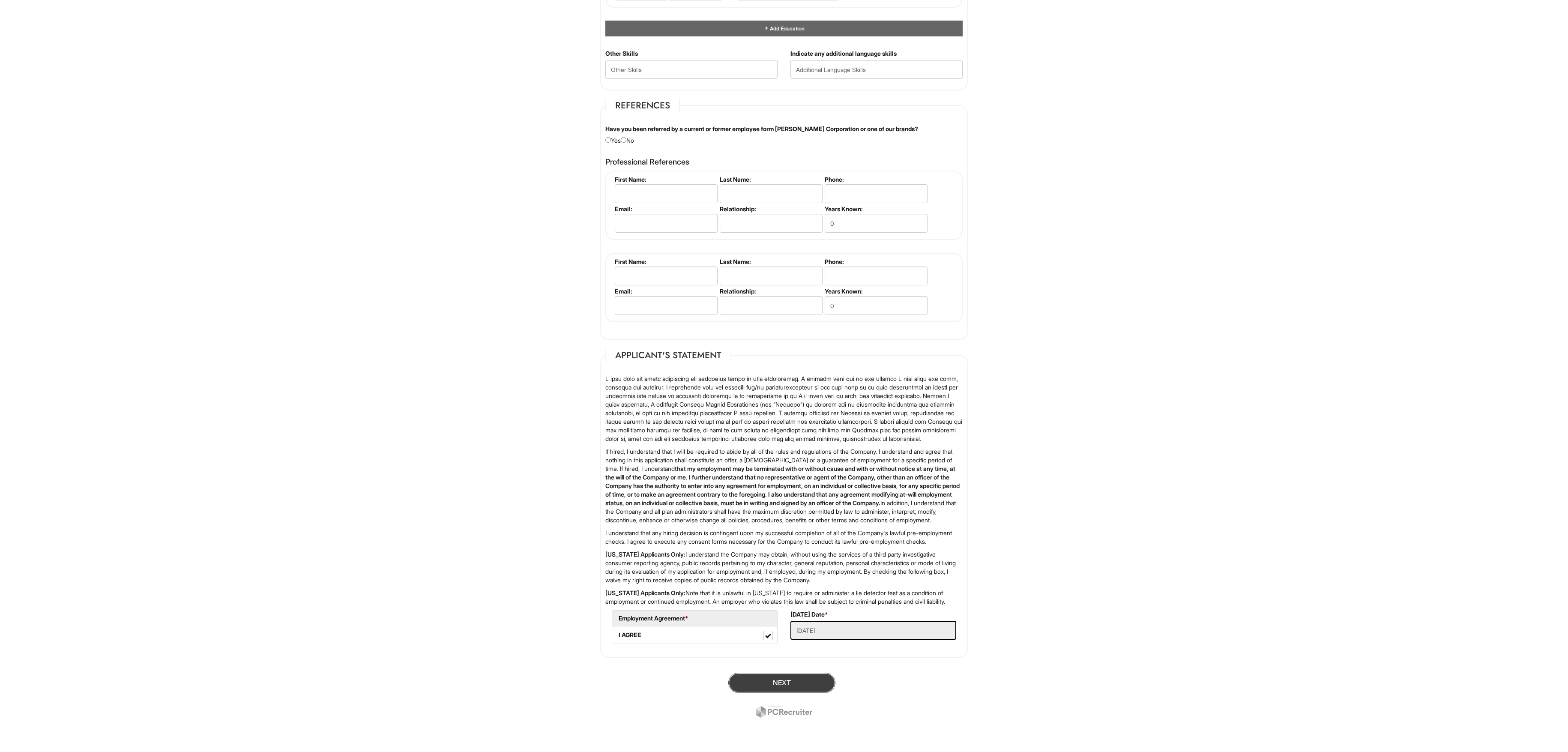 click on "Next" at bounding box center (782, 683) 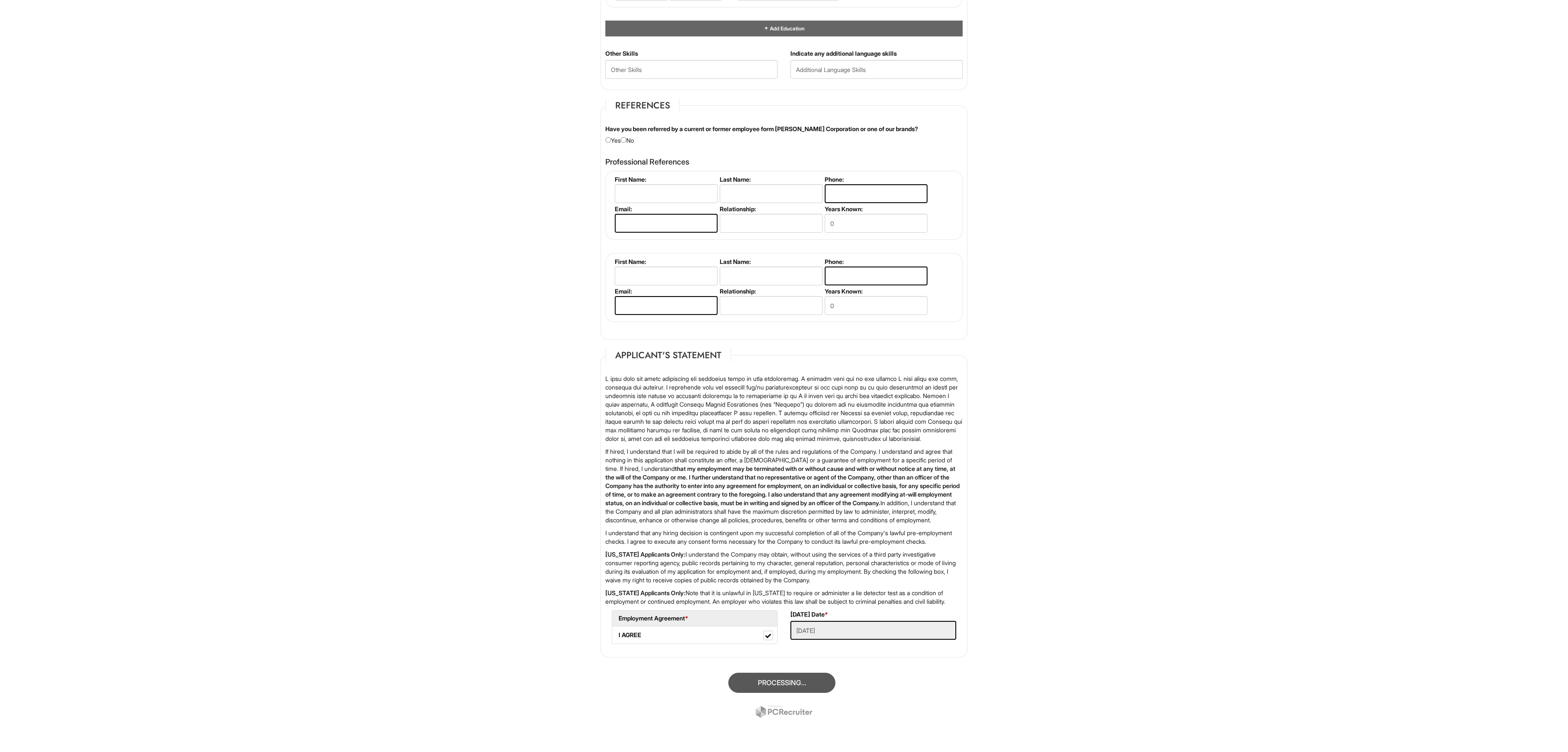 click on "Employment Agreement *" at bounding box center (694, 618) 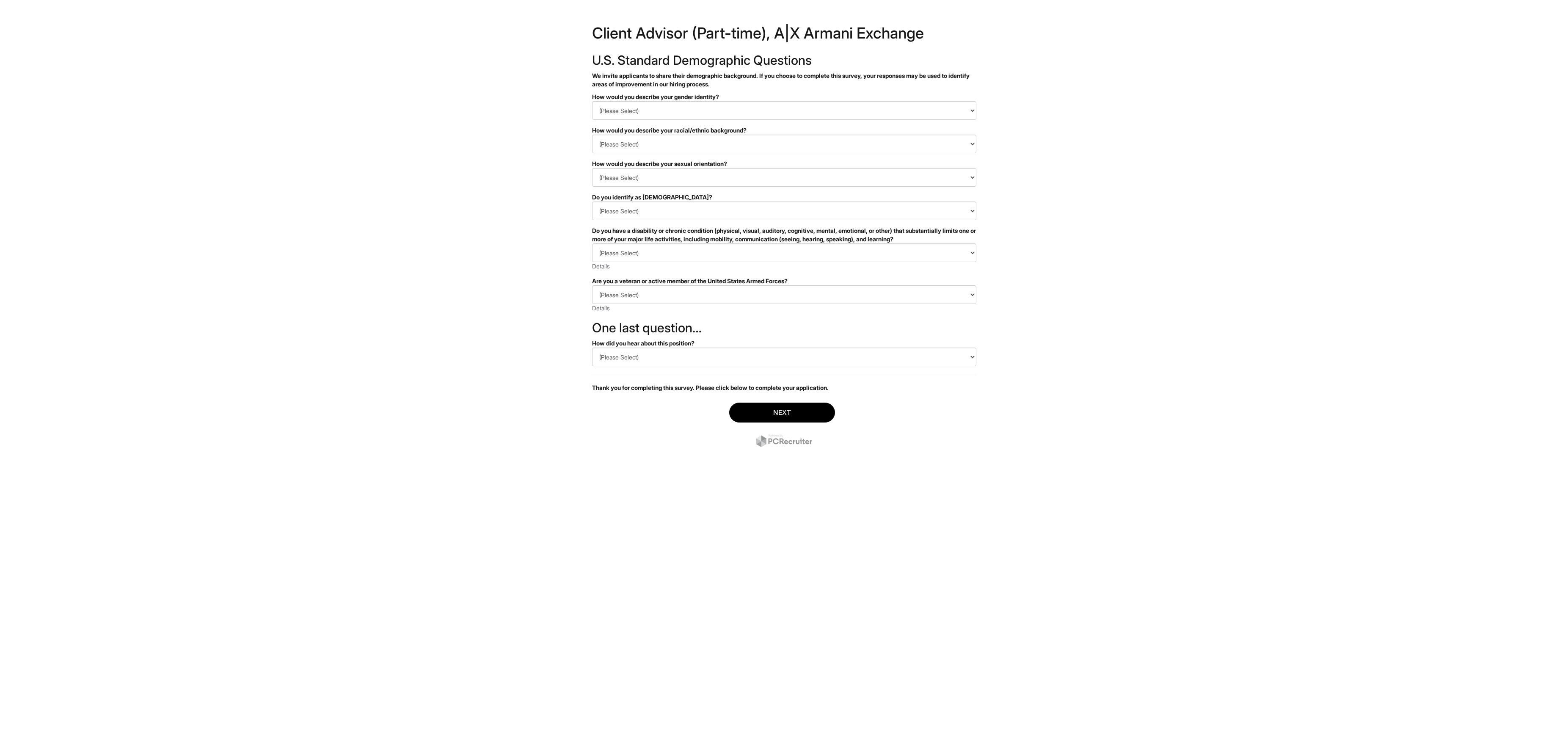 scroll, scrollTop: 0, scrollLeft: 0, axis: both 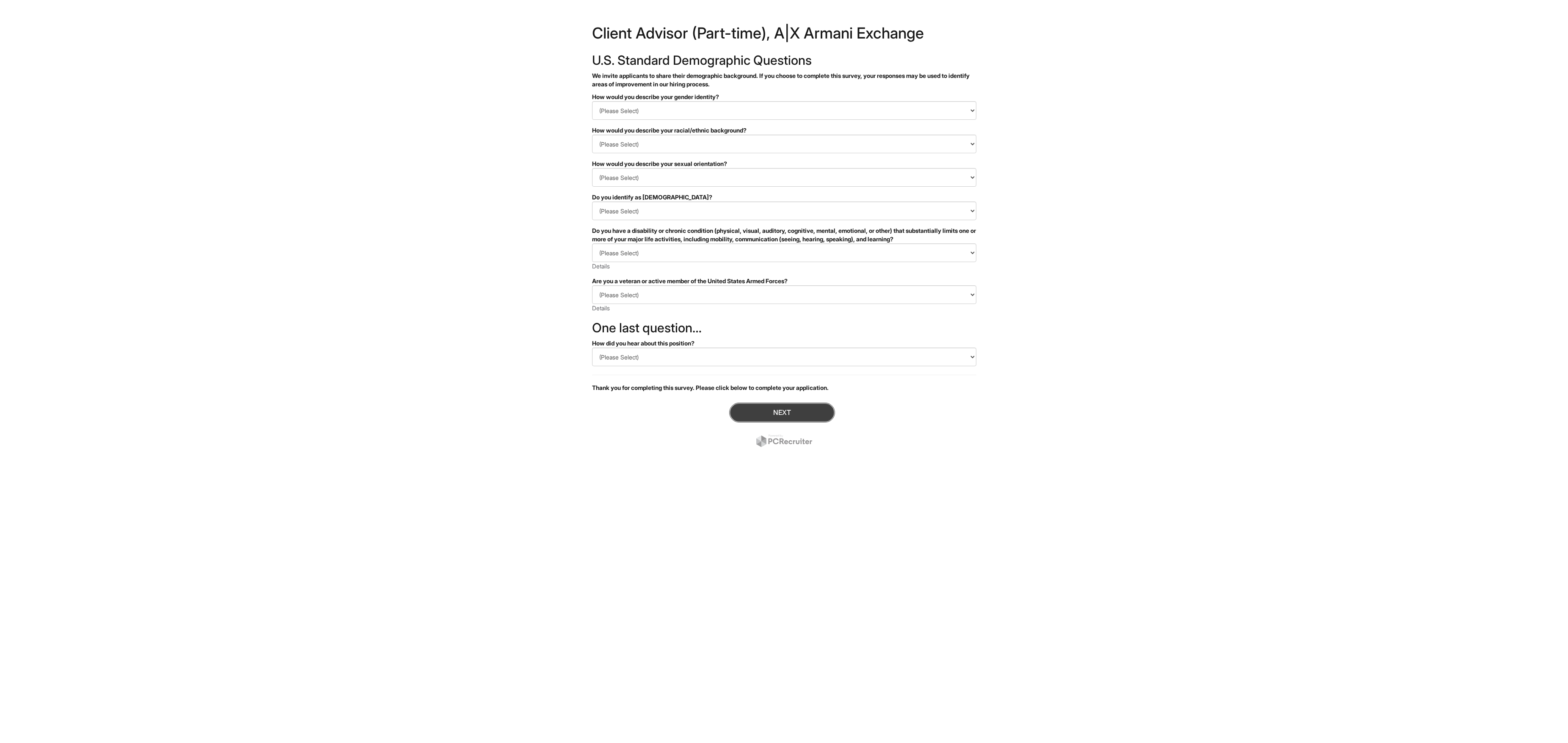 click on "Next" at bounding box center (782, 412) 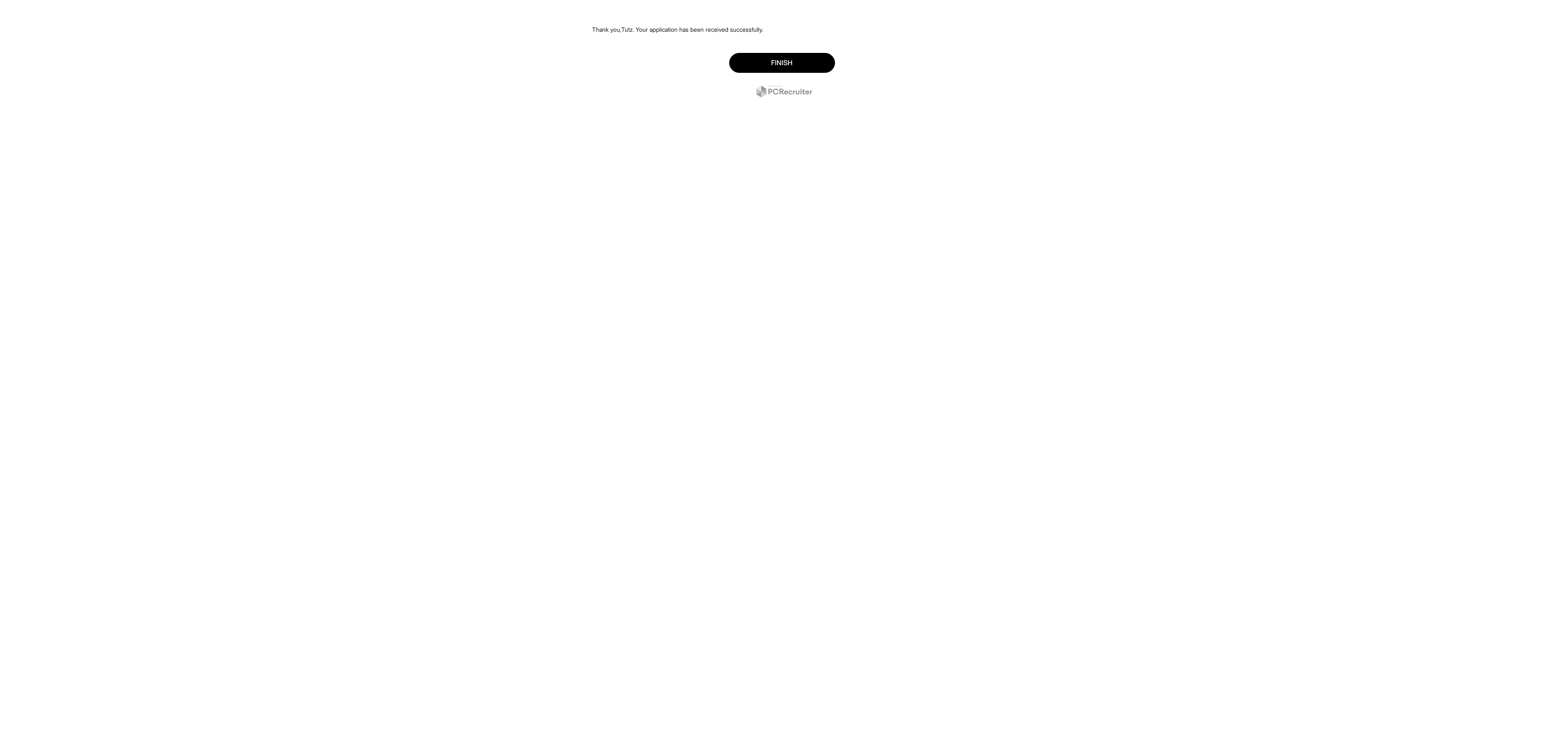 scroll, scrollTop: 0, scrollLeft: 0, axis: both 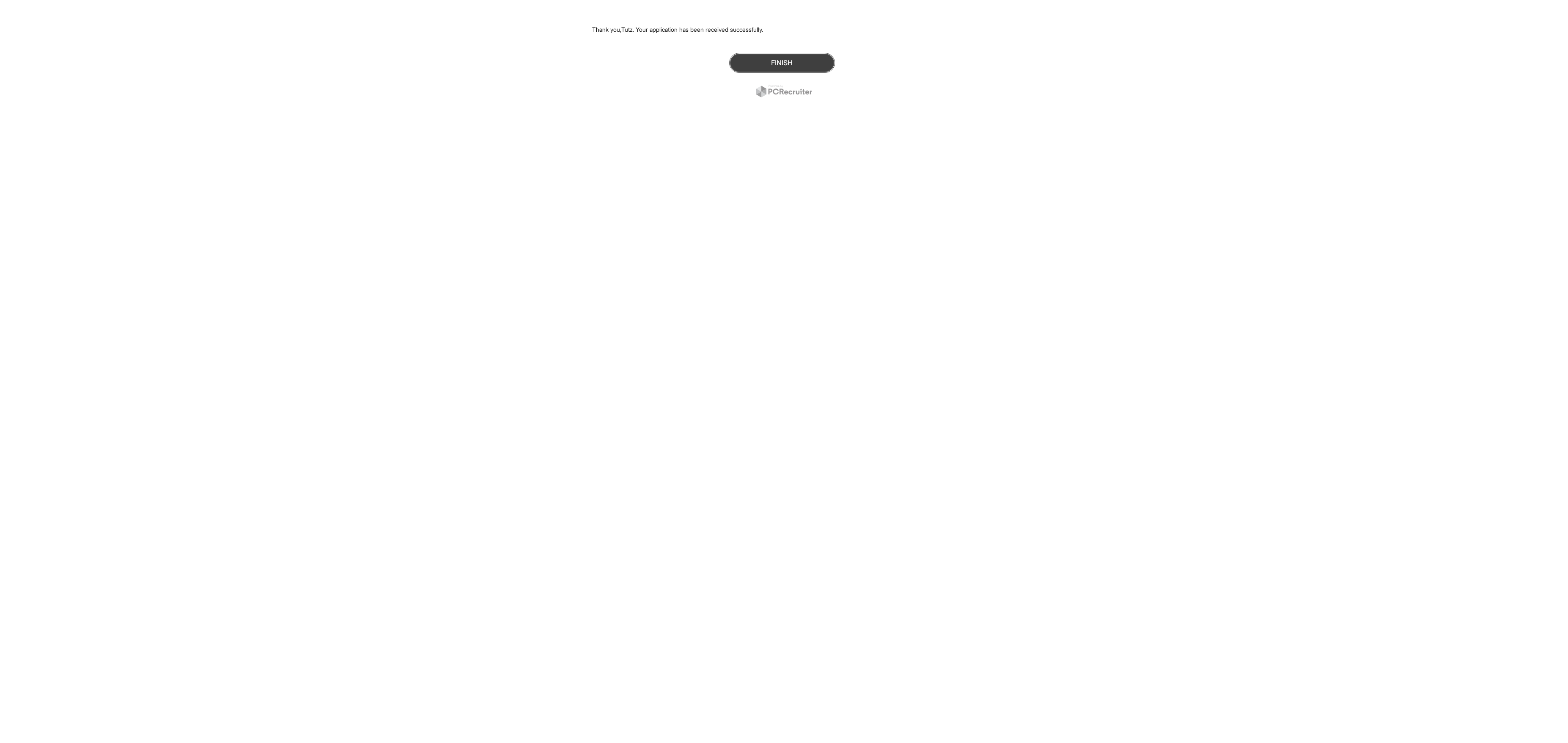 click on "Finish" at bounding box center (782, 63) 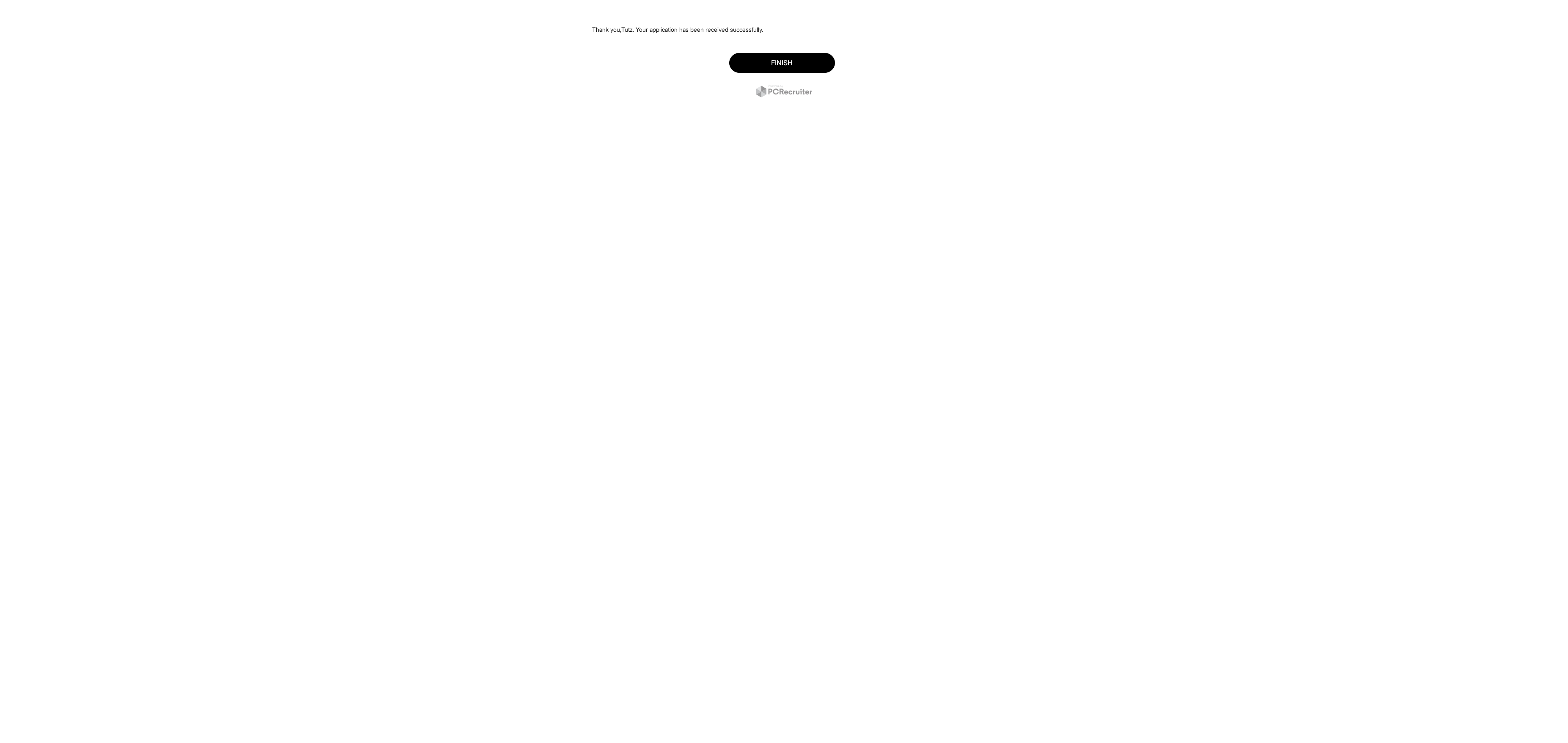 scroll, scrollTop: 0, scrollLeft: 0, axis: both 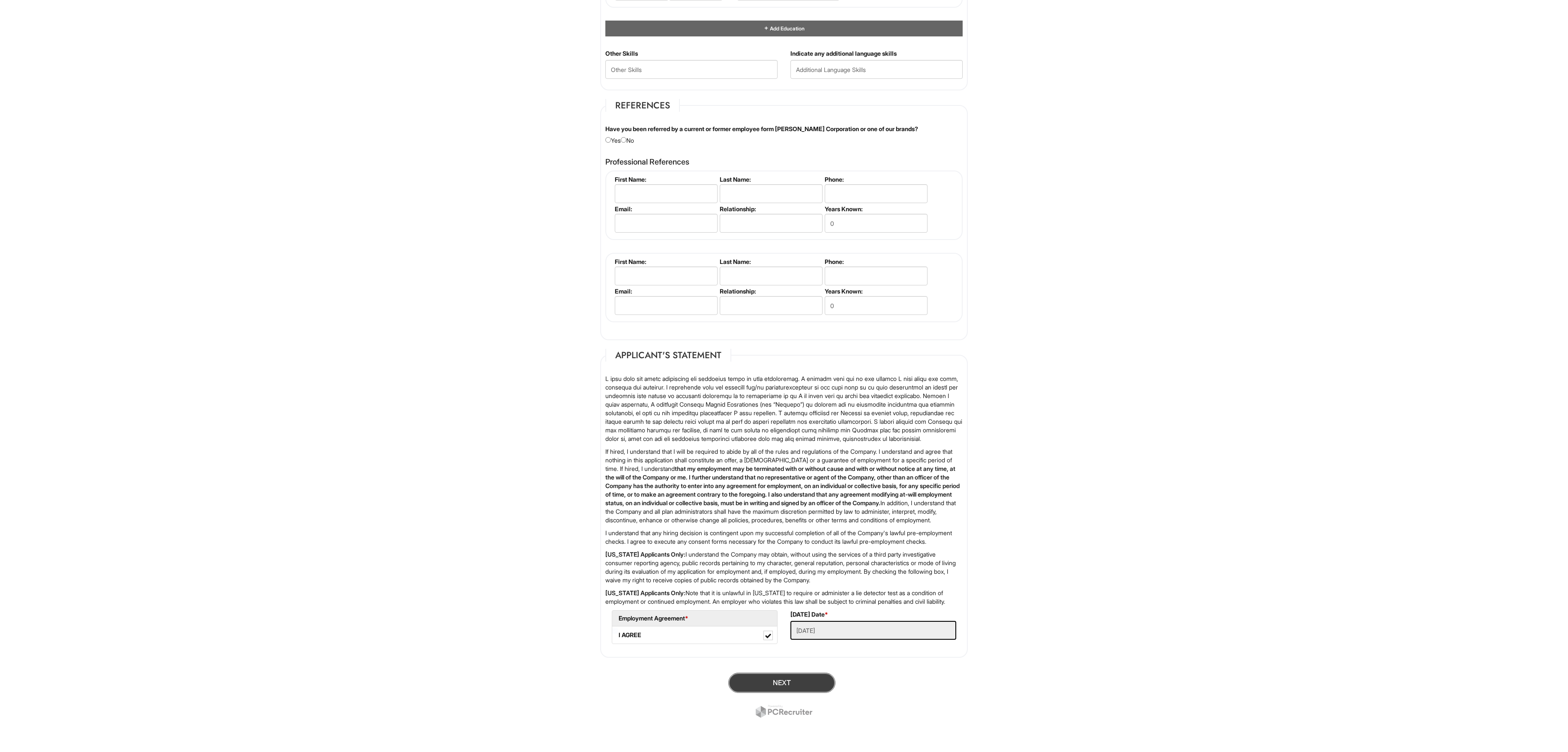 click on "Next" at bounding box center [782, 683] 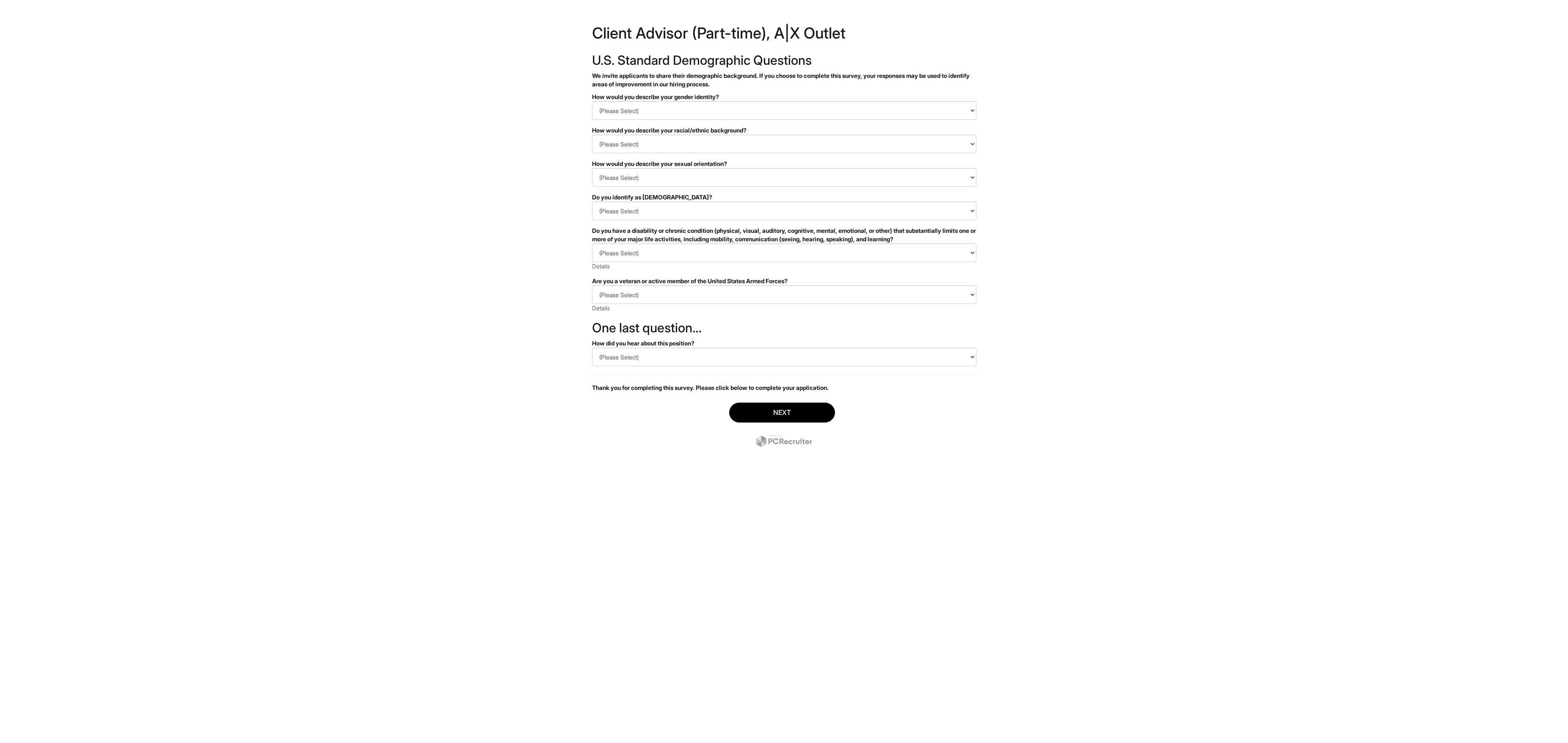 scroll, scrollTop: 0, scrollLeft: 0, axis: both 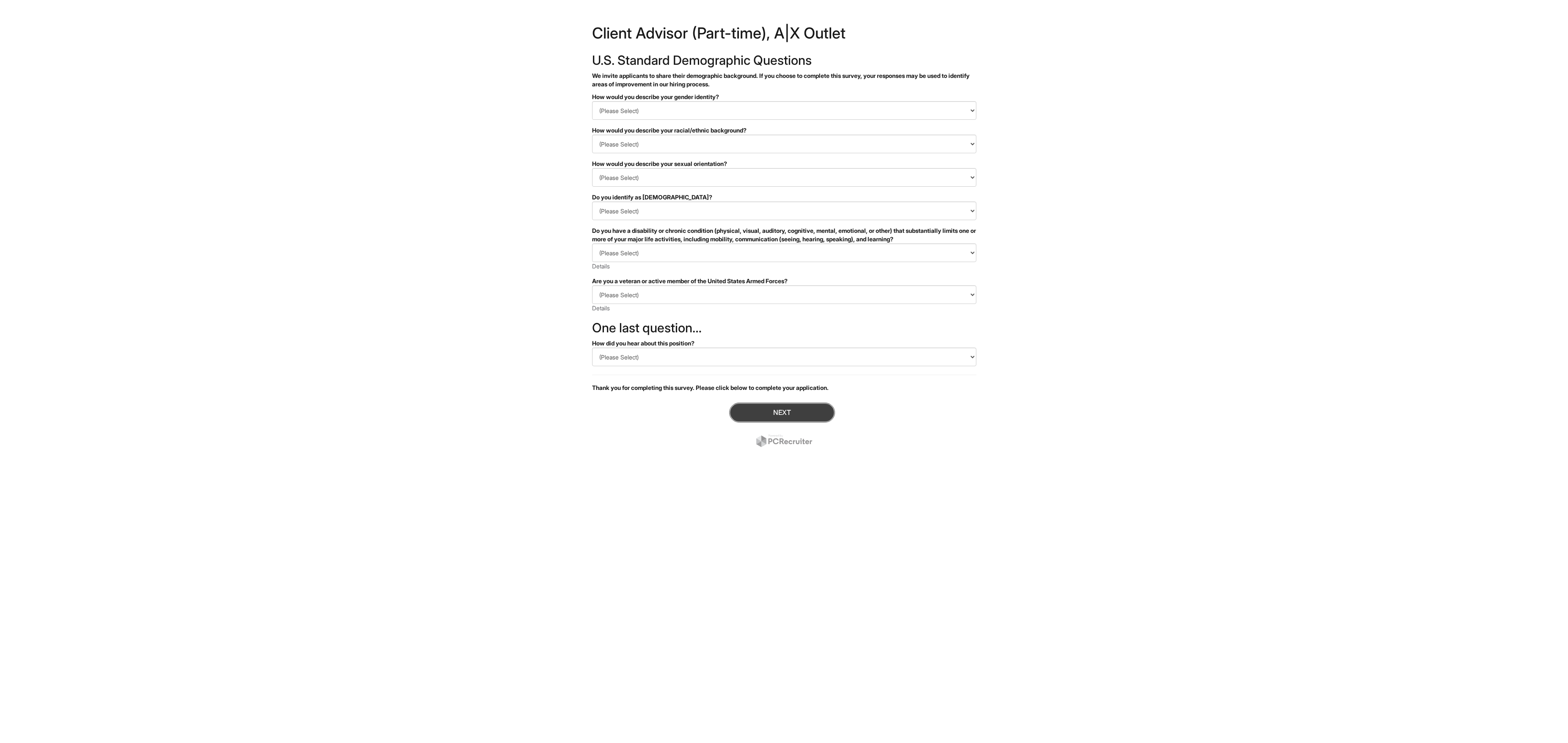 click on "Next" at bounding box center (782, 412) 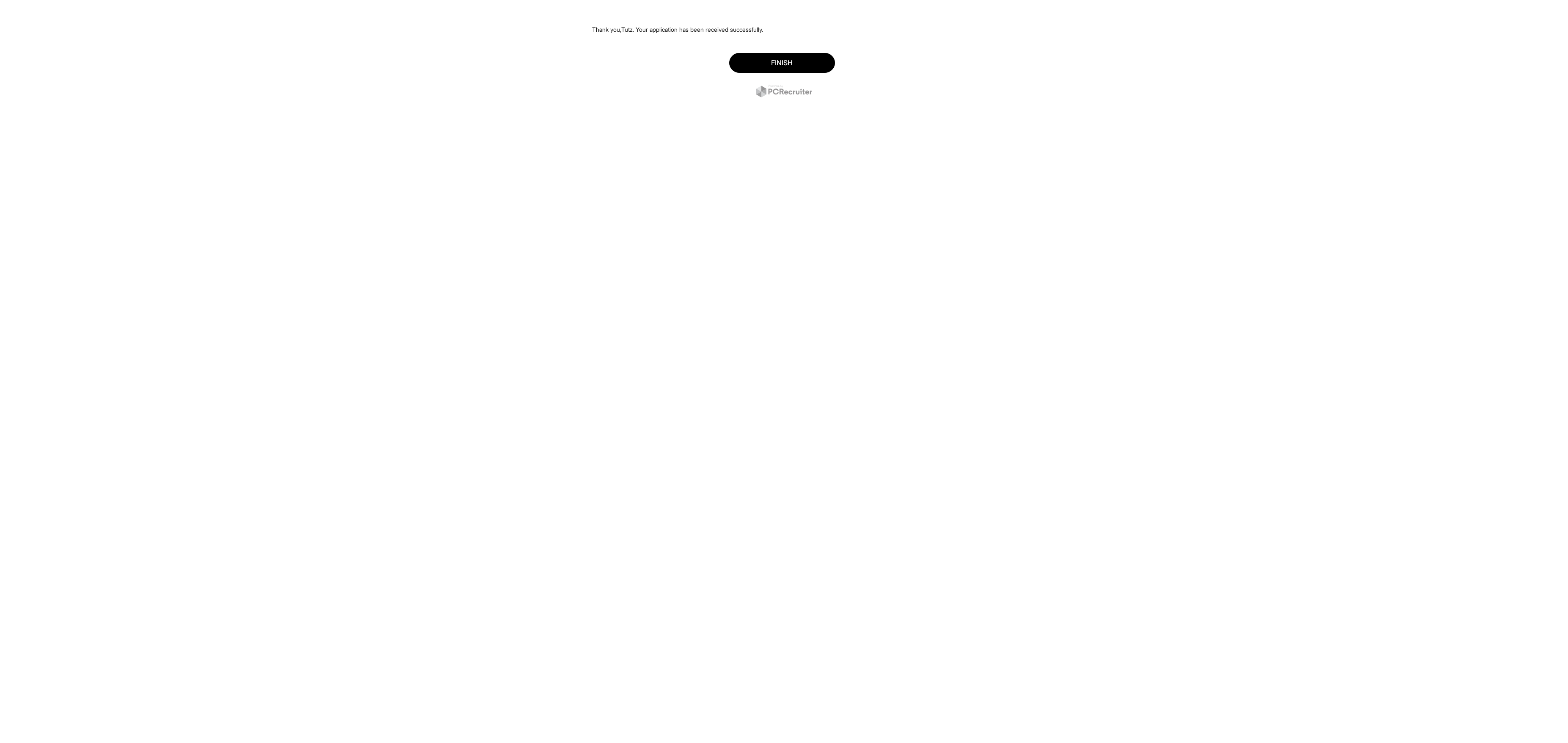 scroll, scrollTop: 0, scrollLeft: 0, axis: both 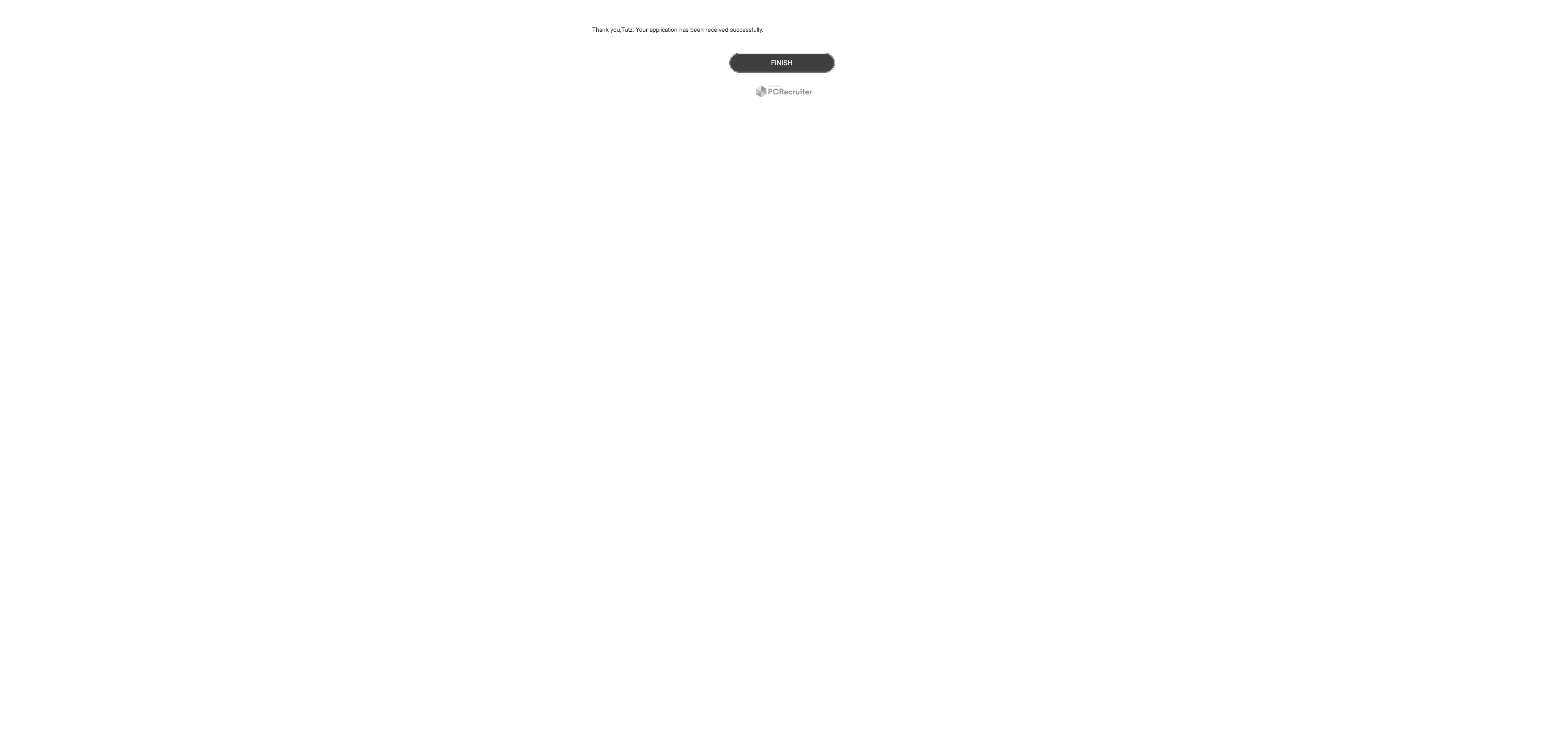 click on "Finish" at bounding box center (782, 63) 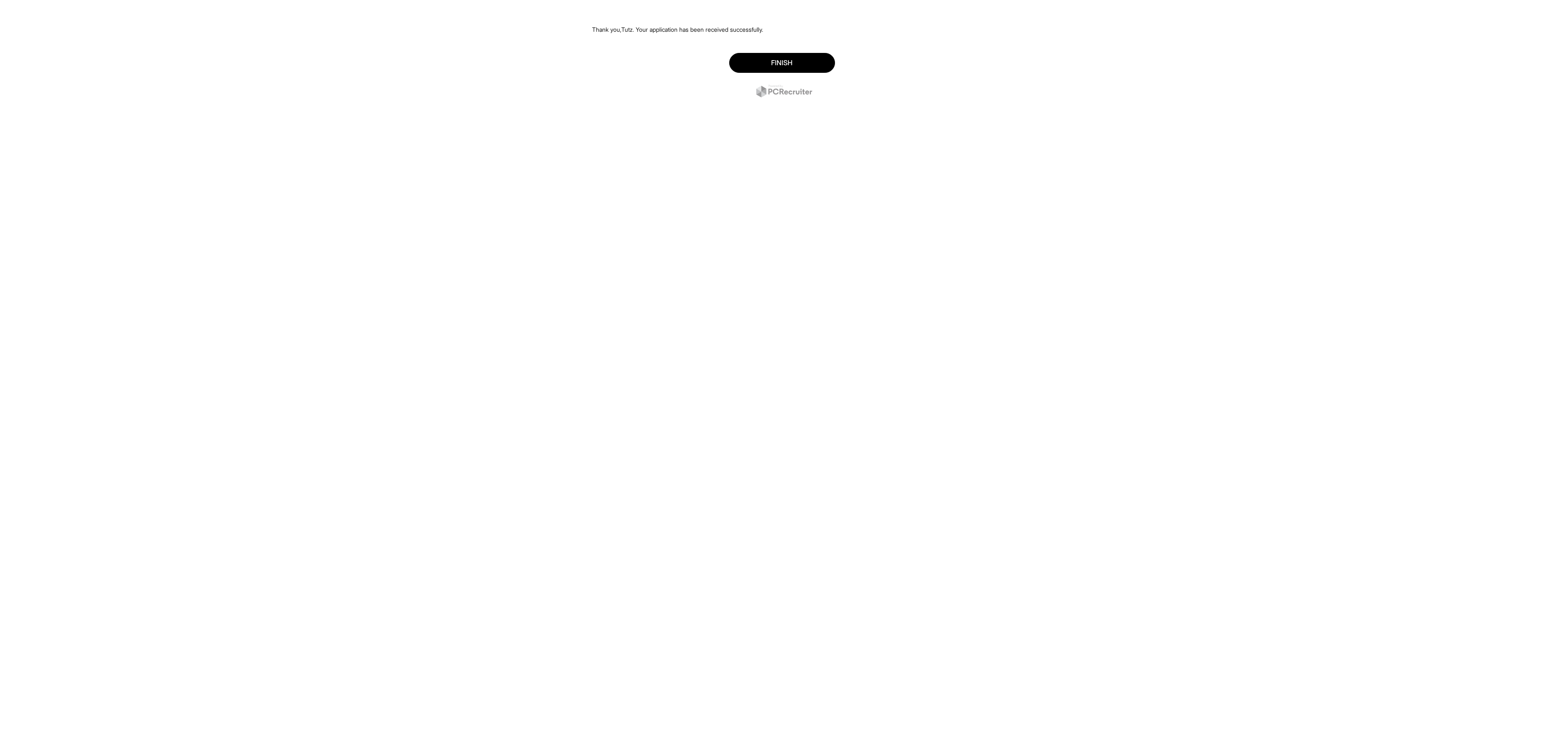 scroll, scrollTop: 0, scrollLeft: 0, axis: both 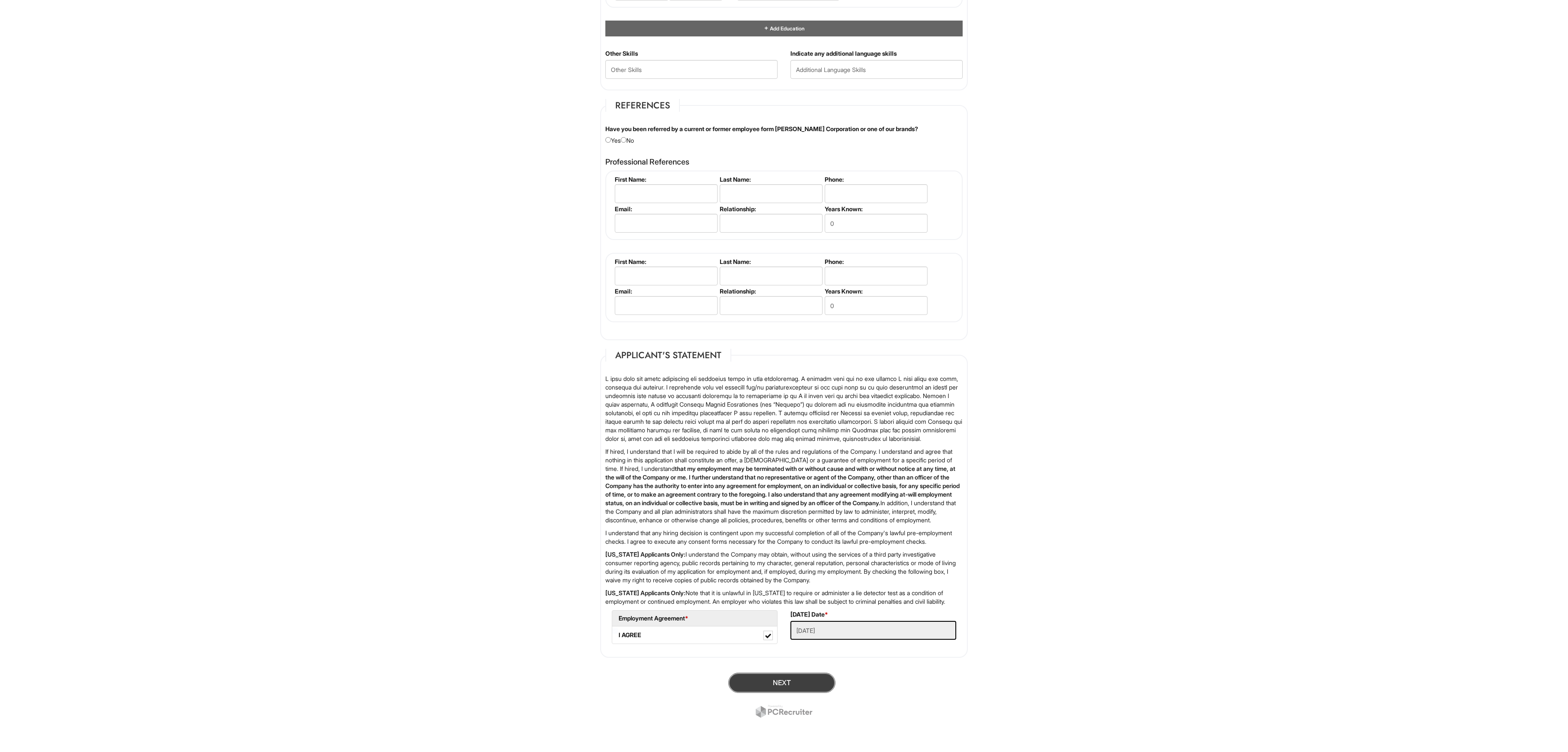 click on "Next" at bounding box center [782, 683] 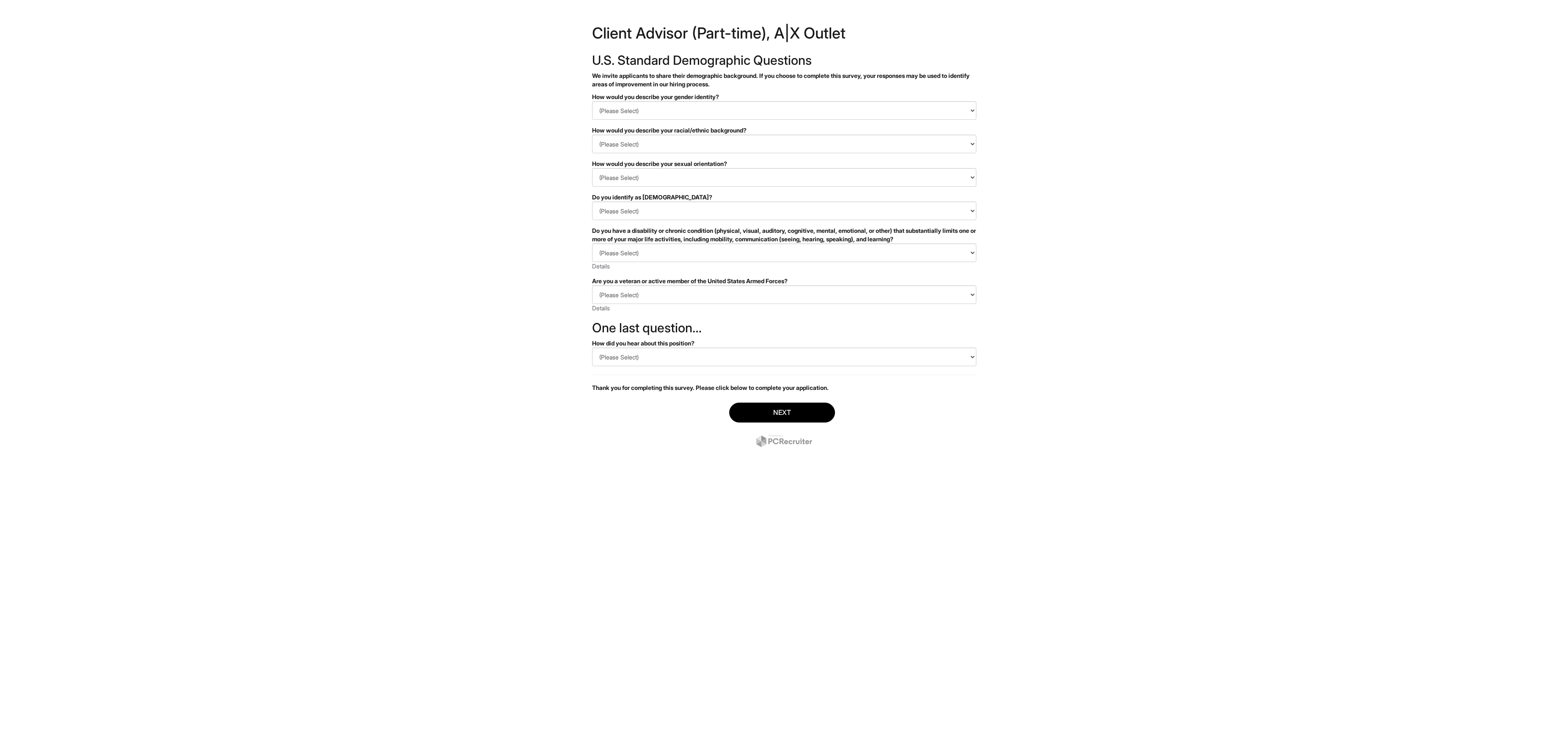 scroll, scrollTop: 0, scrollLeft: 0, axis: both 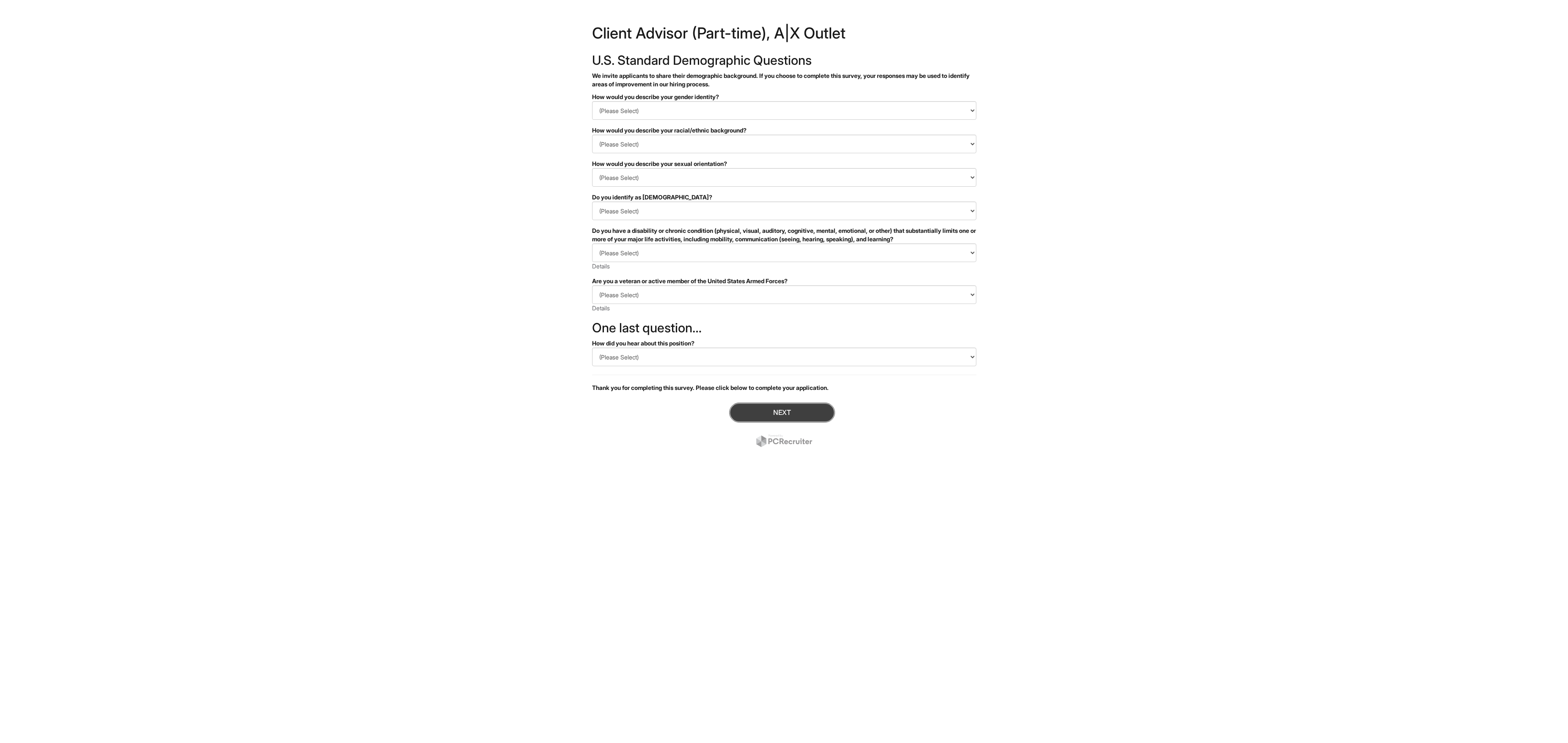 click on "Next" at bounding box center [782, 412] 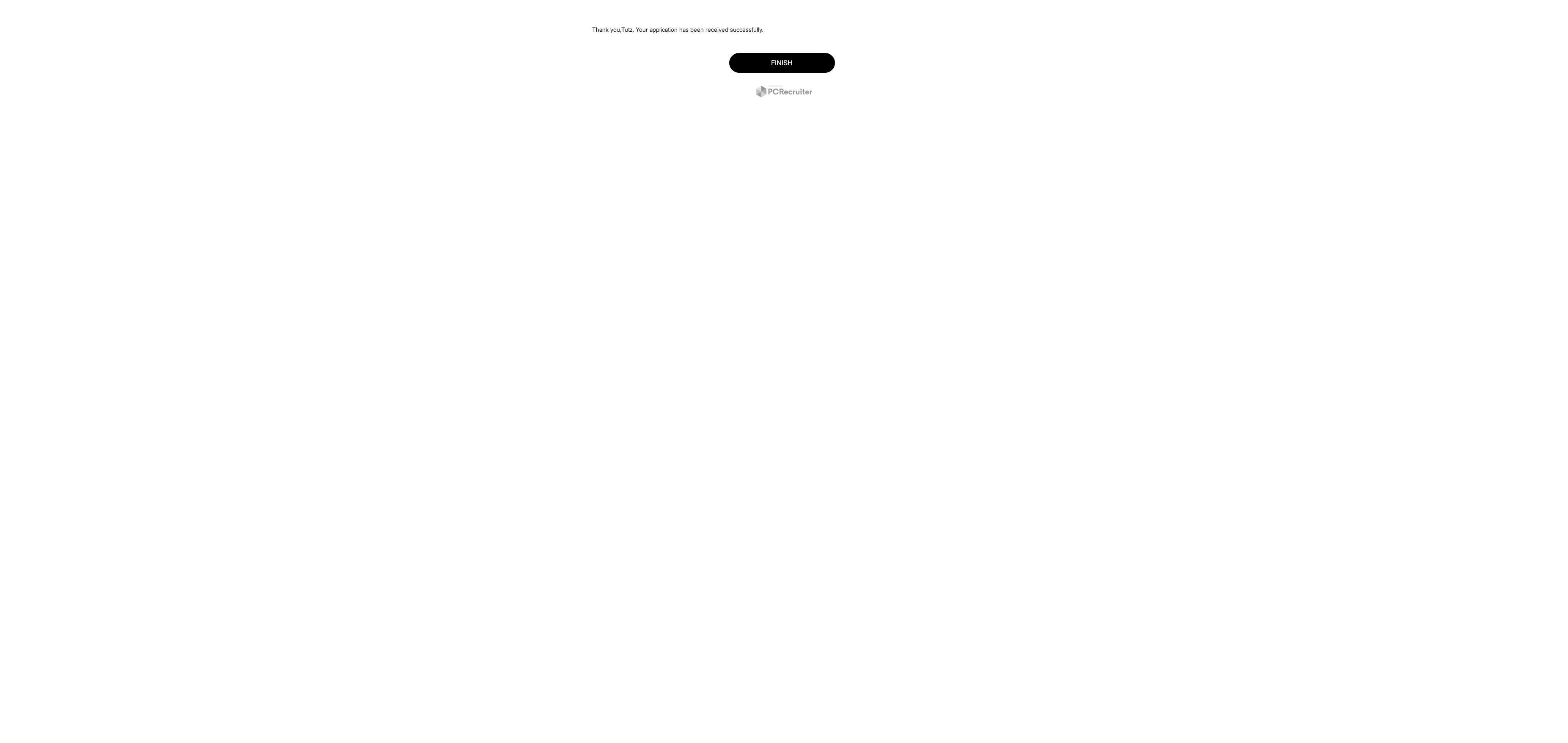 scroll, scrollTop: 0, scrollLeft: 0, axis: both 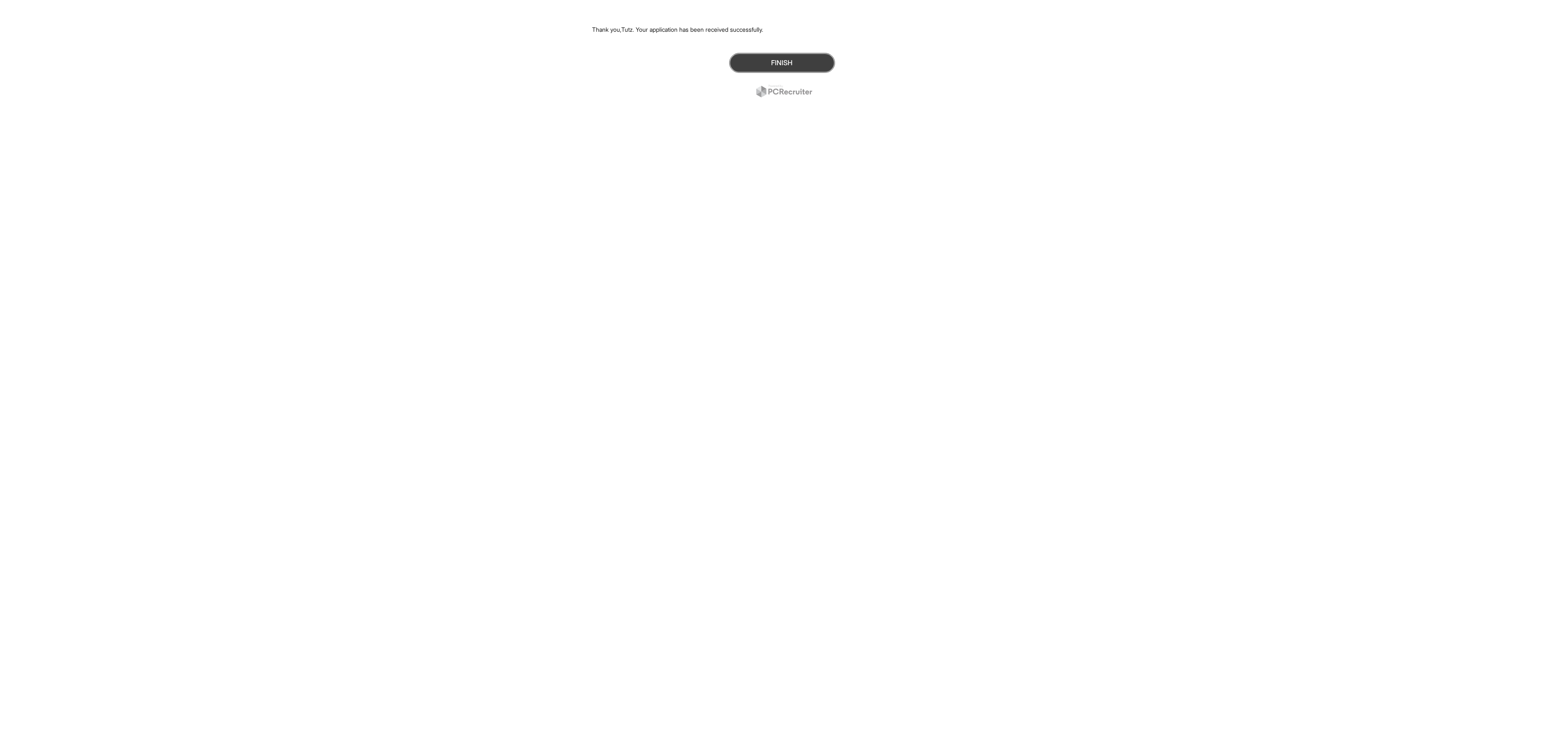 click on "Finish" at bounding box center (782, 63) 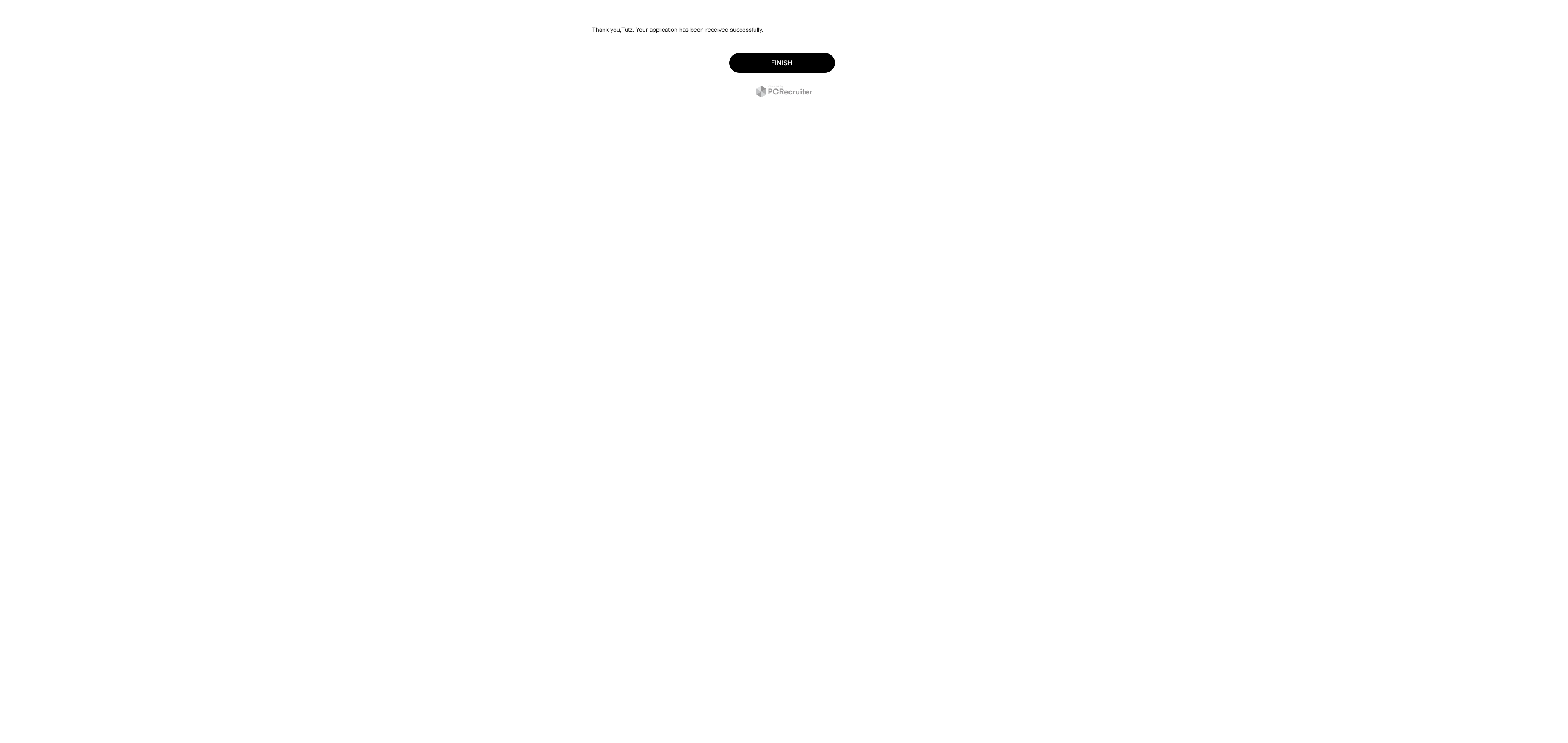 scroll, scrollTop: 0, scrollLeft: 0, axis: both 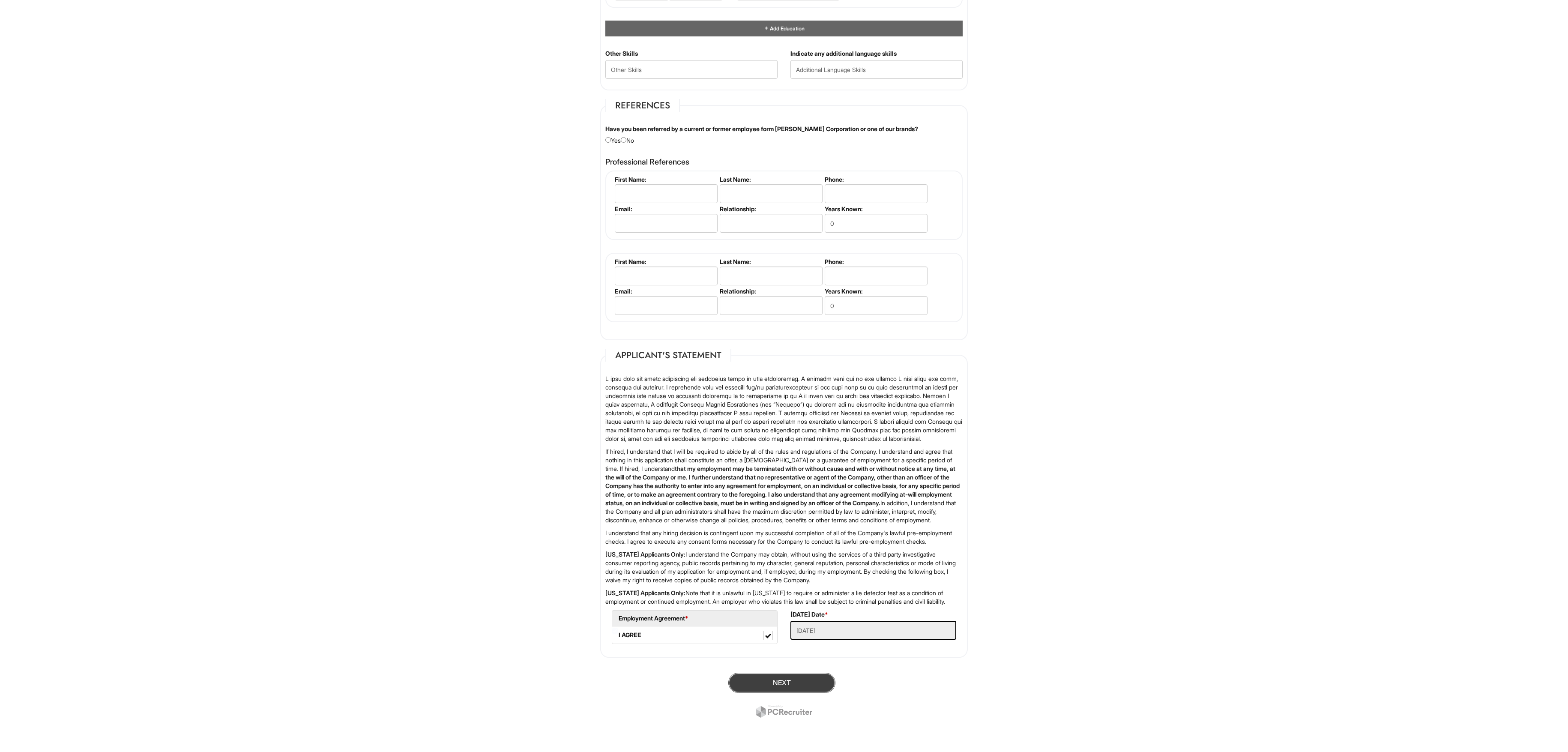 click on "Next" at bounding box center (782, 683) 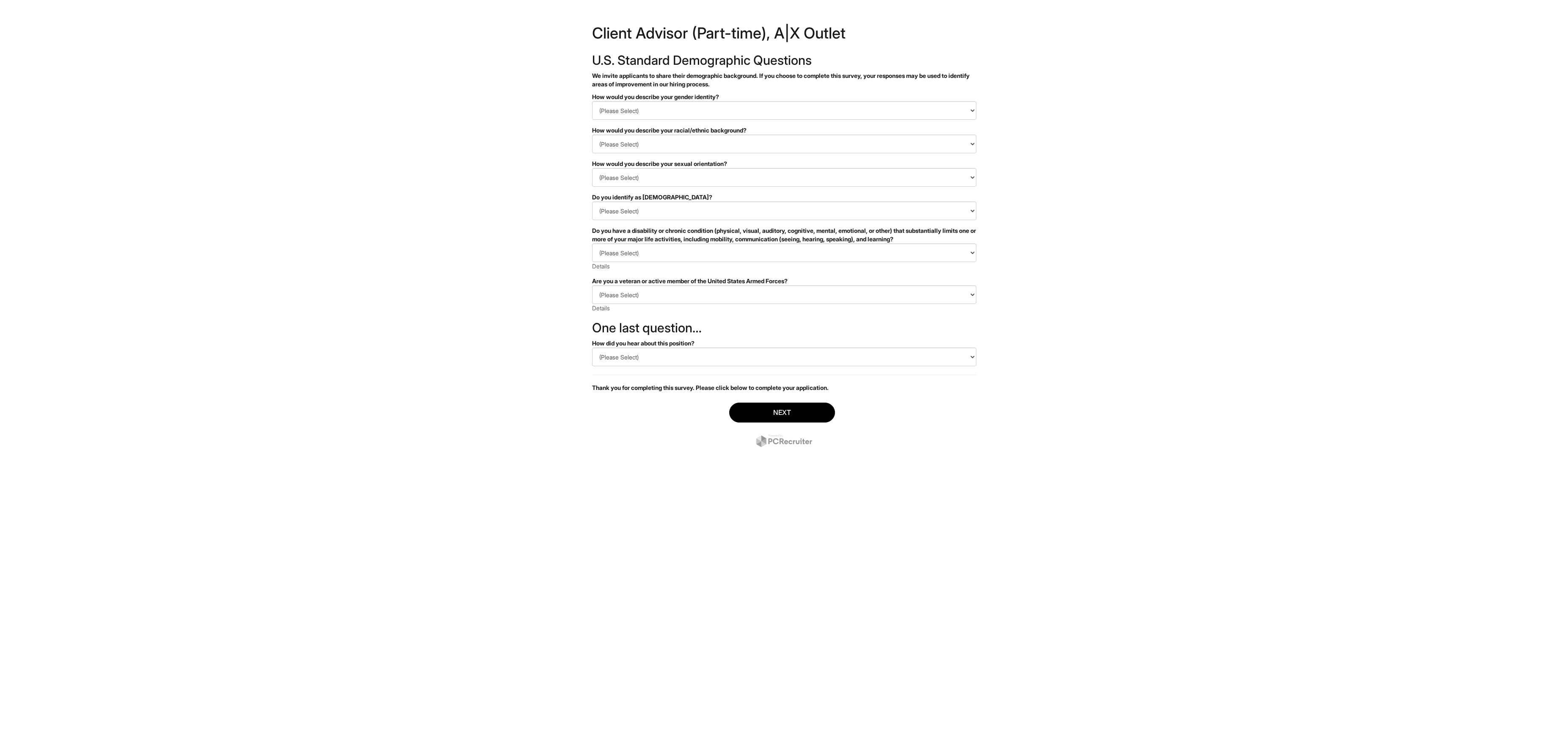 scroll, scrollTop: 0, scrollLeft: 0, axis: both 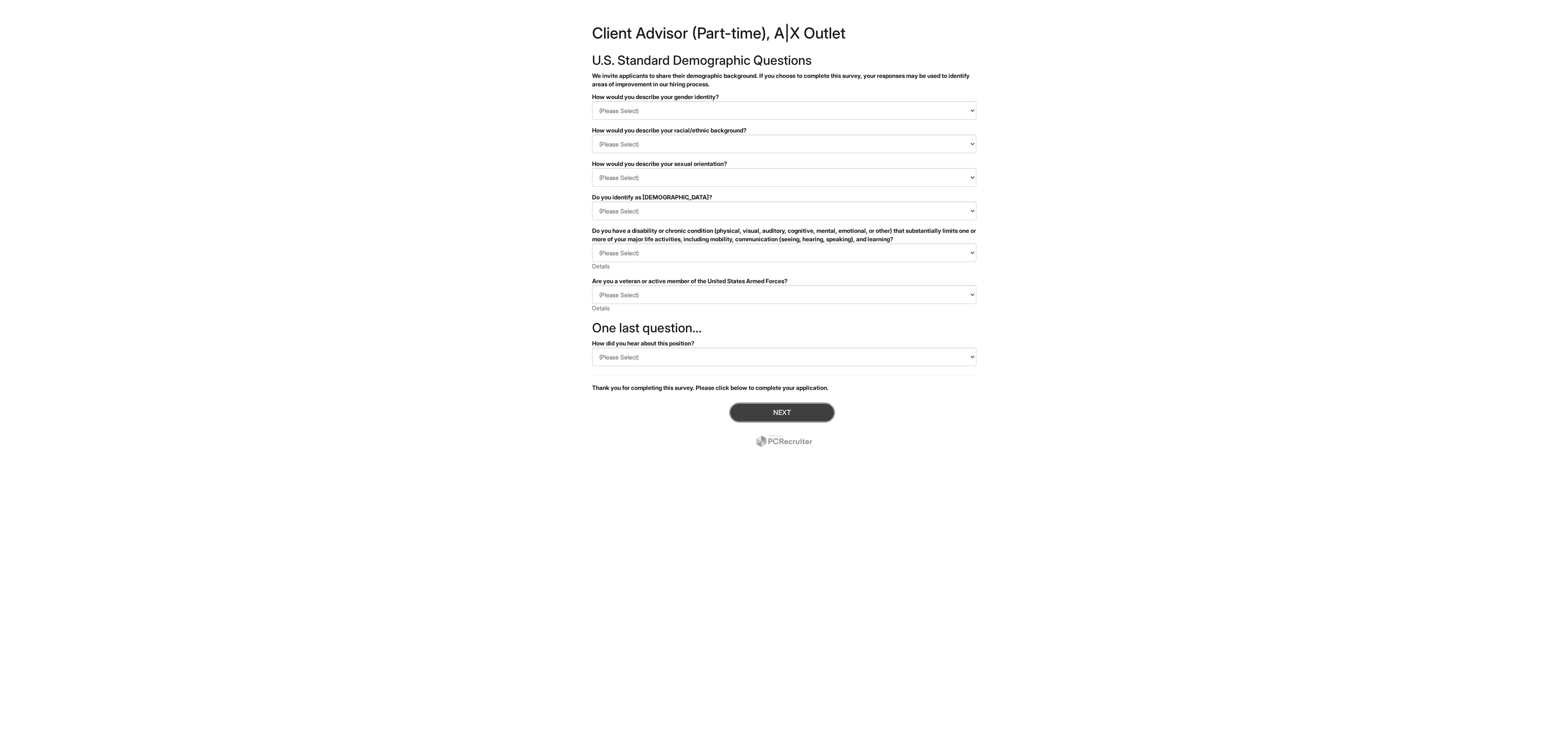 click on "Next" at bounding box center [782, 412] 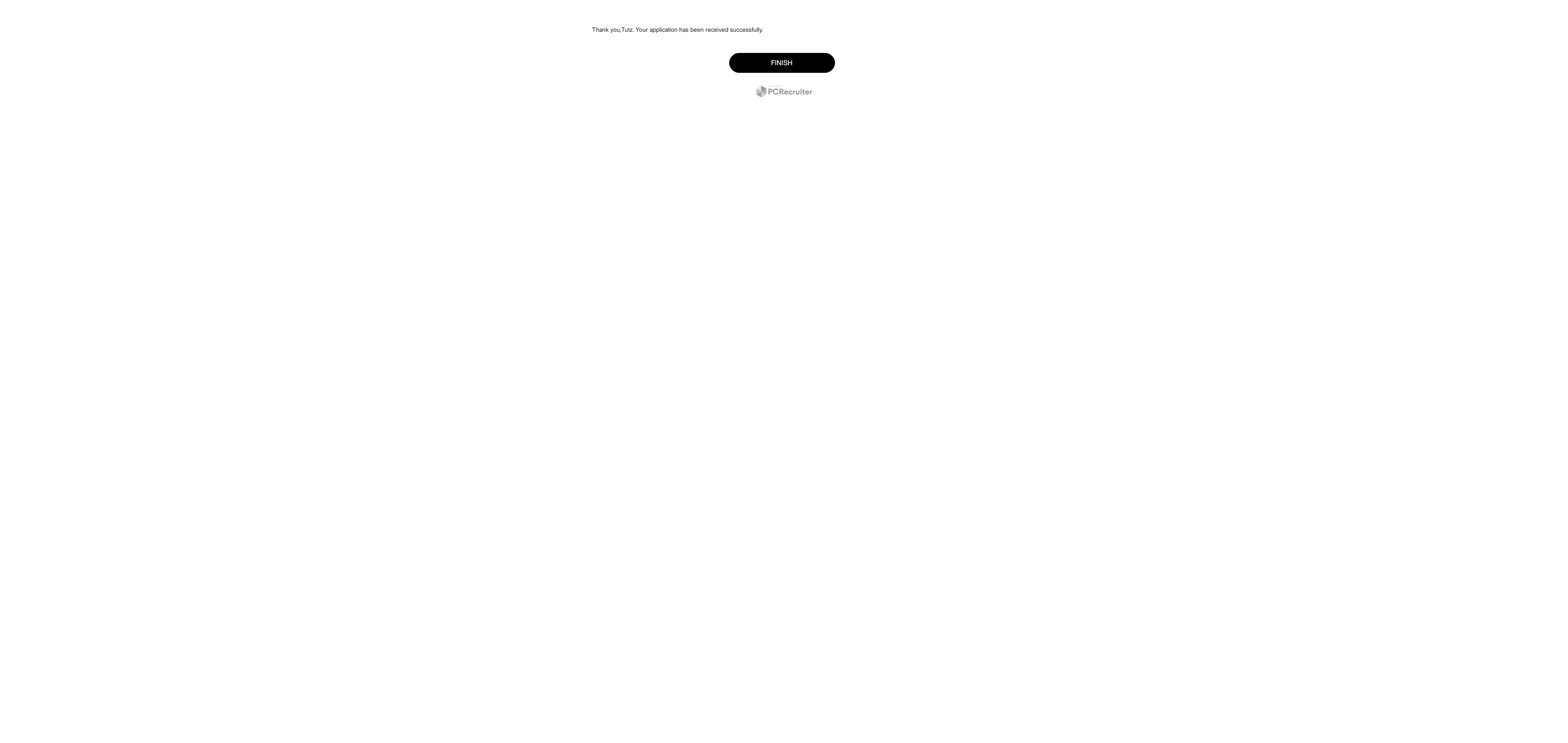 scroll, scrollTop: 0, scrollLeft: 0, axis: both 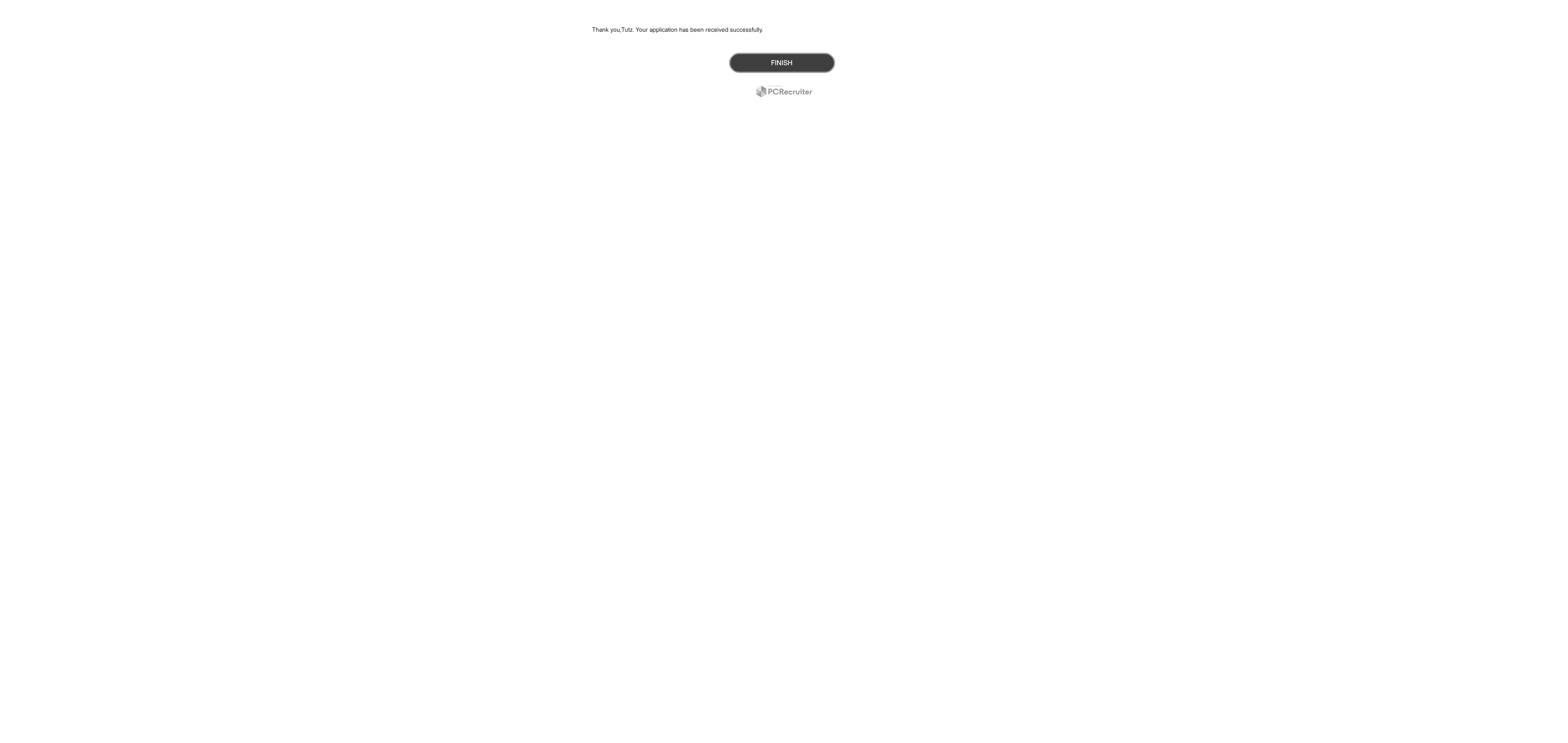 click on "Finish" at bounding box center [782, 63] 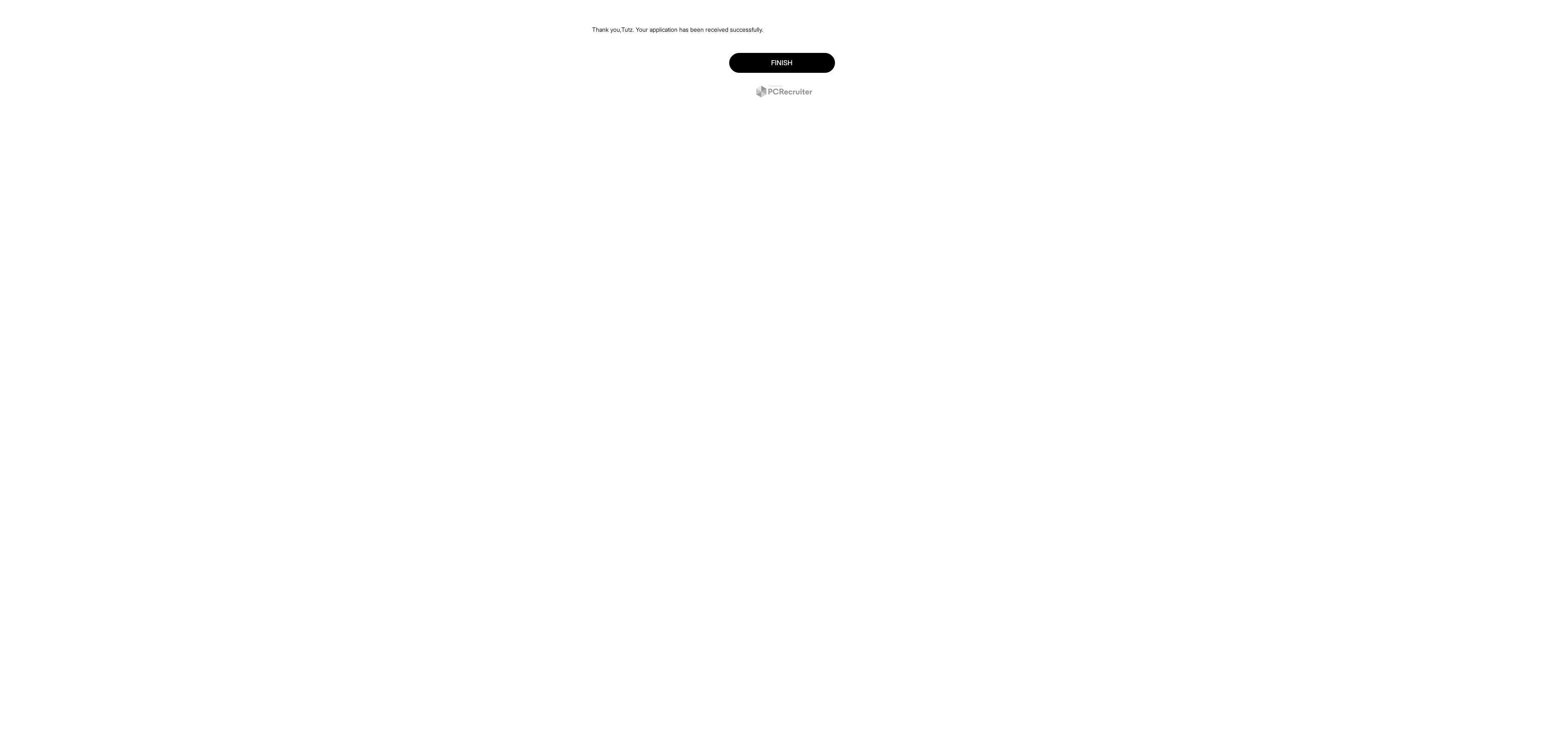 scroll, scrollTop: 0, scrollLeft: 0, axis: both 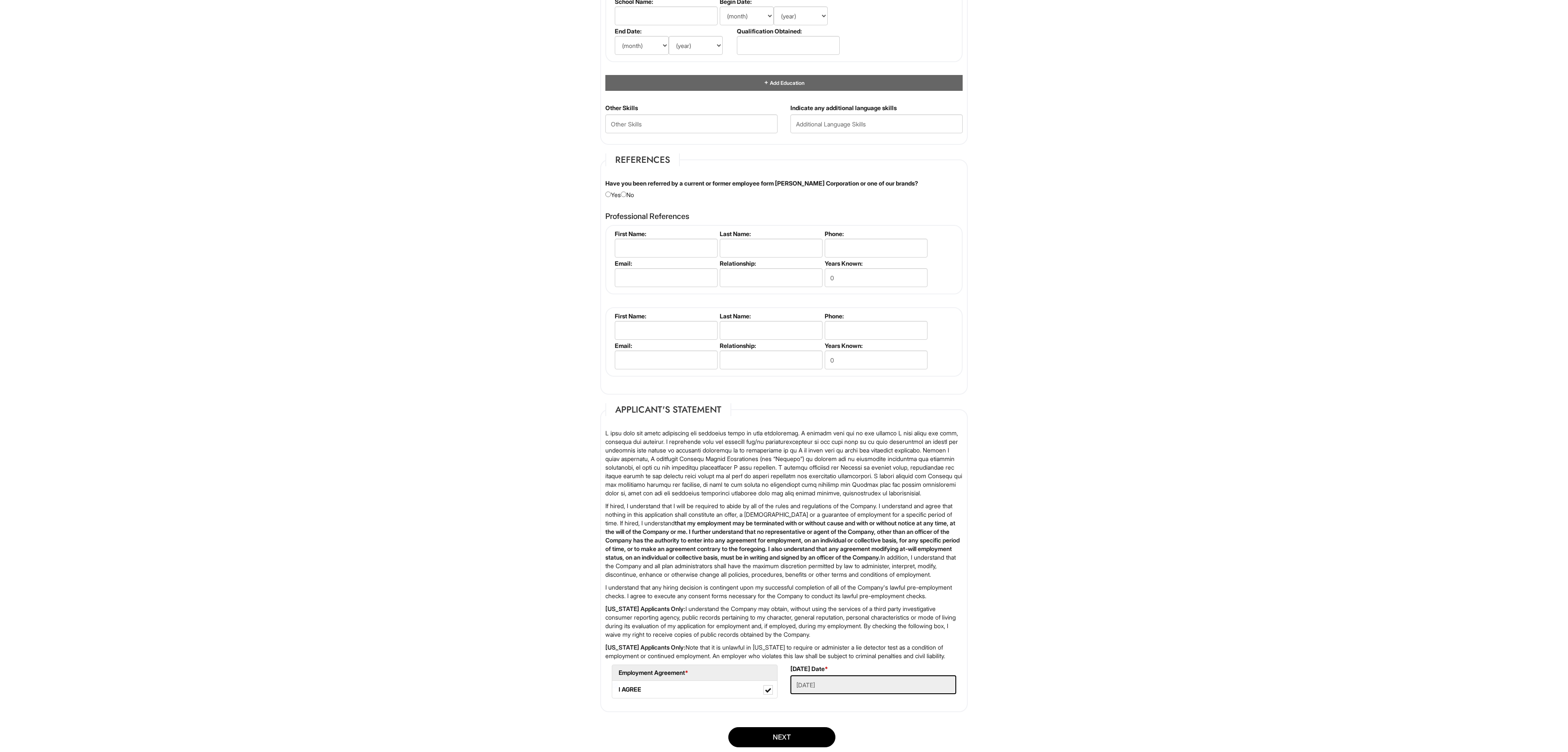 click on "Please Complete This Form 1 2 3 Client Advisor (Part-time), A|X Outlet PLEASE COMPLETE ALL REQUIRED FIELDS
We are an Equal Opportunity Employer. All persons shall have the opportunity to be considered for employment without regard to their race, color, creed, religion, national origin, ancestry, citizenship status, age, disability, gender, sex, sexual orientation, veteran status, genetic information or any other characteristic protected by applicable federal, state or local laws. We will endeavor to make a reasonable accommodation to the known physical or mental limitations of a qualified applicant with a disability unless the accommodation would impose an undue hardship on the operation of our business. If you believe you require such assistance to complete this form or to participate in an interview, please let us know.
Personal Information
Last Name  *   Honeychurch
First Name  *   Tutz
Middle Name
E-mail Address  *   tutzhoneychurch.a@gmail.com
Phone  *   (808) 354-8503" at bounding box center (784, -31) 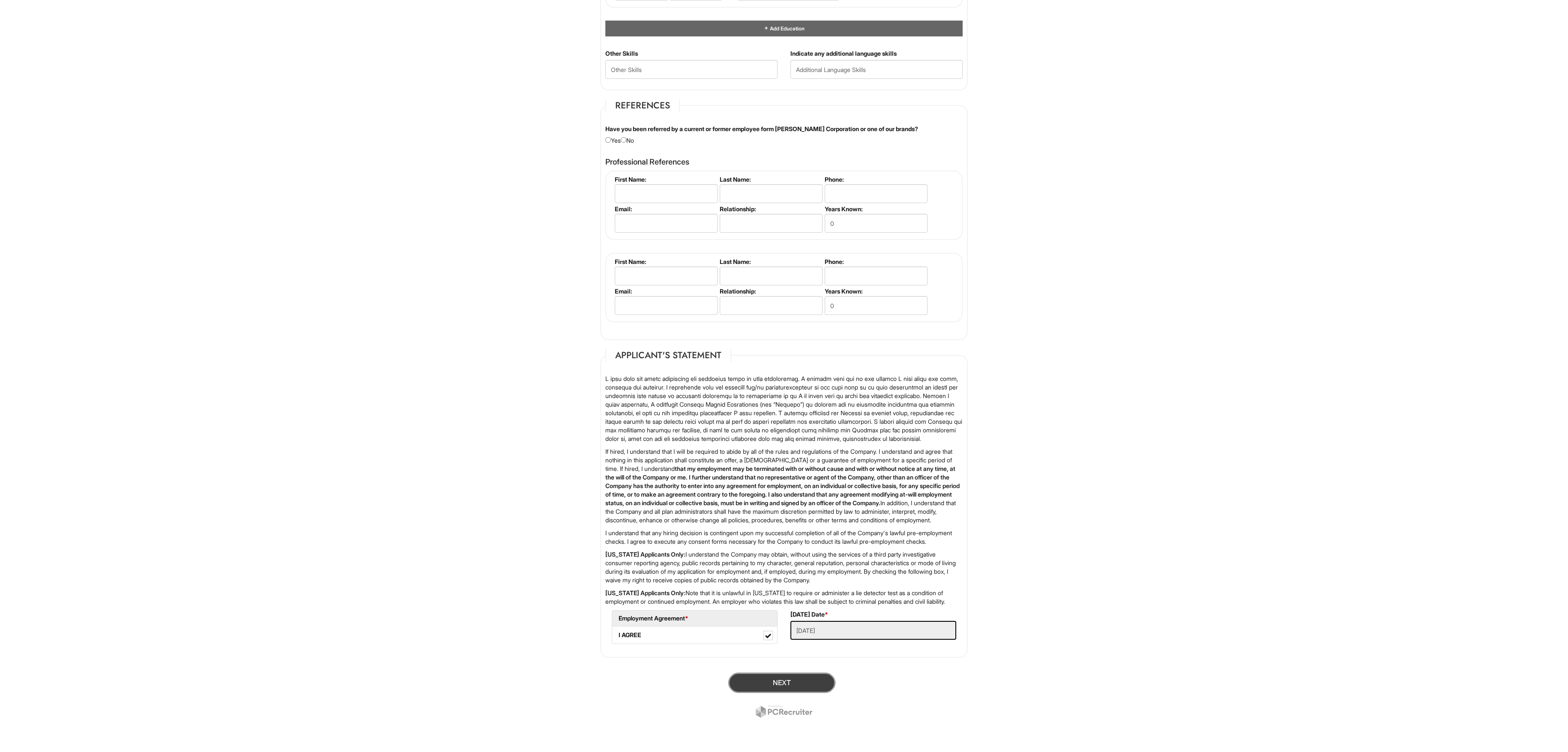 click on "Next" at bounding box center (782, 683) 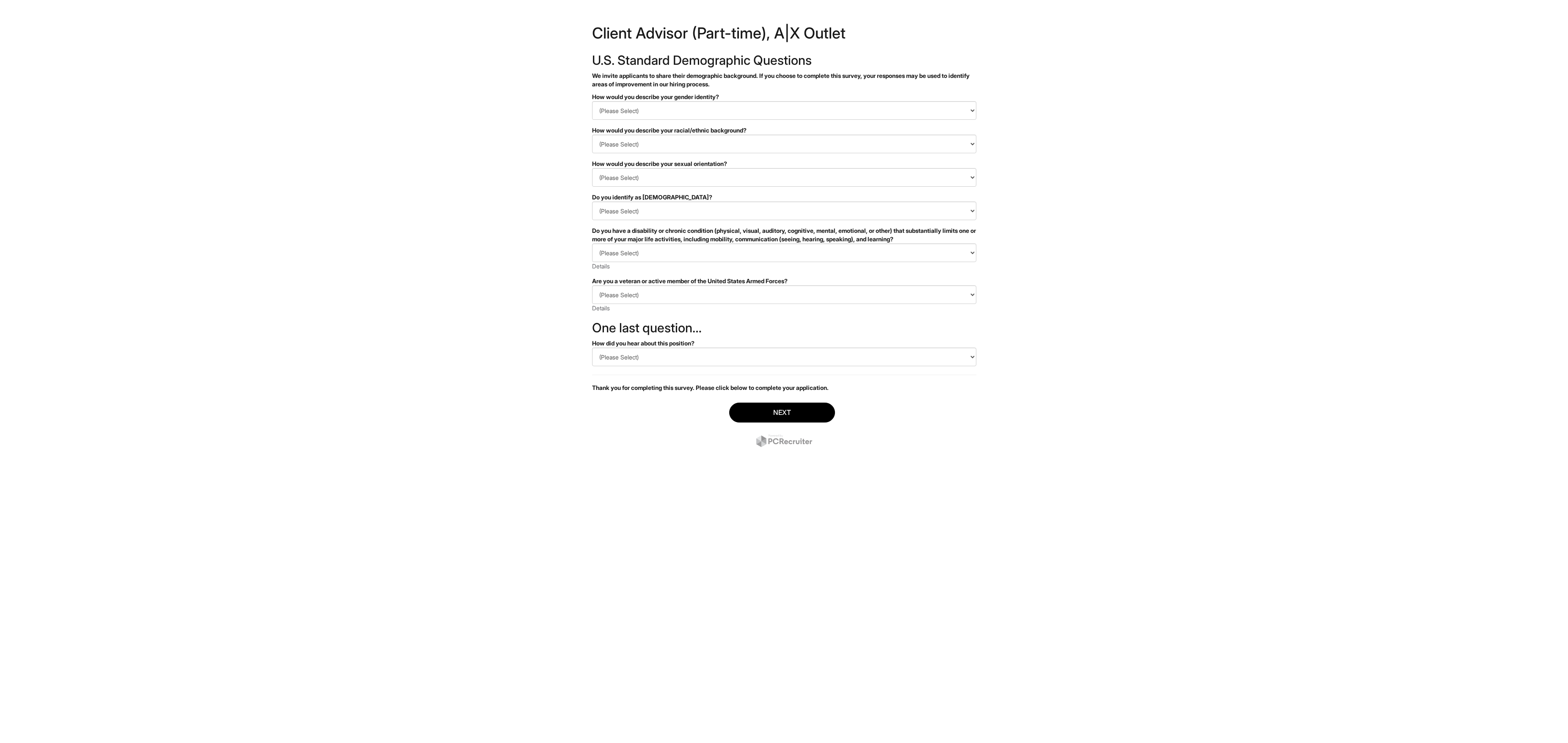scroll, scrollTop: 0, scrollLeft: 0, axis: both 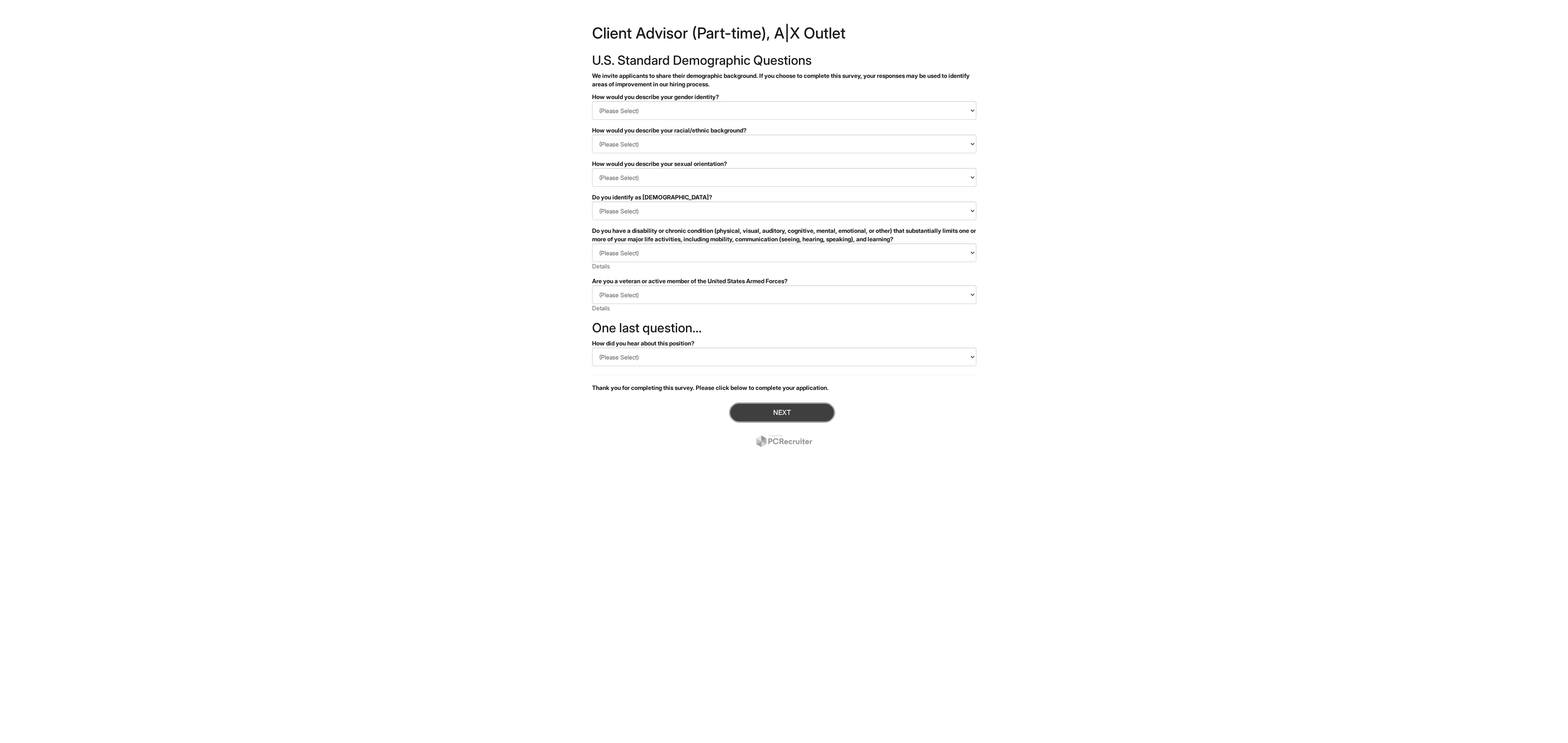 click on "Next" at bounding box center [782, 412] 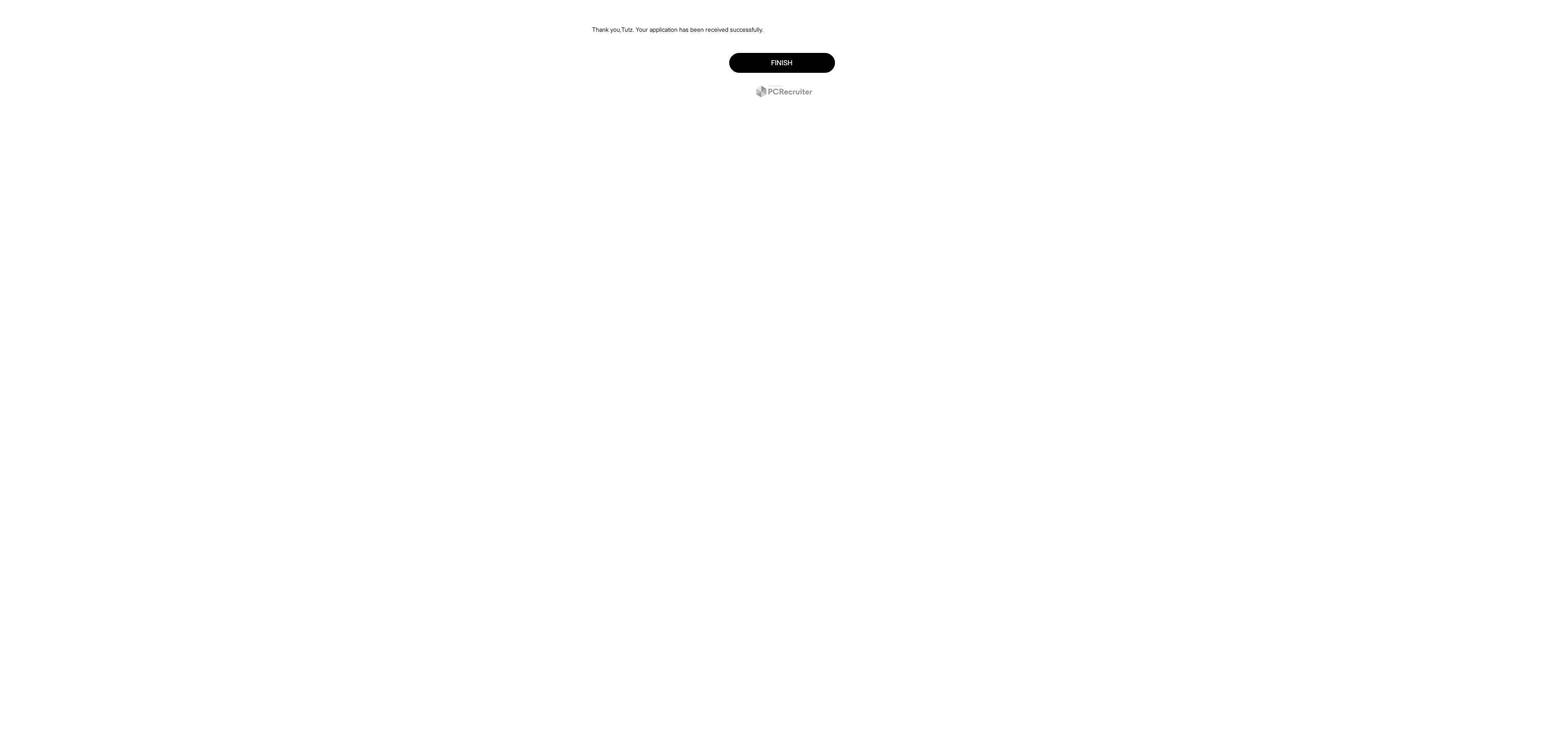 scroll, scrollTop: 0, scrollLeft: 0, axis: both 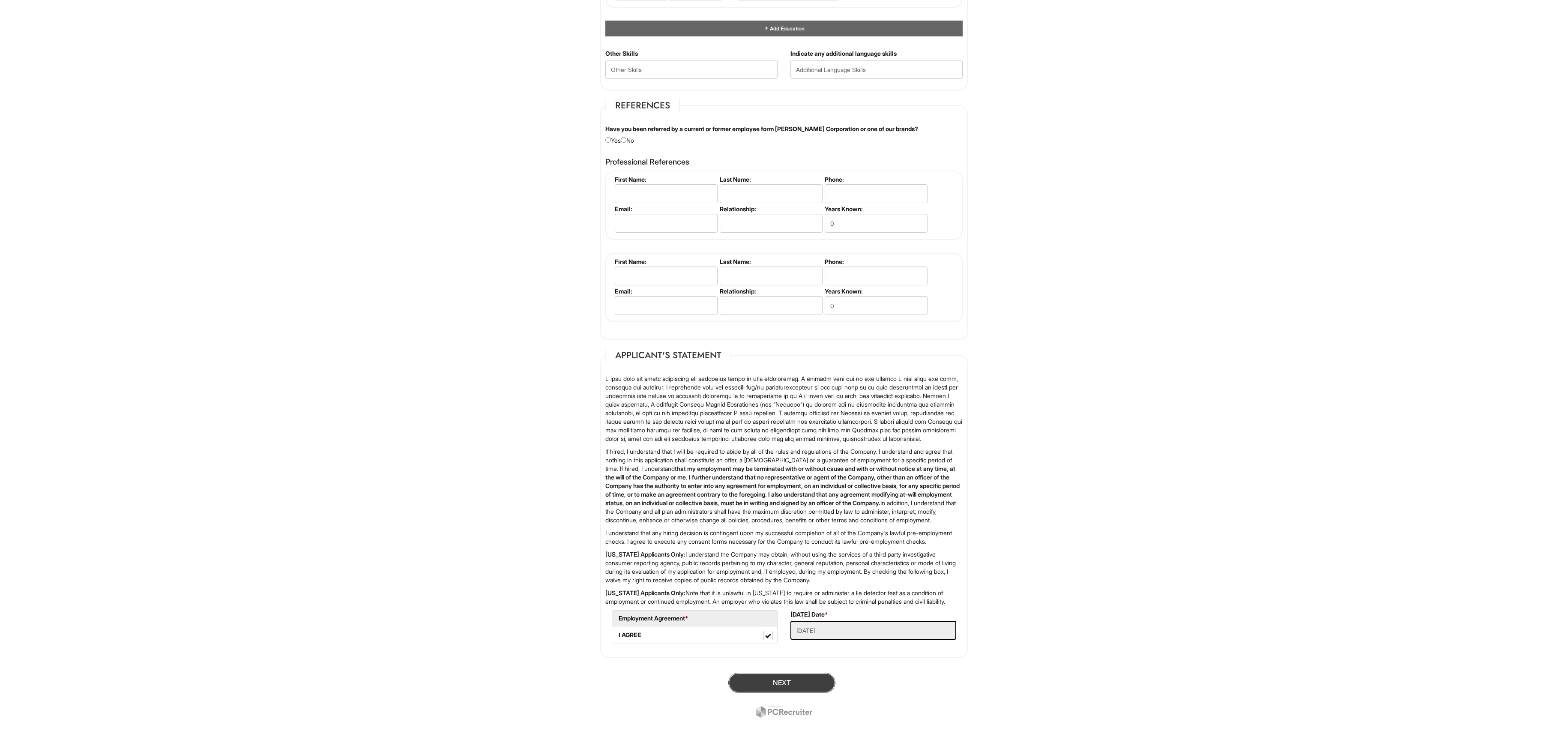 drag, startPoint x: 803, startPoint y: 659, endPoint x: 763, endPoint y: 690, distance: 50.60632 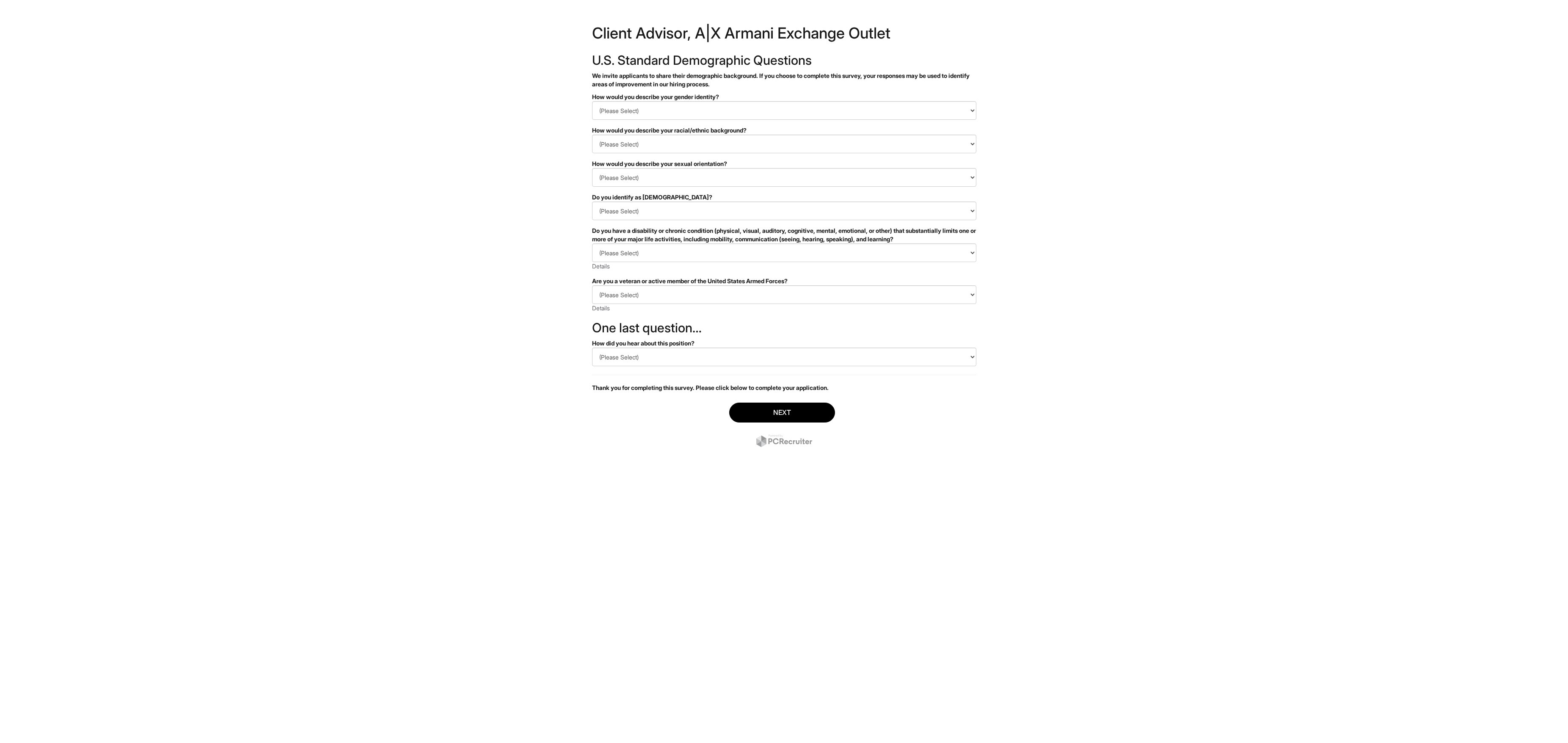 scroll, scrollTop: 0, scrollLeft: 0, axis: both 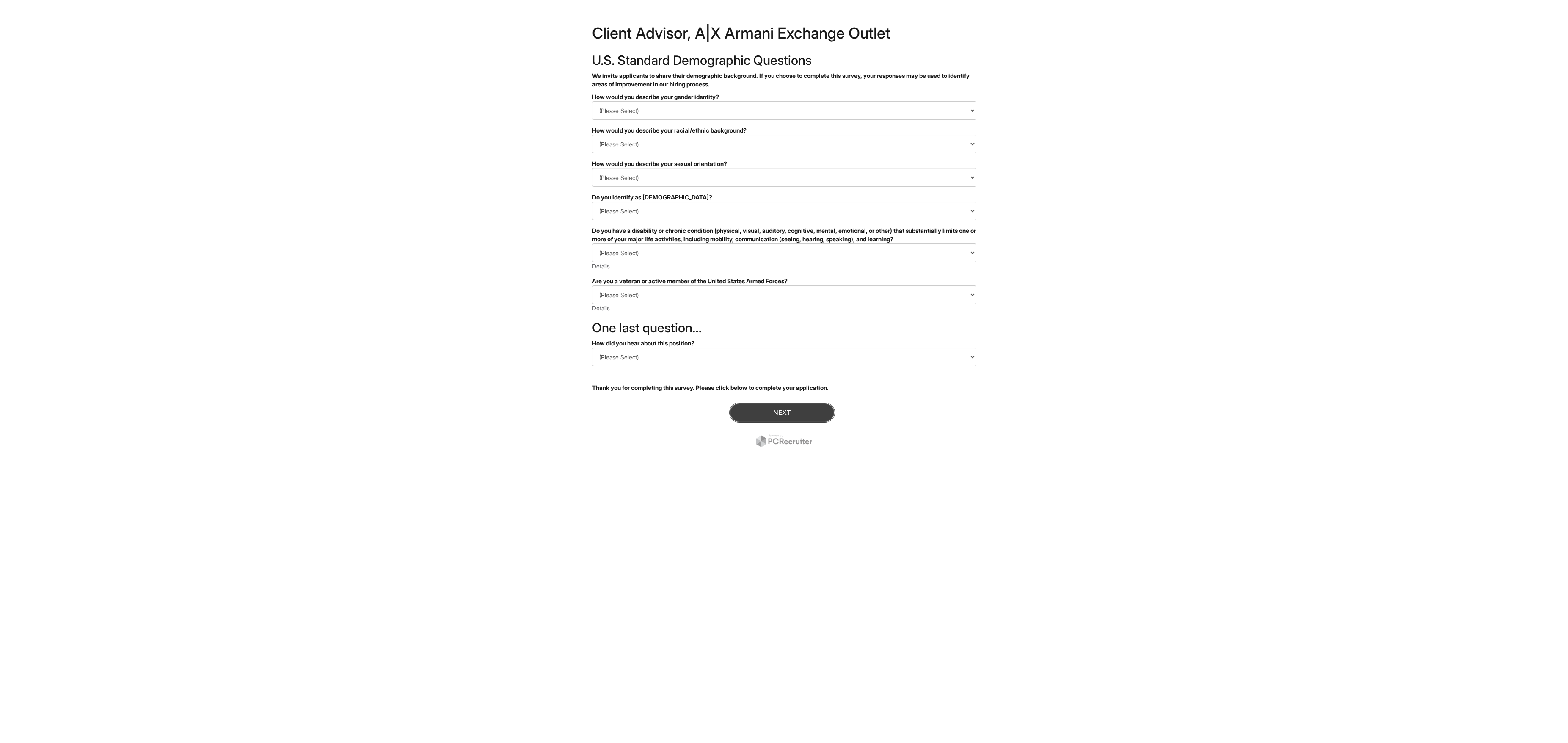 click on "Next" at bounding box center [782, 412] 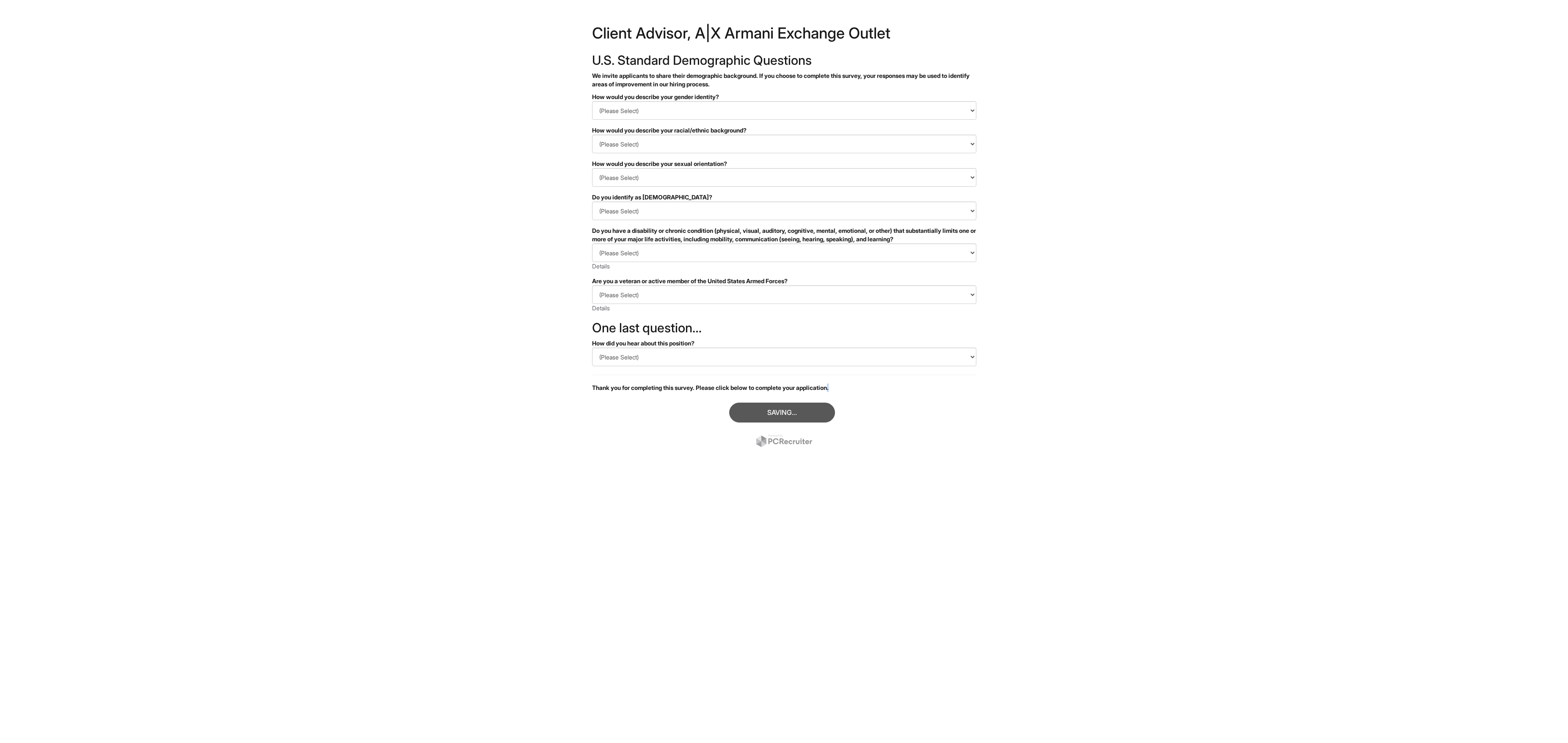 click on "Saving..." at bounding box center (784, 426) 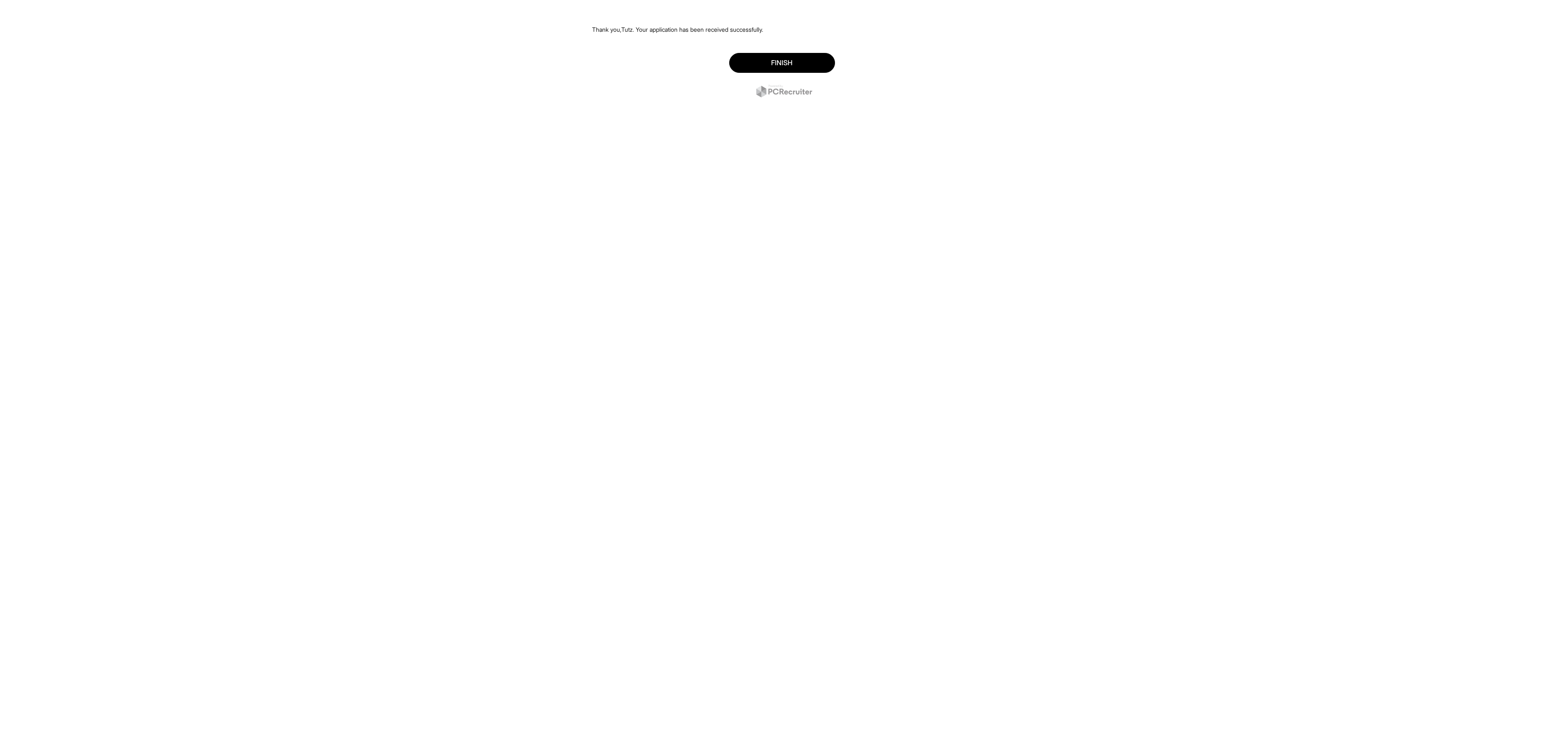 scroll, scrollTop: 0, scrollLeft: 0, axis: both 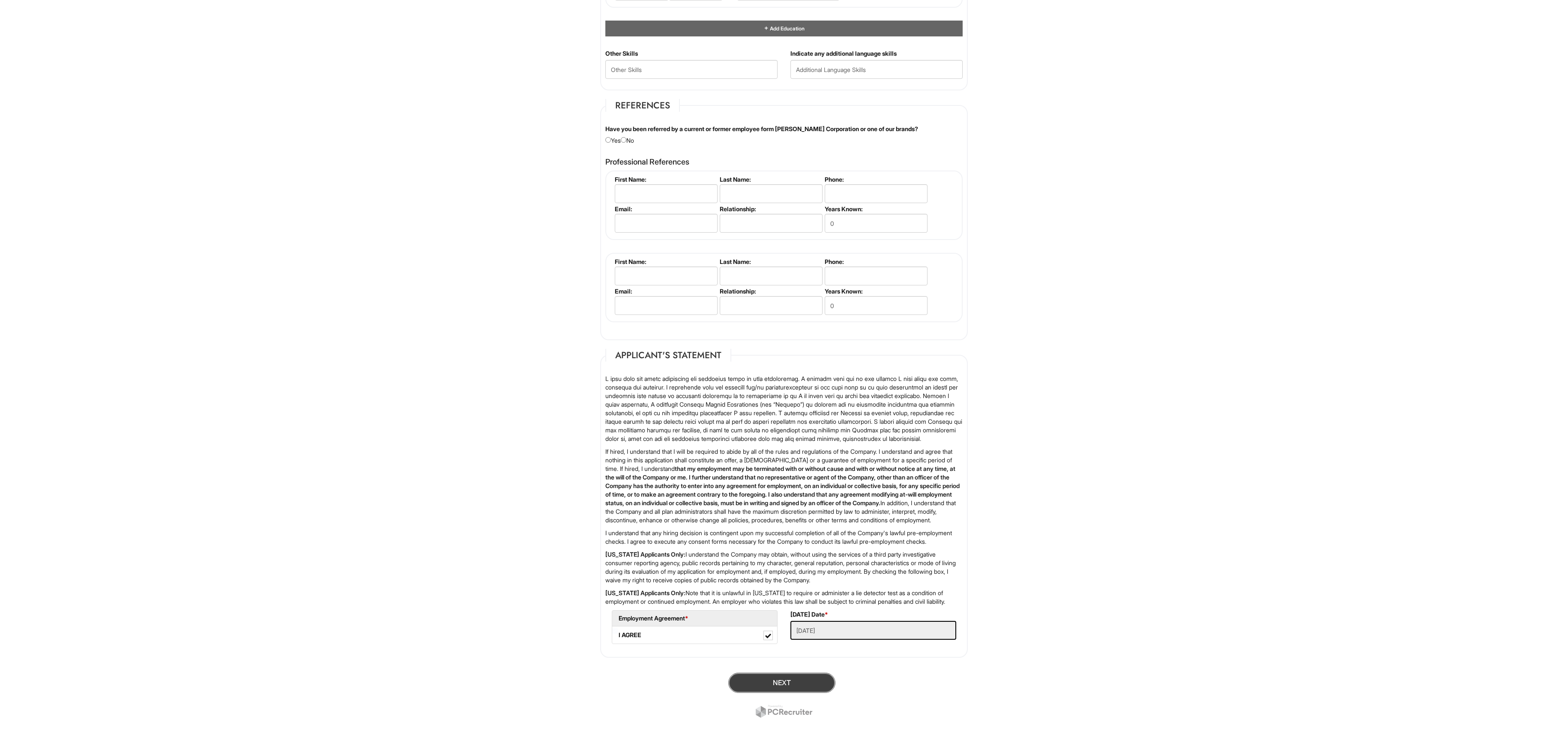 click on "Next" at bounding box center [782, 683] 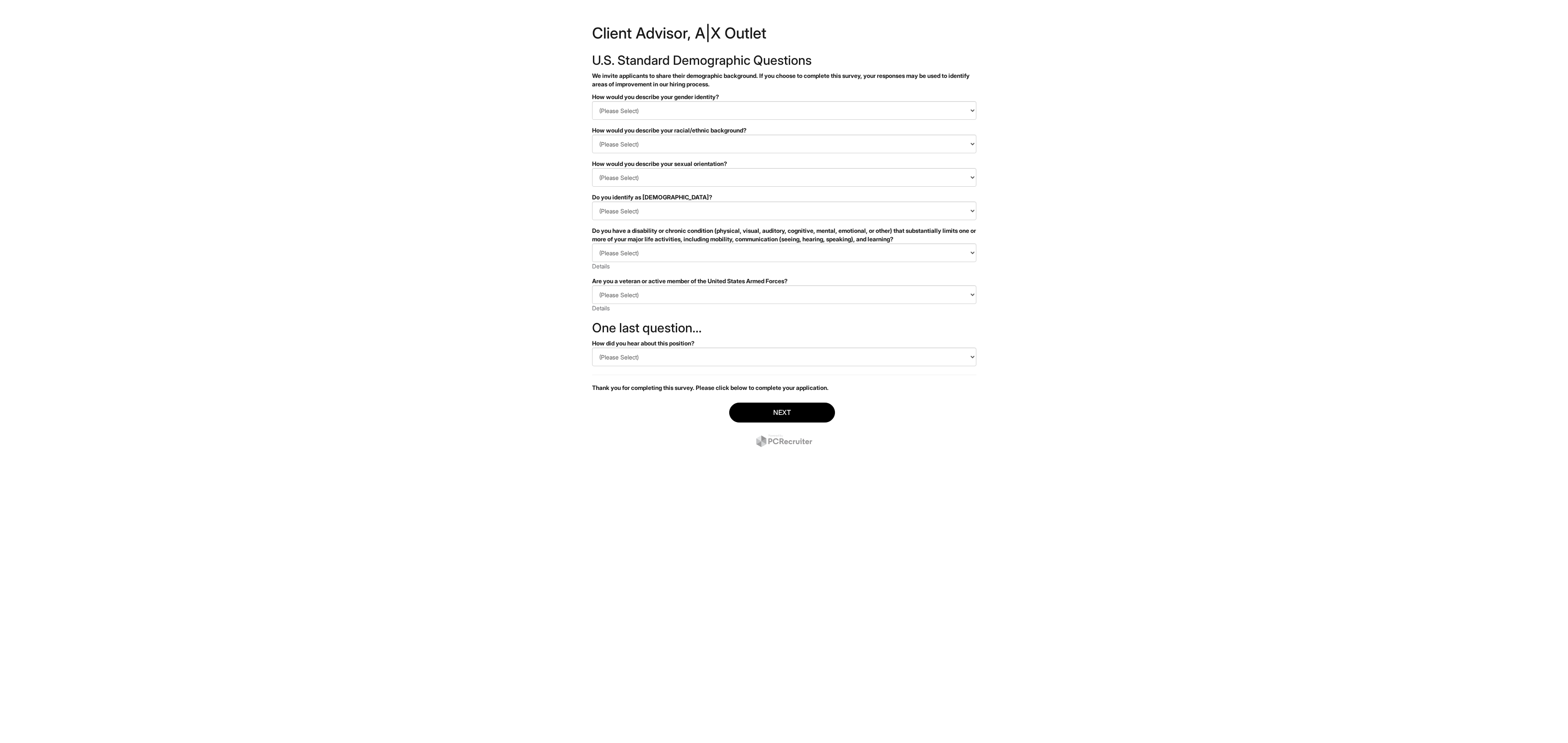 scroll, scrollTop: 0, scrollLeft: 0, axis: both 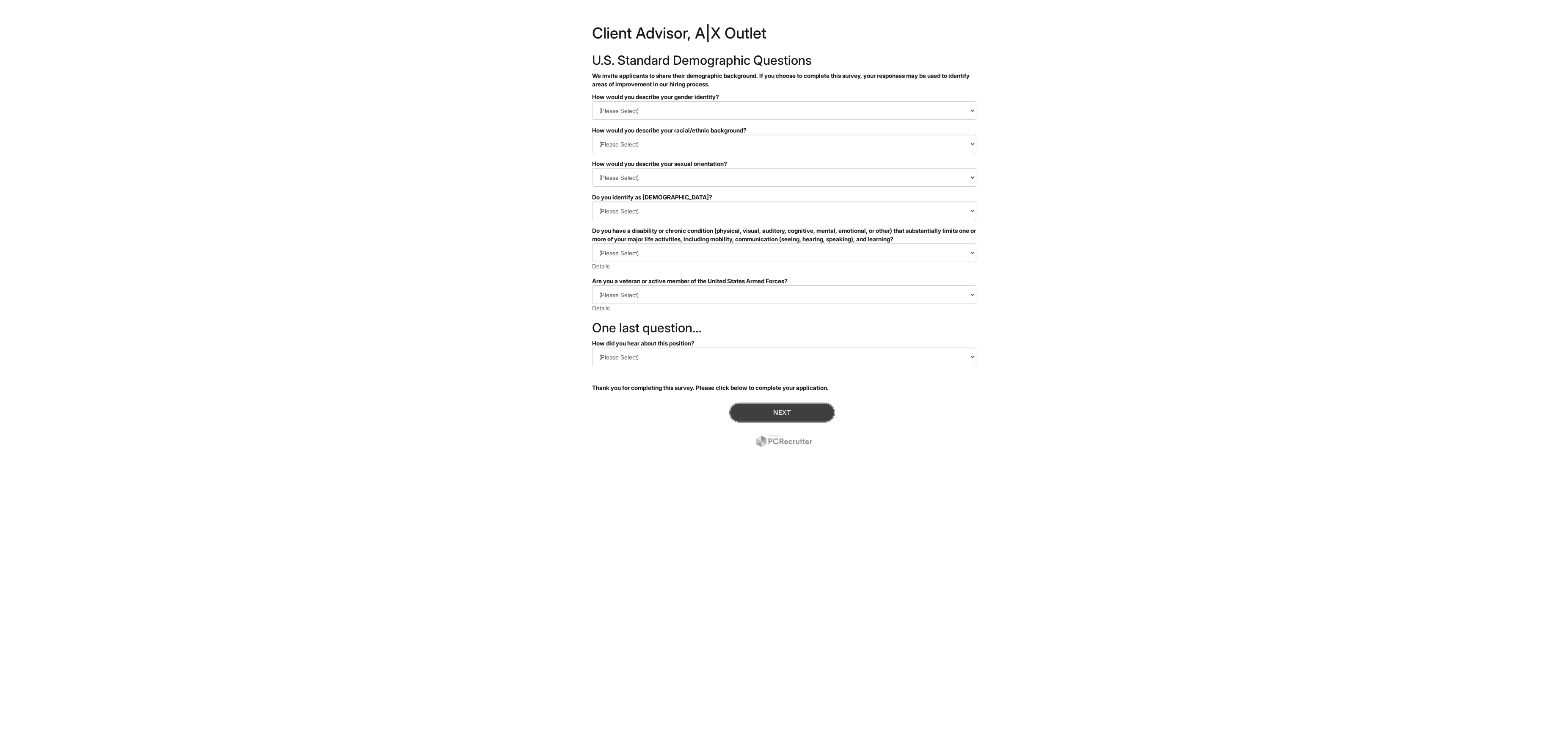 click on "Next" at bounding box center (782, 412) 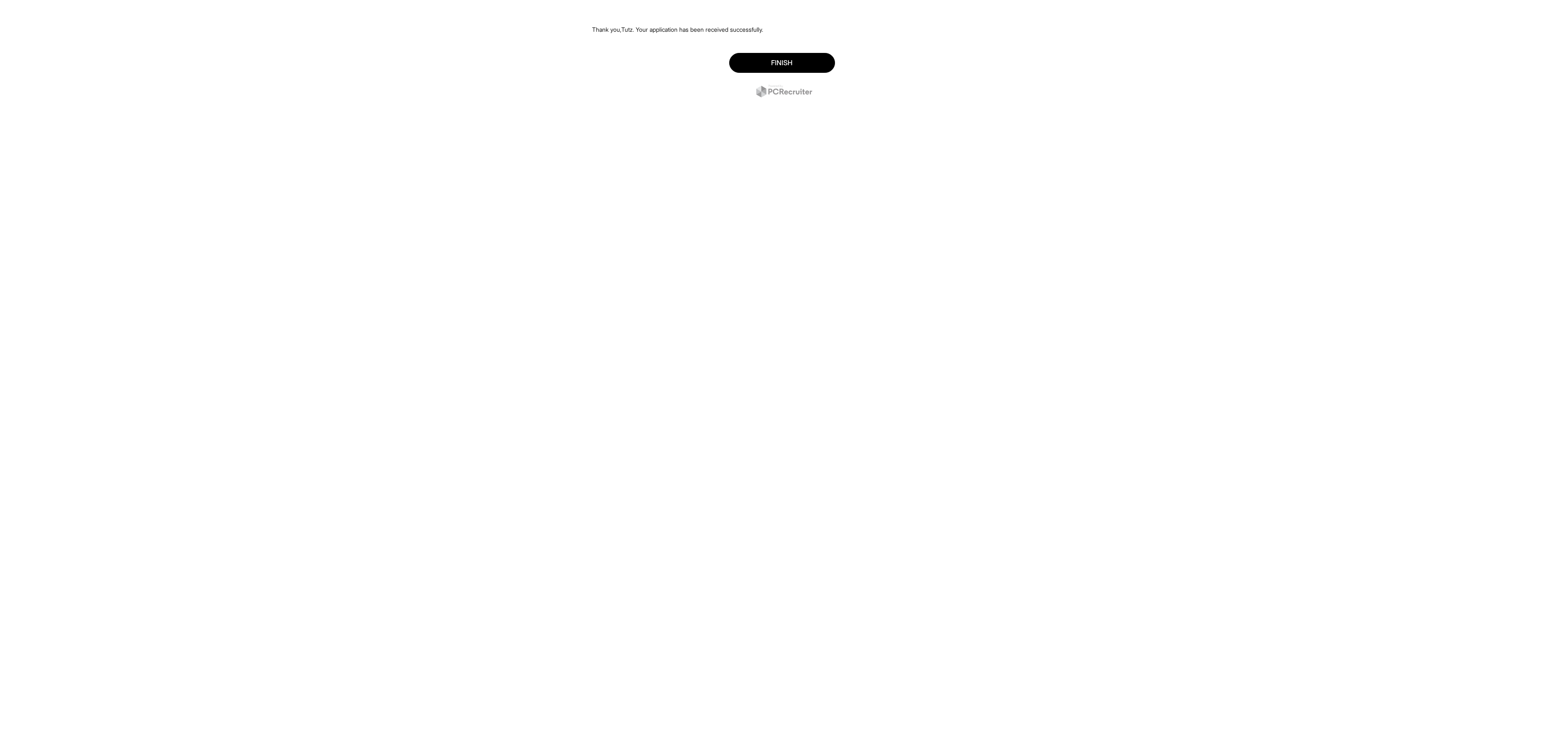 scroll, scrollTop: 0, scrollLeft: 0, axis: both 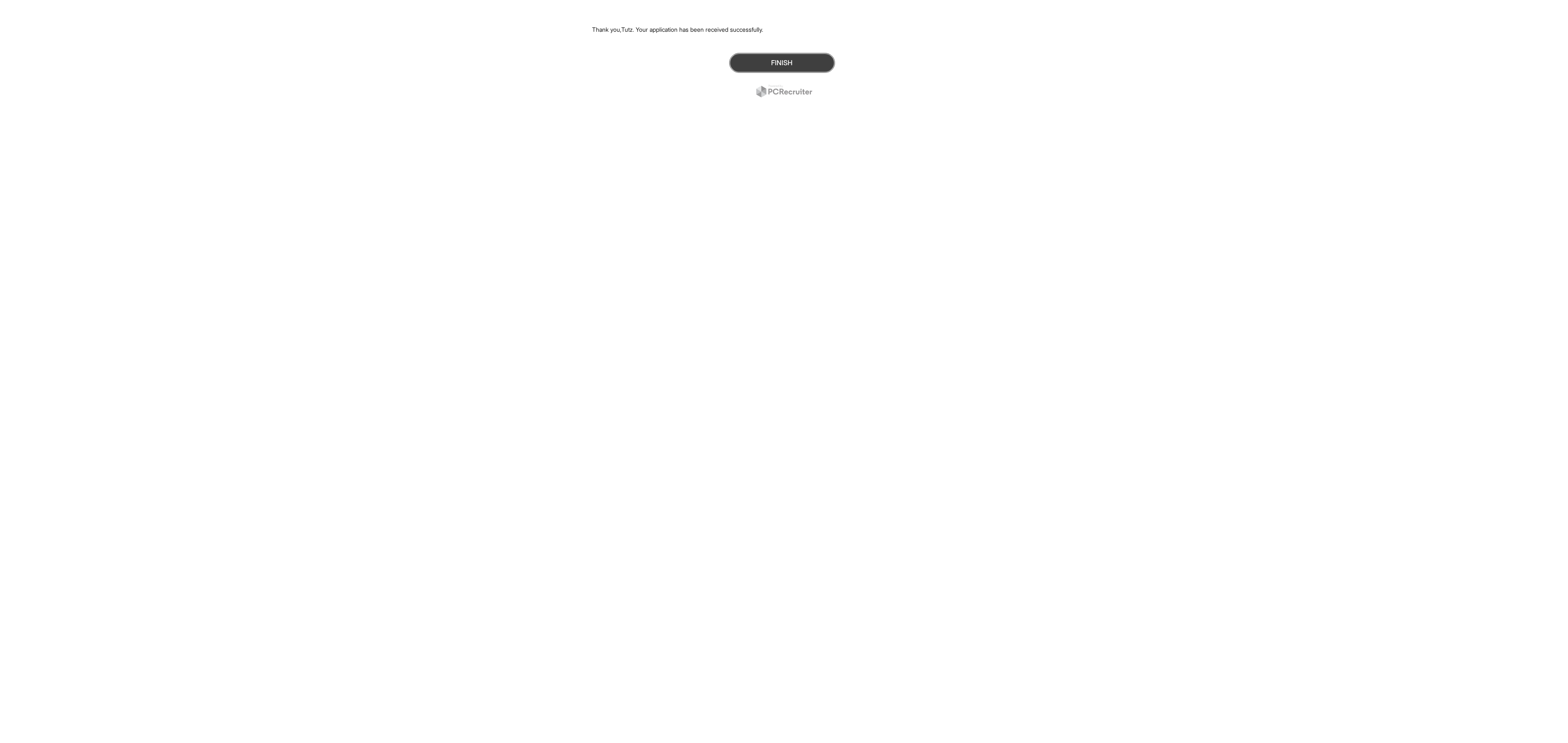 click on "Finish" at bounding box center [782, 63] 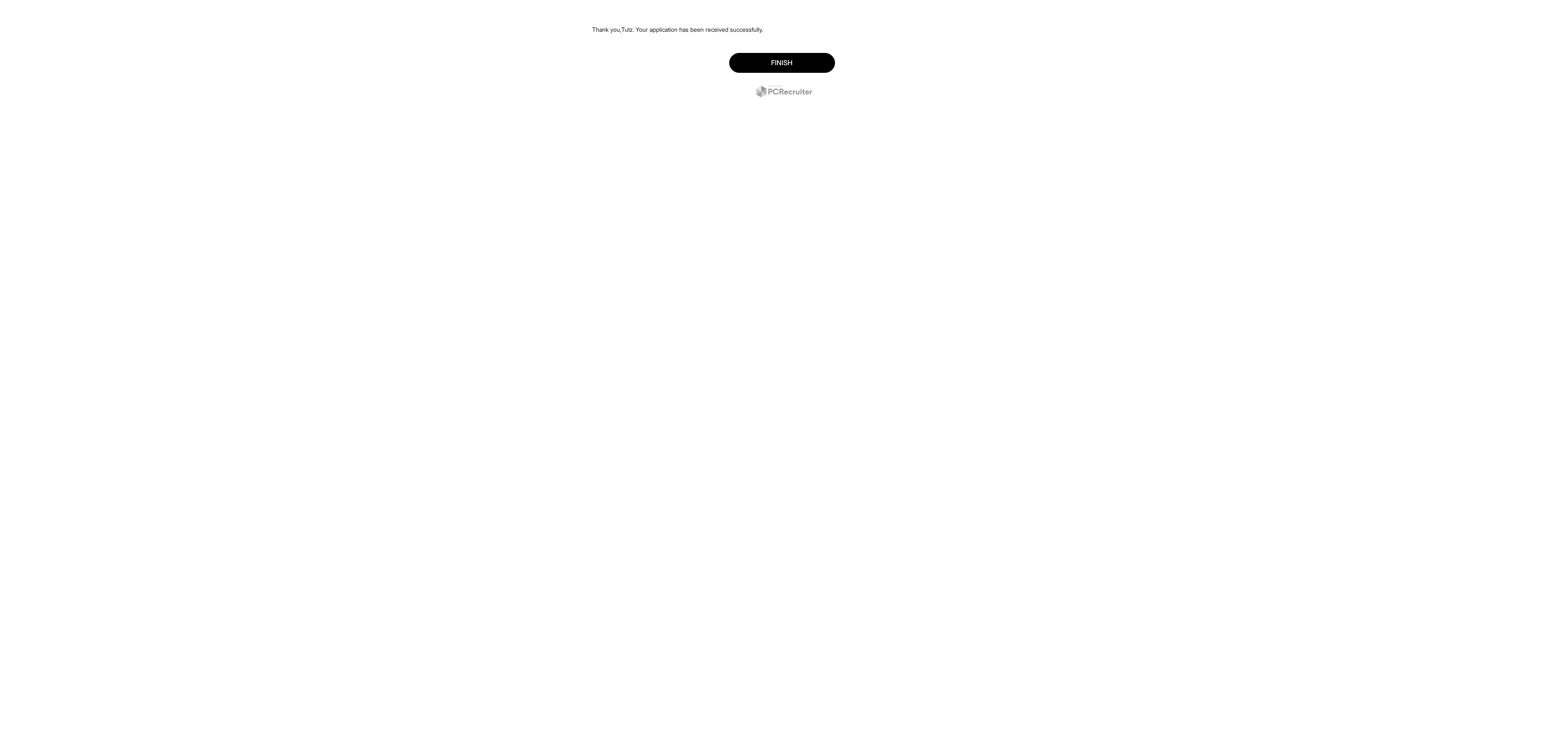 scroll, scrollTop: 0, scrollLeft: 0, axis: both 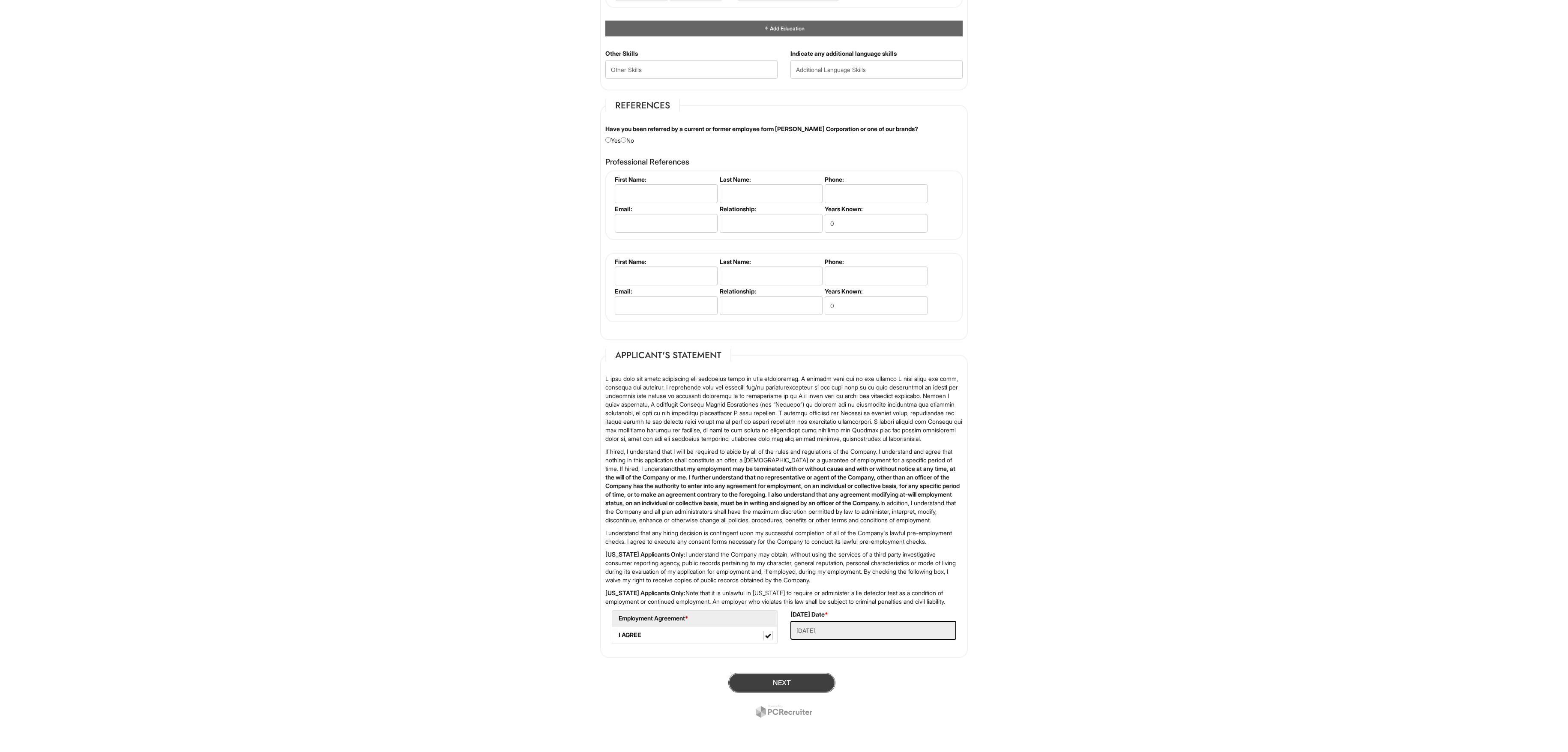 click on "Next" at bounding box center [782, 683] 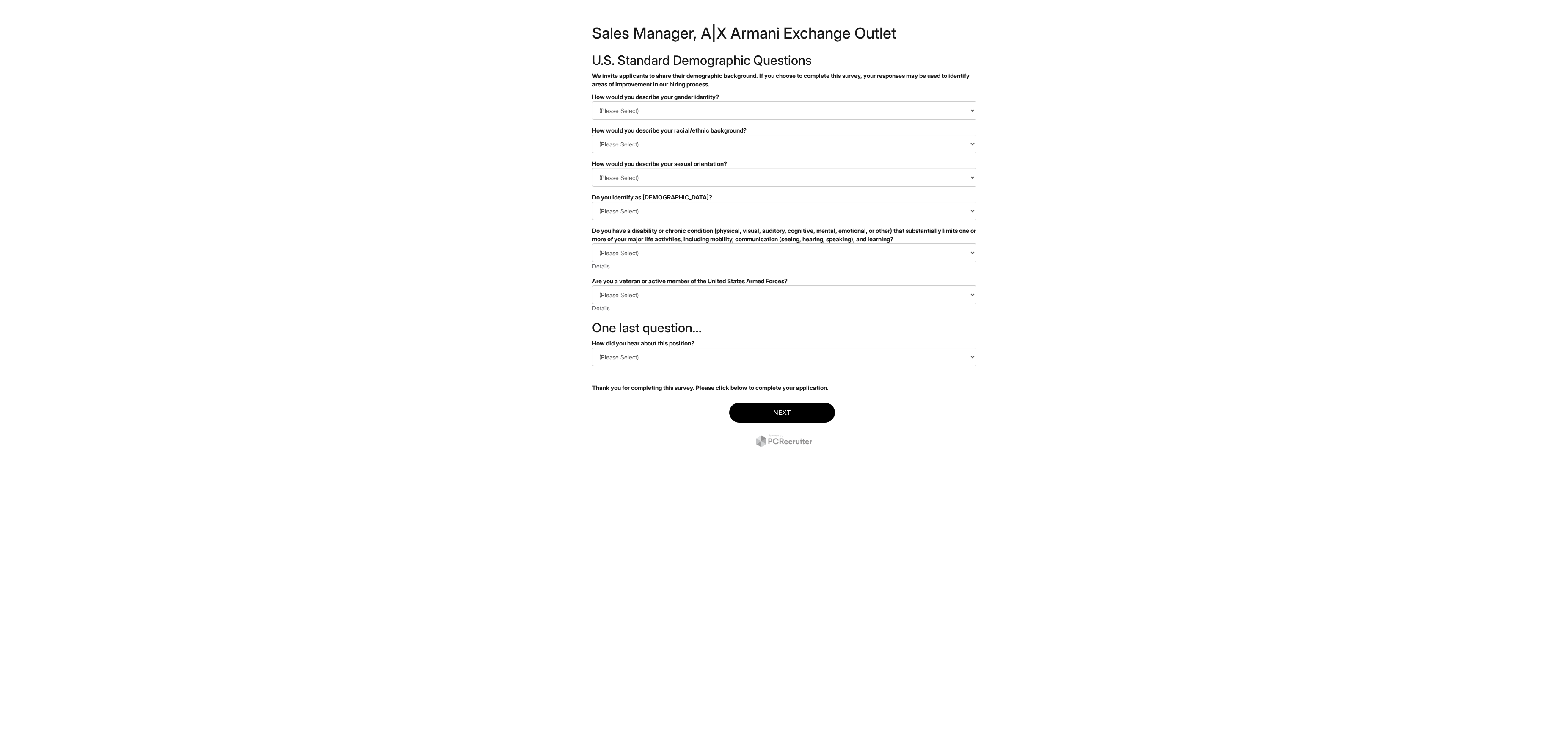 scroll, scrollTop: 0, scrollLeft: 0, axis: both 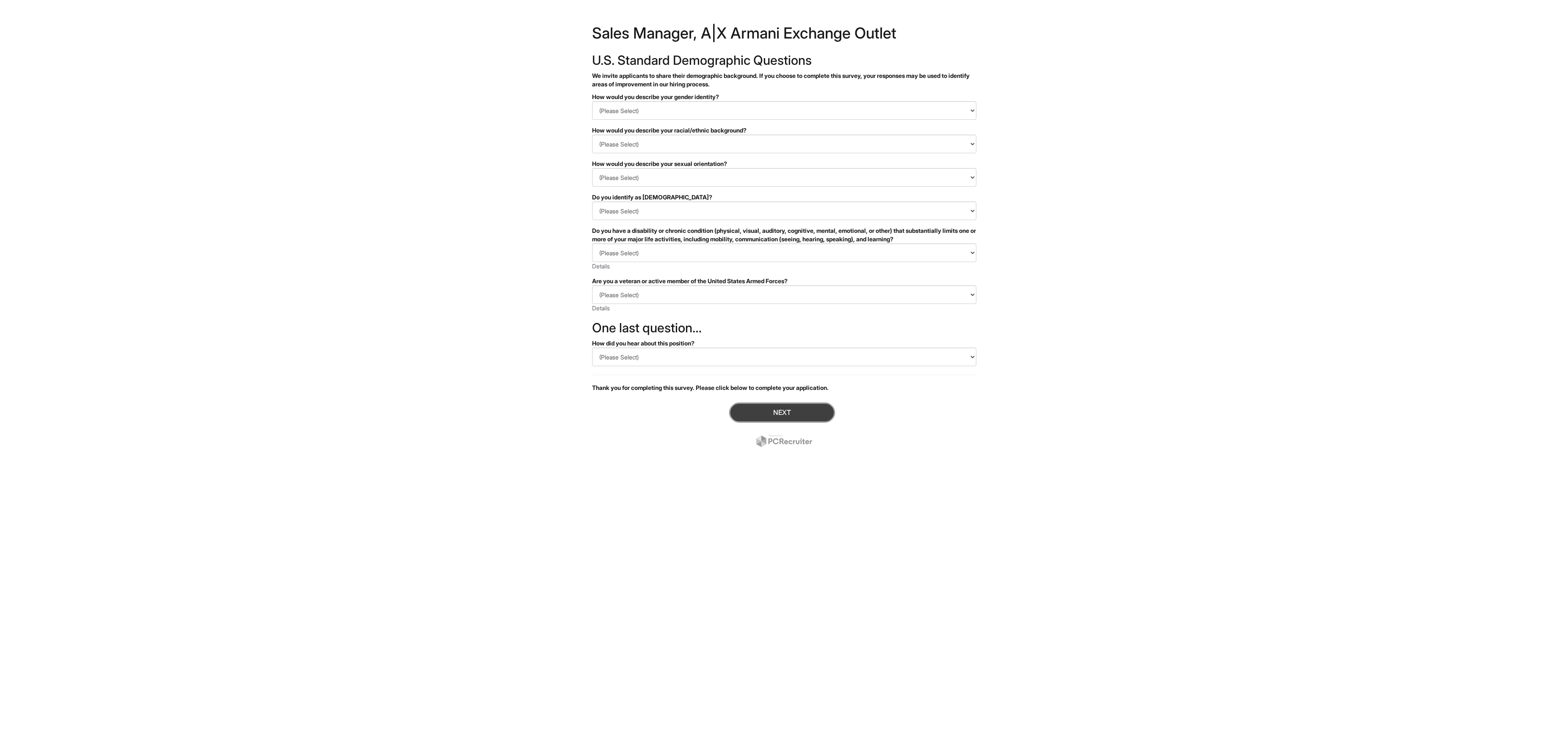 click on "Next" at bounding box center (782, 412) 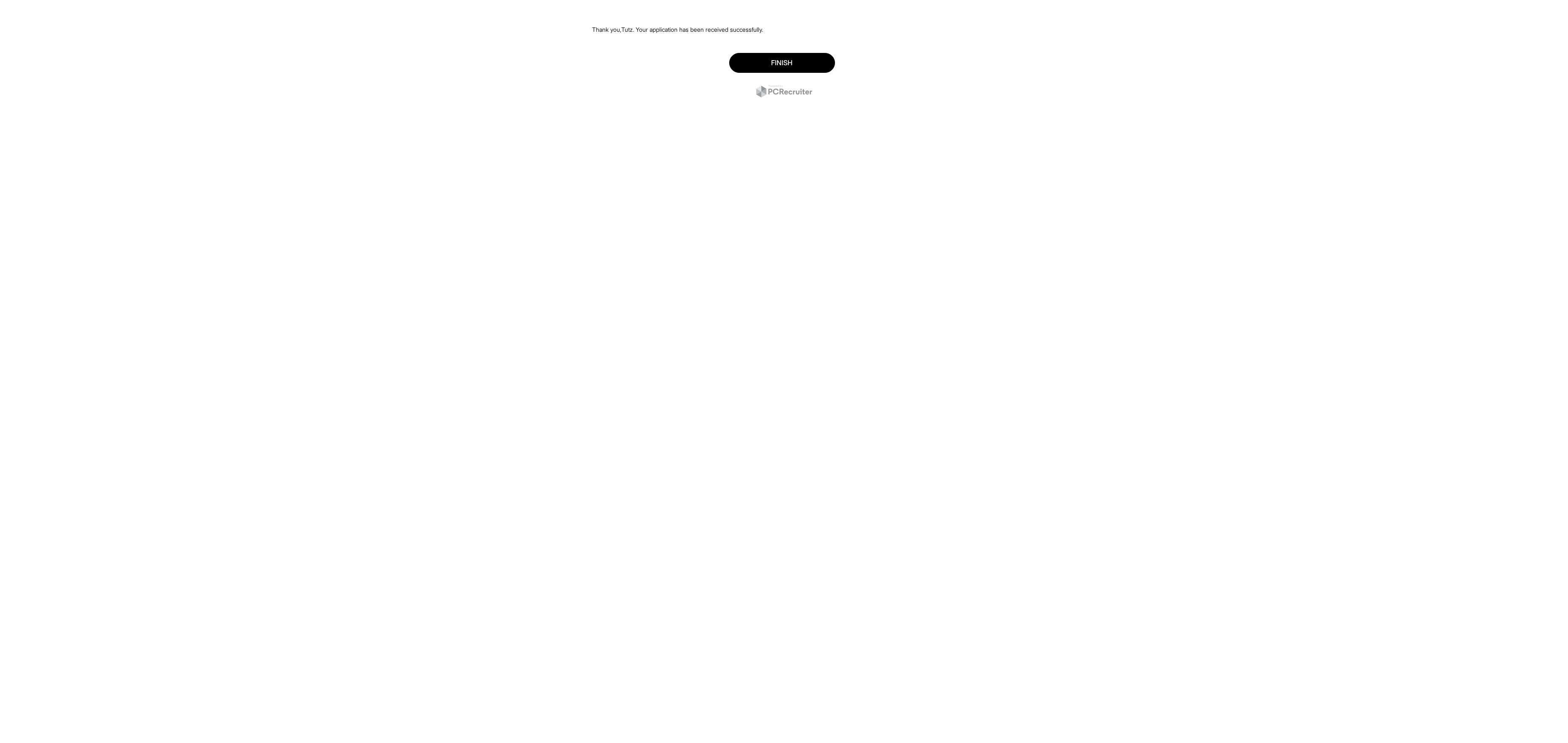 scroll, scrollTop: 0, scrollLeft: 0, axis: both 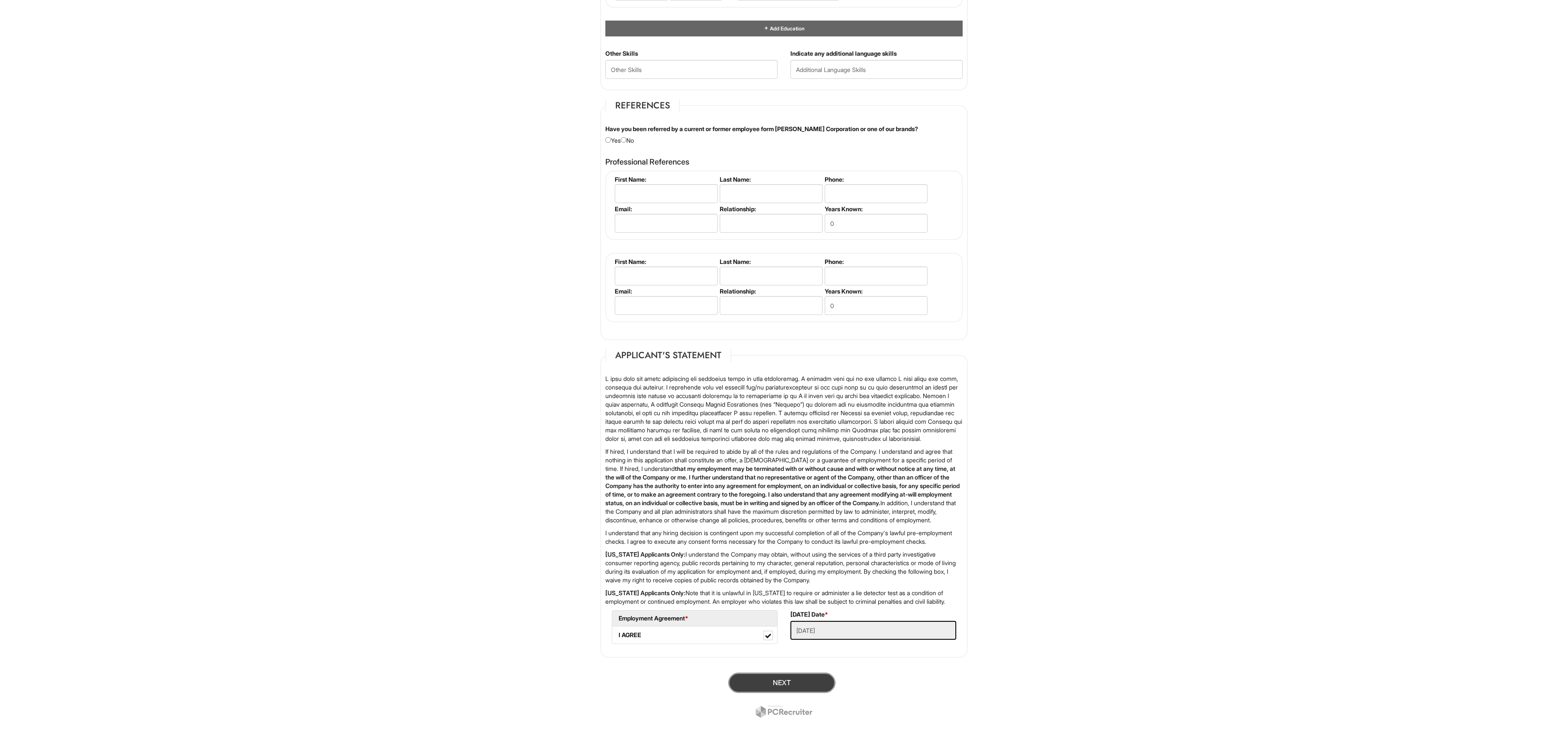 click on "Next" at bounding box center [782, 683] 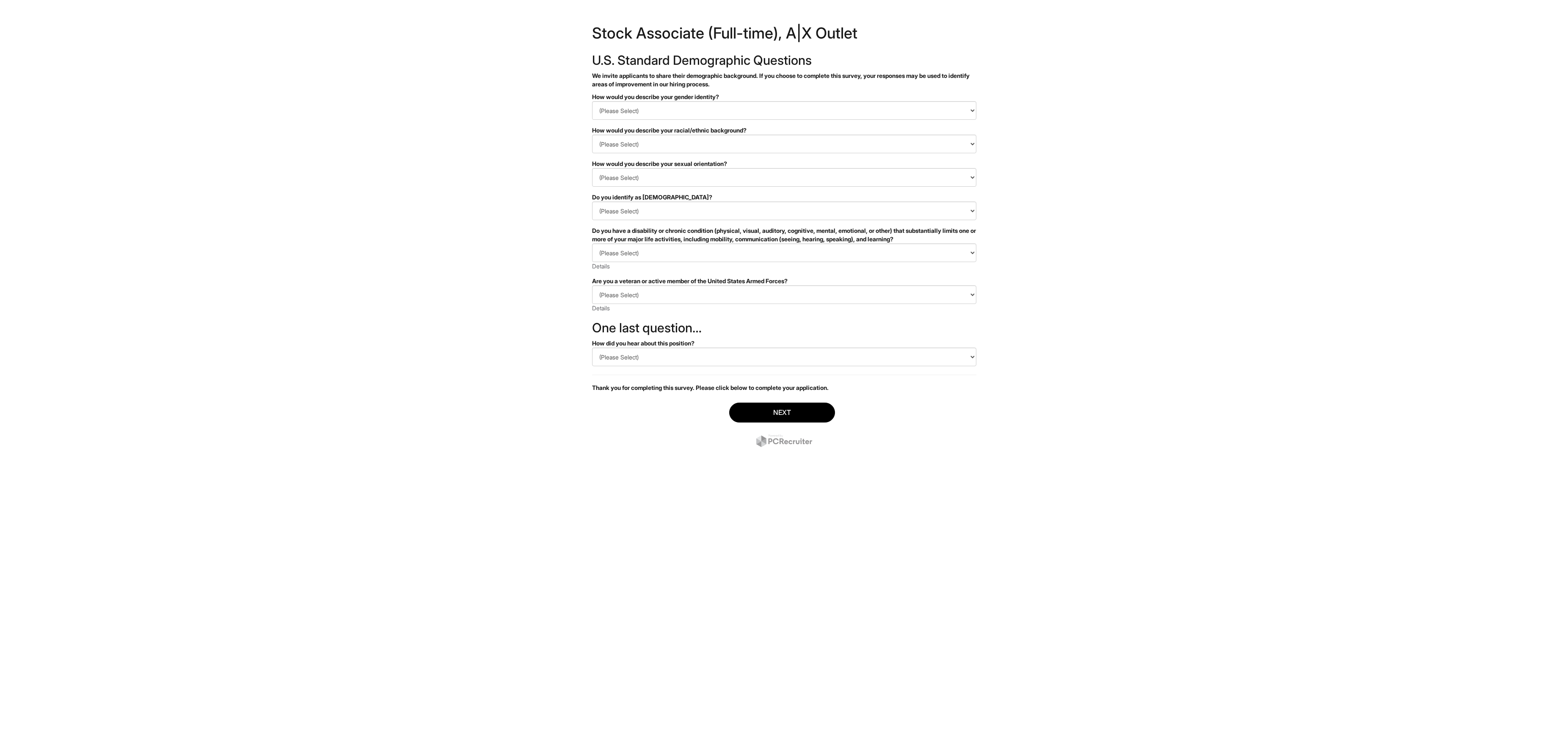 scroll, scrollTop: 0, scrollLeft: 0, axis: both 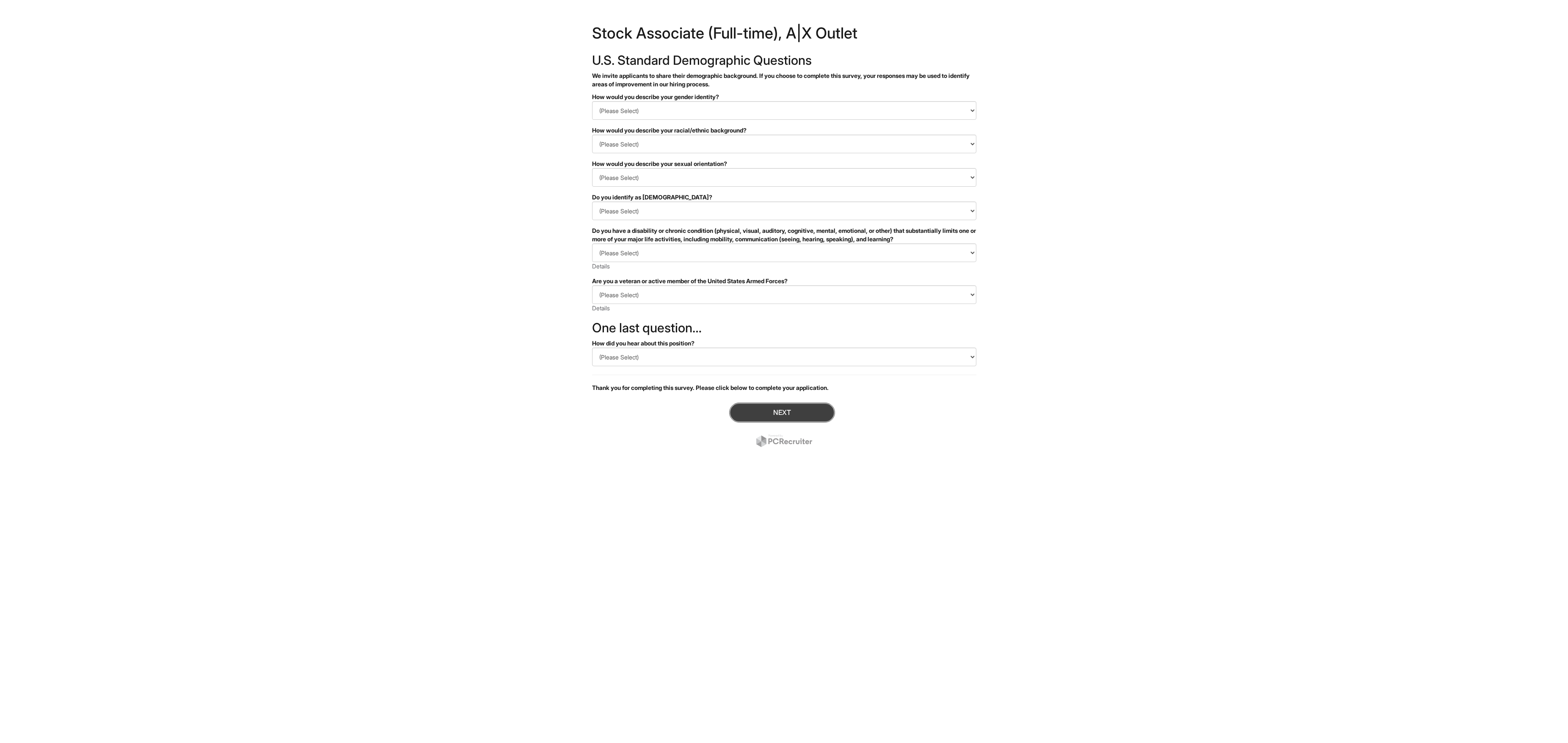 click on "Next" at bounding box center (782, 412) 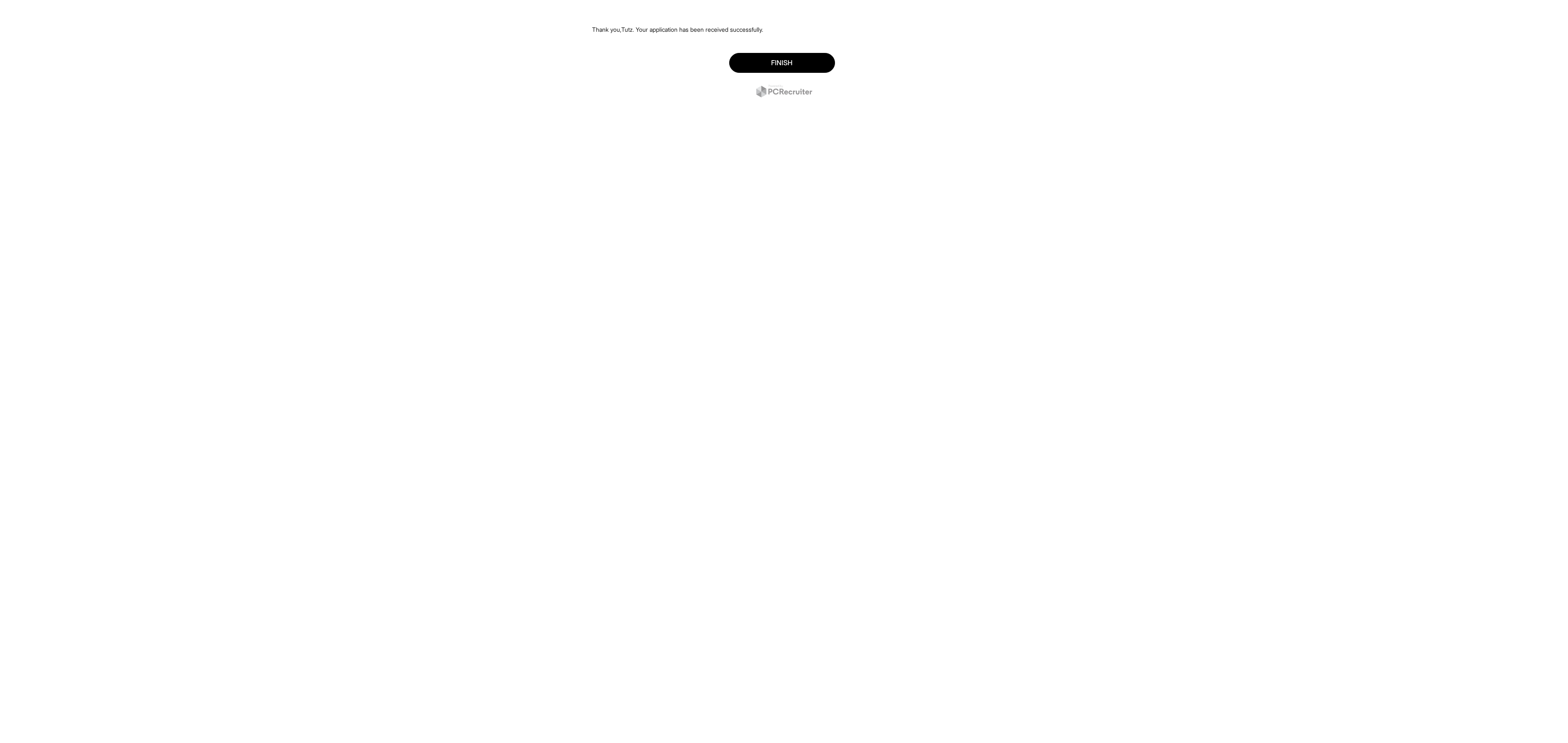 scroll, scrollTop: 0, scrollLeft: 0, axis: both 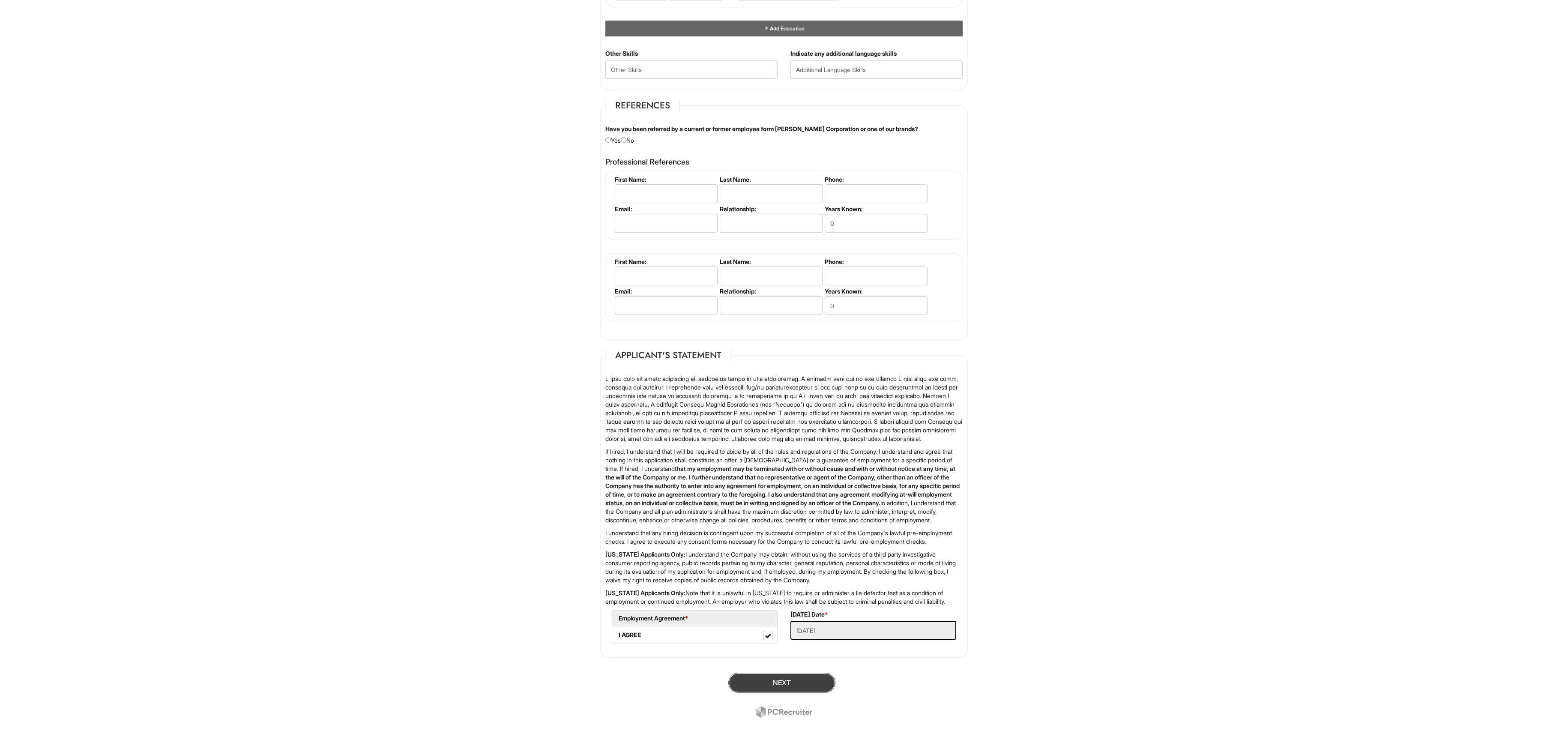 click on "Next" at bounding box center (782, 683) 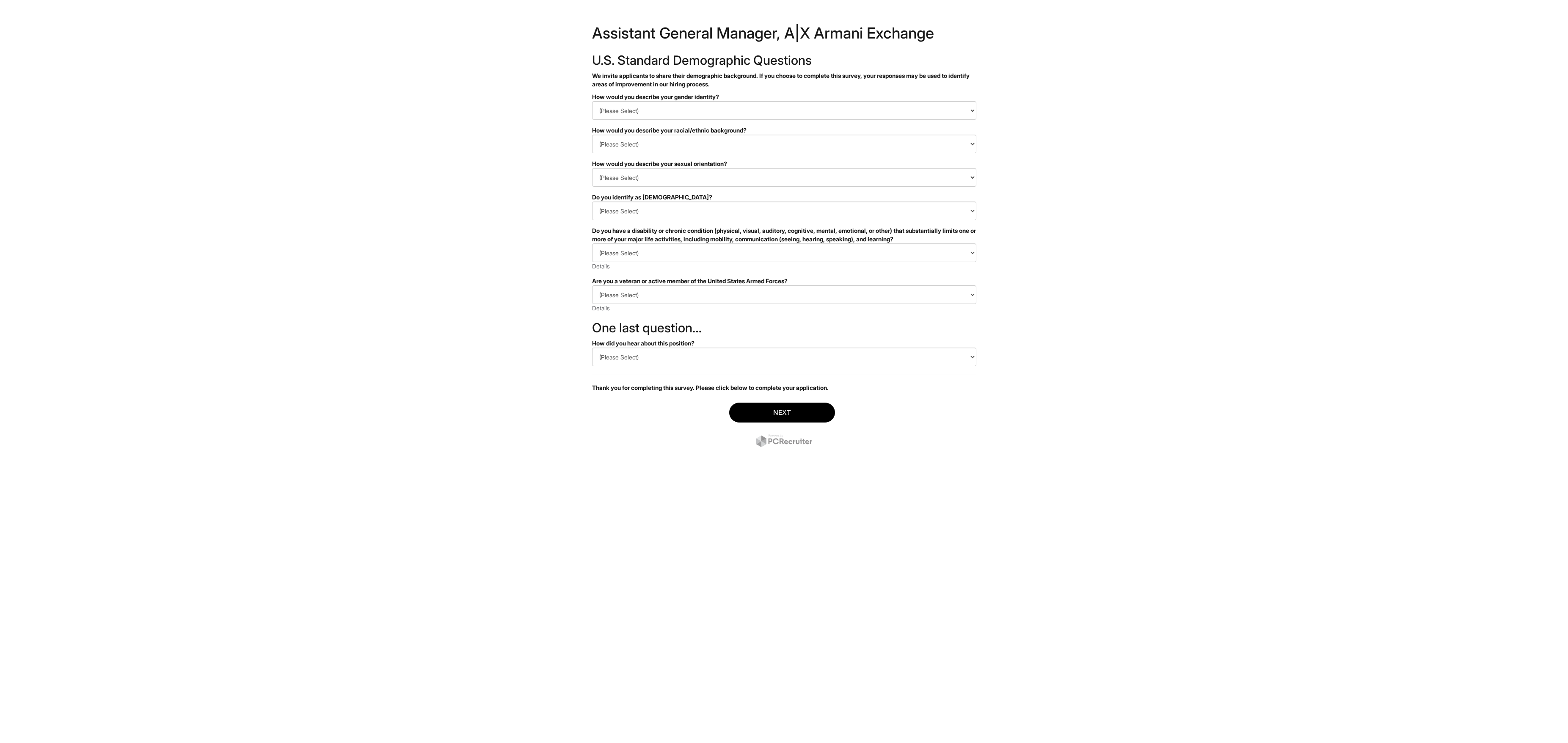 scroll, scrollTop: 0, scrollLeft: 0, axis: both 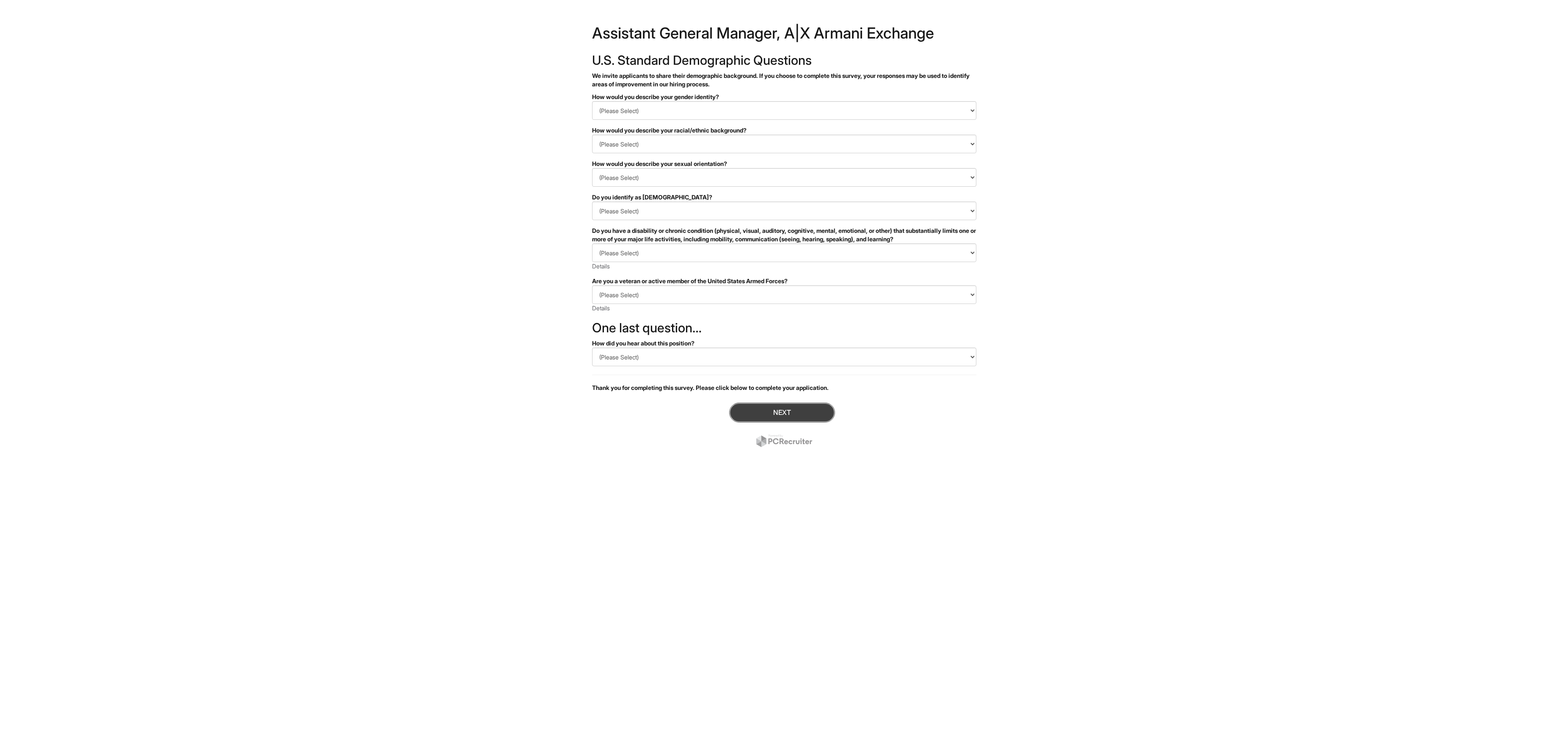 click on "Next" at bounding box center (782, 412) 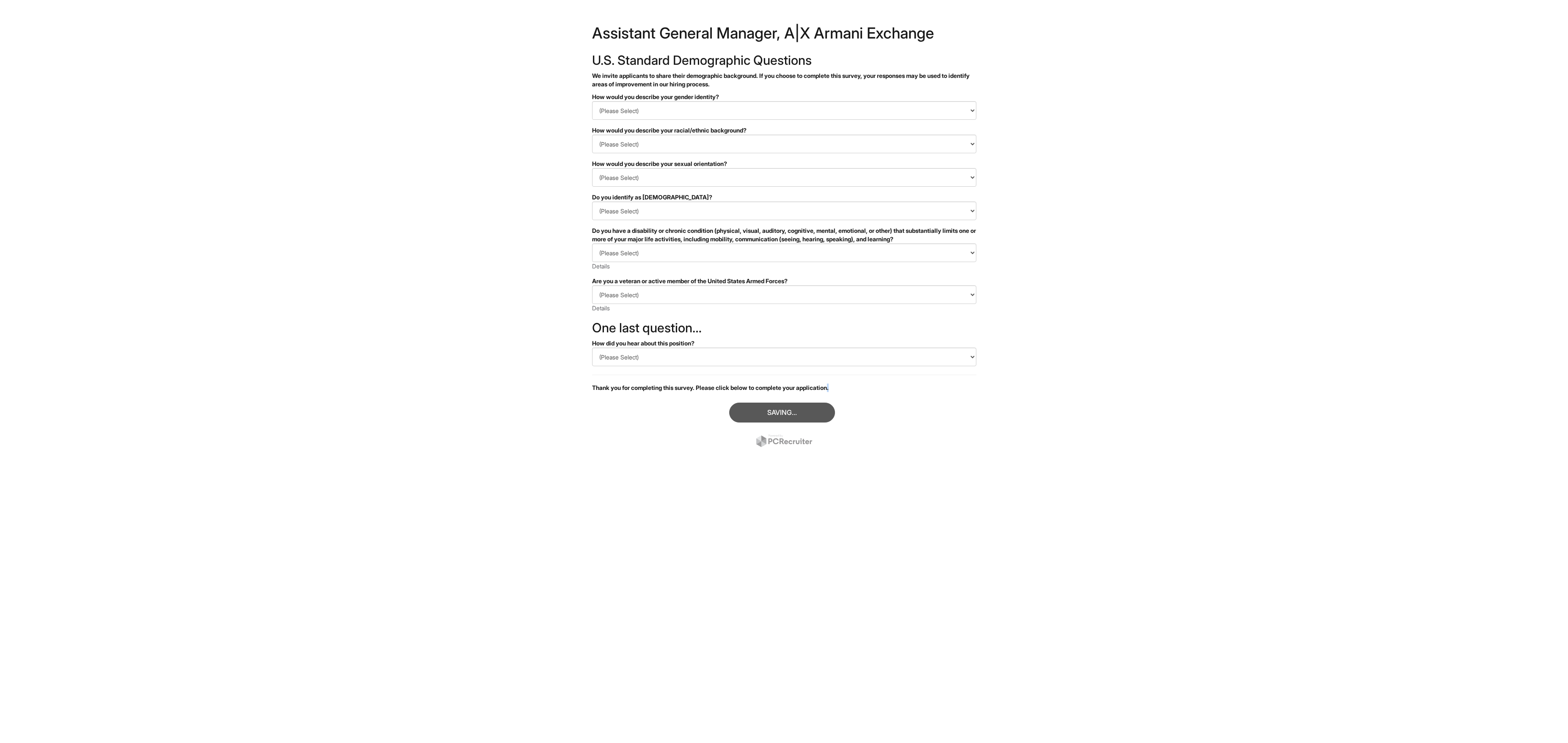 click on "Saving..." at bounding box center (784, 426) 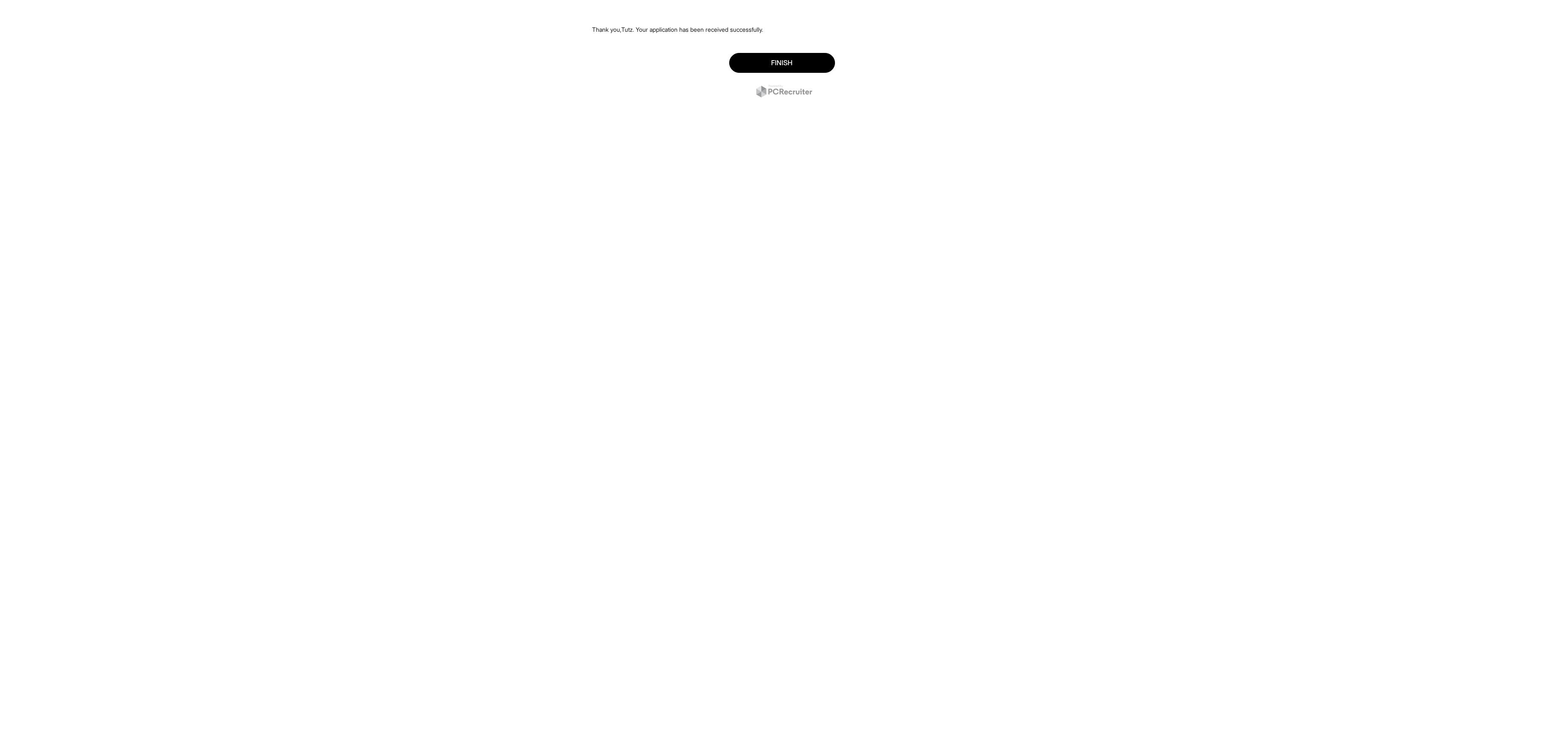 scroll, scrollTop: 0, scrollLeft: 0, axis: both 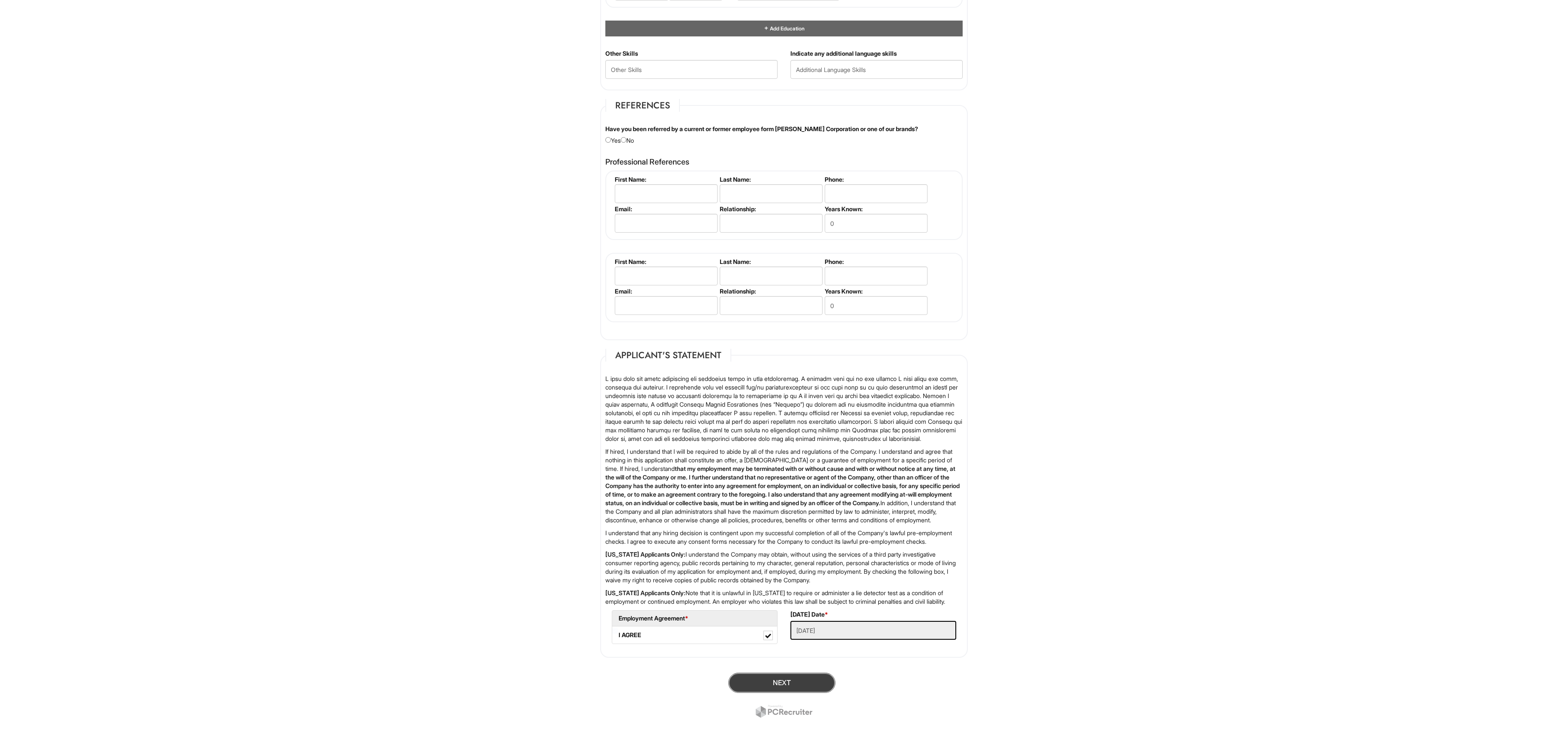 click on "Next" at bounding box center (782, 683) 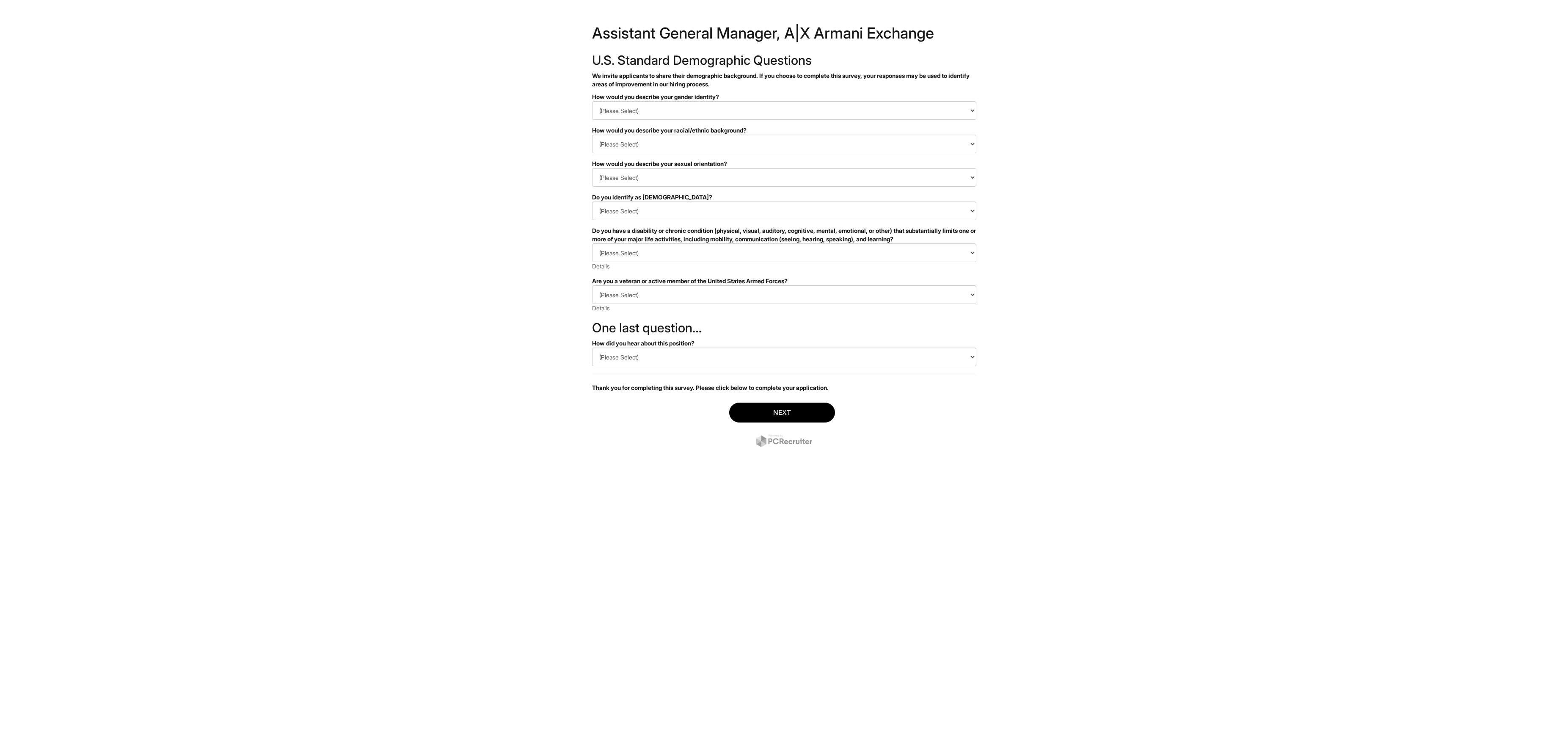 scroll, scrollTop: 0, scrollLeft: 0, axis: both 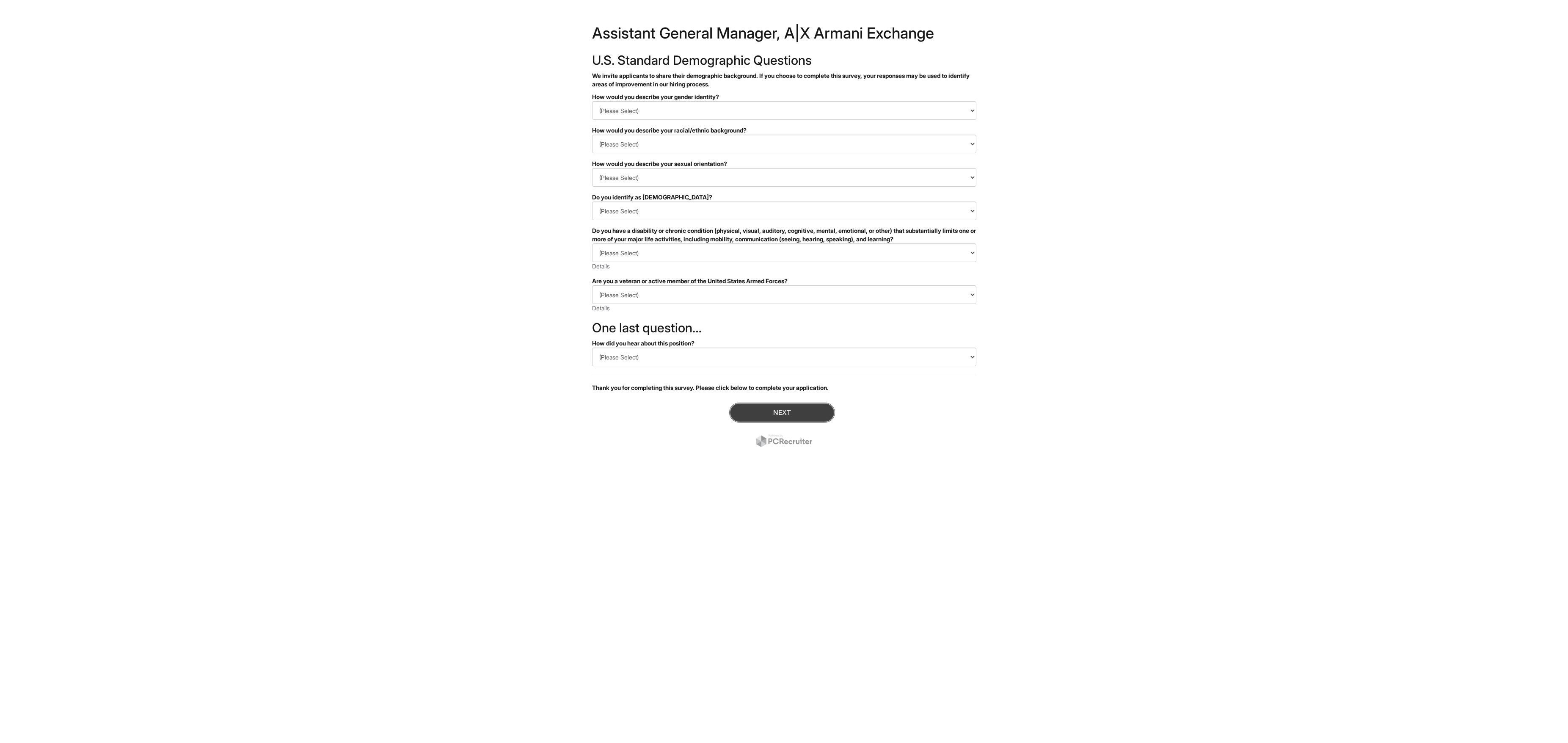 click on "Next" at bounding box center (782, 412) 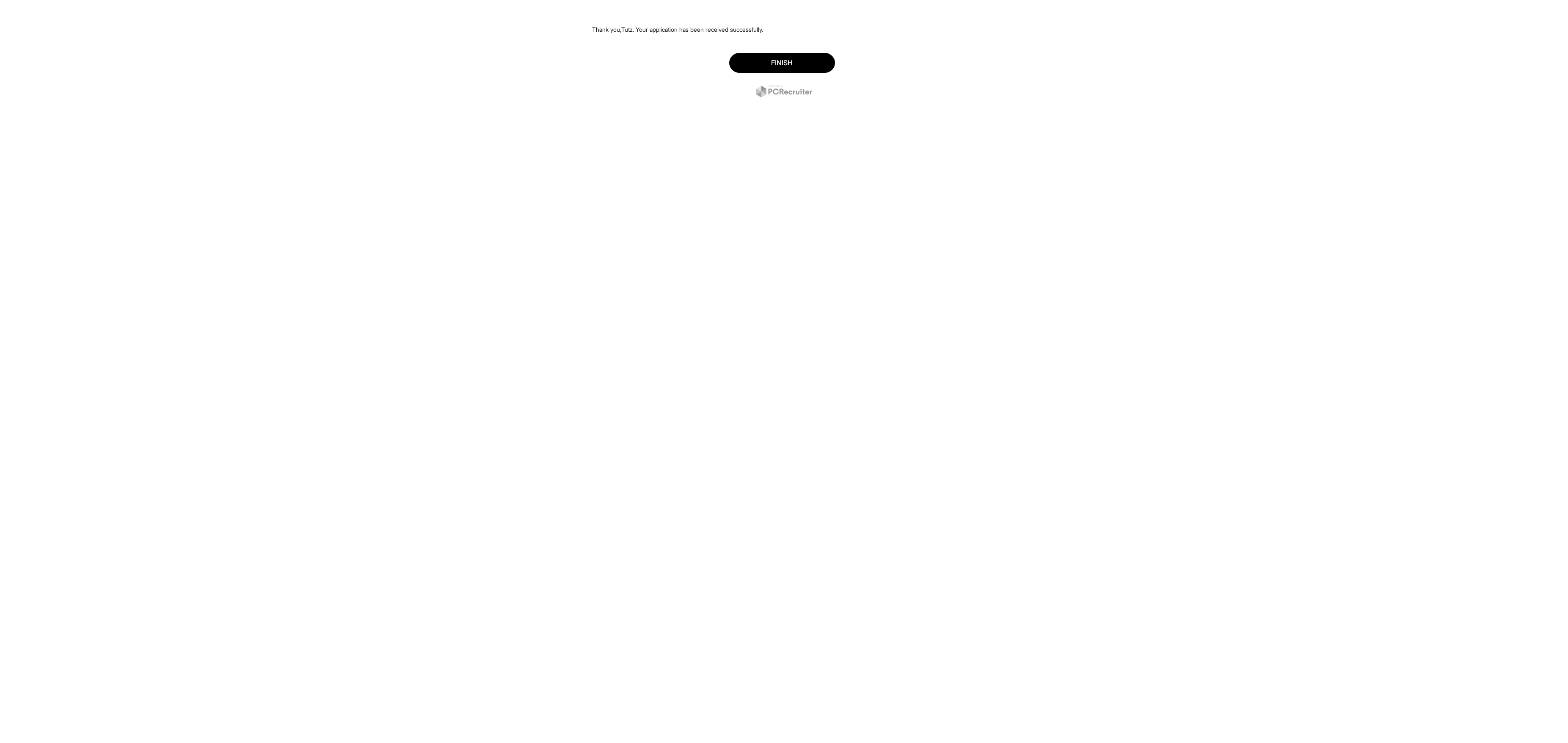 scroll, scrollTop: 0, scrollLeft: 0, axis: both 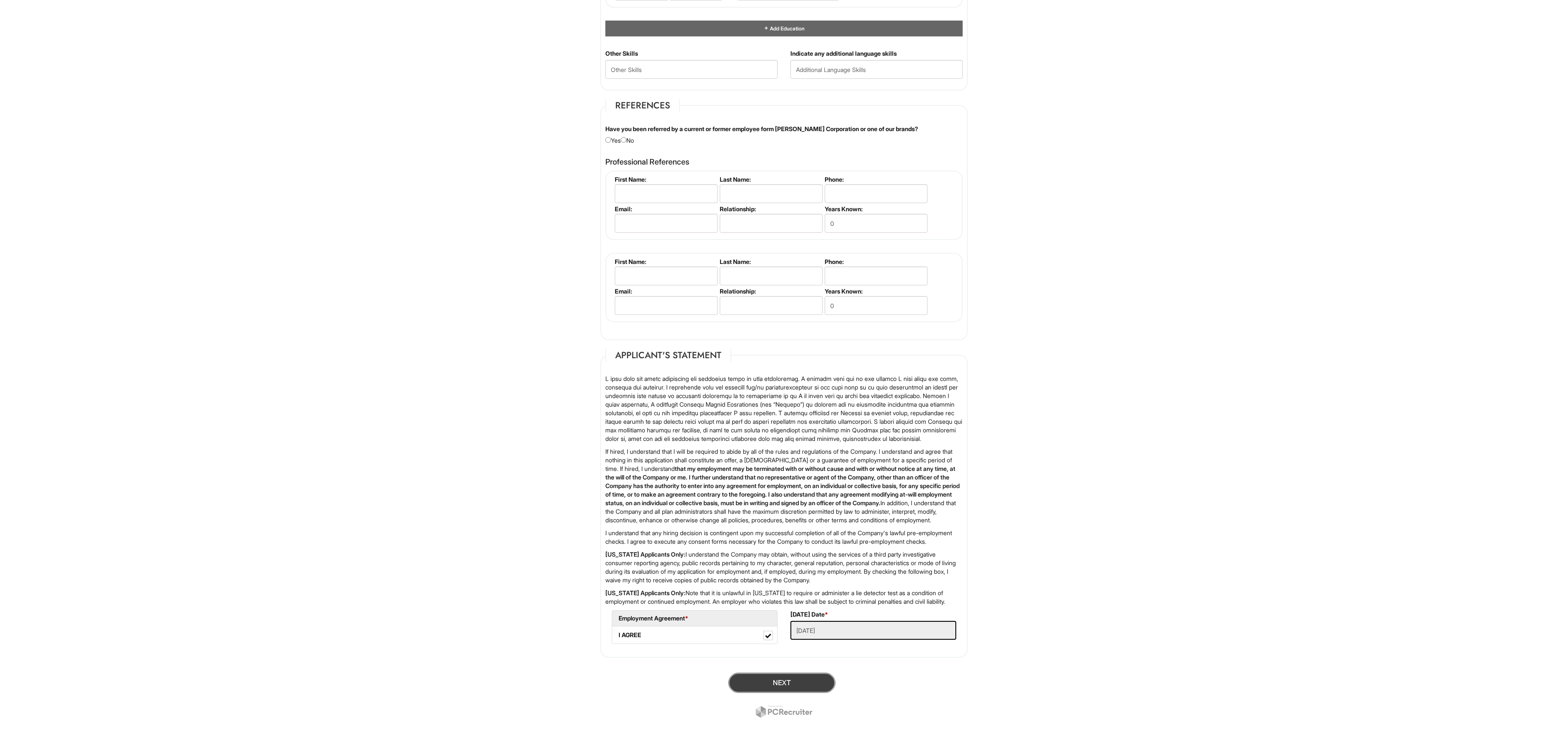 click on "Next" at bounding box center [782, 683] 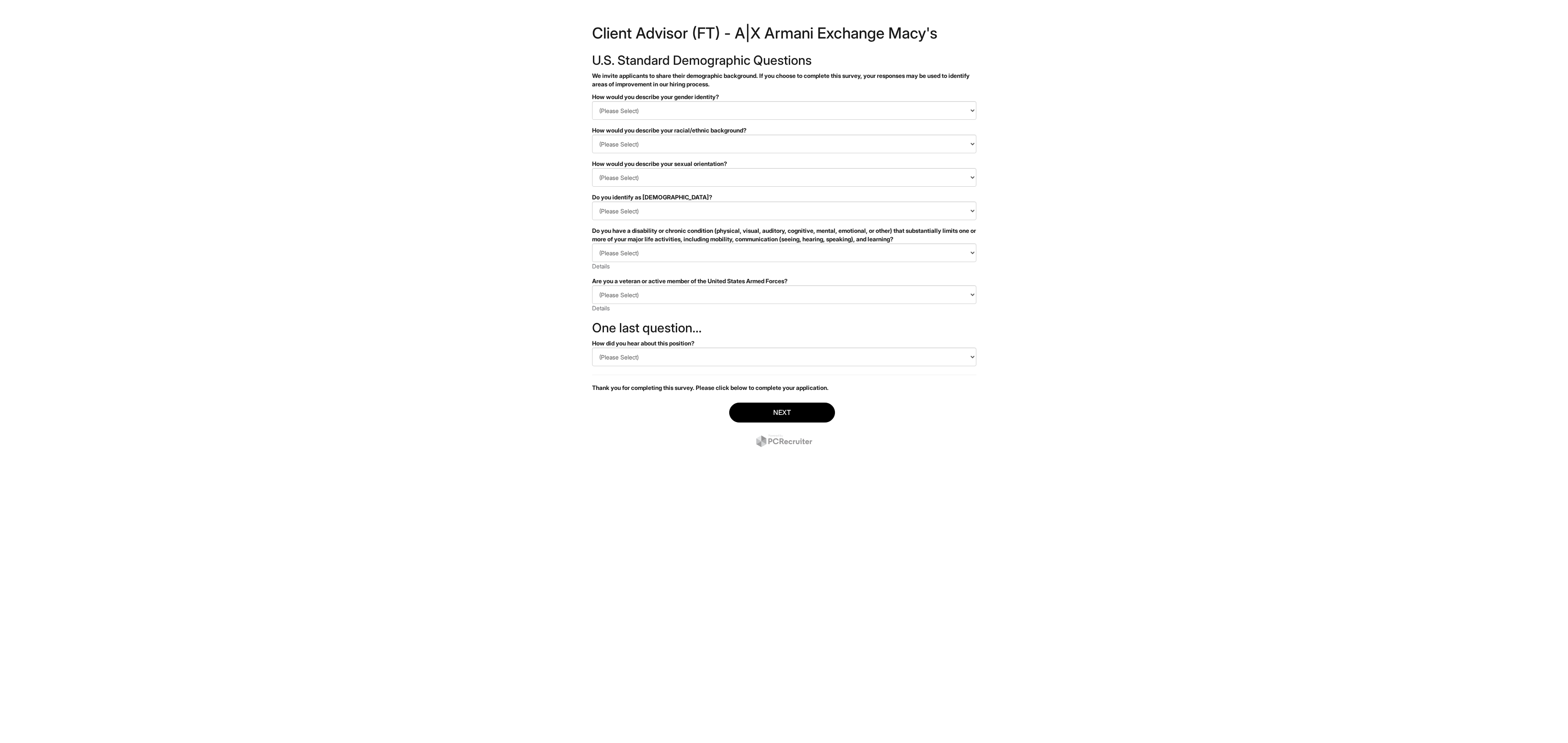 scroll, scrollTop: 0, scrollLeft: 0, axis: both 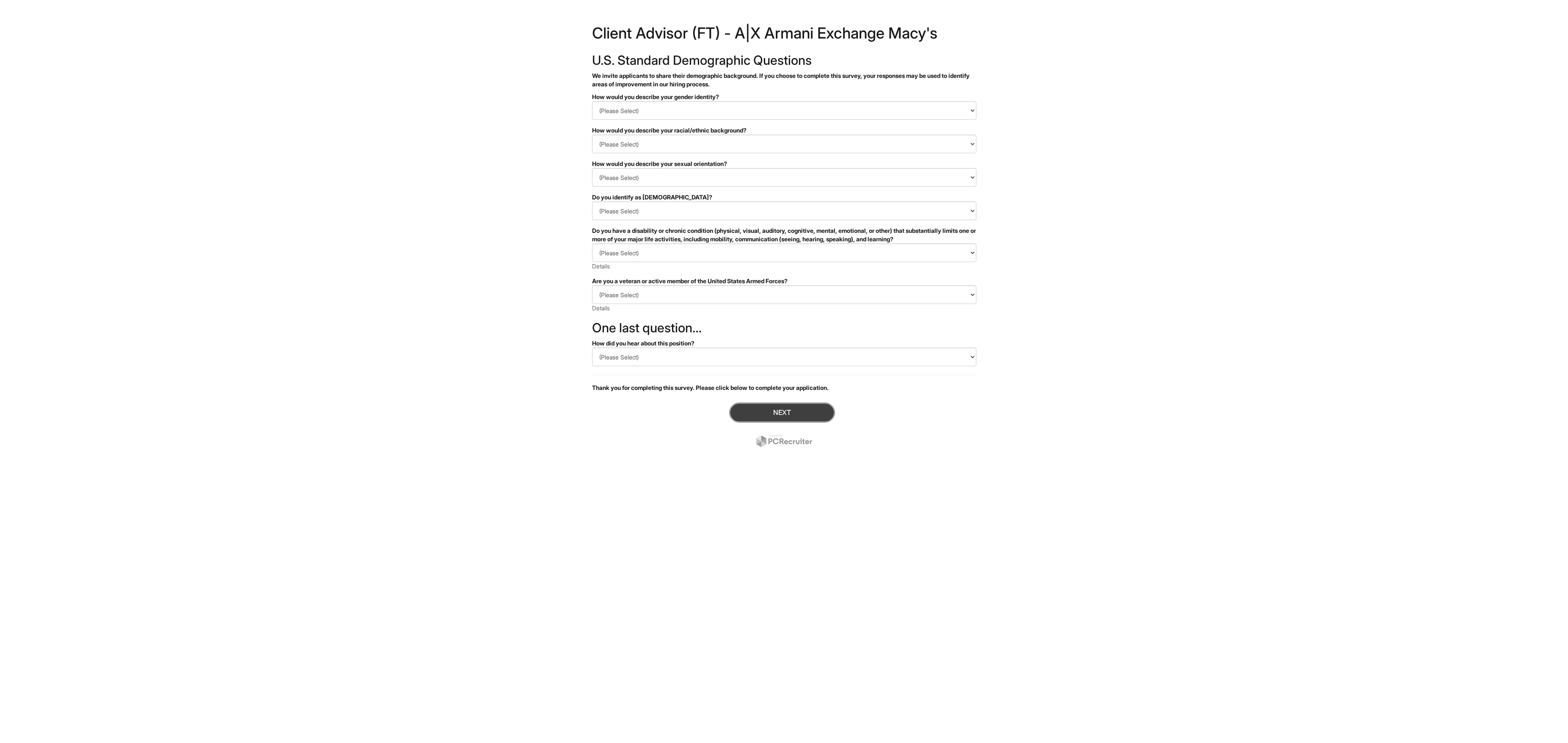click on "Next" at bounding box center [782, 412] 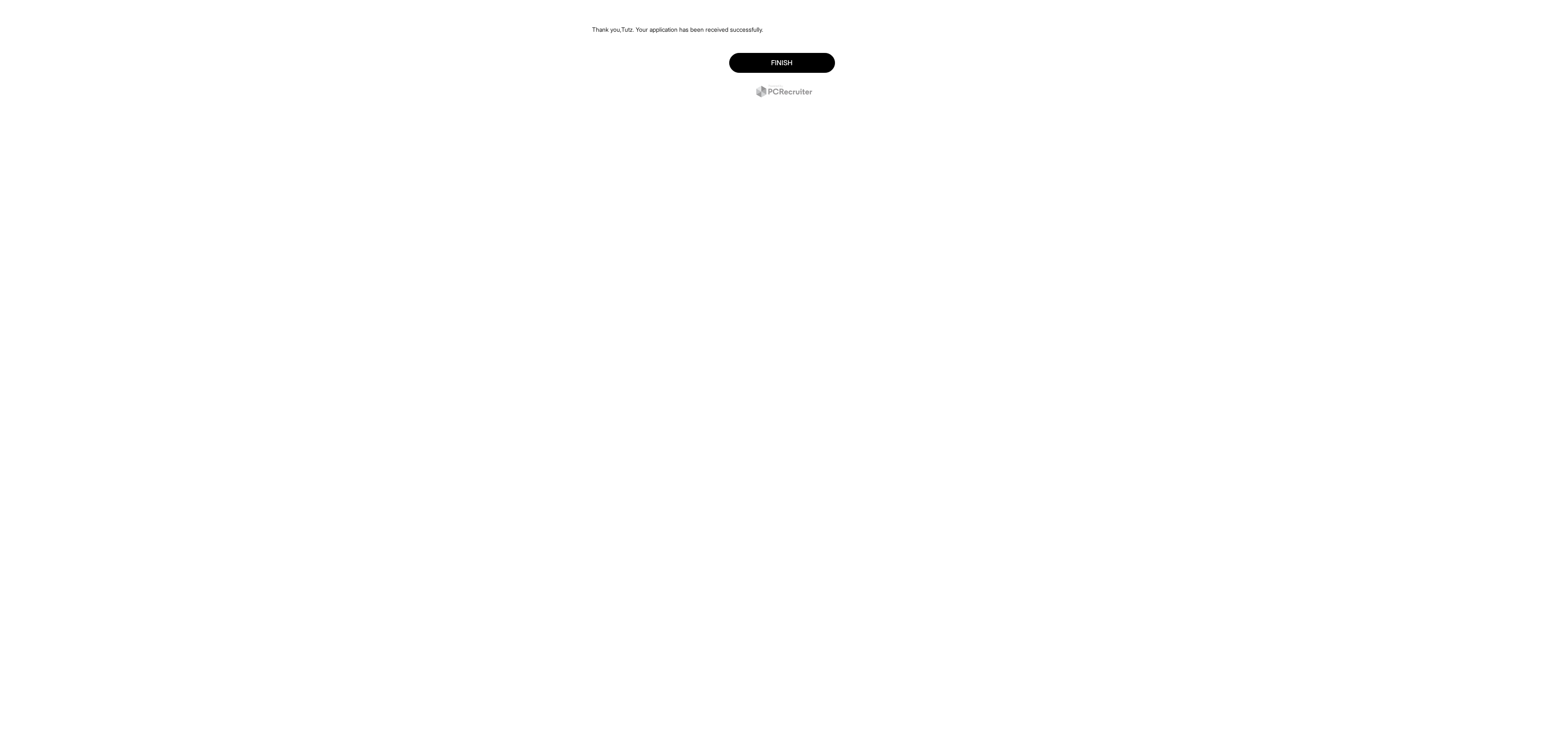 scroll, scrollTop: 0, scrollLeft: 0, axis: both 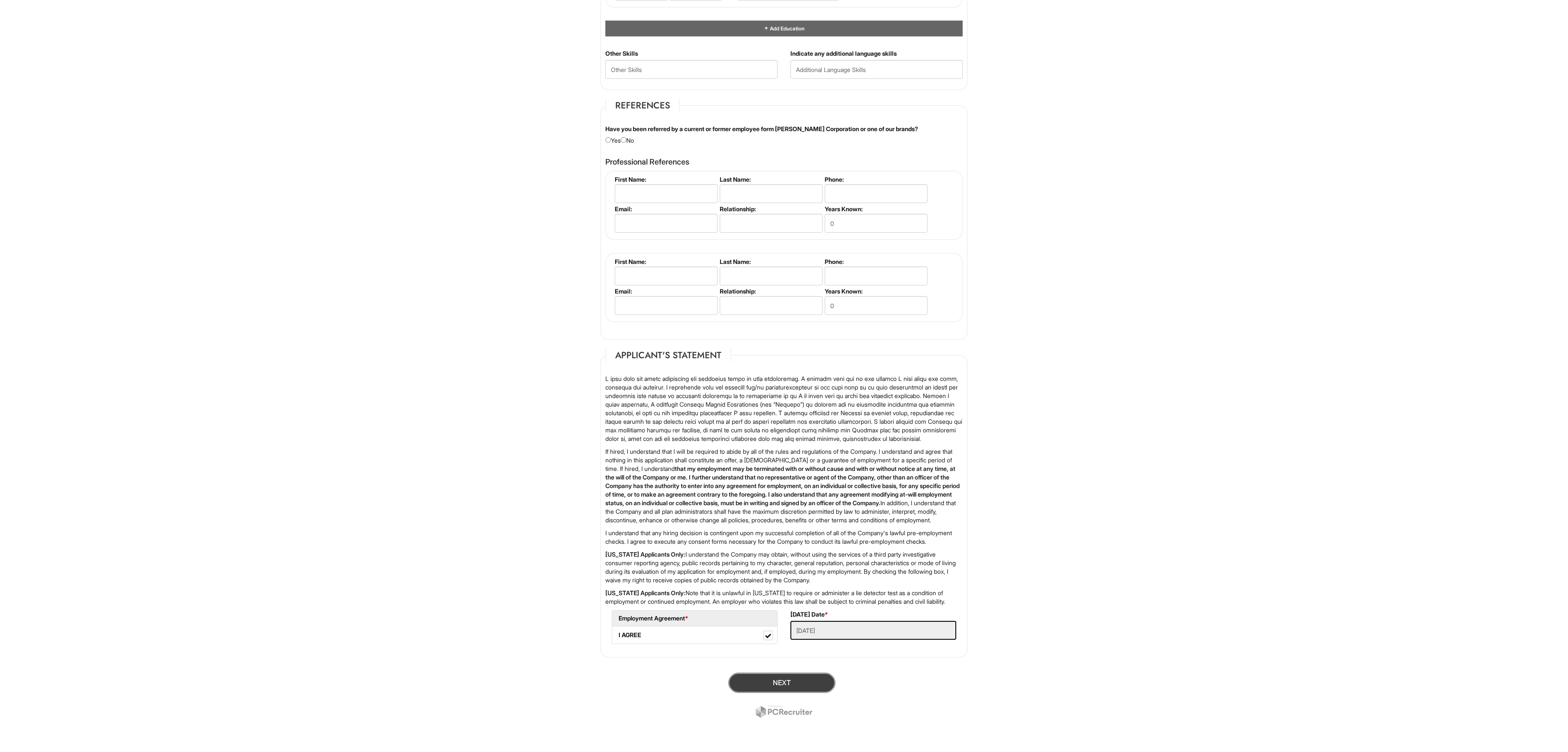 click on "Next" at bounding box center [782, 683] 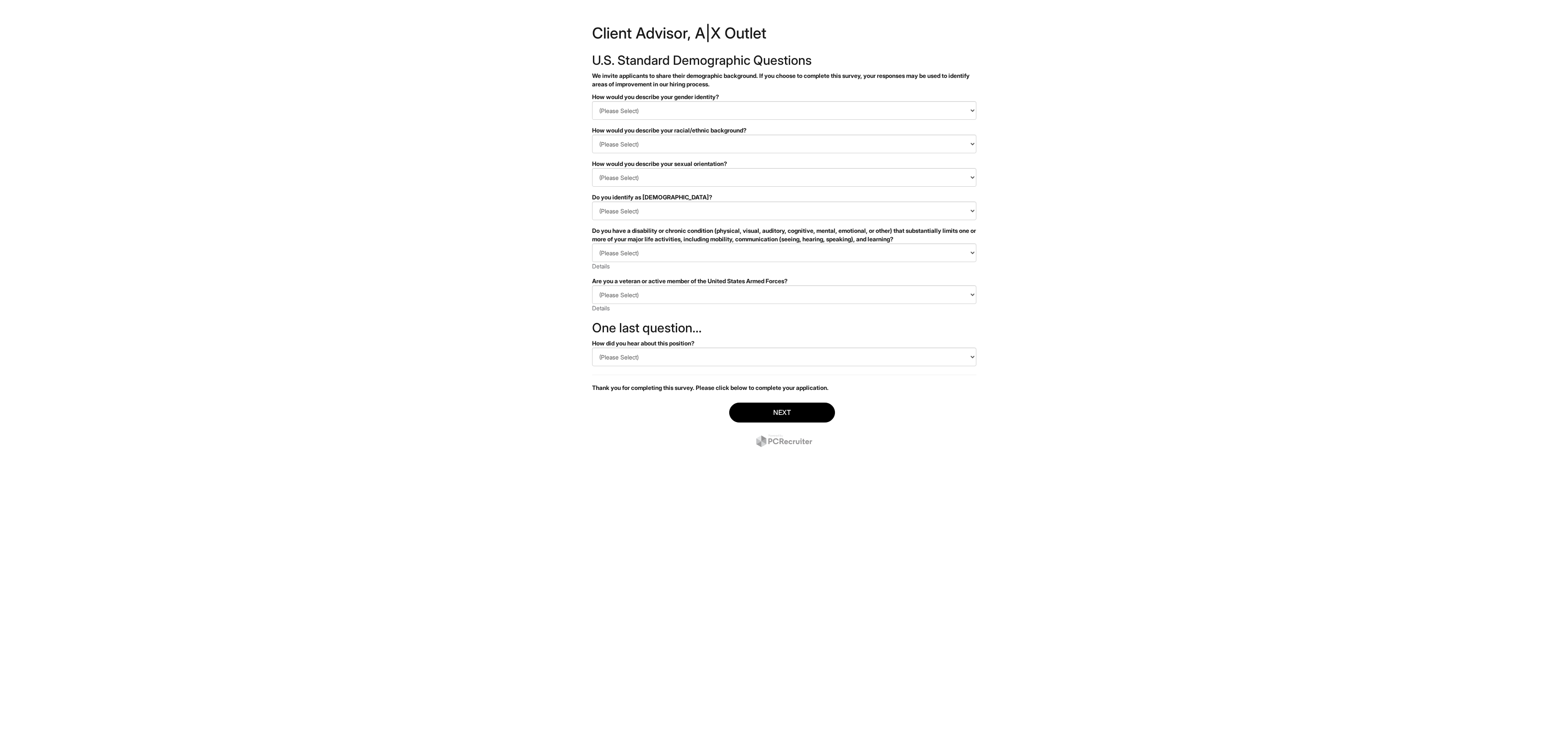 scroll, scrollTop: 0, scrollLeft: 0, axis: both 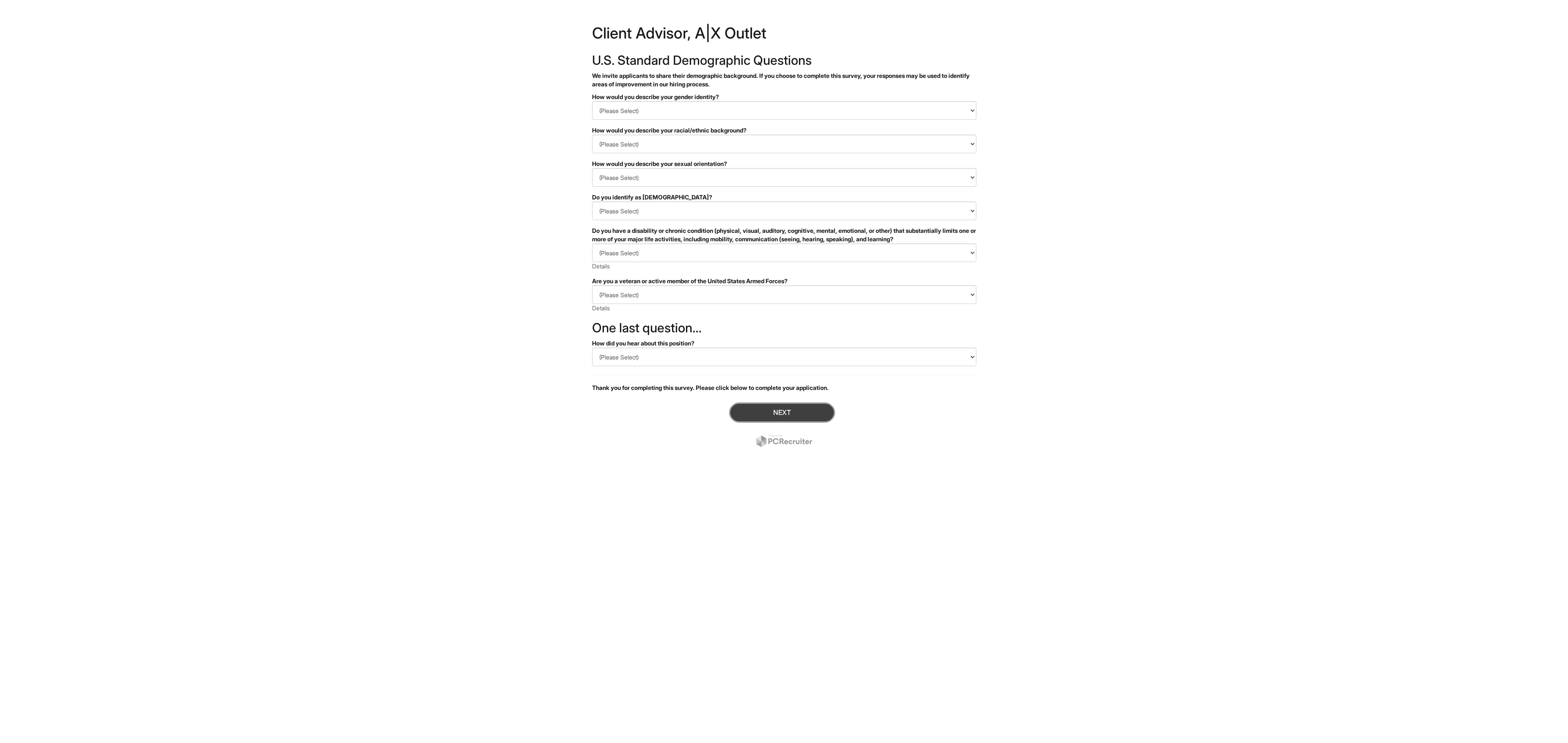 click on "Next" at bounding box center [782, 412] 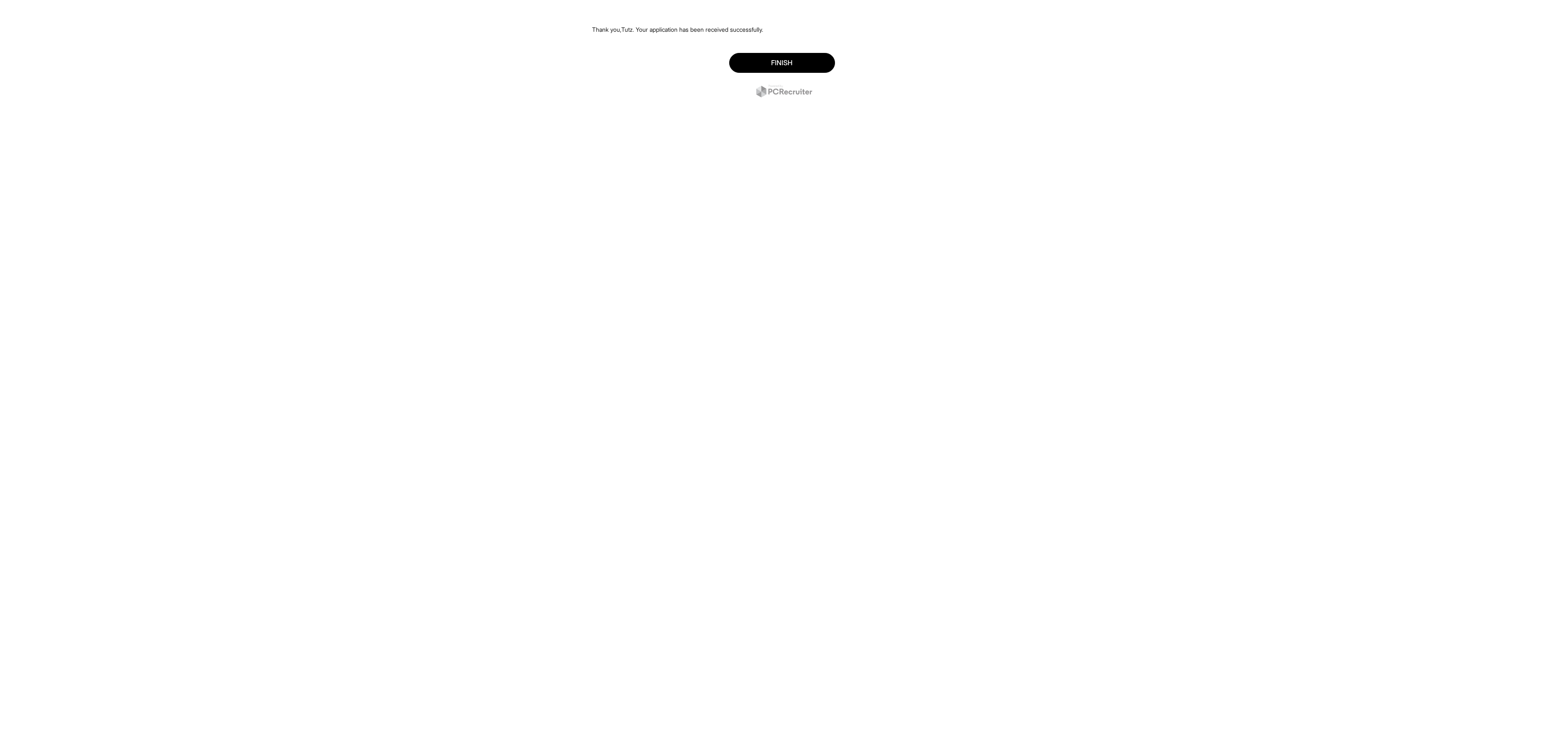 scroll, scrollTop: 0, scrollLeft: 0, axis: both 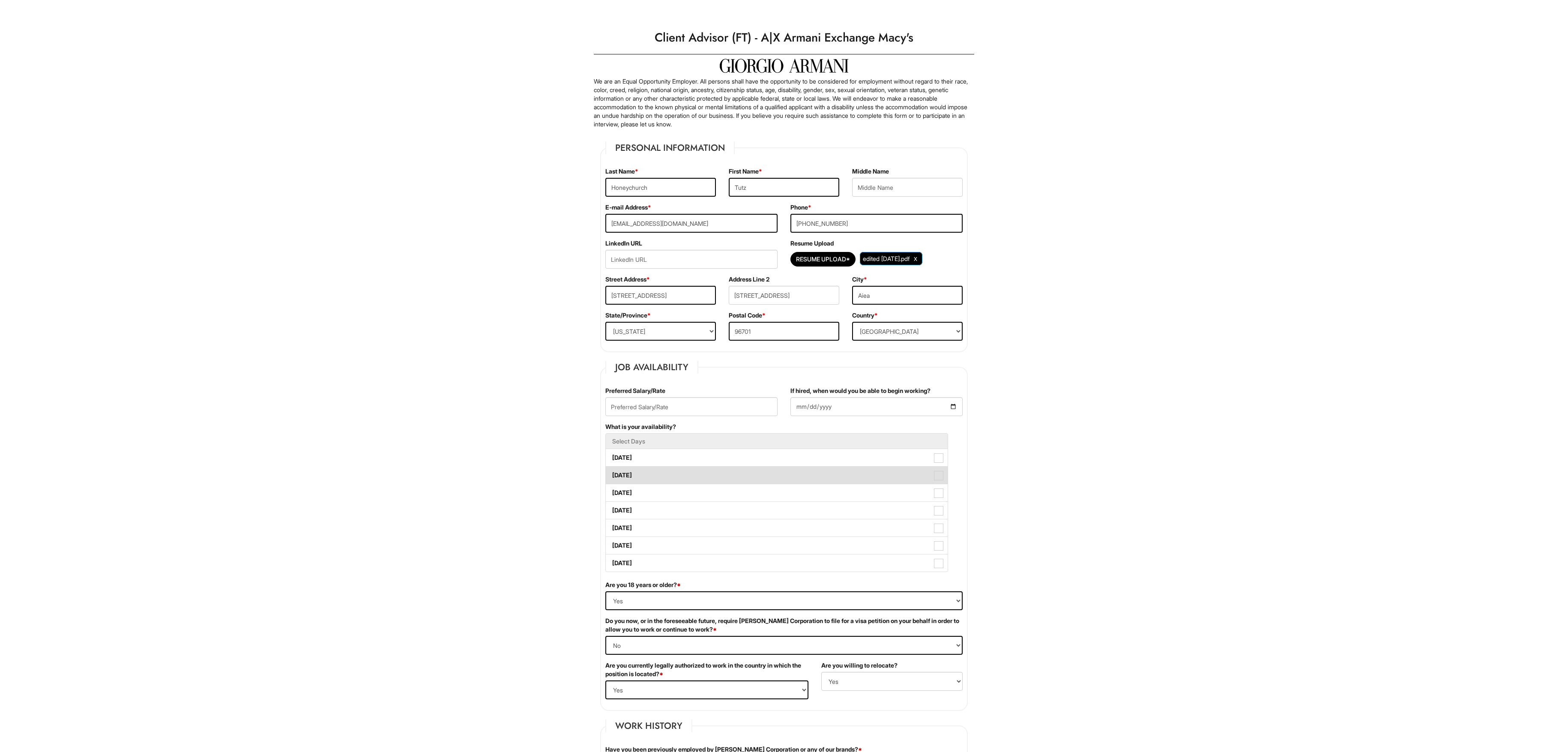 click on "Tuesday" at bounding box center [777, 475] 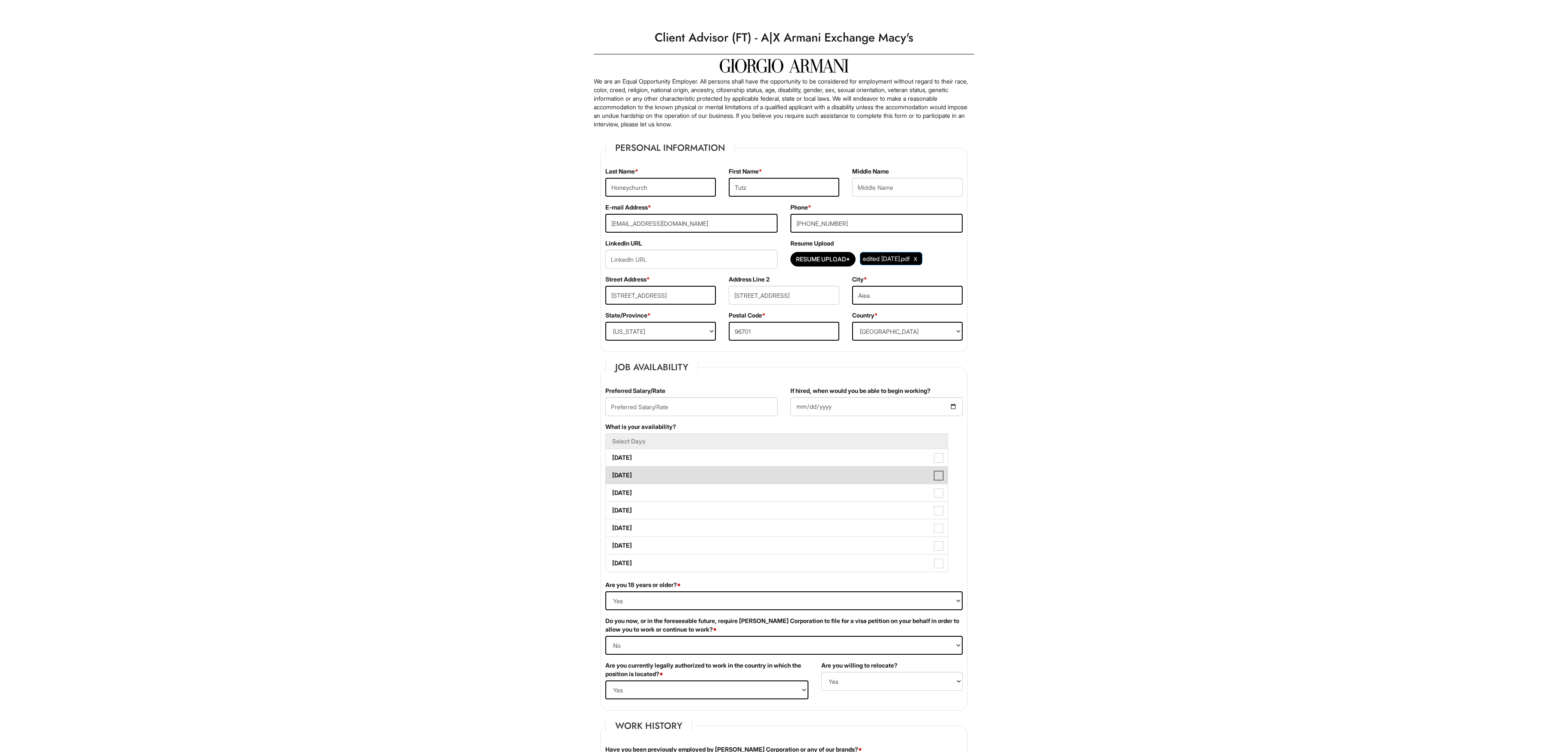 click on "Tuesday" at bounding box center (608, 471) 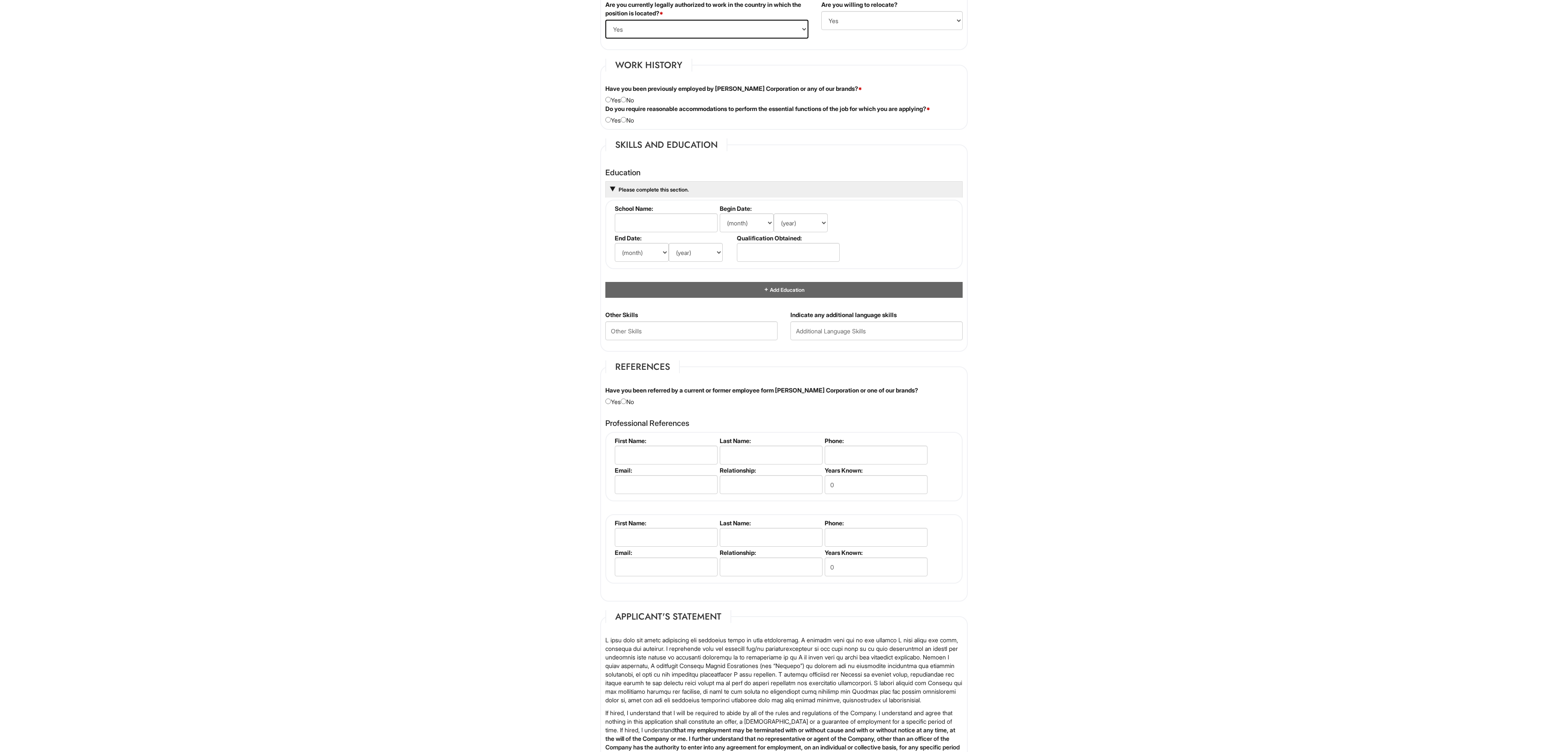scroll, scrollTop: 983, scrollLeft: 0, axis: vertical 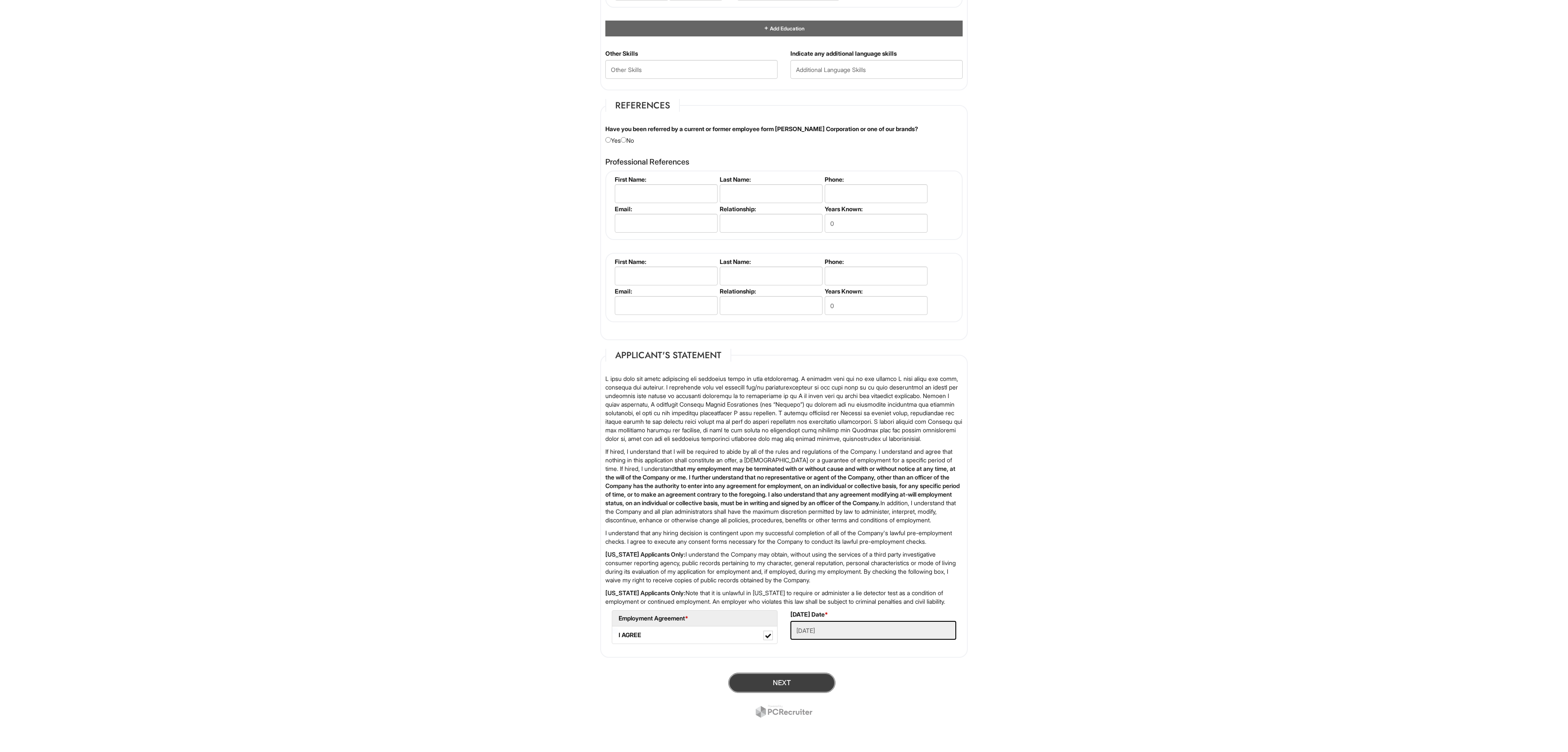 click on "Next" at bounding box center (782, 683) 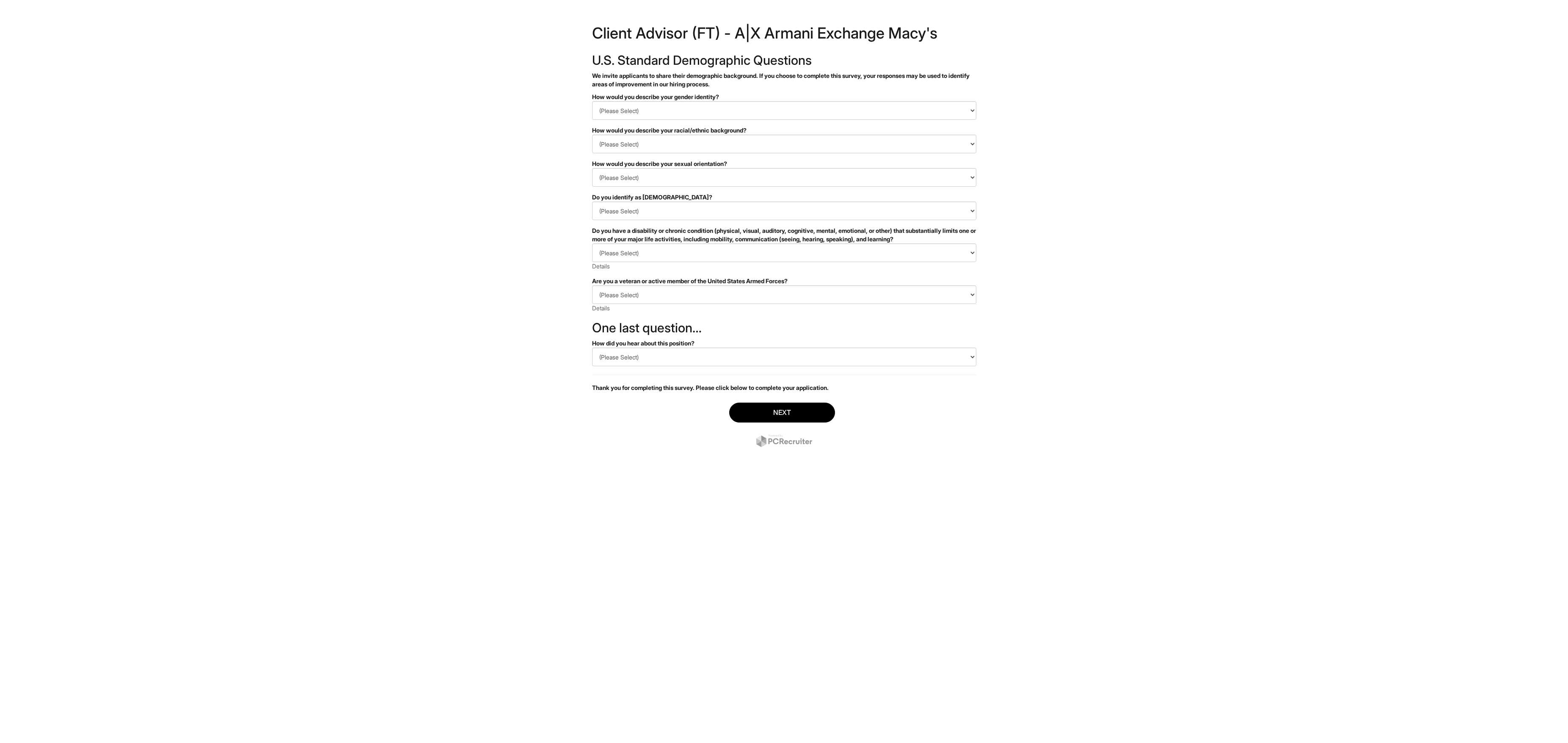 scroll, scrollTop: 0, scrollLeft: 0, axis: both 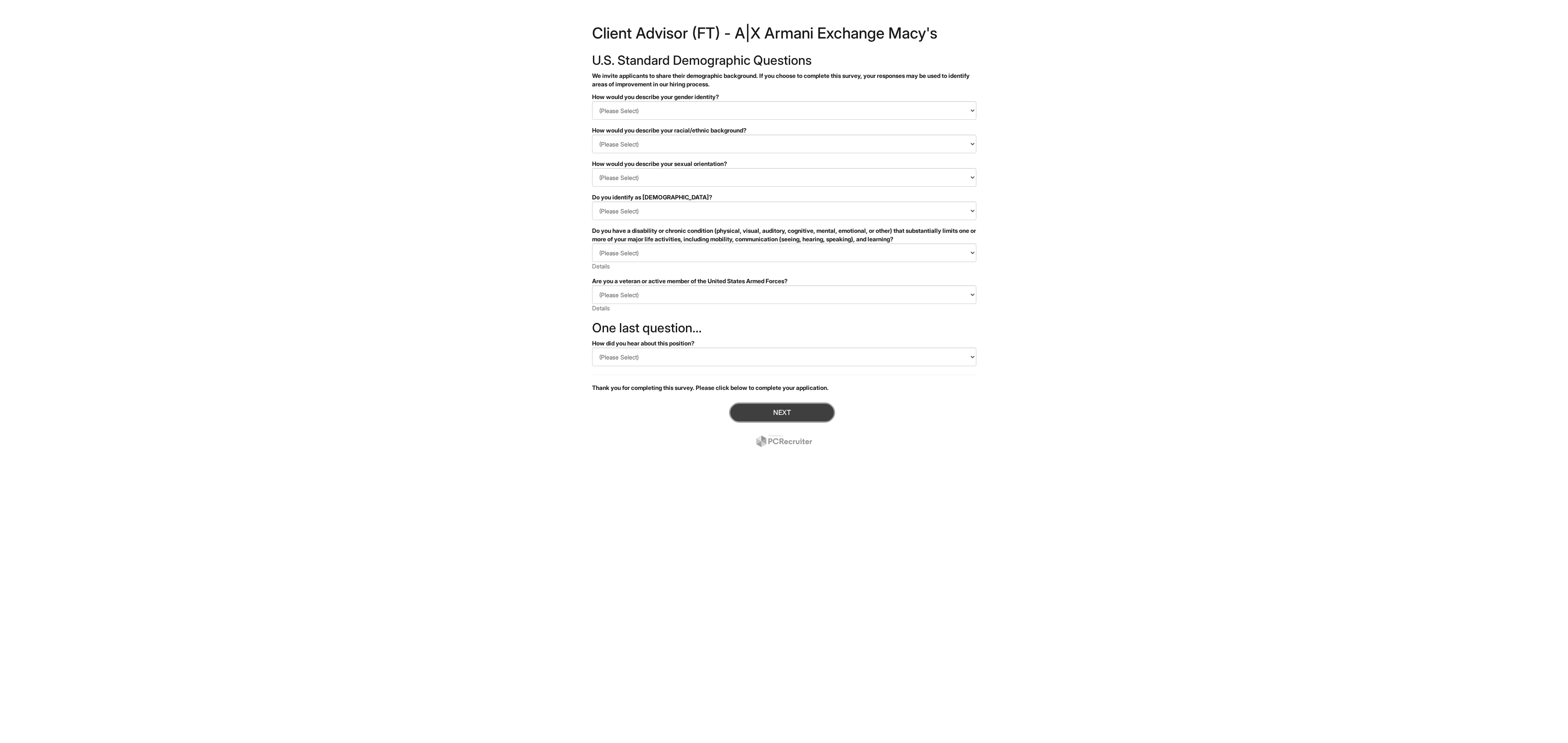 click on "Next" at bounding box center [782, 412] 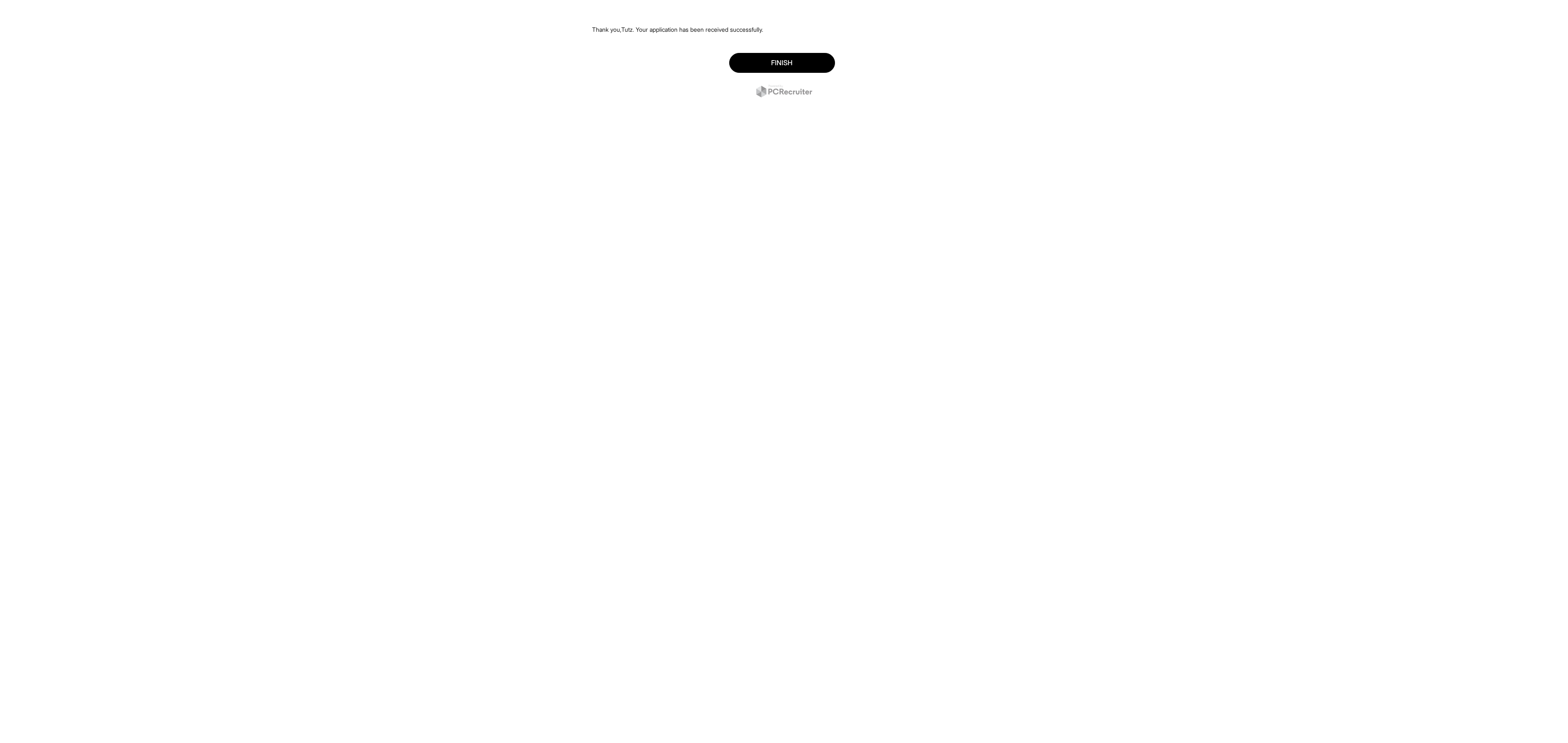 scroll, scrollTop: 0, scrollLeft: 0, axis: both 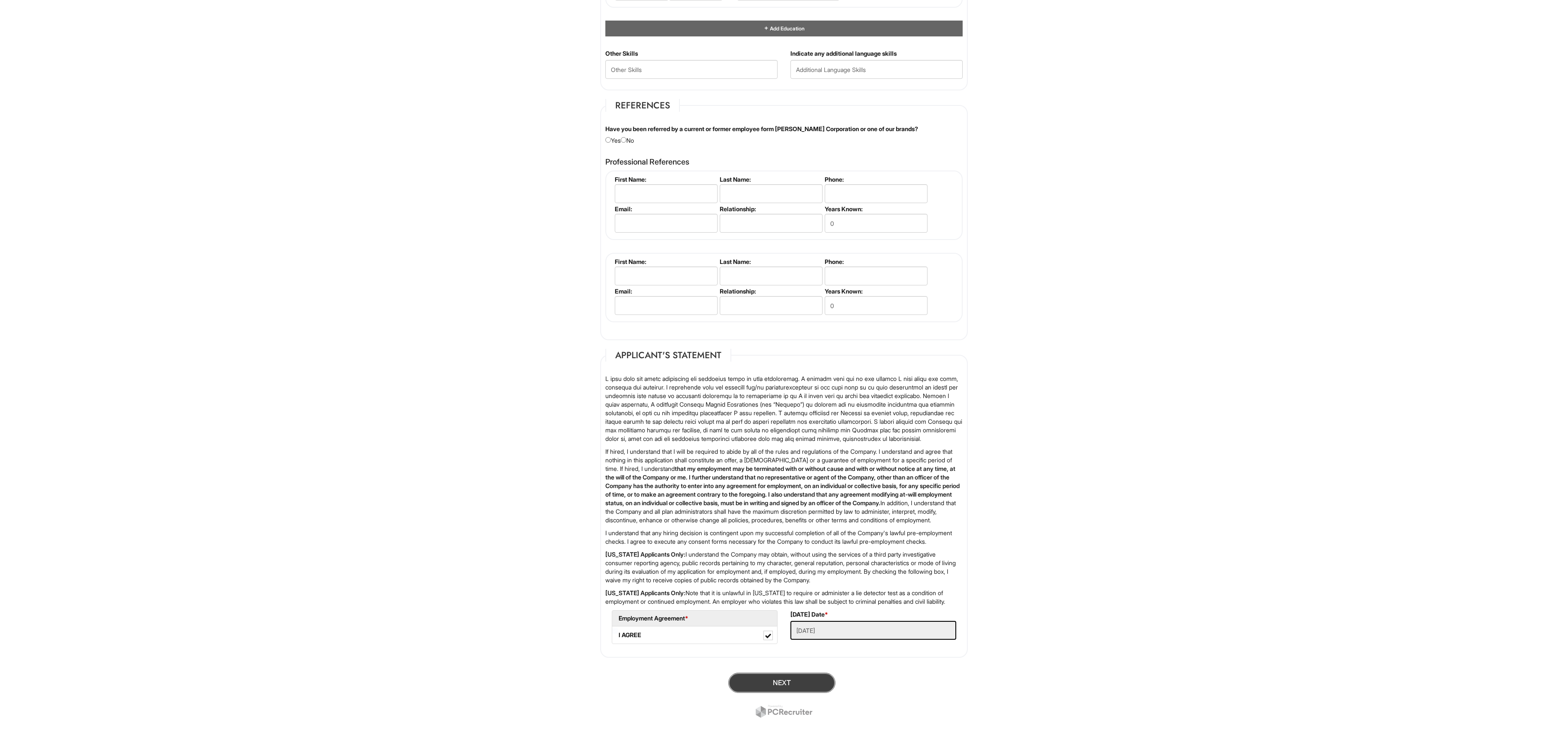click on "Next" at bounding box center (782, 683) 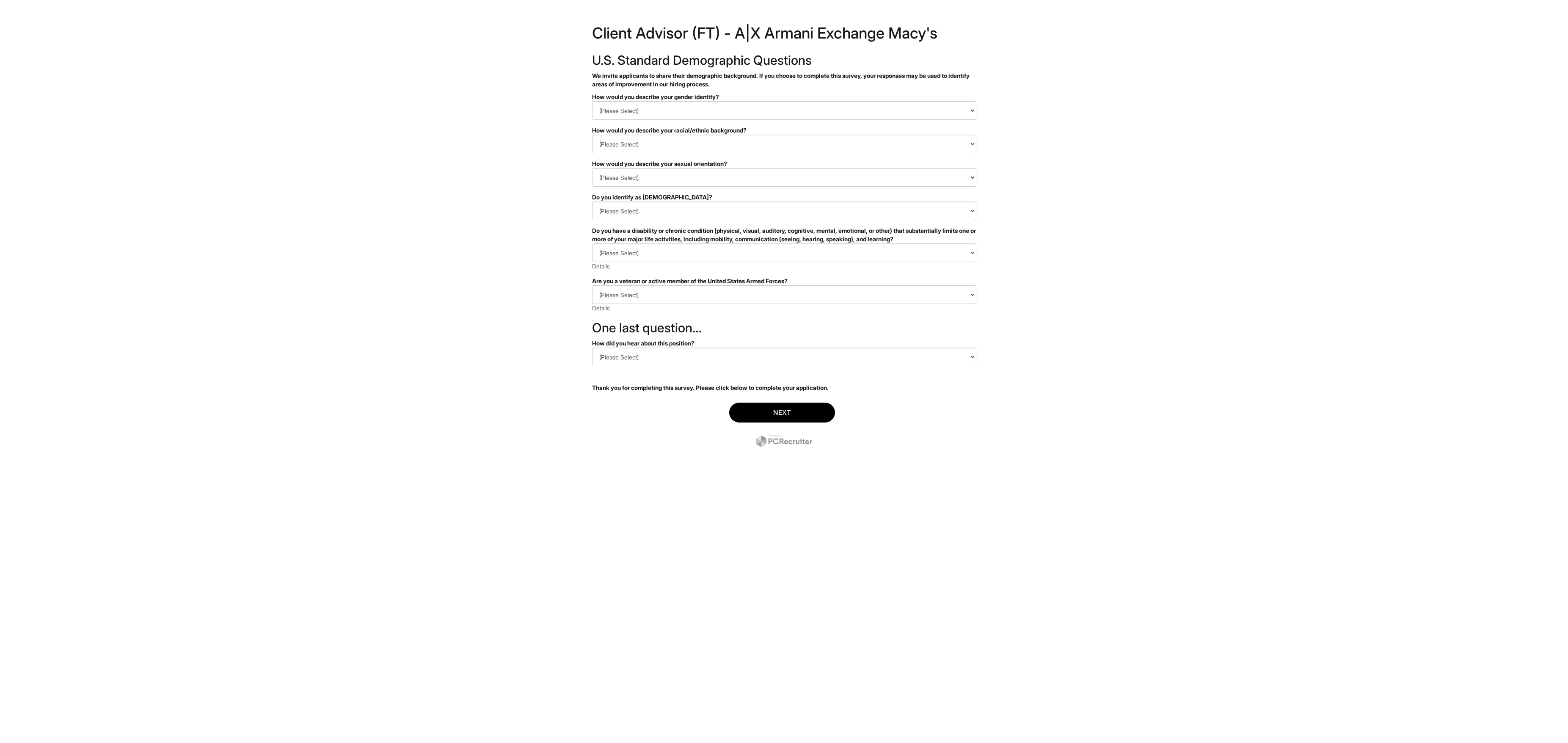 scroll, scrollTop: 0, scrollLeft: 0, axis: both 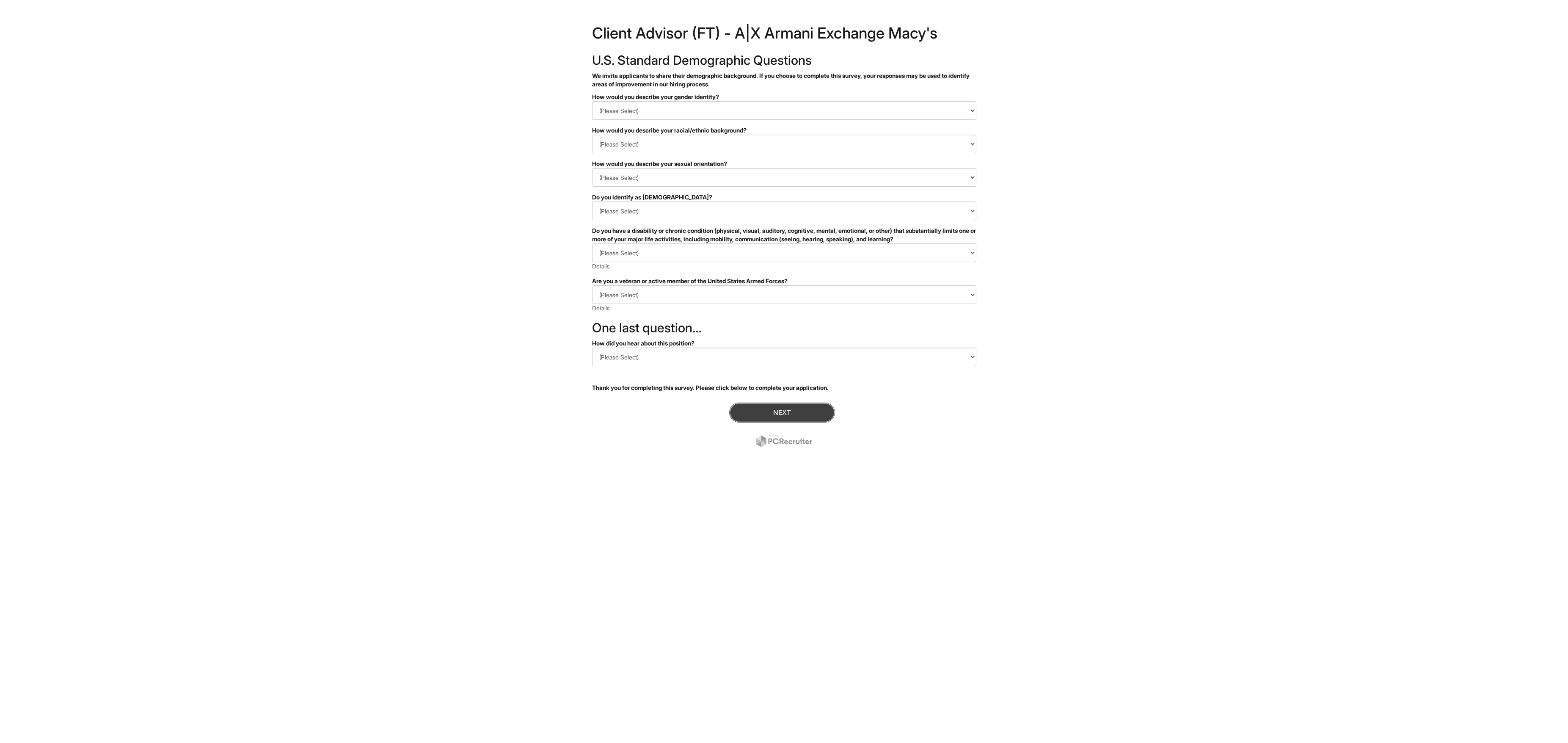 click on "Next" at bounding box center [782, 412] 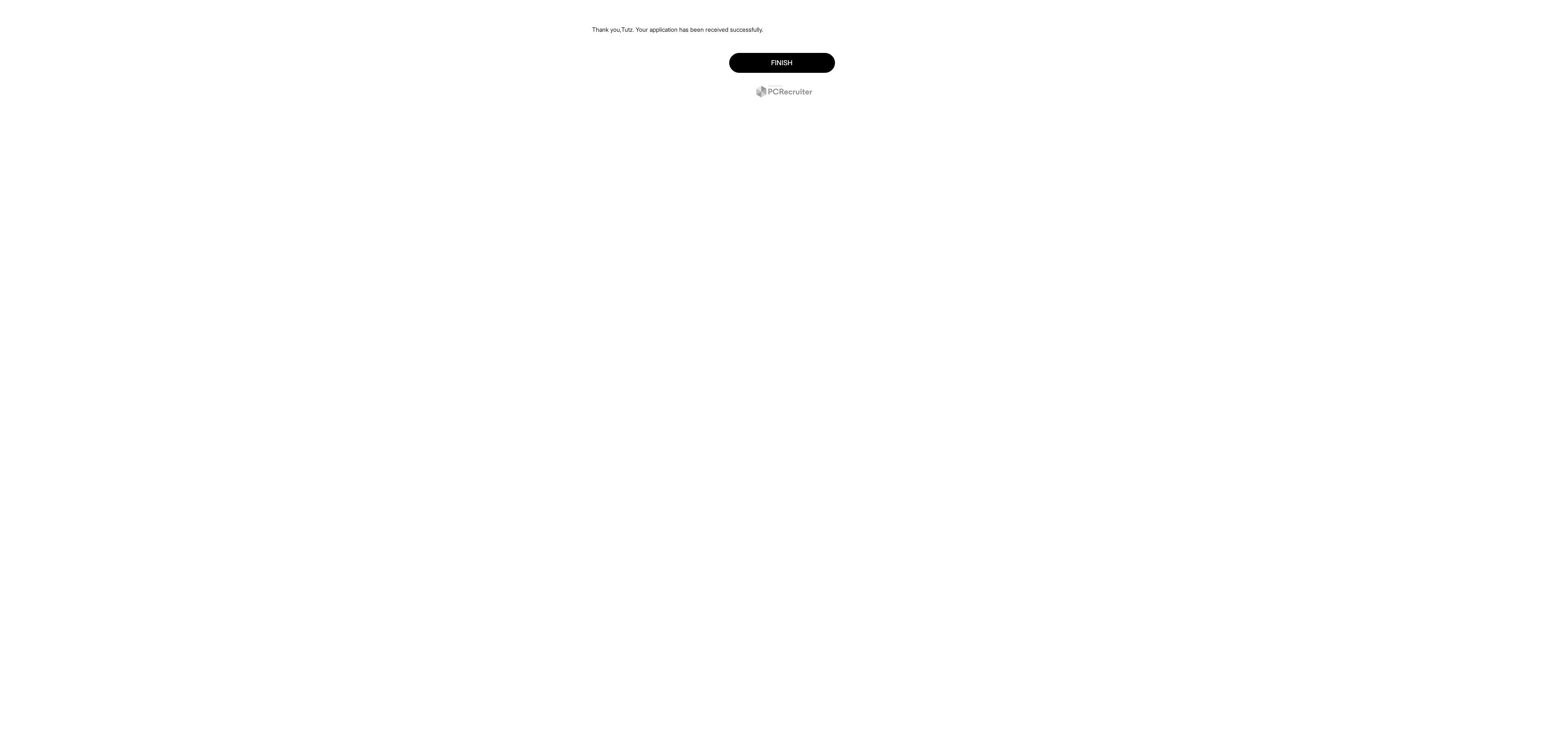scroll, scrollTop: 0, scrollLeft: 0, axis: both 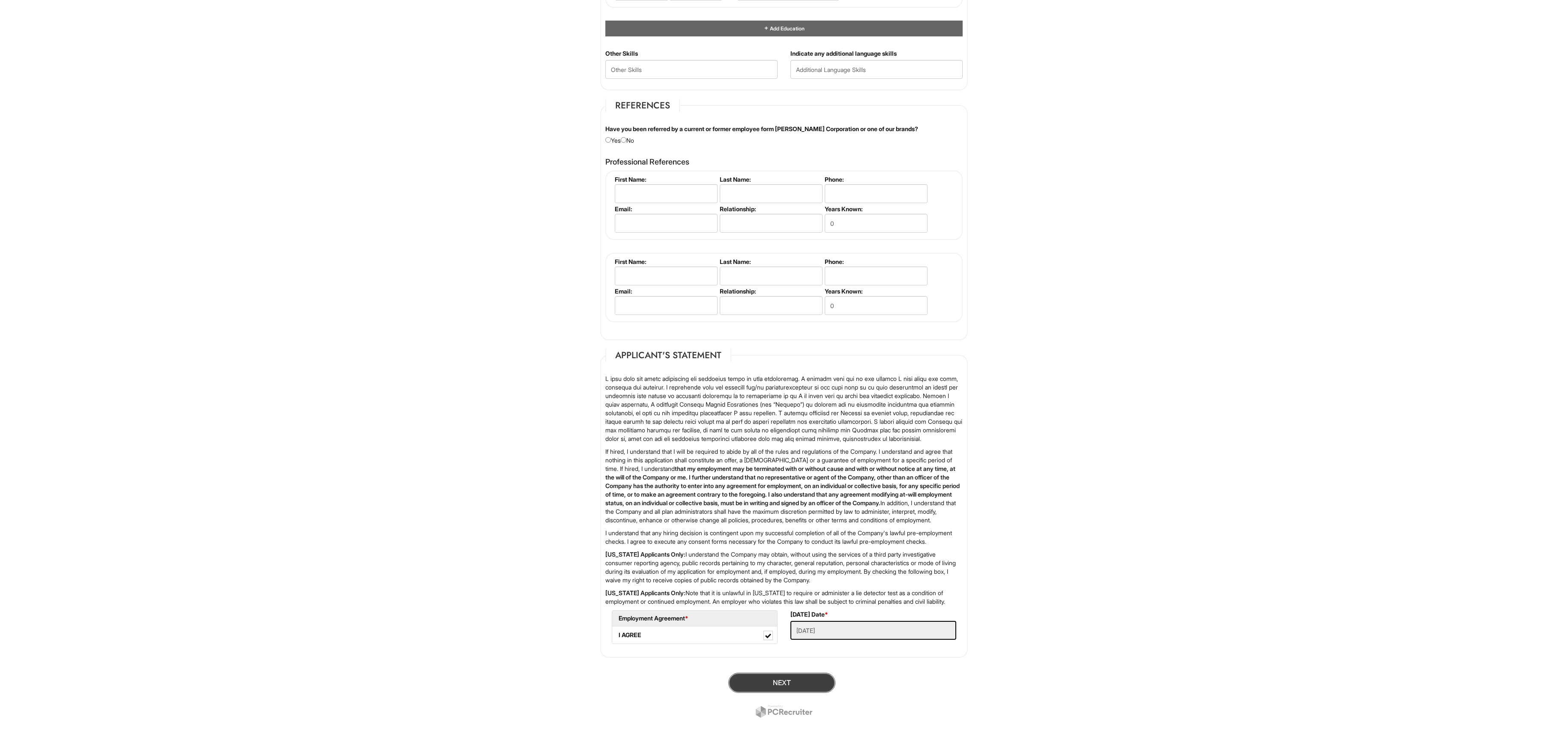 click on "Next" at bounding box center (782, 683) 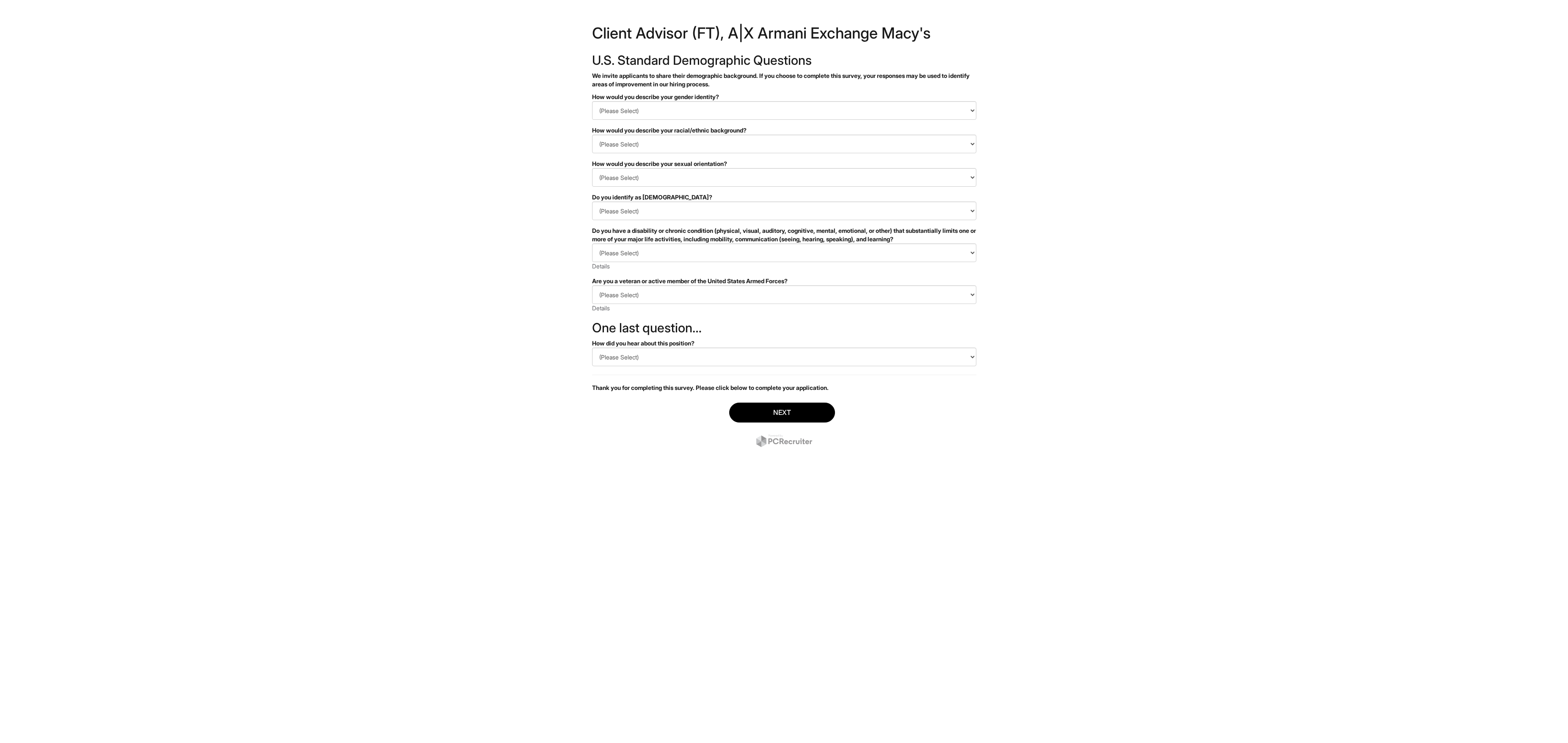 scroll, scrollTop: 0, scrollLeft: 0, axis: both 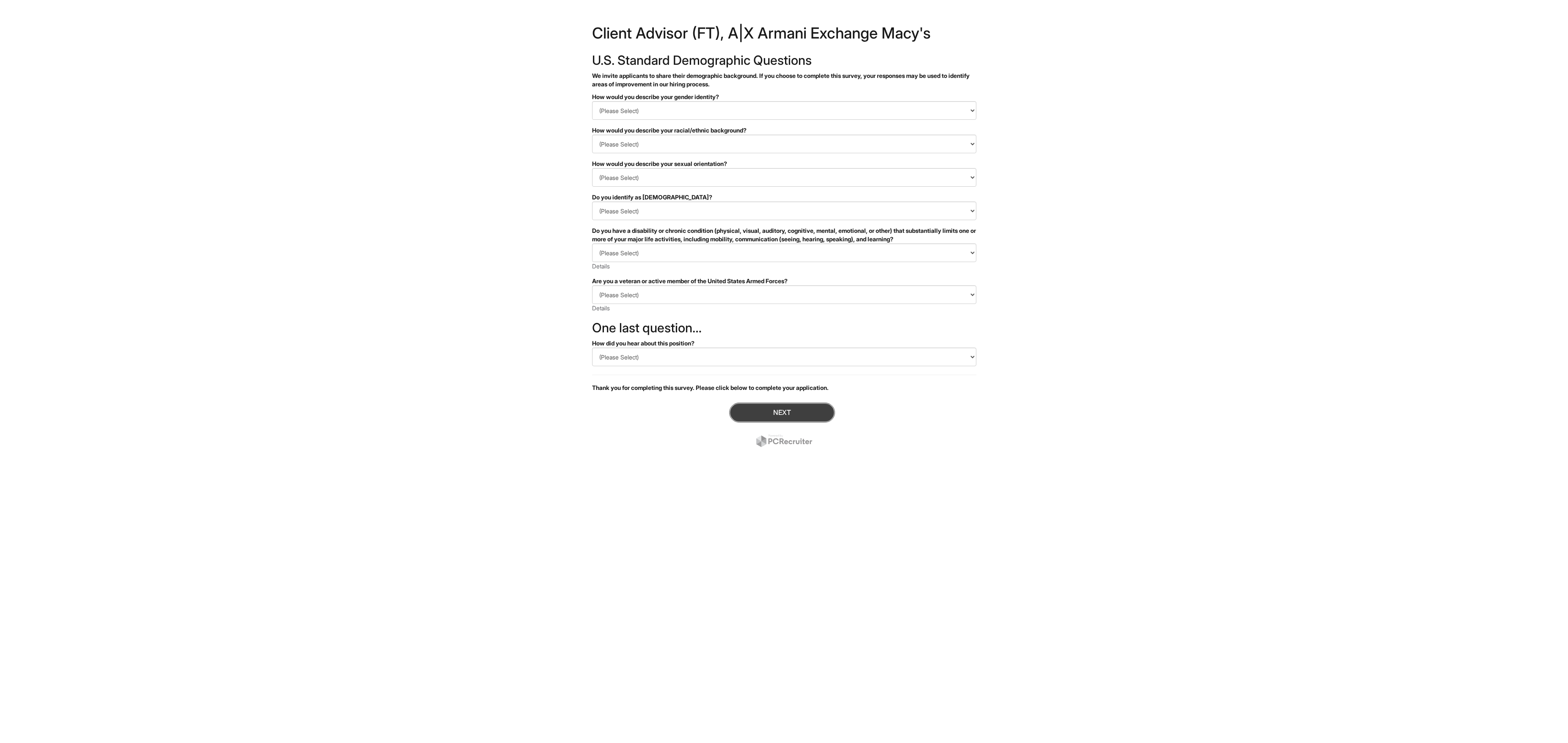 click on "Next" at bounding box center [782, 412] 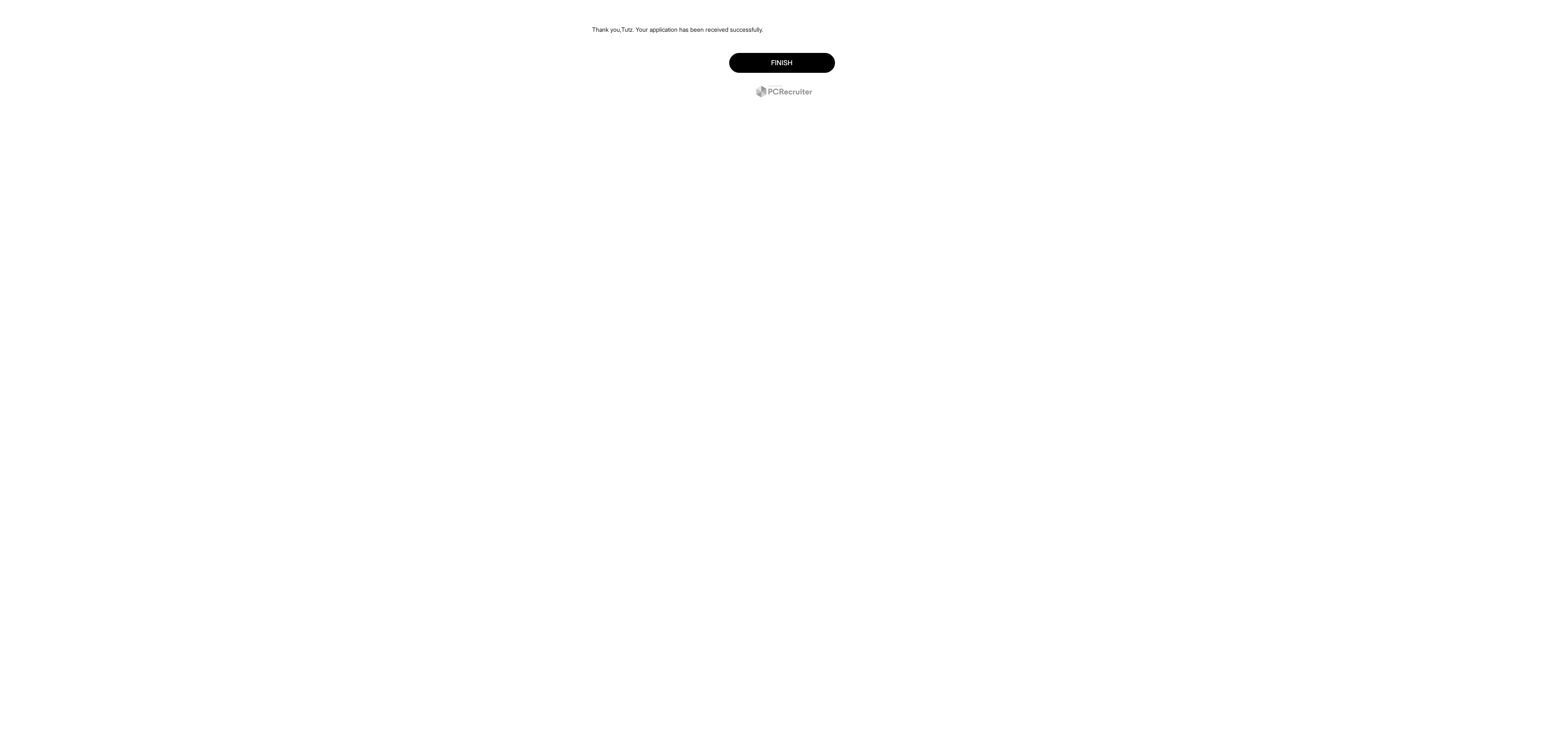 scroll, scrollTop: 0, scrollLeft: 0, axis: both 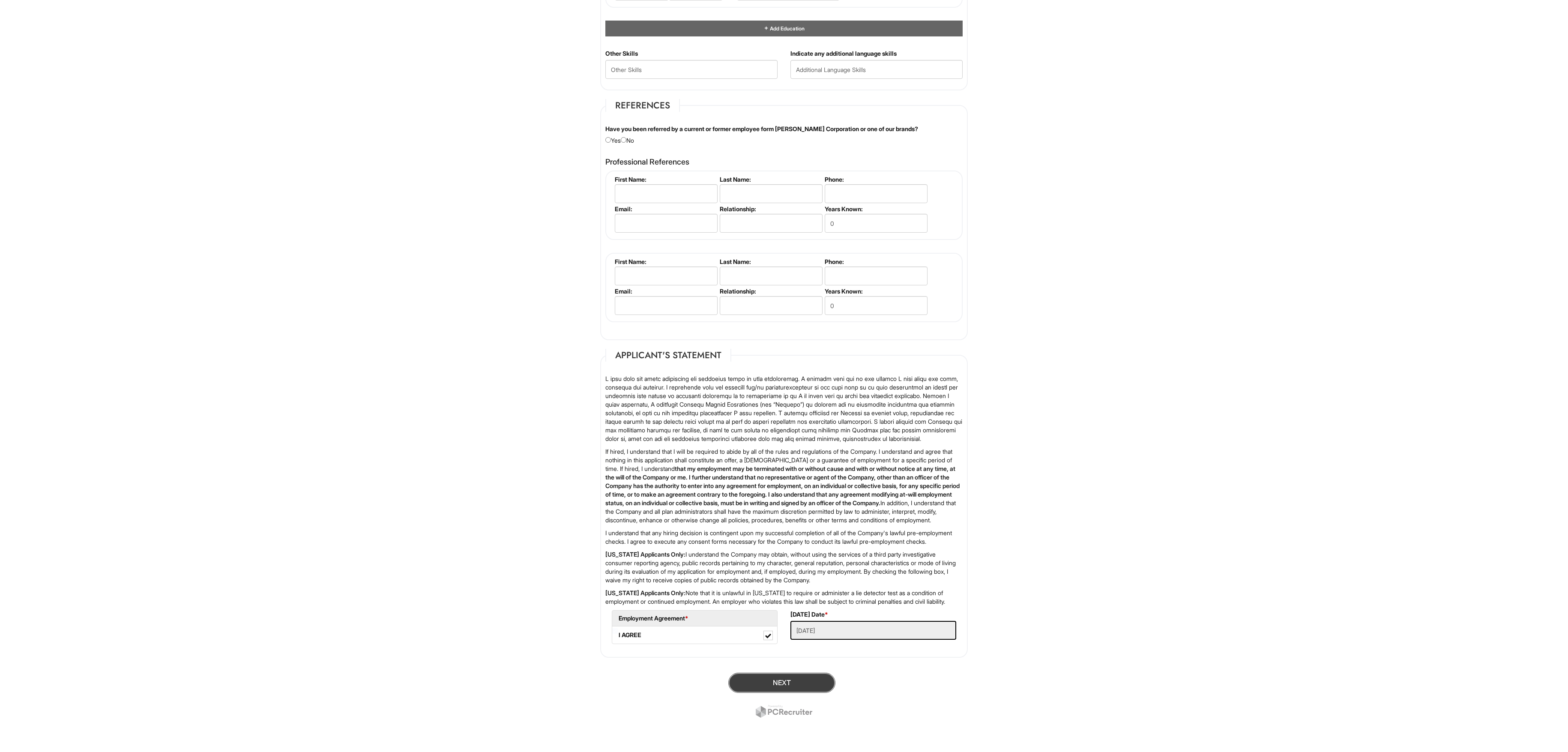 click on "Next" at bounding box center [782, 683] 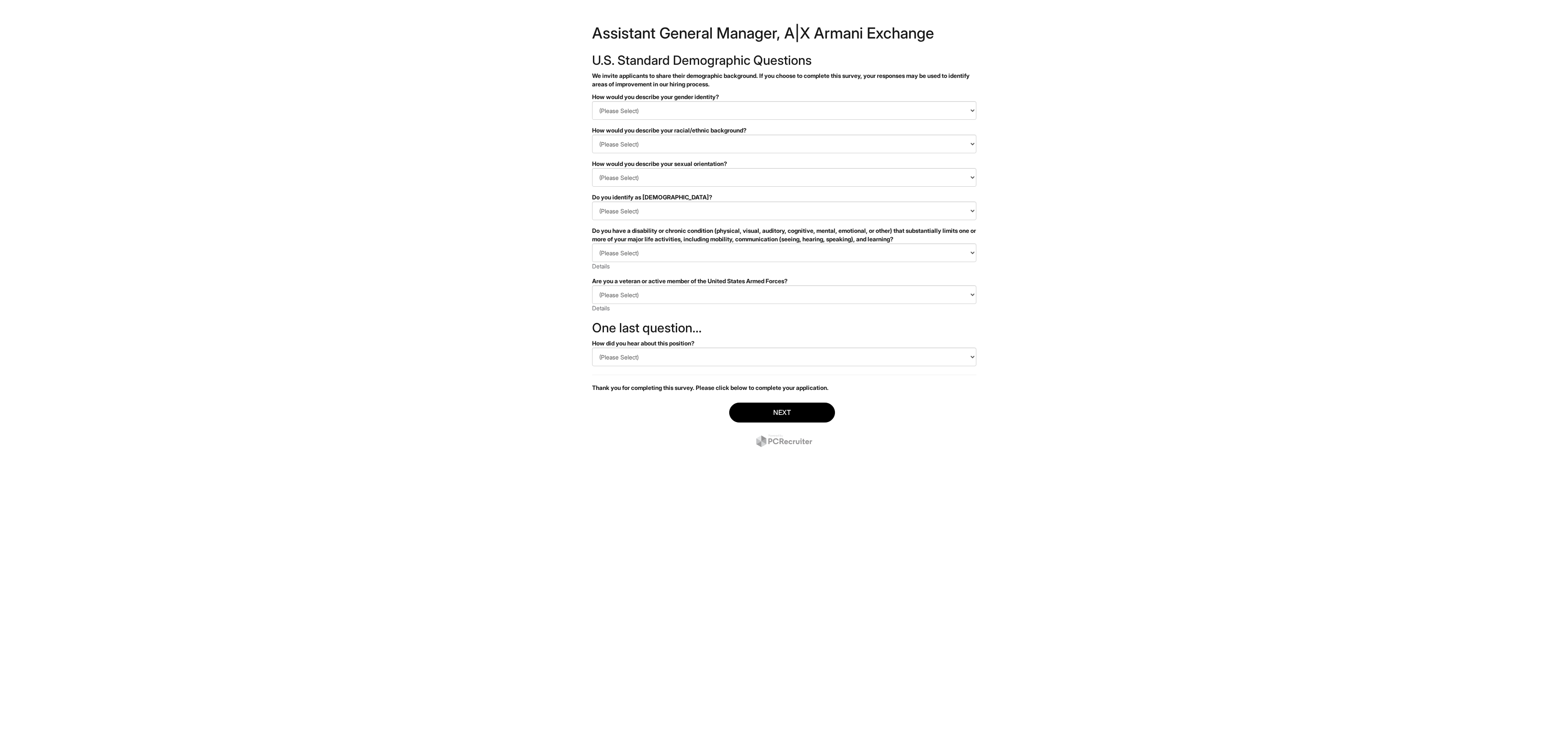 scroll, scrollTop: 0, scrollLeft: 0, axis: both 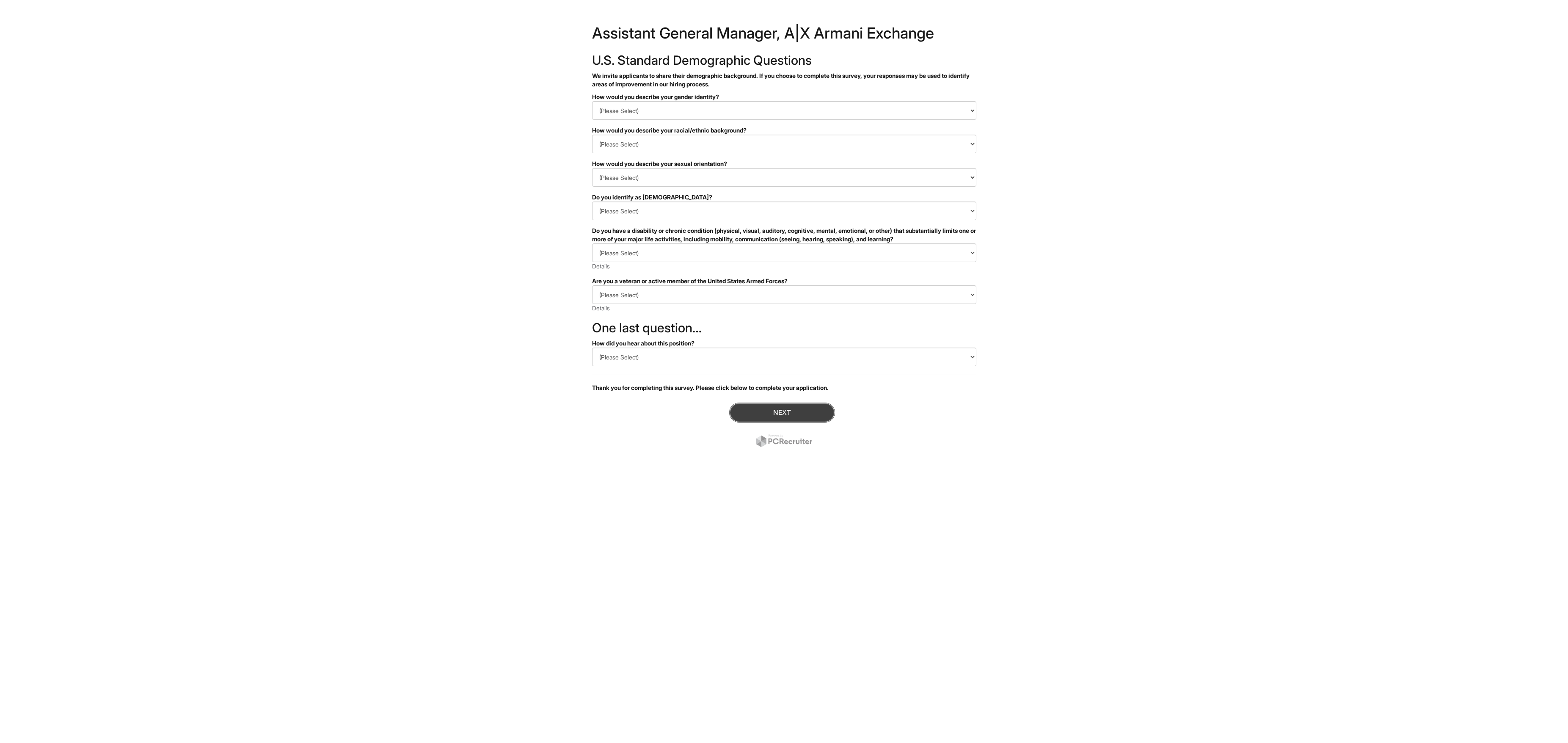 click on "Next" 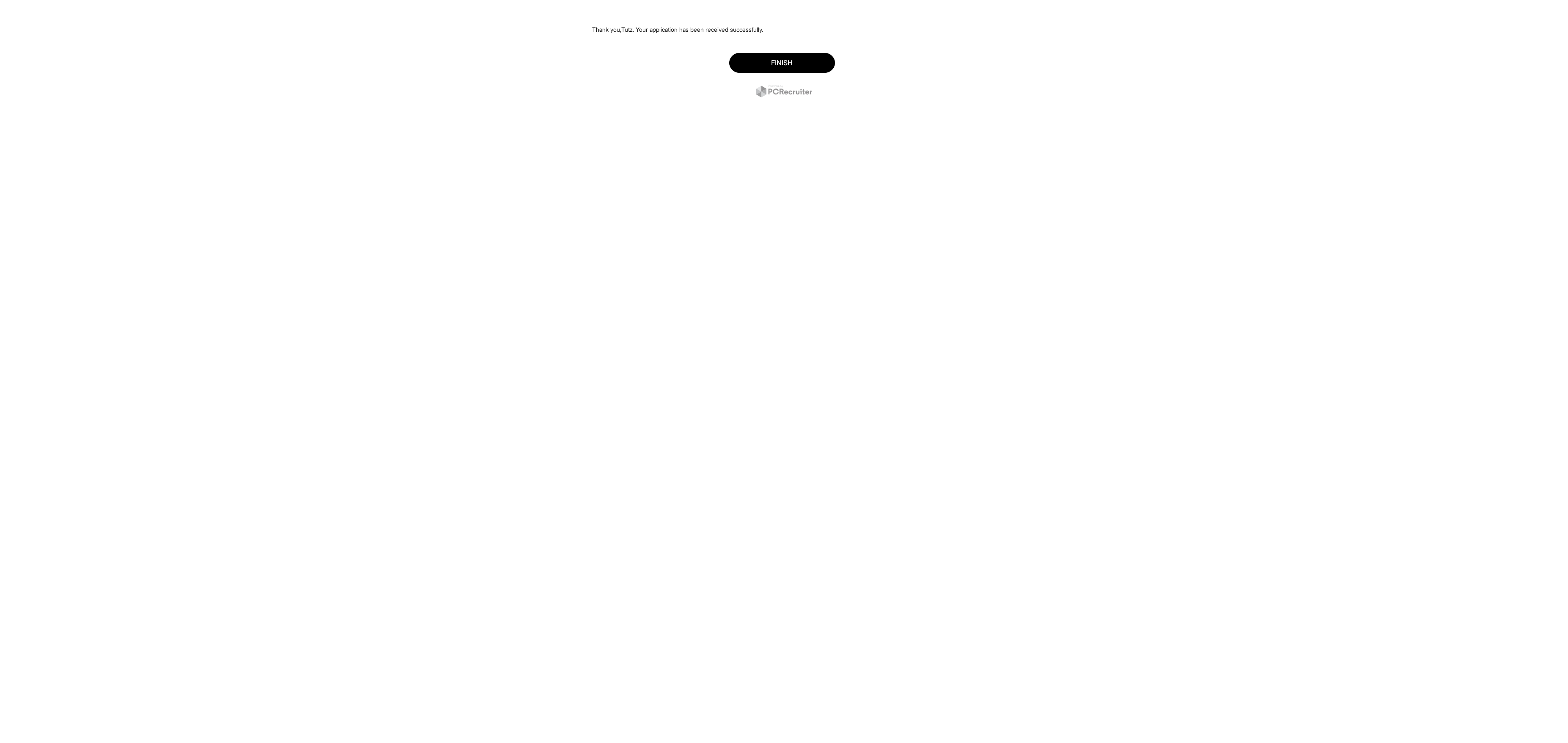 scroll, scrollTop: 0, scrollLeft: 0, axis: both 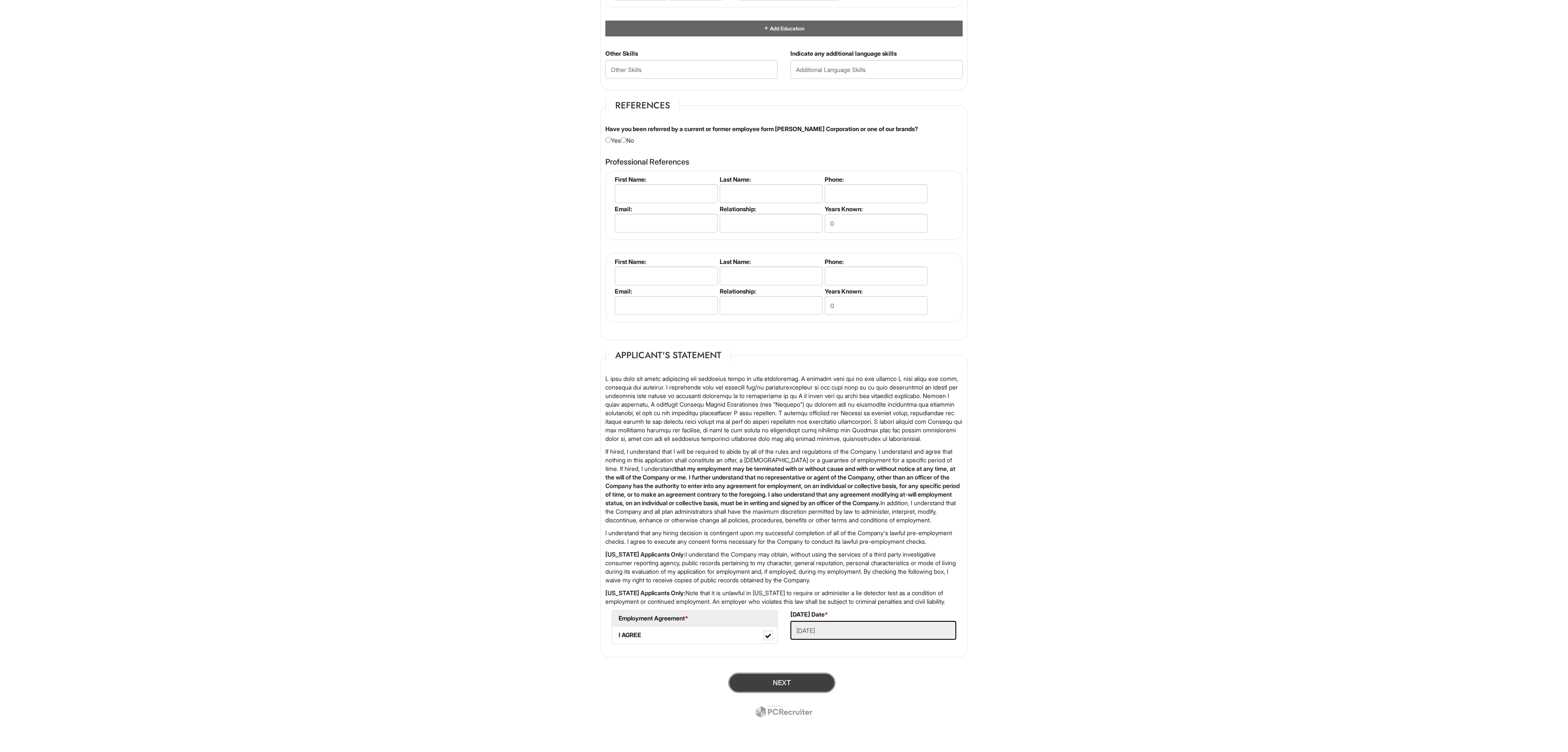 click on "Next" at bounding box center (782, 683) 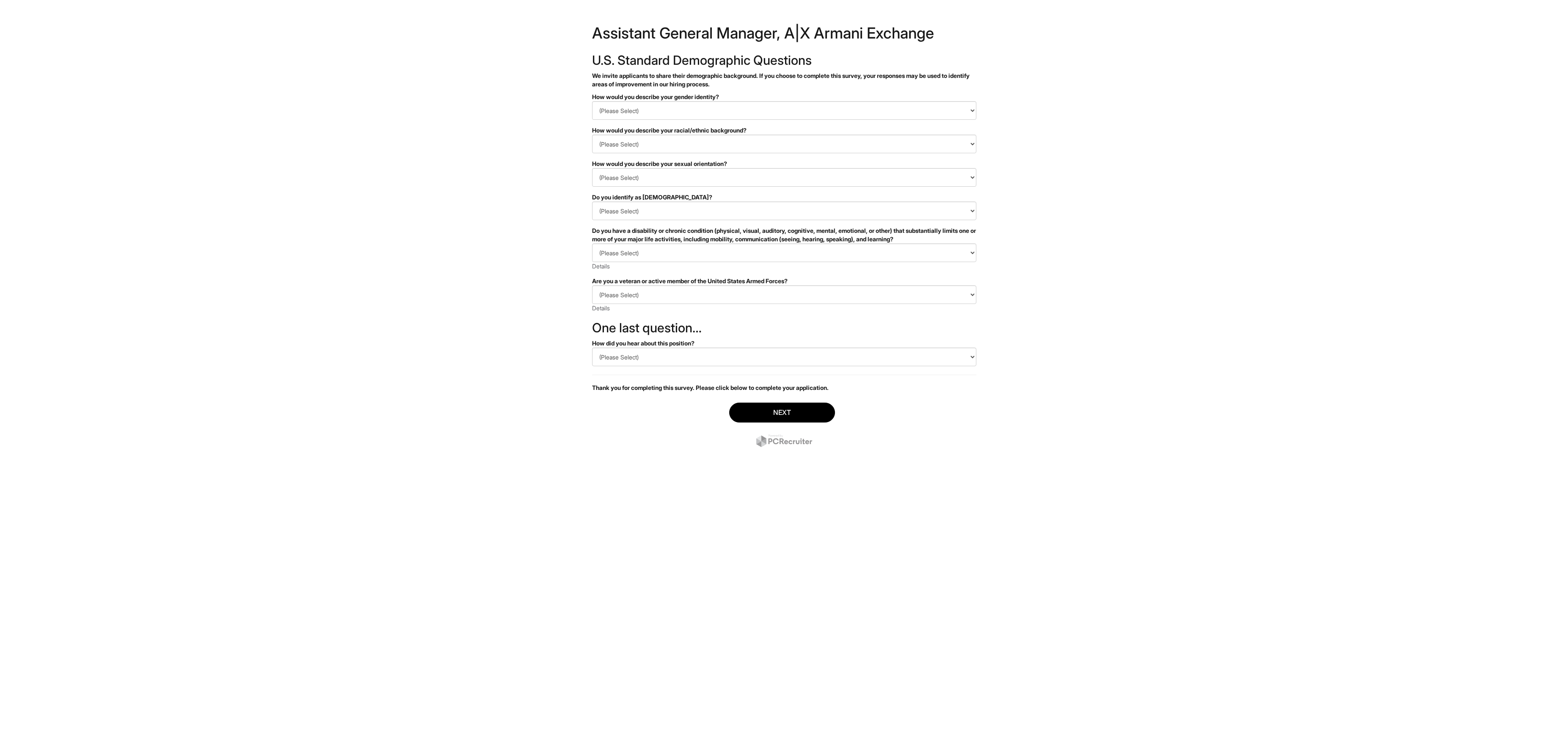 scroll, scrollTop: 0, scrollLeft: 0, axis: both 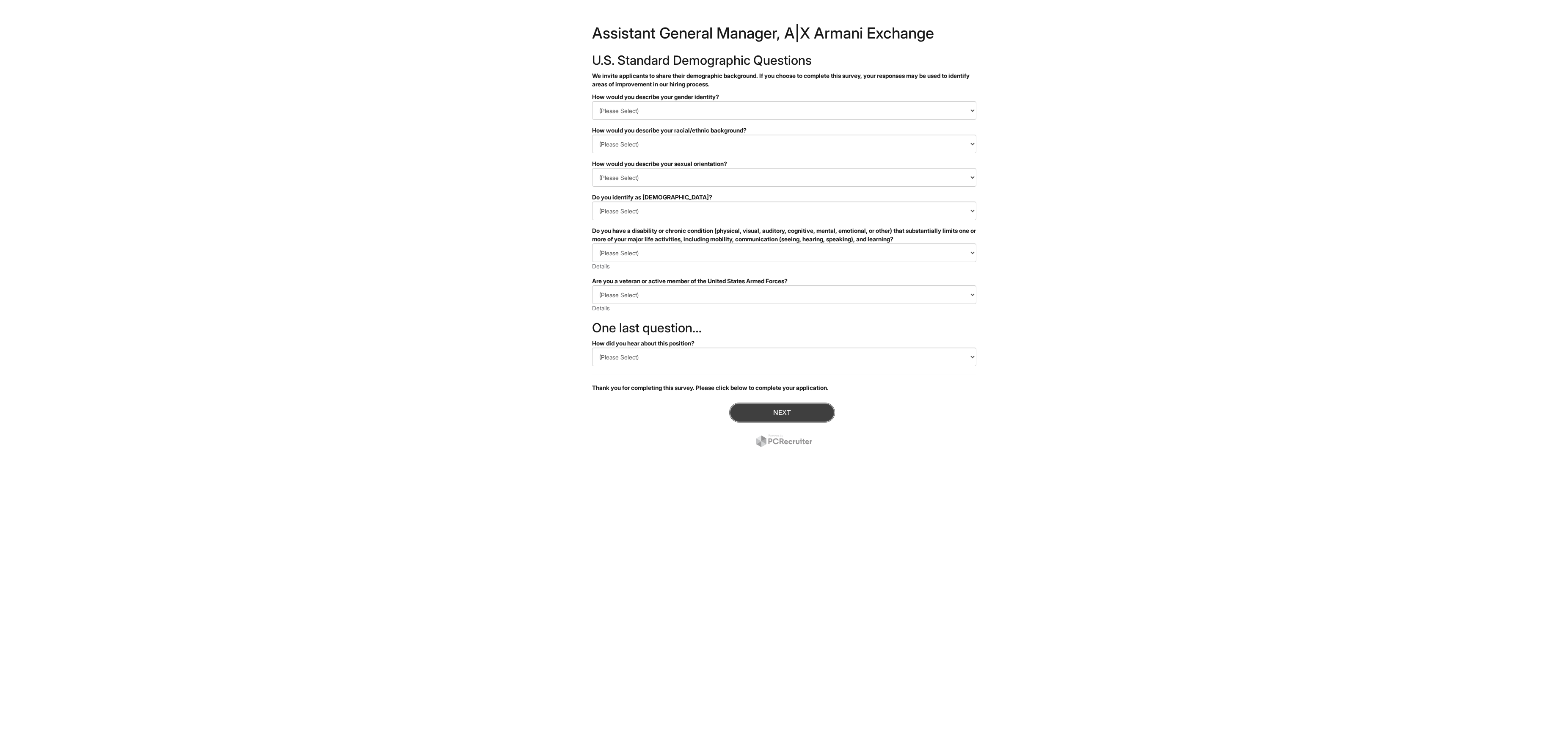 click on "Next" at bounding box center (782, 412) 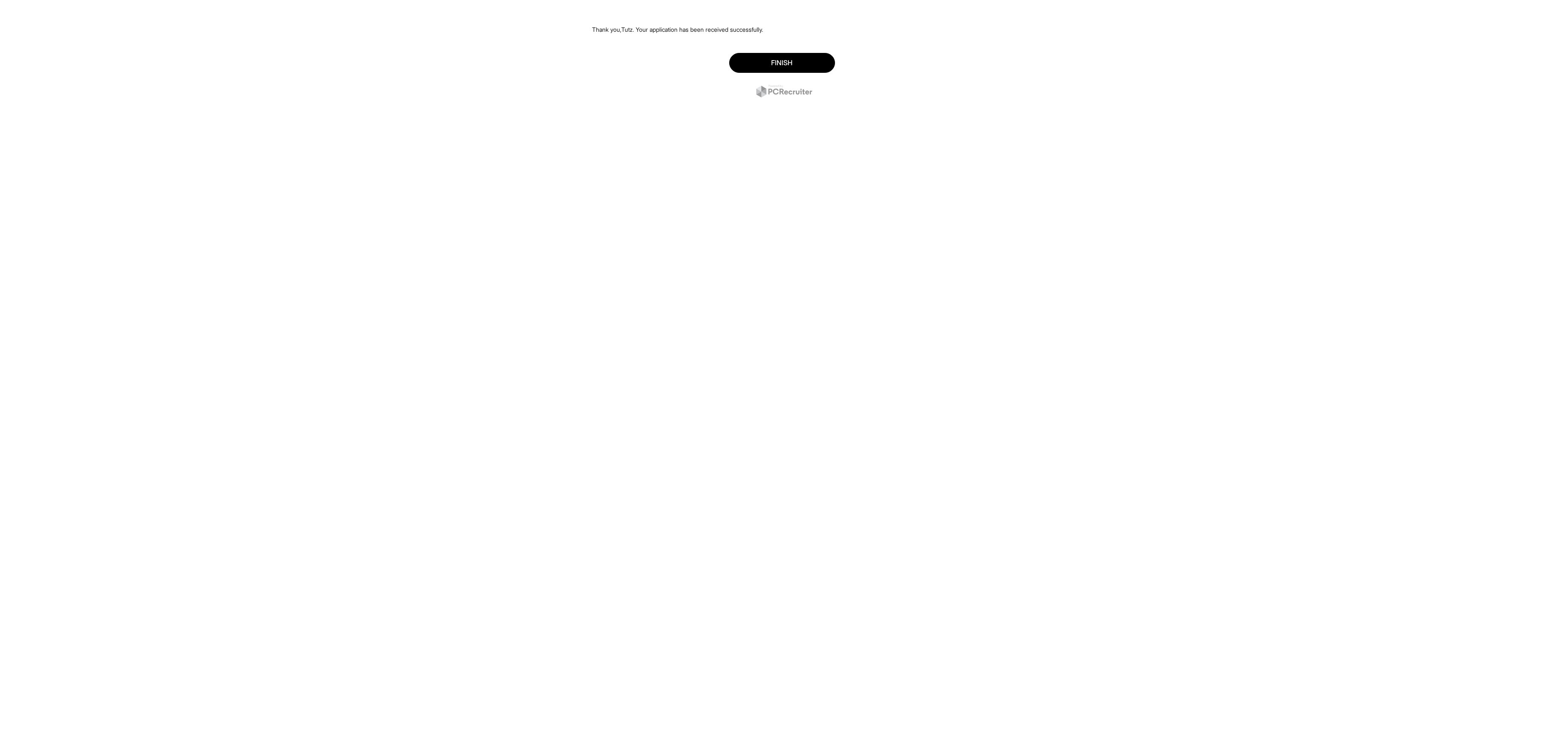 scroll, scrollTop: 0, scrollLeft: 0, axis: both 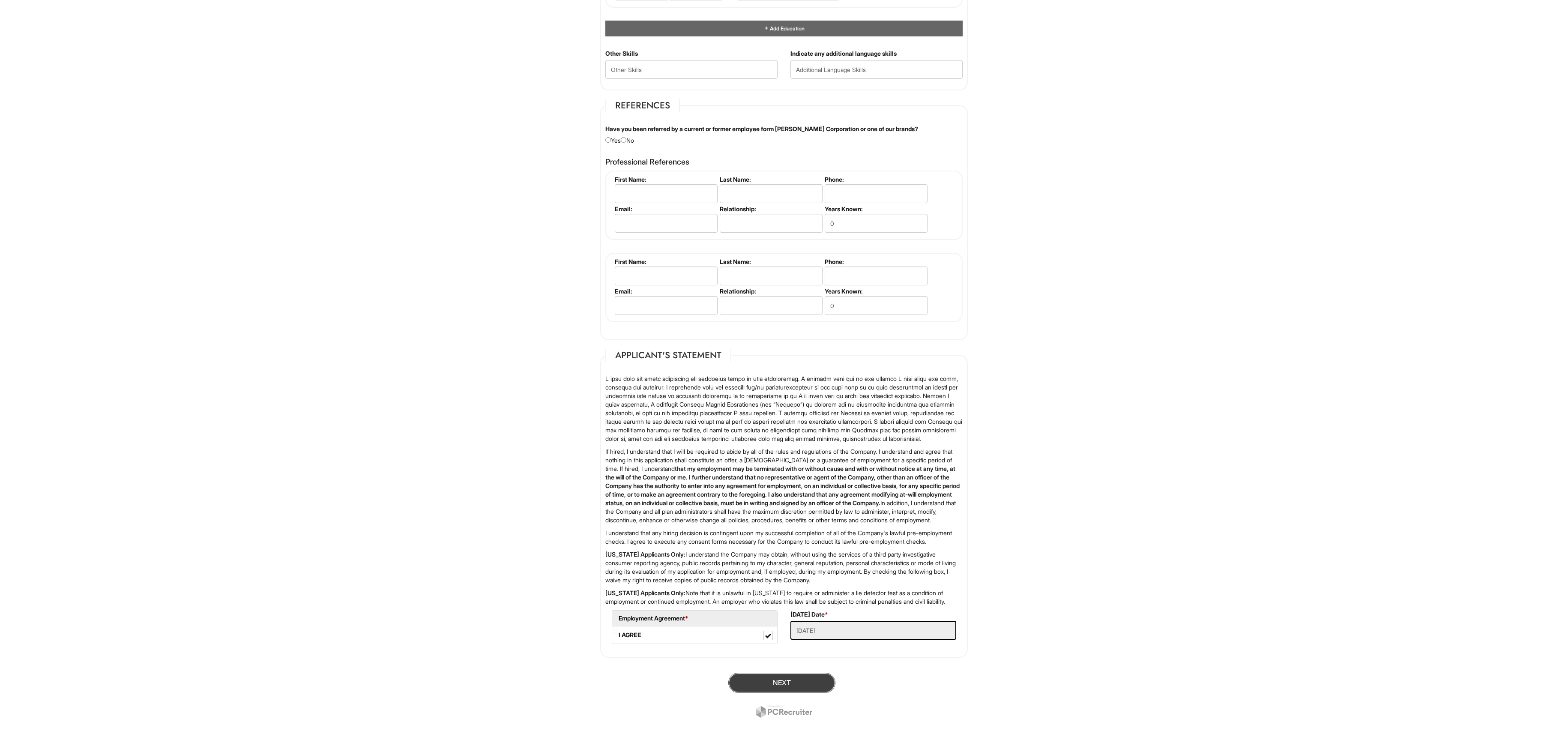 click on "Next" at bounding box center (782, 683) 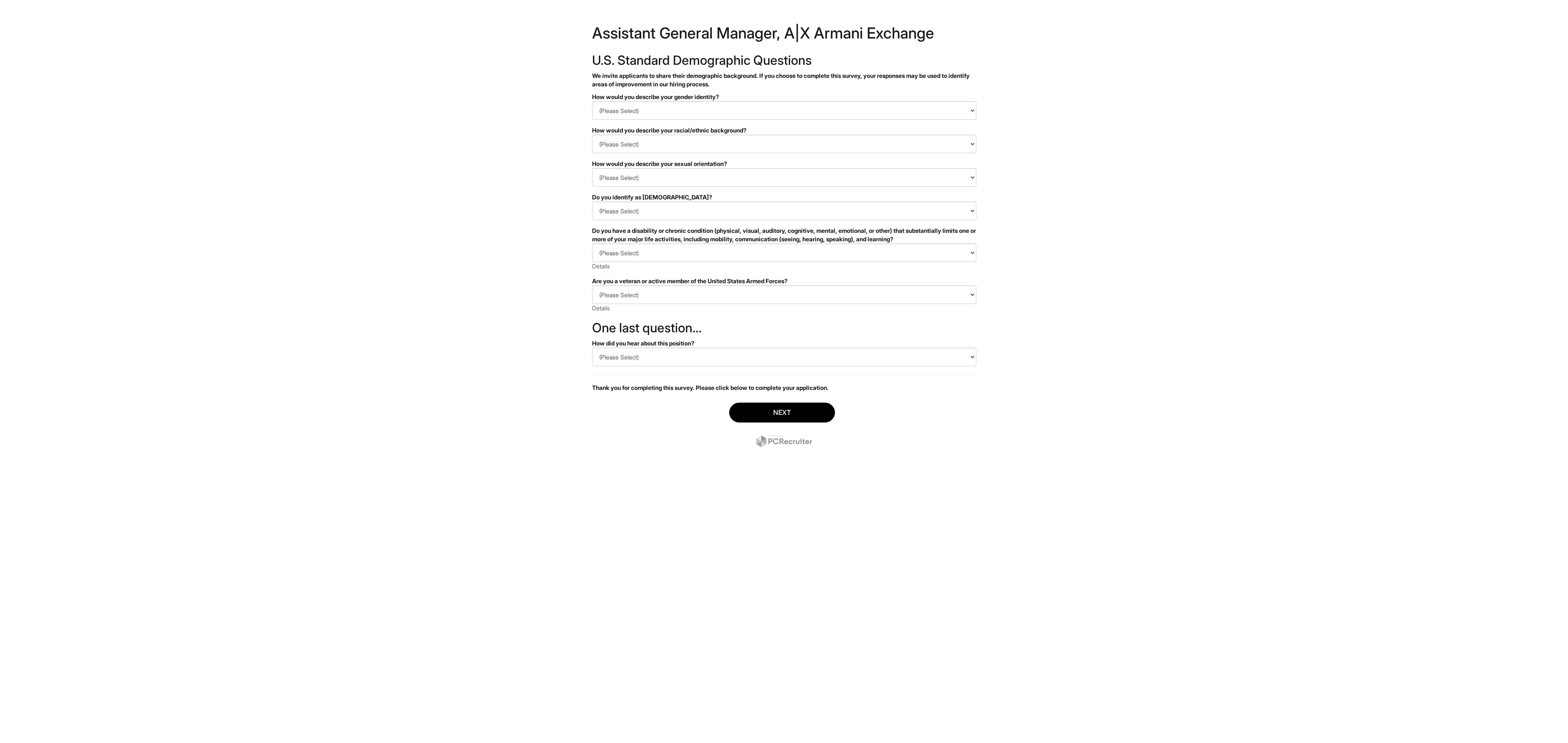 scroll, scrollTop: 0, scrollLeft: 0, axis: both 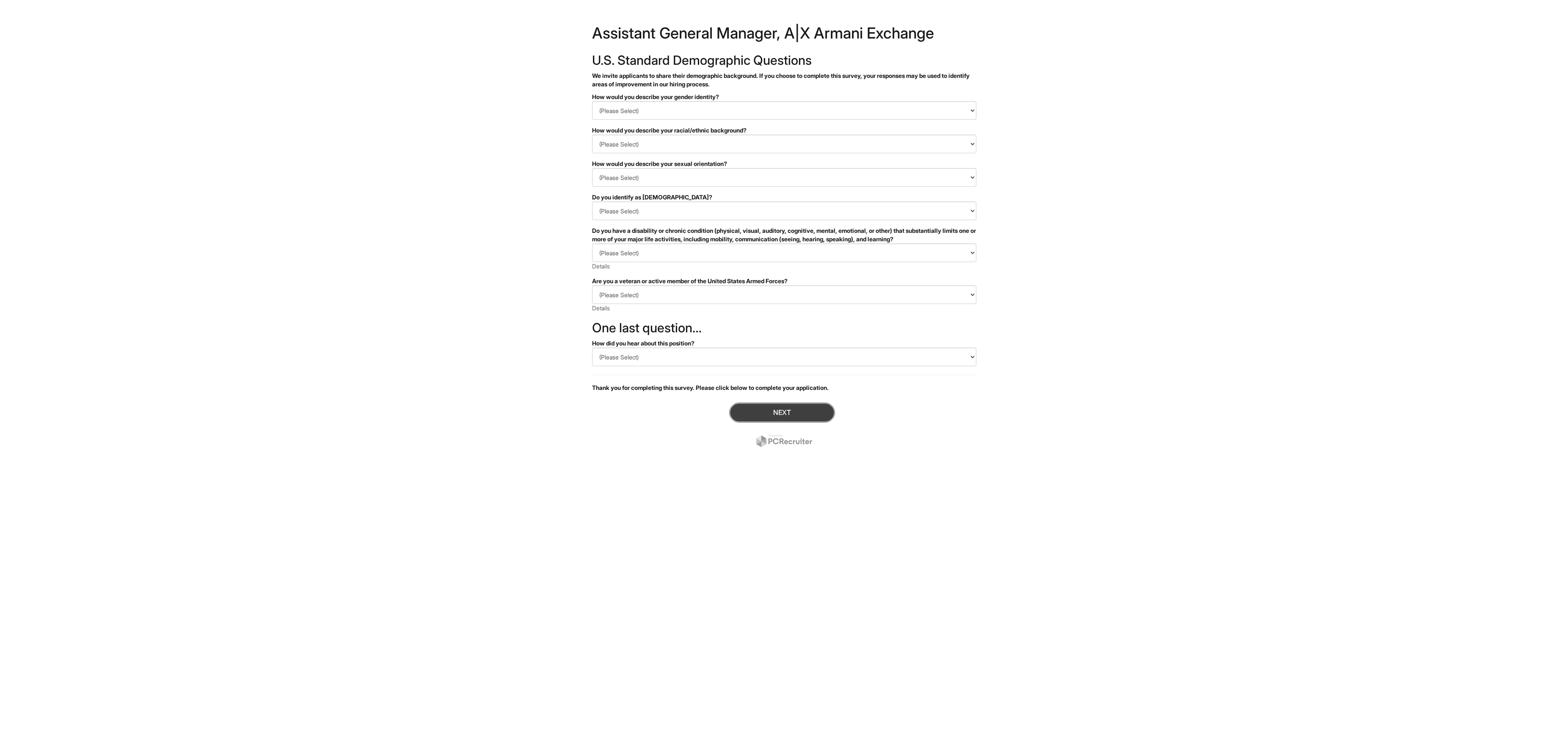 click on "Next" at bounding box center (782, 412) 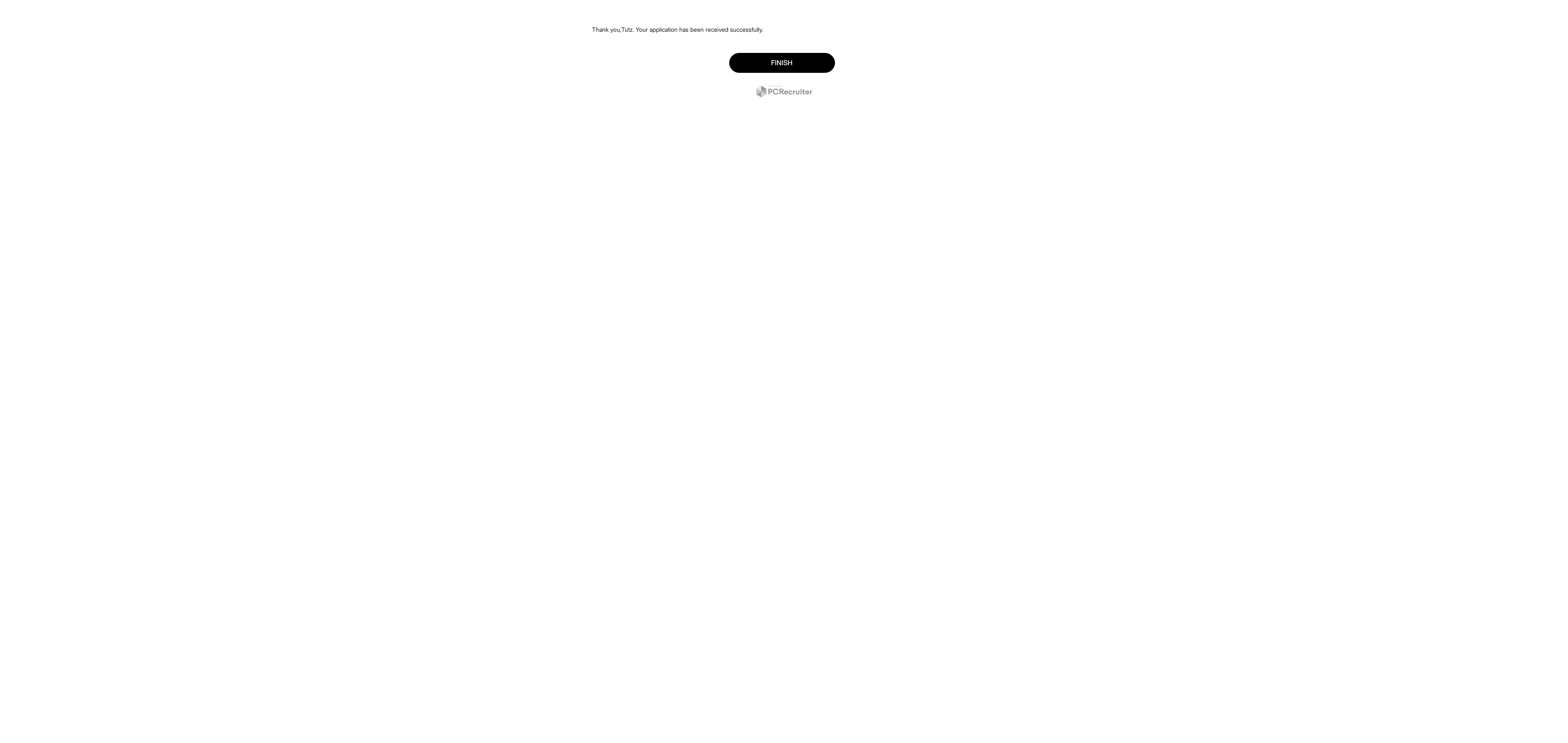 scroll, scrollTop: 0, scrollLeft: 0, axis: both 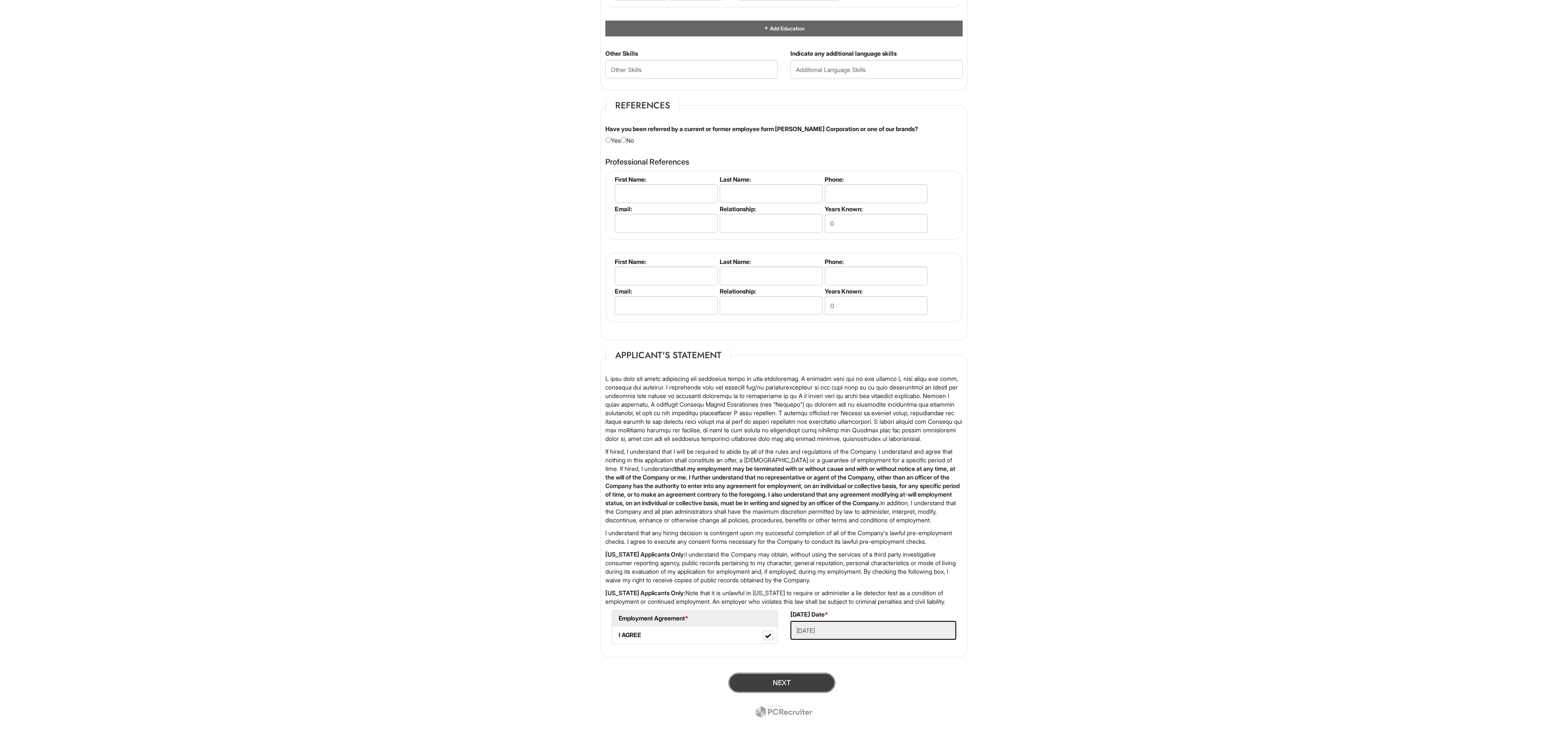 click on "Next" at bounding box center [782, 683] 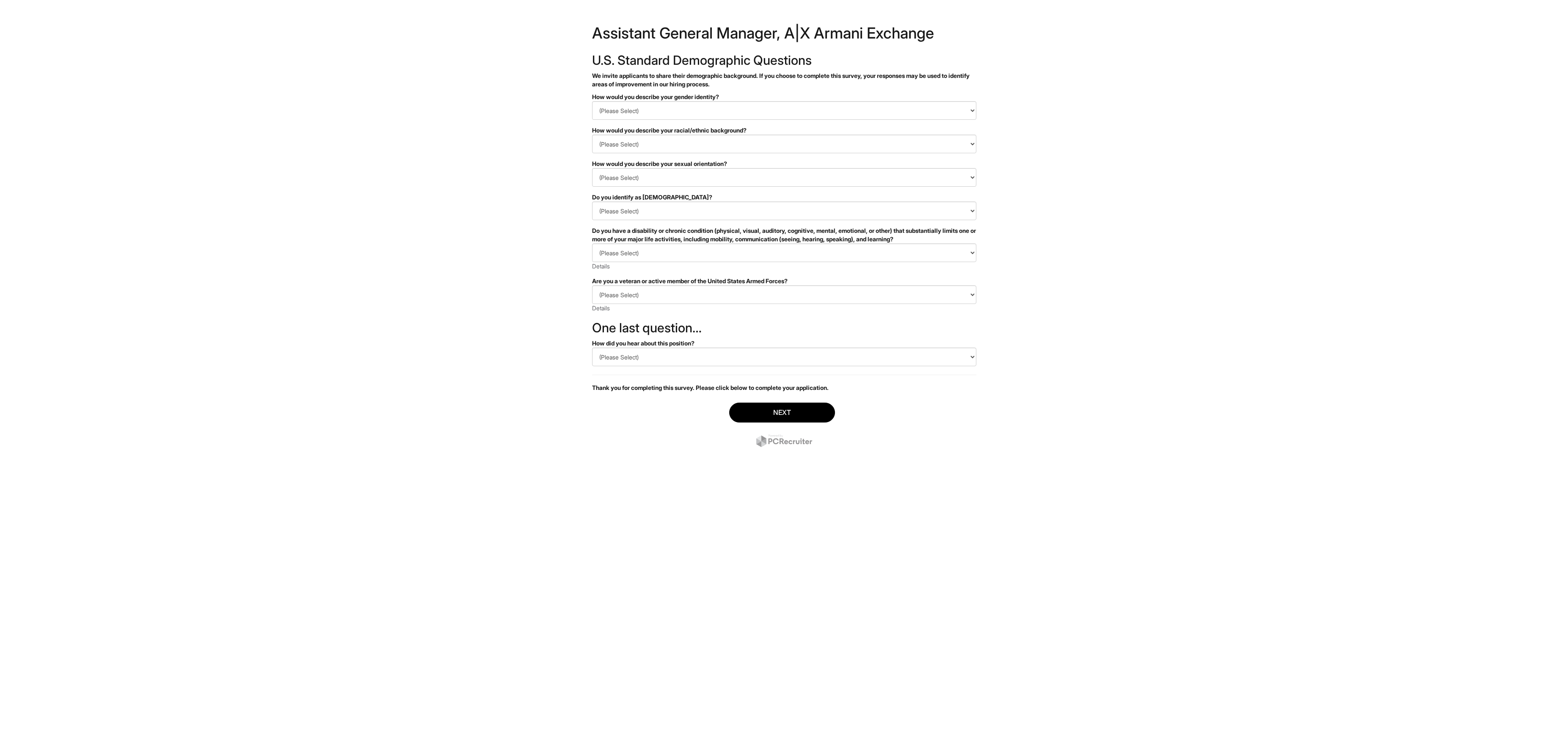 scroll, scrollTop: 0, scrollLeft: 0, axis: both 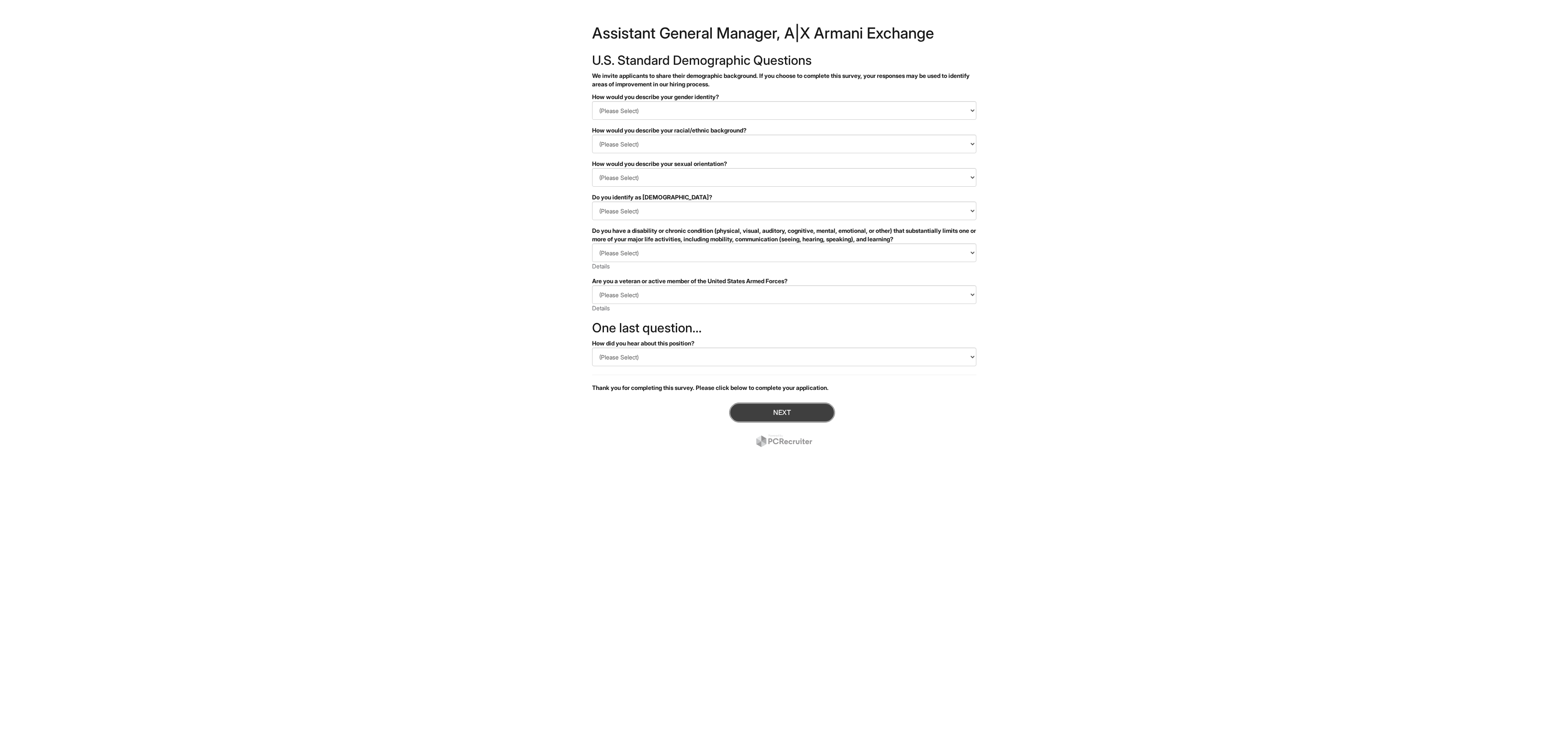 click on "Next" at bounding box center (782, 412) 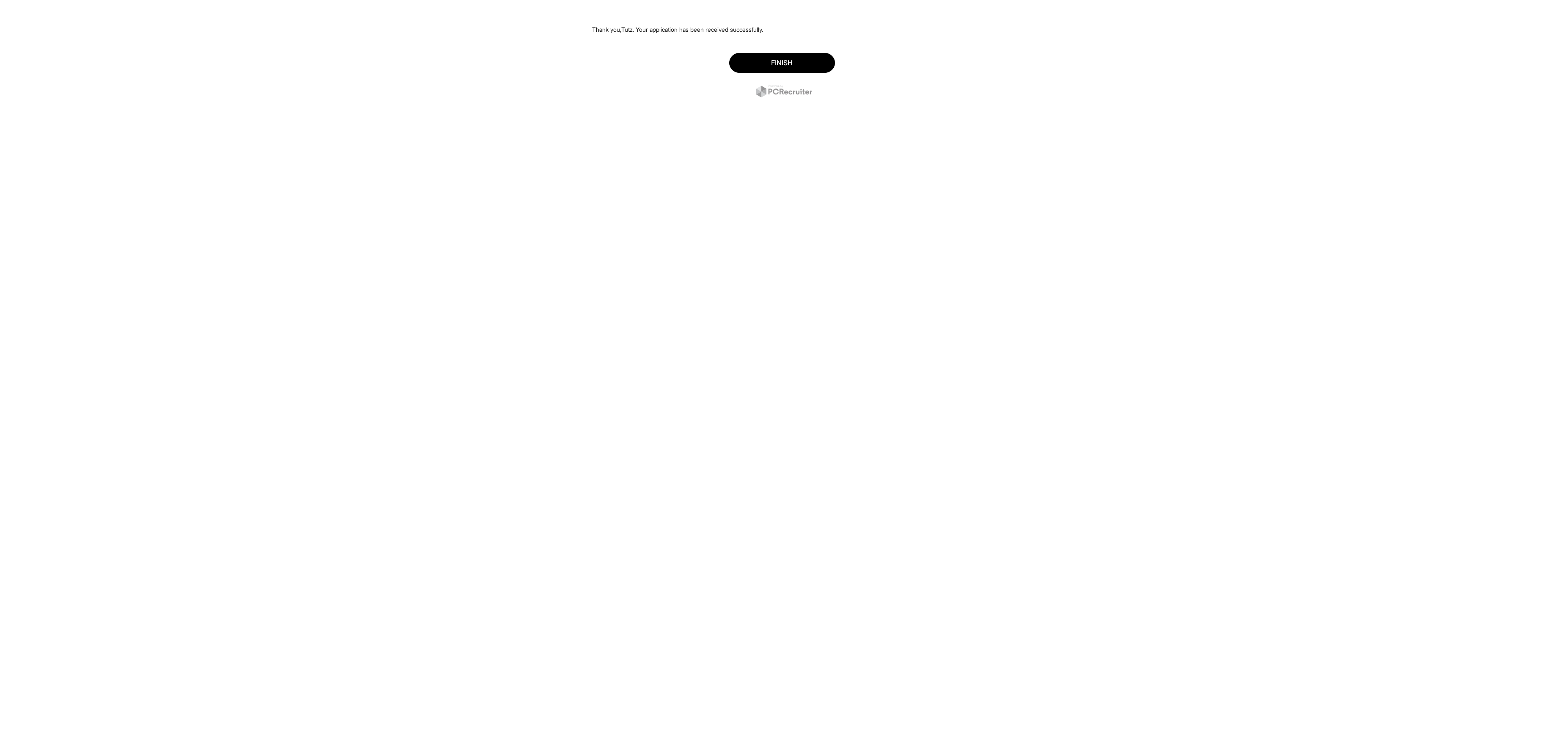 scroll, scrollTop: 0, scrollLeft: 0, axis: both 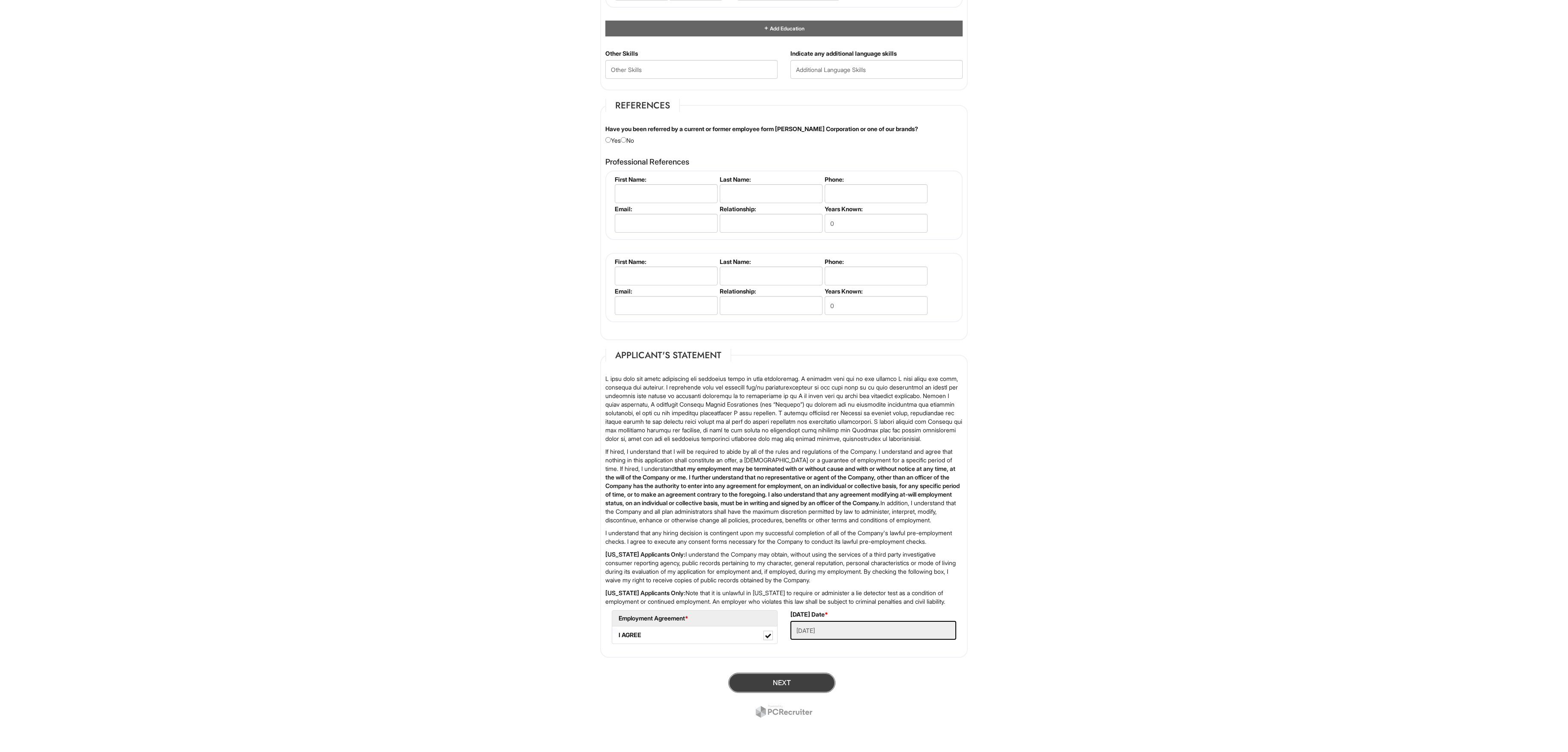click on "Next" at bounding box center [782, 683] 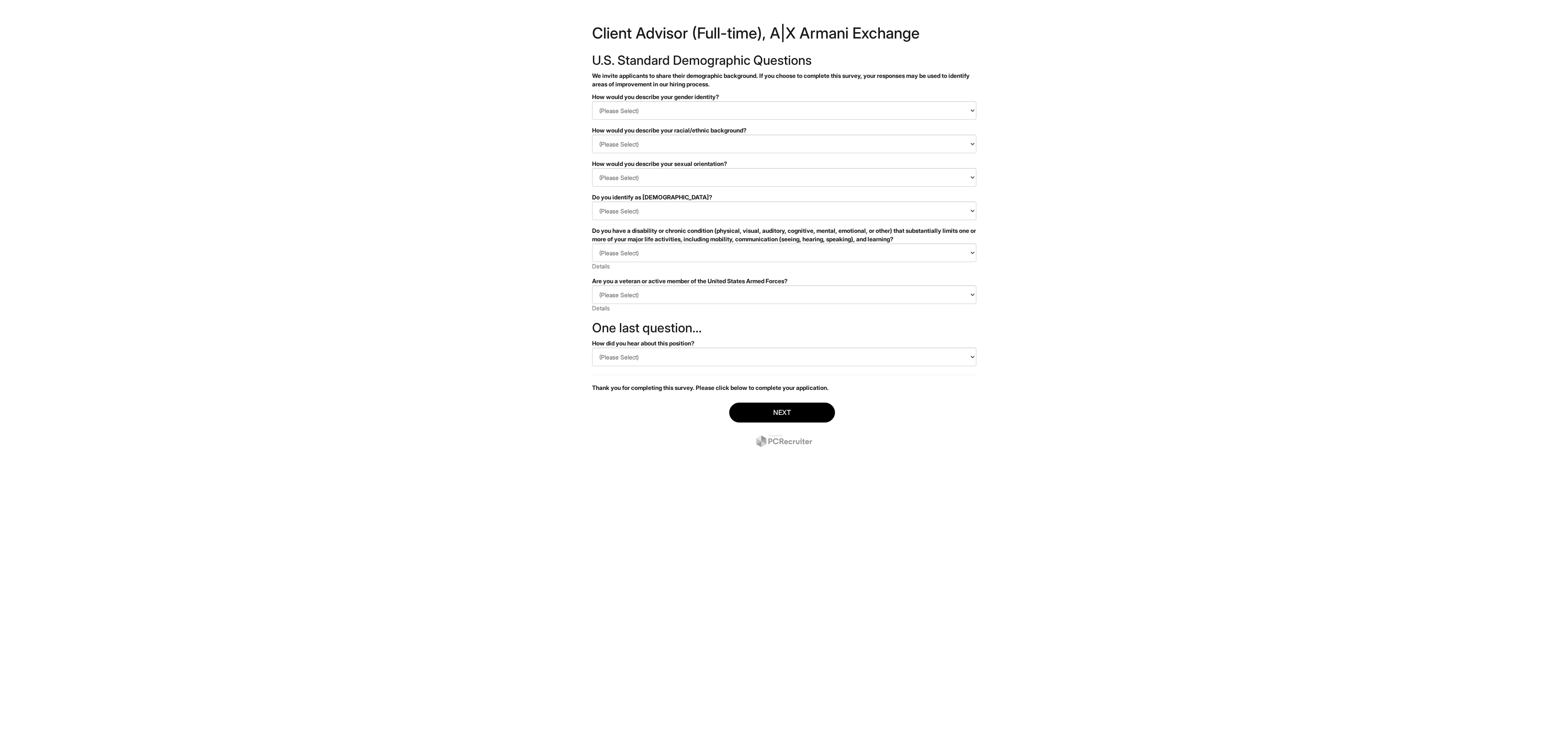 scroll, scrollTop: 0, scrollLeft: 0, axis: both 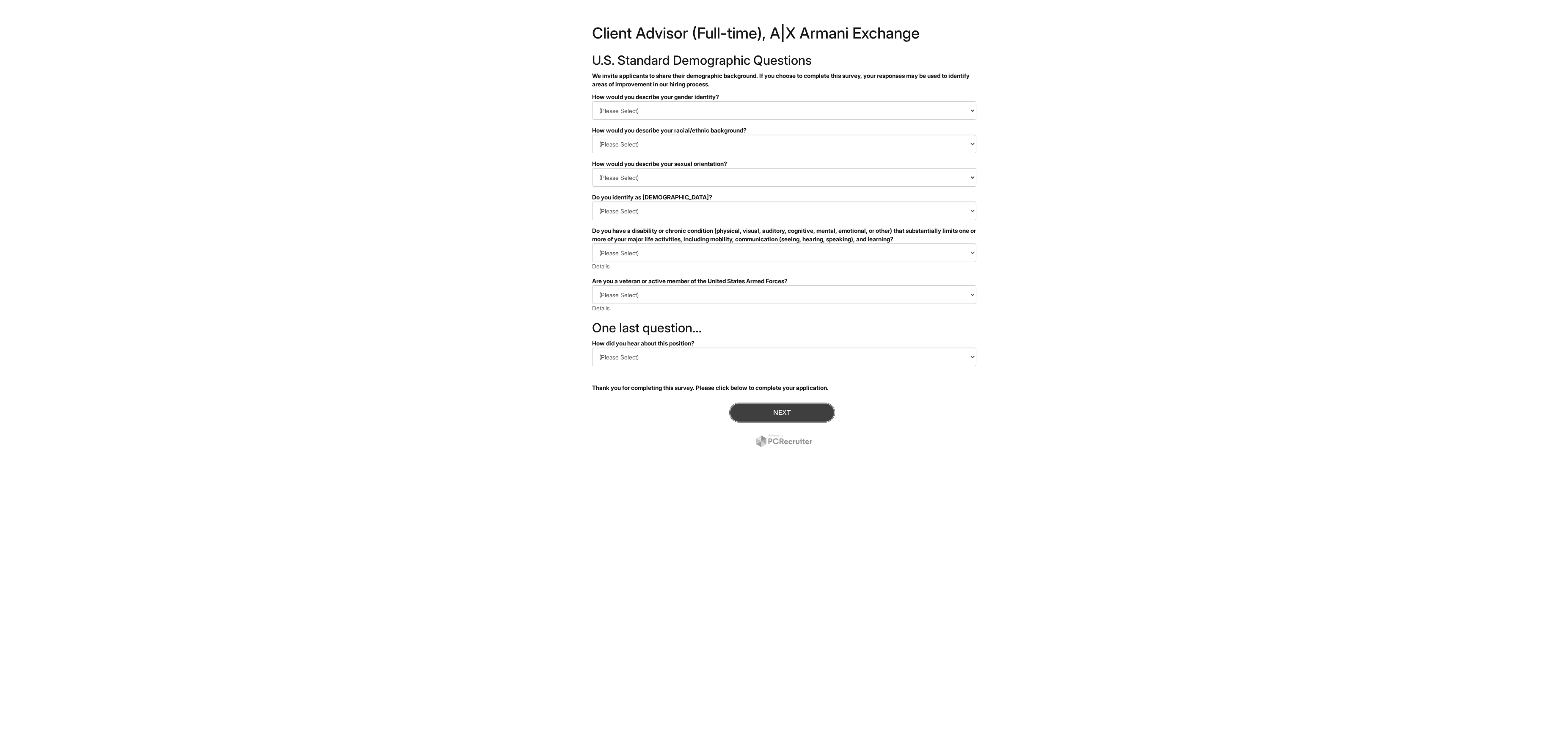 click on "Next" at bounding box center (782, 412) 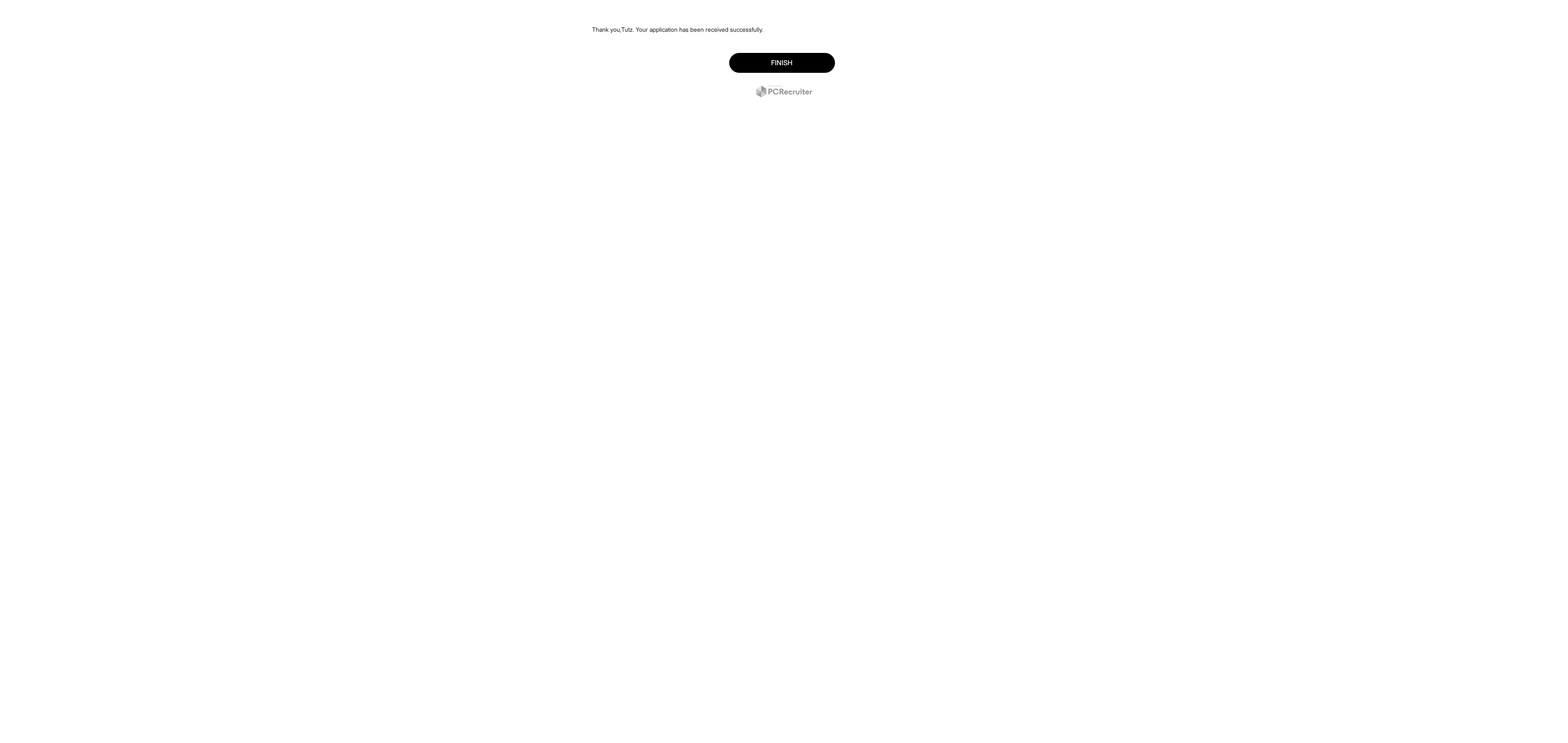 scroll, scrollTop: 0, scrollLeft: 0, axis: both 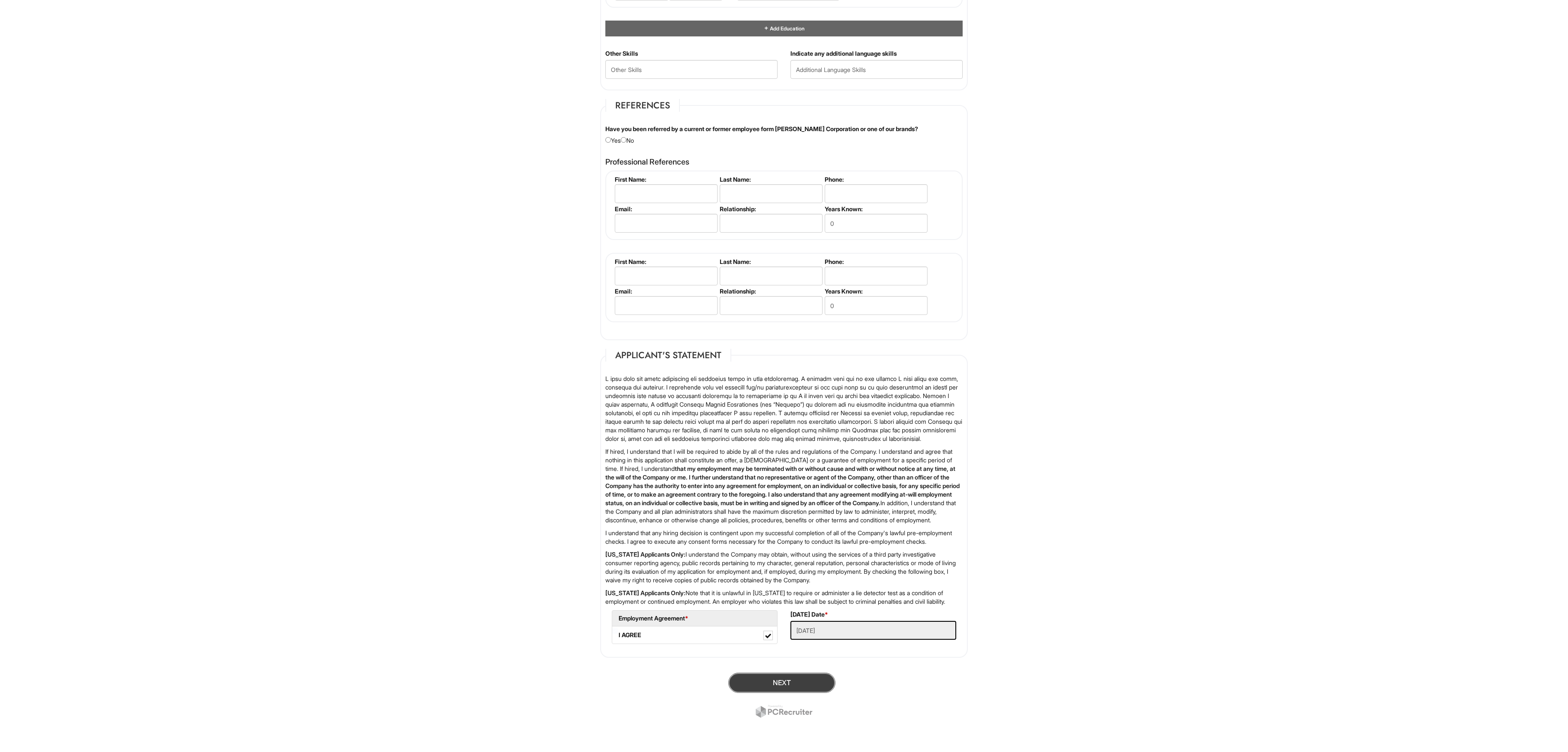 click on "Next" at bounding box center (782, 683) 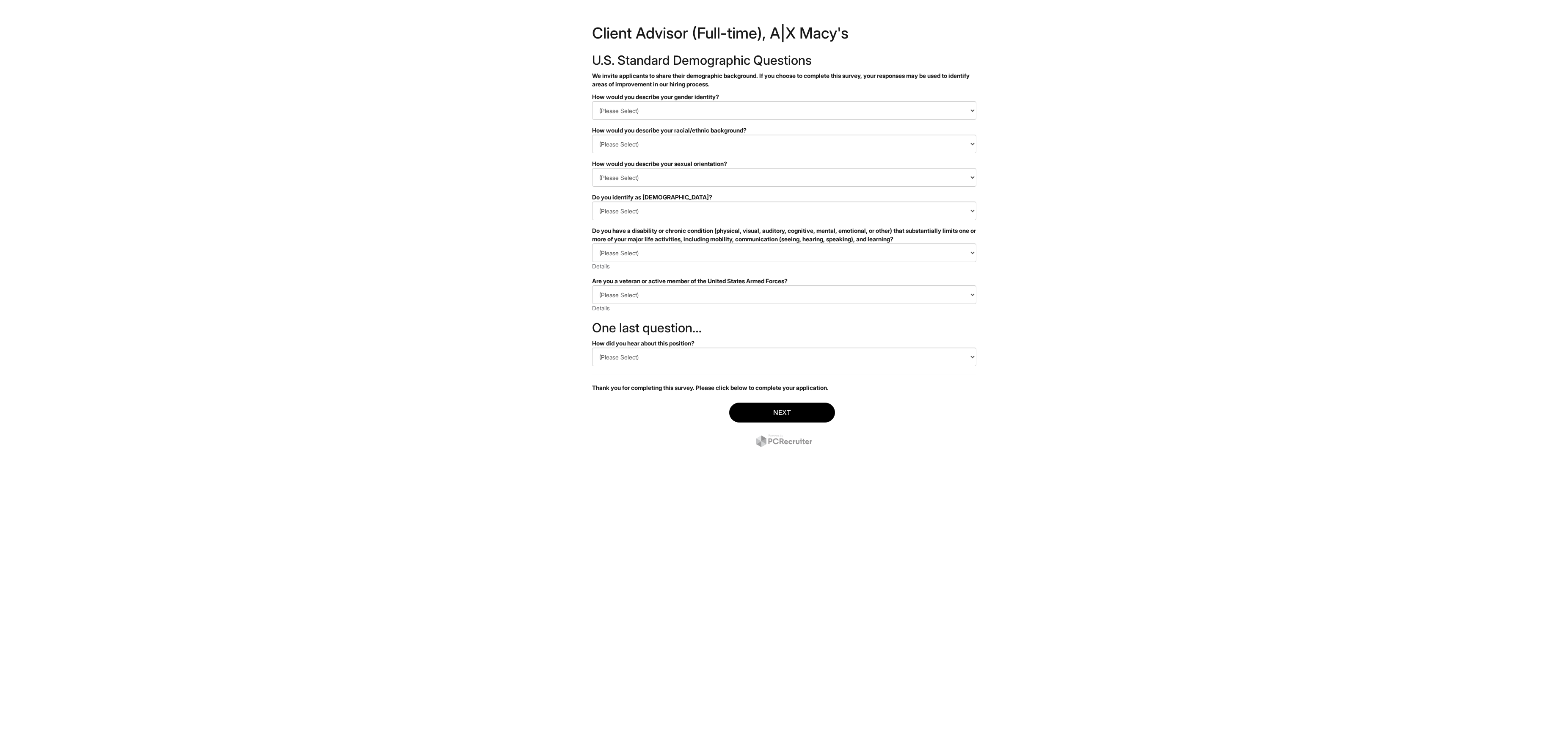 scroll, scrollTop: 0, scrollLeft: 0, axis: both 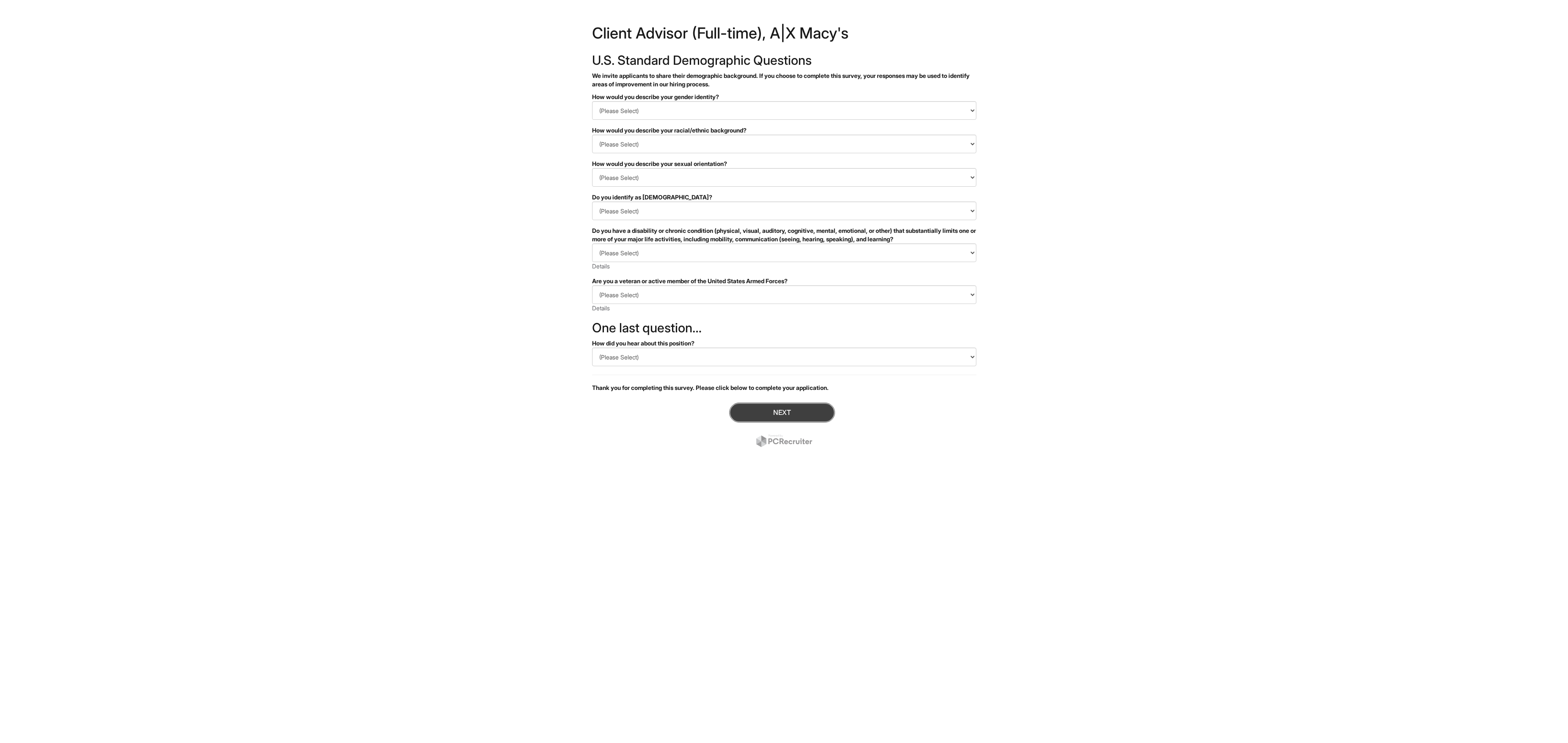 click on "Next" at bounding box center [782, 412] 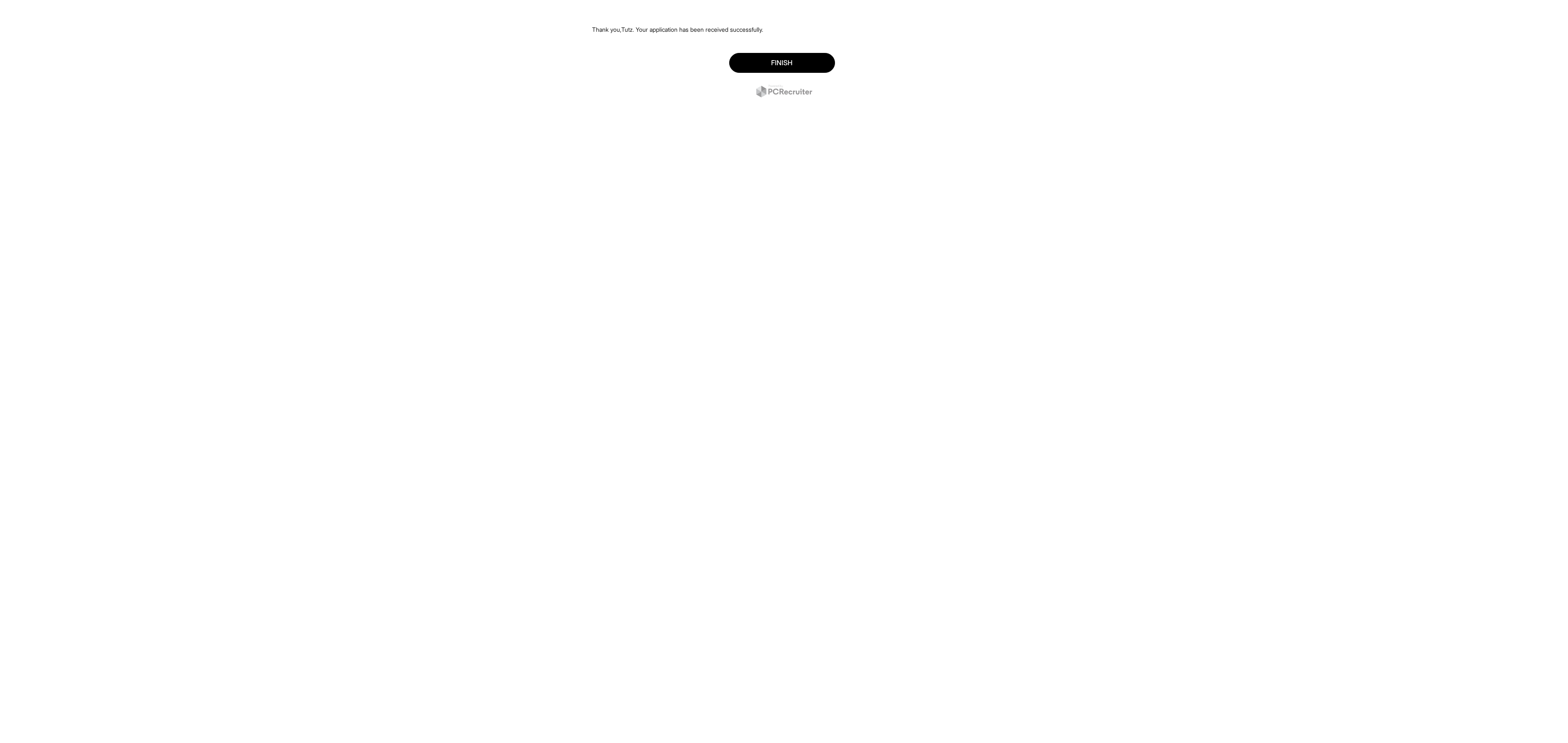 scroll, scrollTop: 0, scrollLeft: 0, axis: both 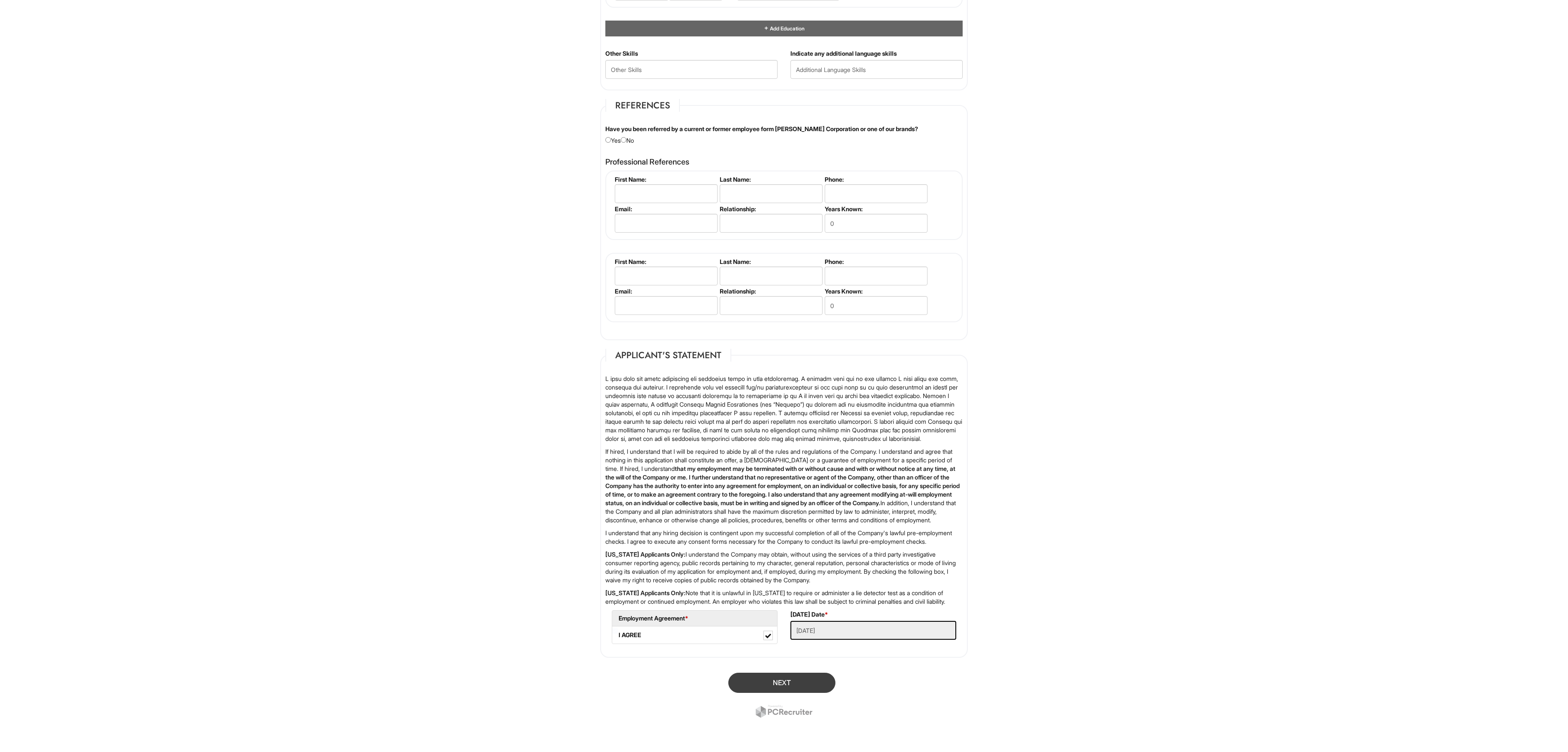 drag, startPoint x: 847, startPoint y: 643, endPoint x: 823, endPoint y: 679, distance: 43.26662 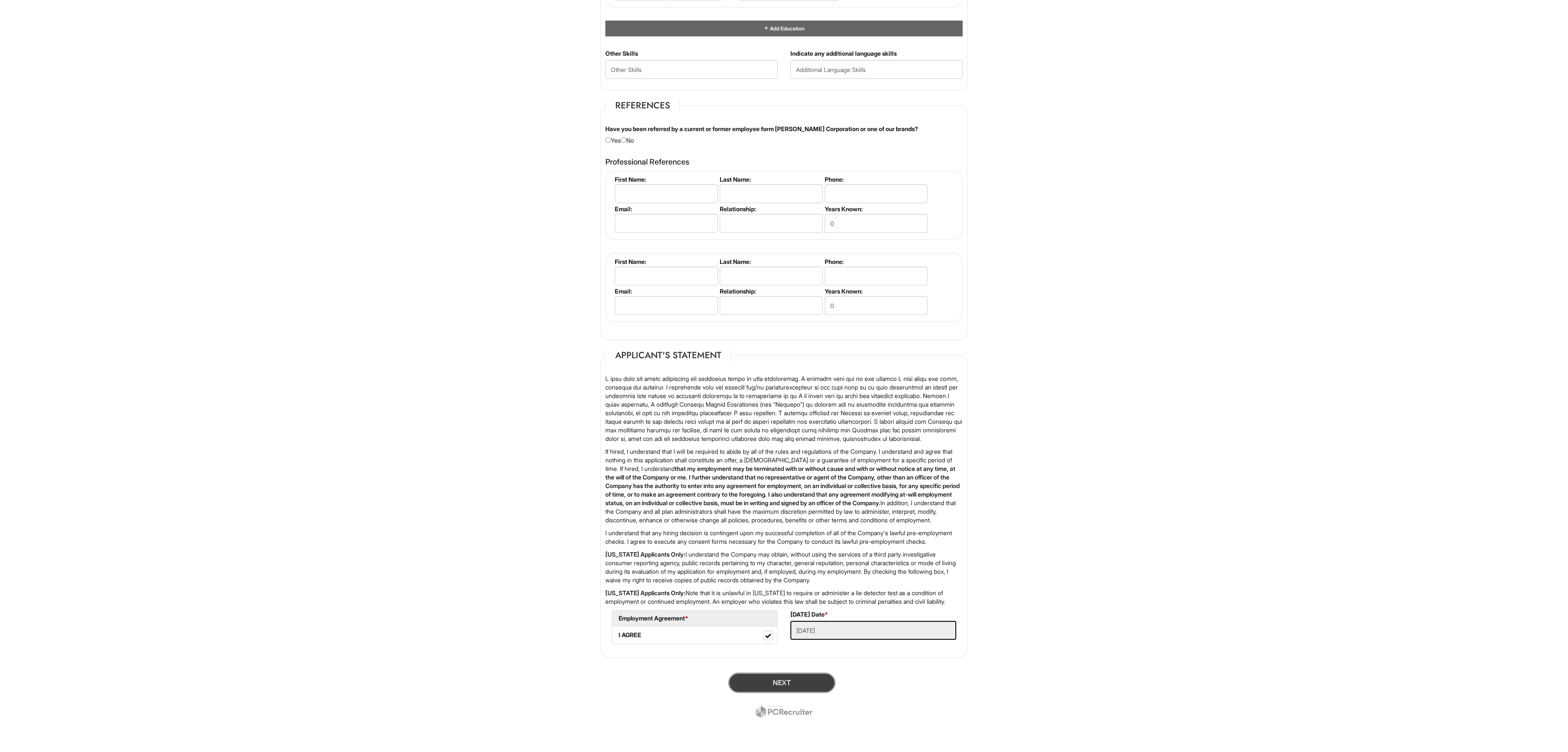 drag, startPoint x: 823, startPoint y: 679, endPoint x: 769, endPoint y: 677, distance: 54.037024 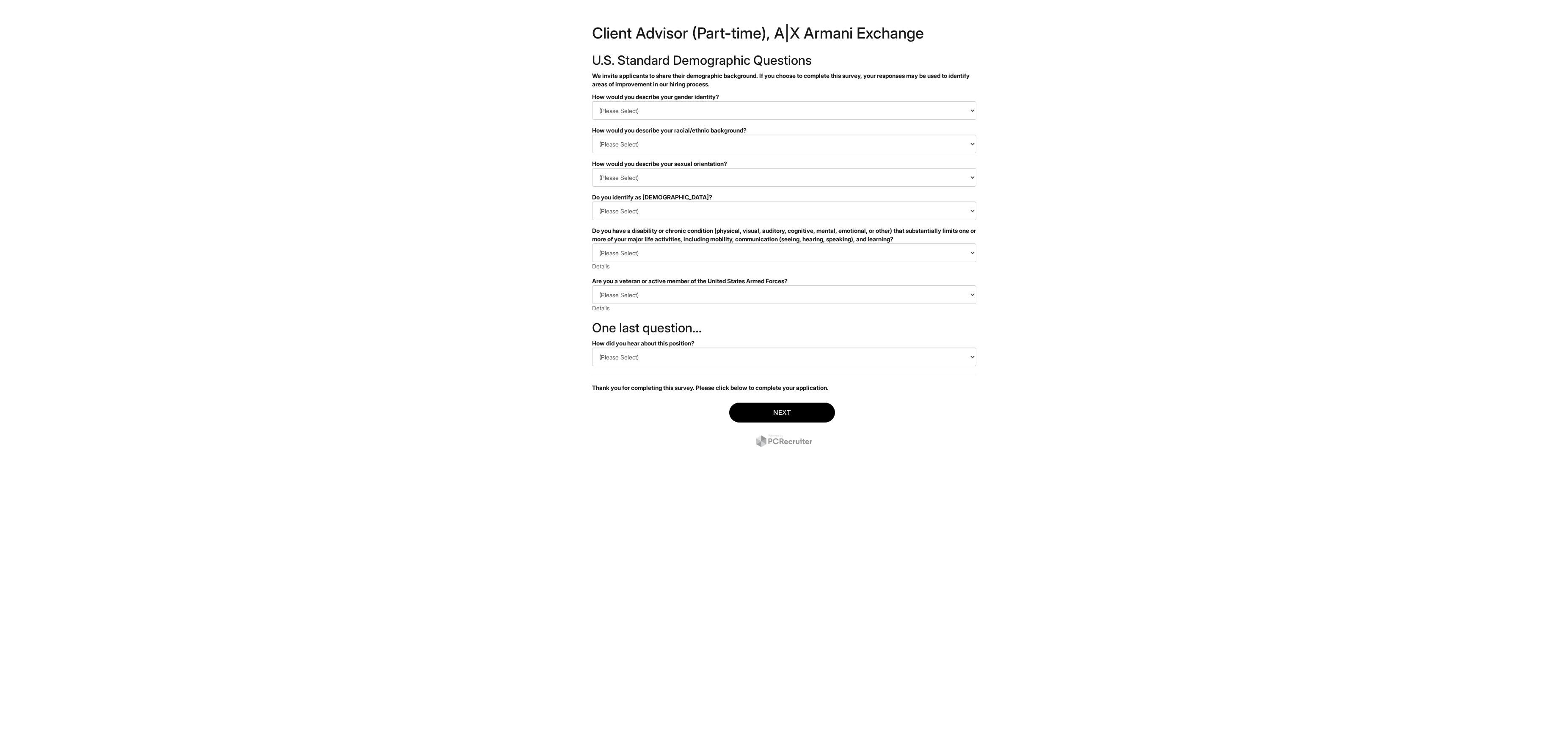 scroll, scrollTop: 0, scrollLeft: 0, axis: both 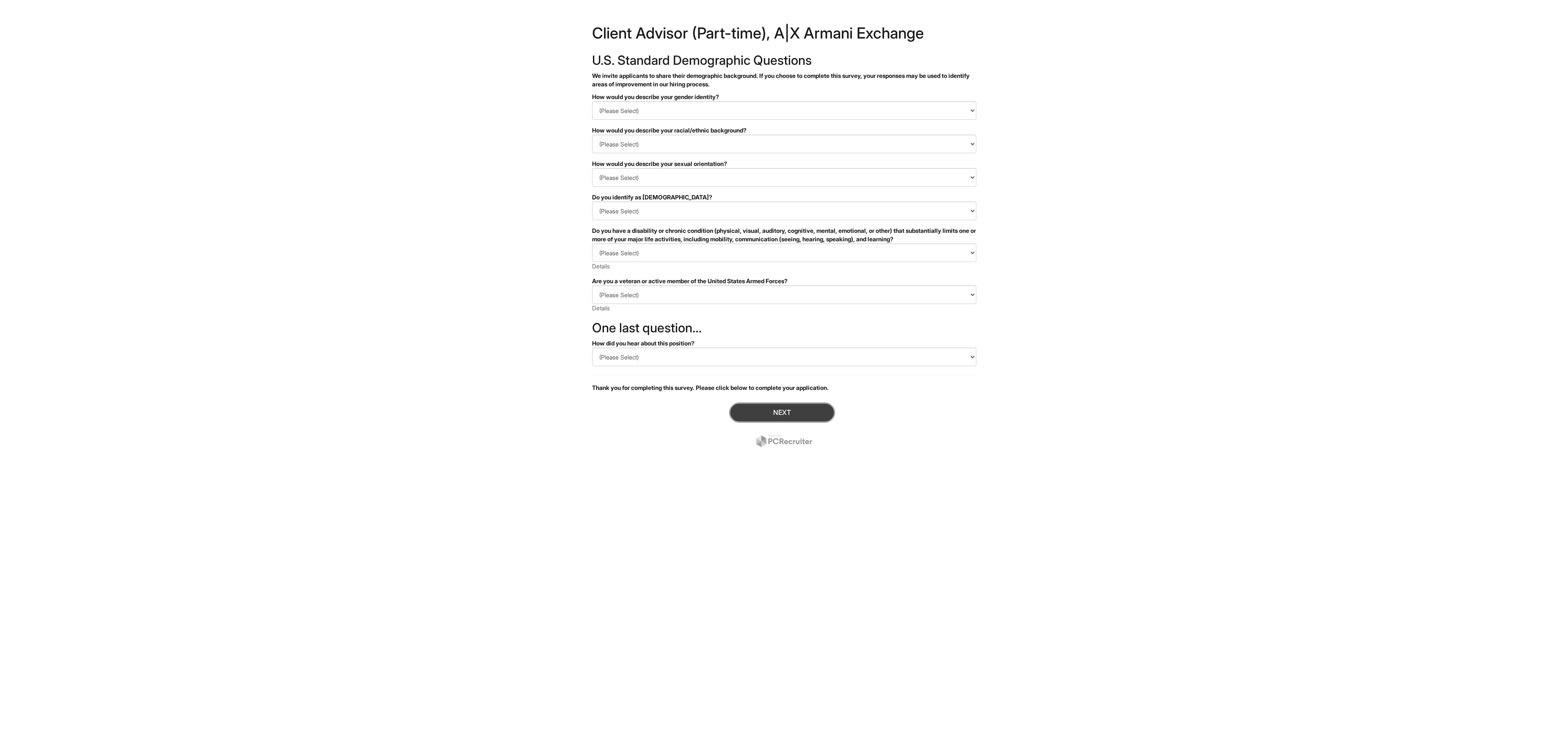 click on "Next" at bounding box center [782, 412] 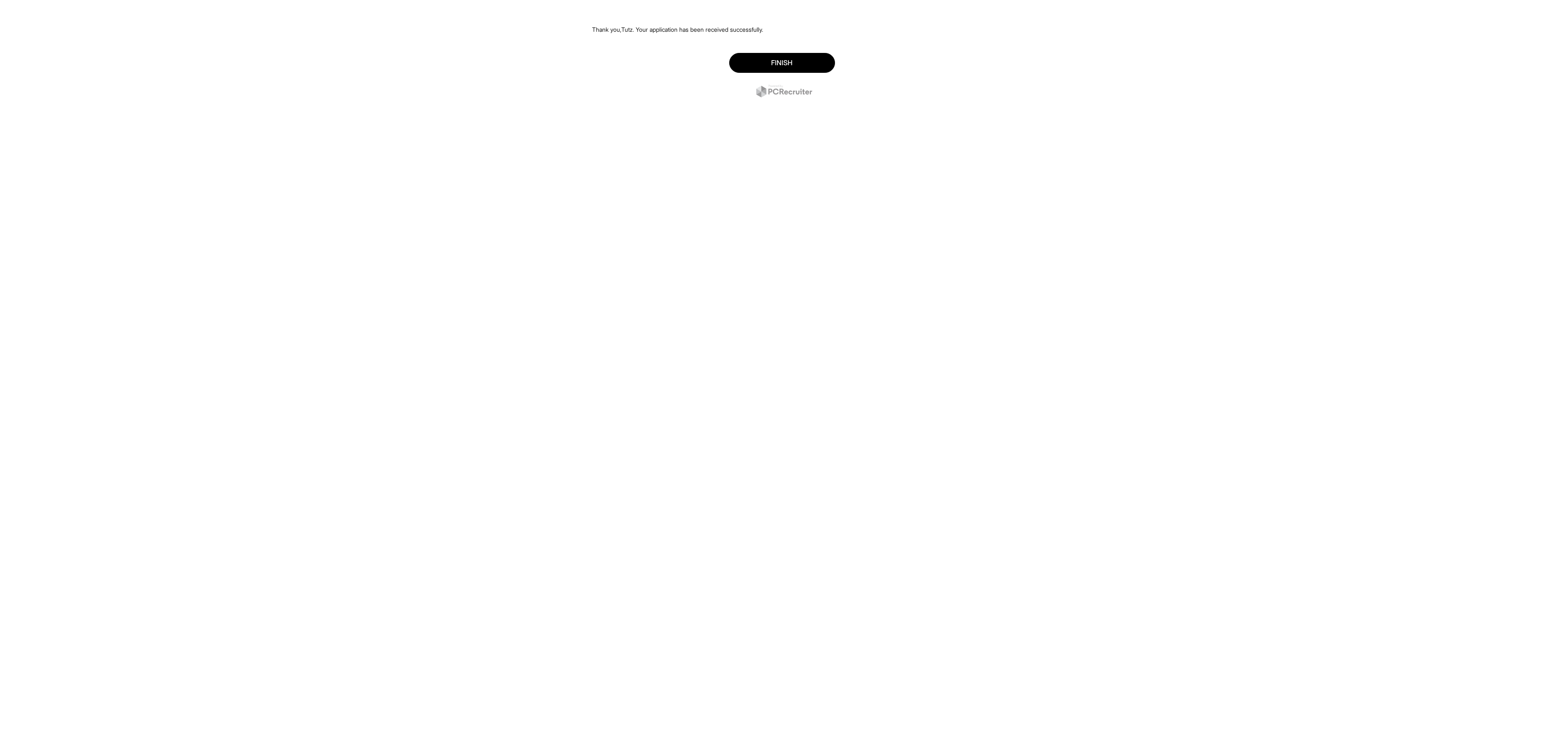 scroll, scrollTop: 0, scrollLeft: 0, axis: both 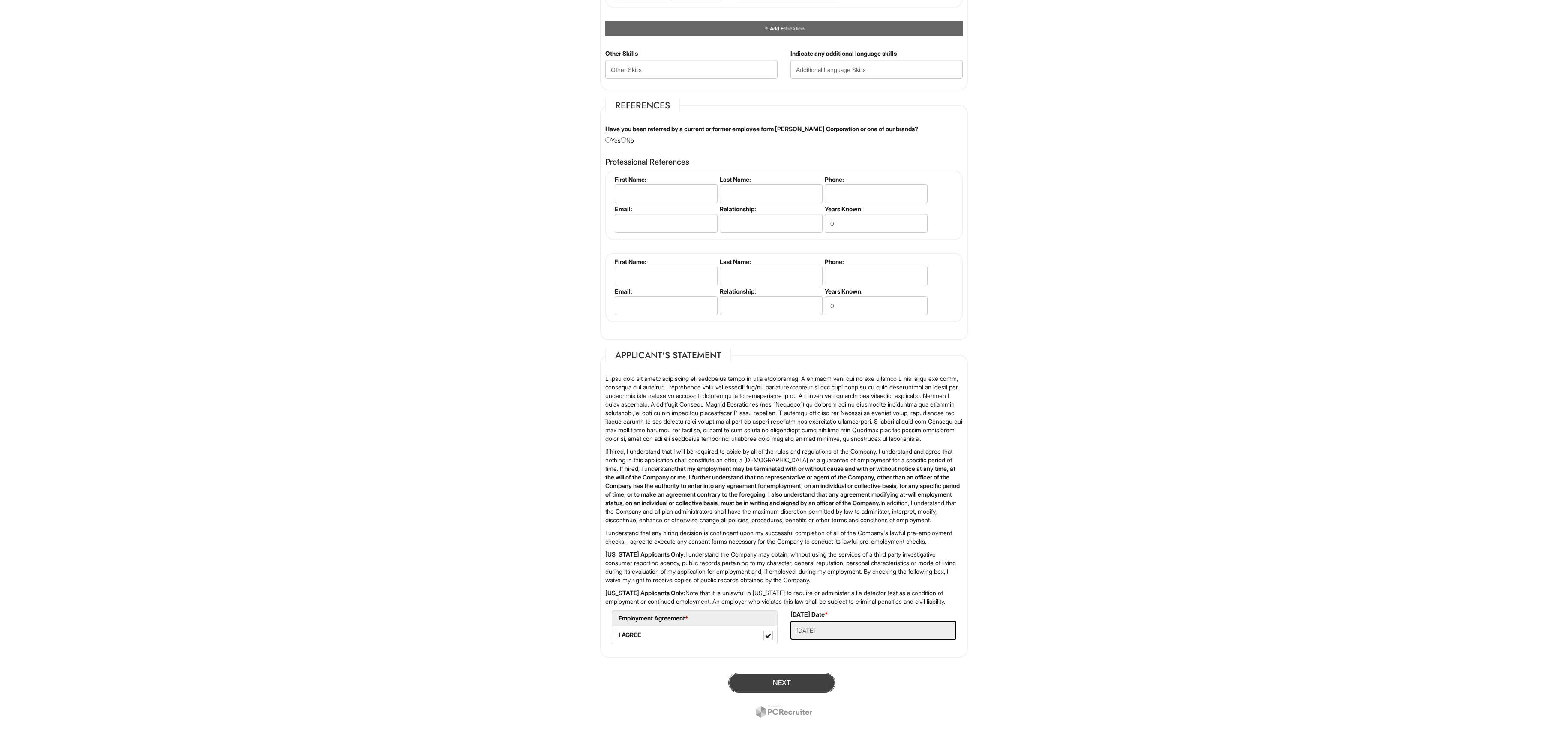 click on "Next" at bounding box center [782, 683] 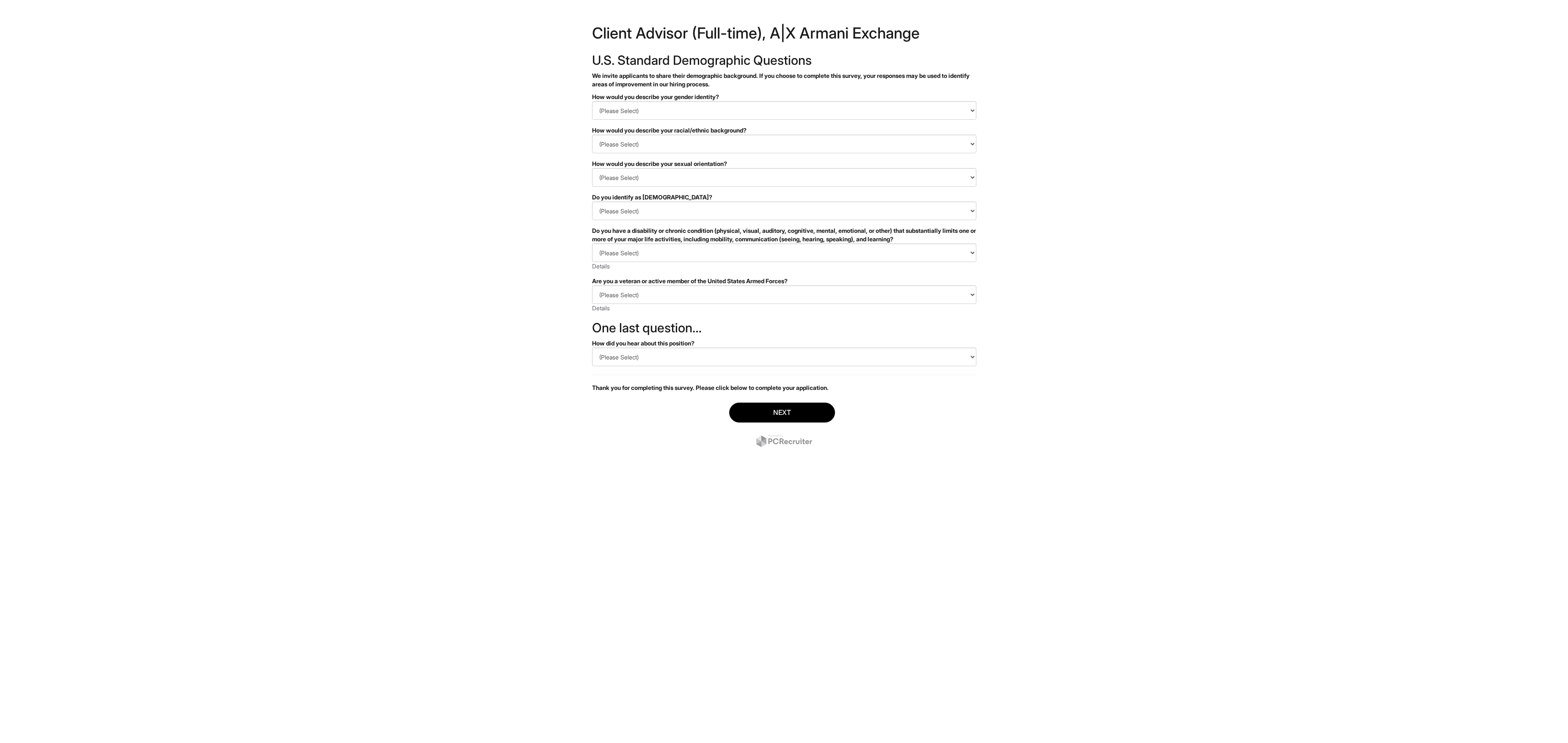scroll, scrollTop: 0, scrollLeft: 0, axis: both 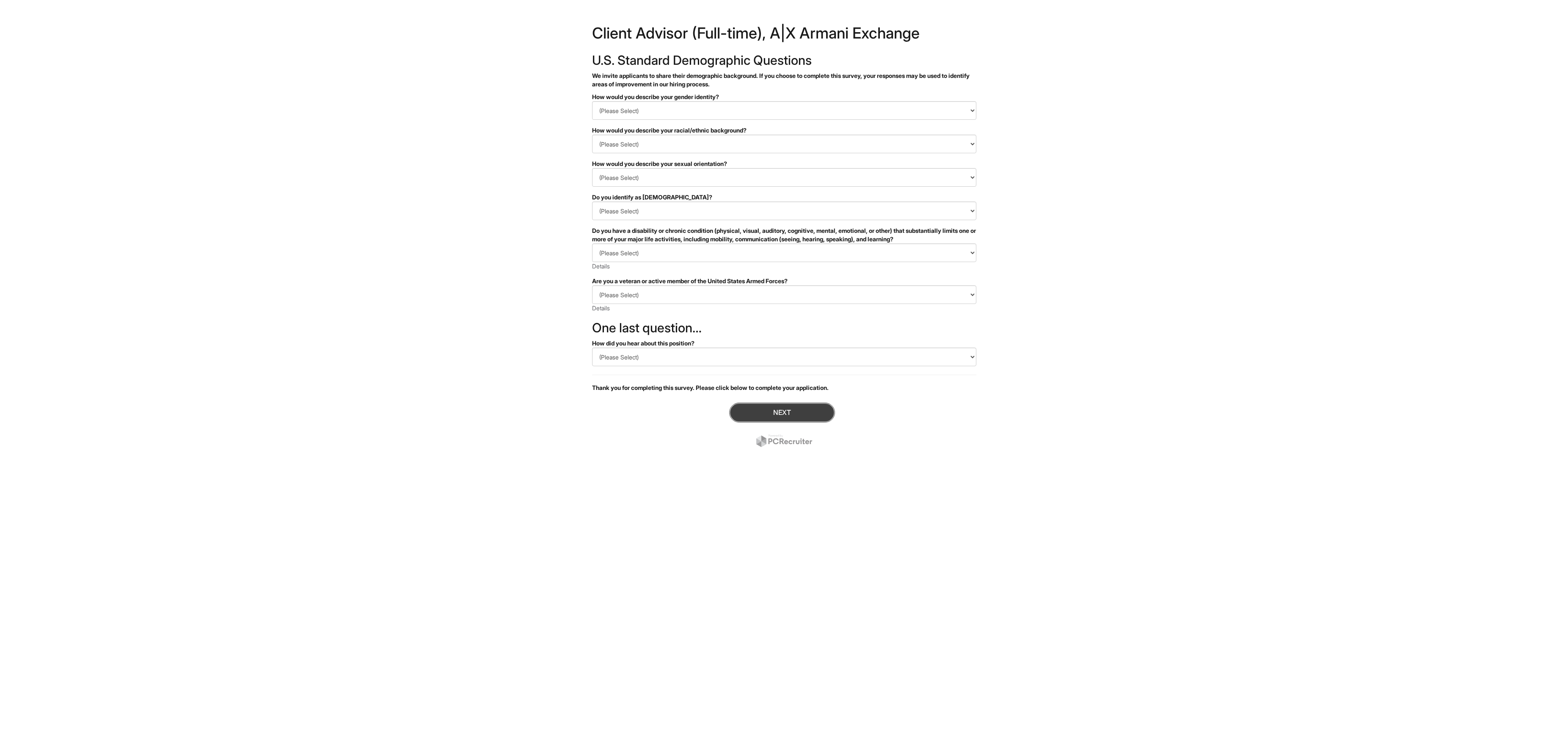 click on "Next" at bounding box center [782, 412] 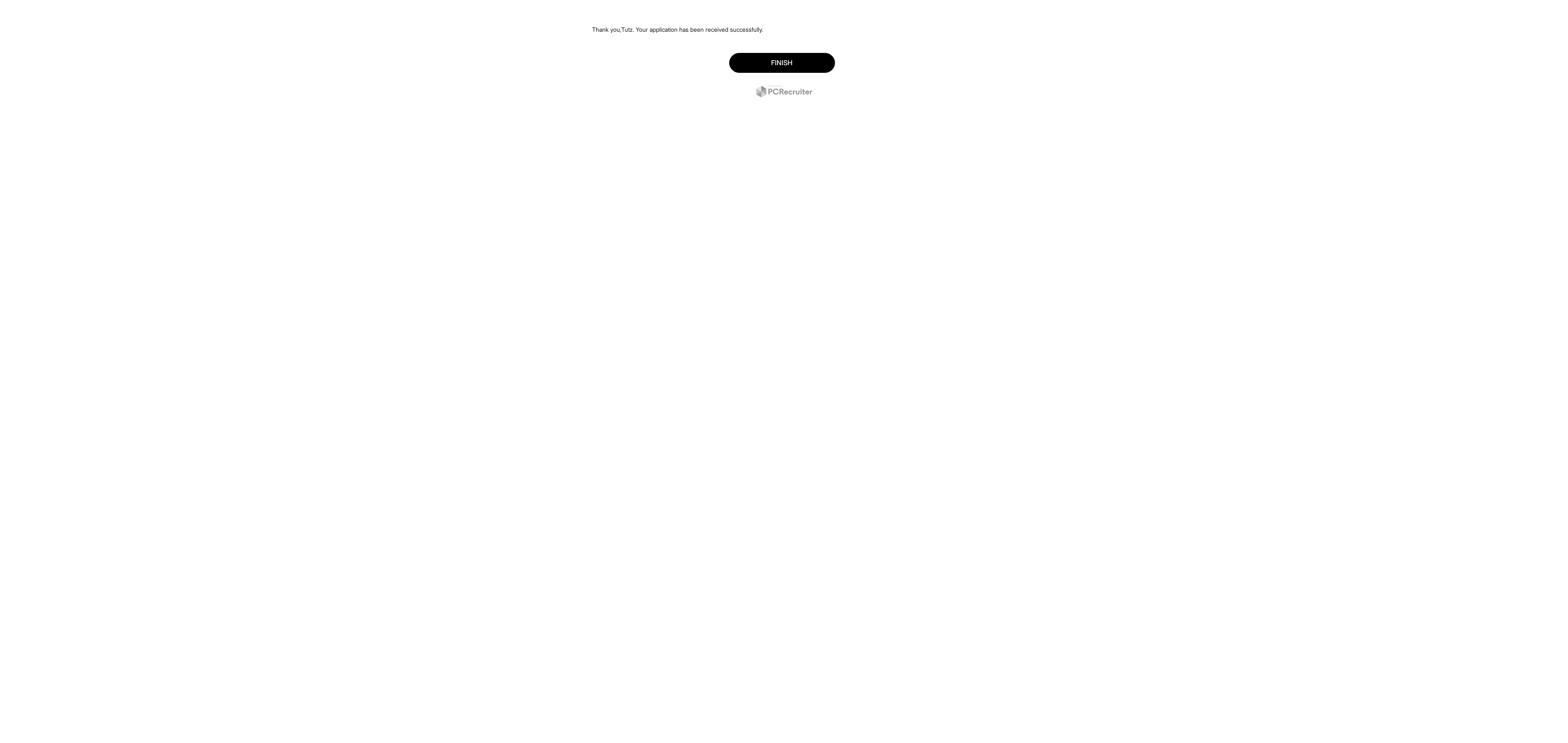 scroll, scrollTop: 0, scrollLeft: 0, axis: both 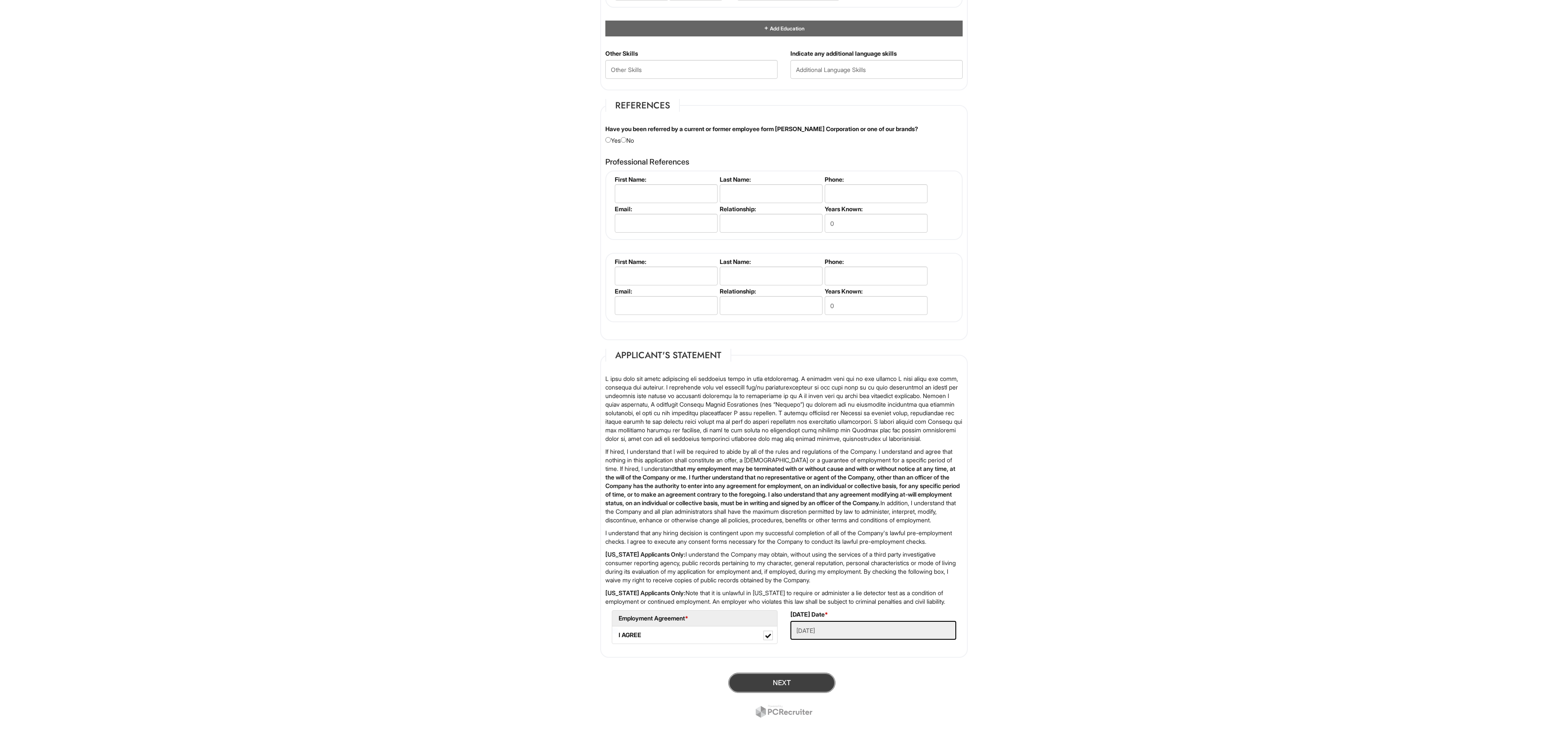 click on "Next" at bounding box center [782, 683] 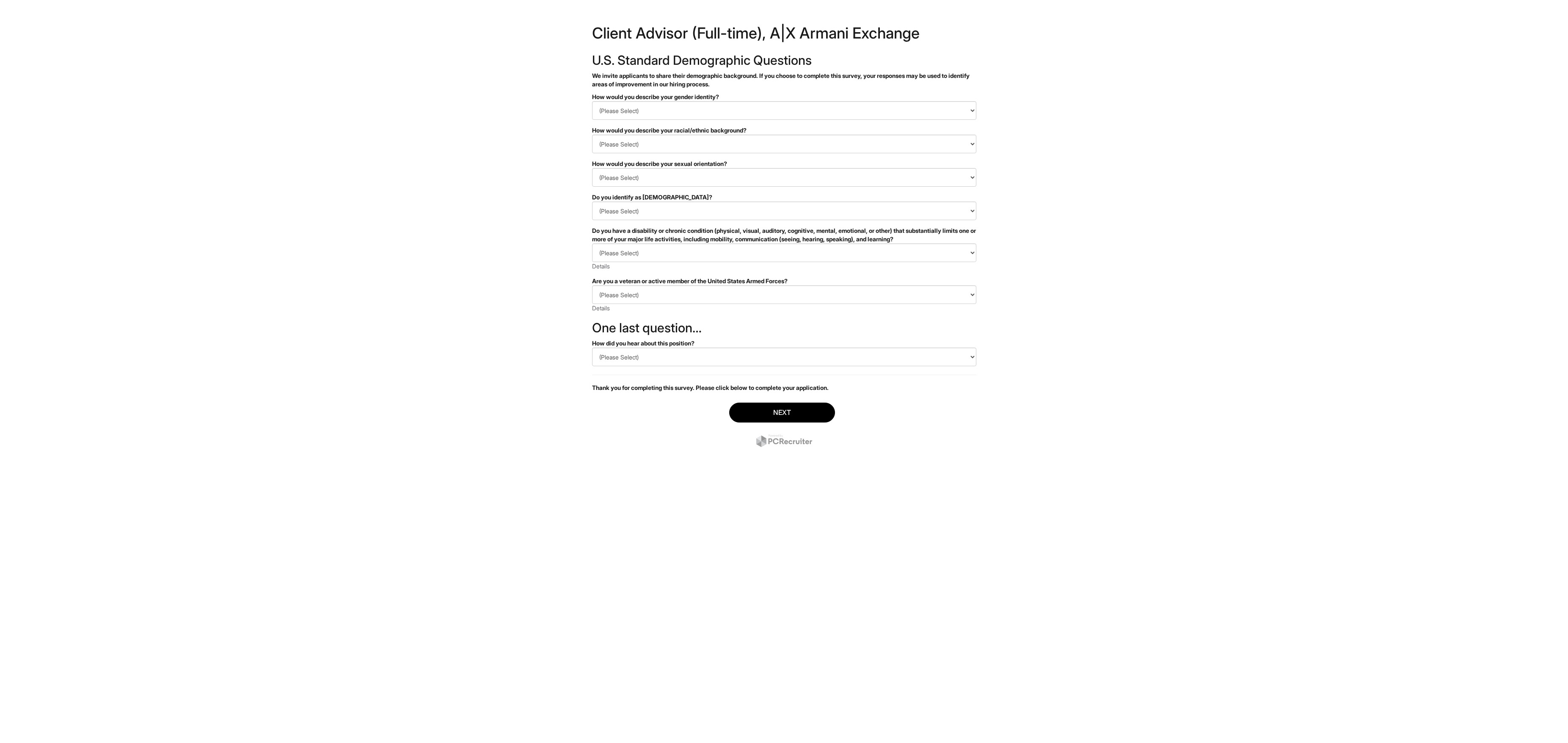 scroll, scrollTop: 0, scrollLeft: 0, axis: both 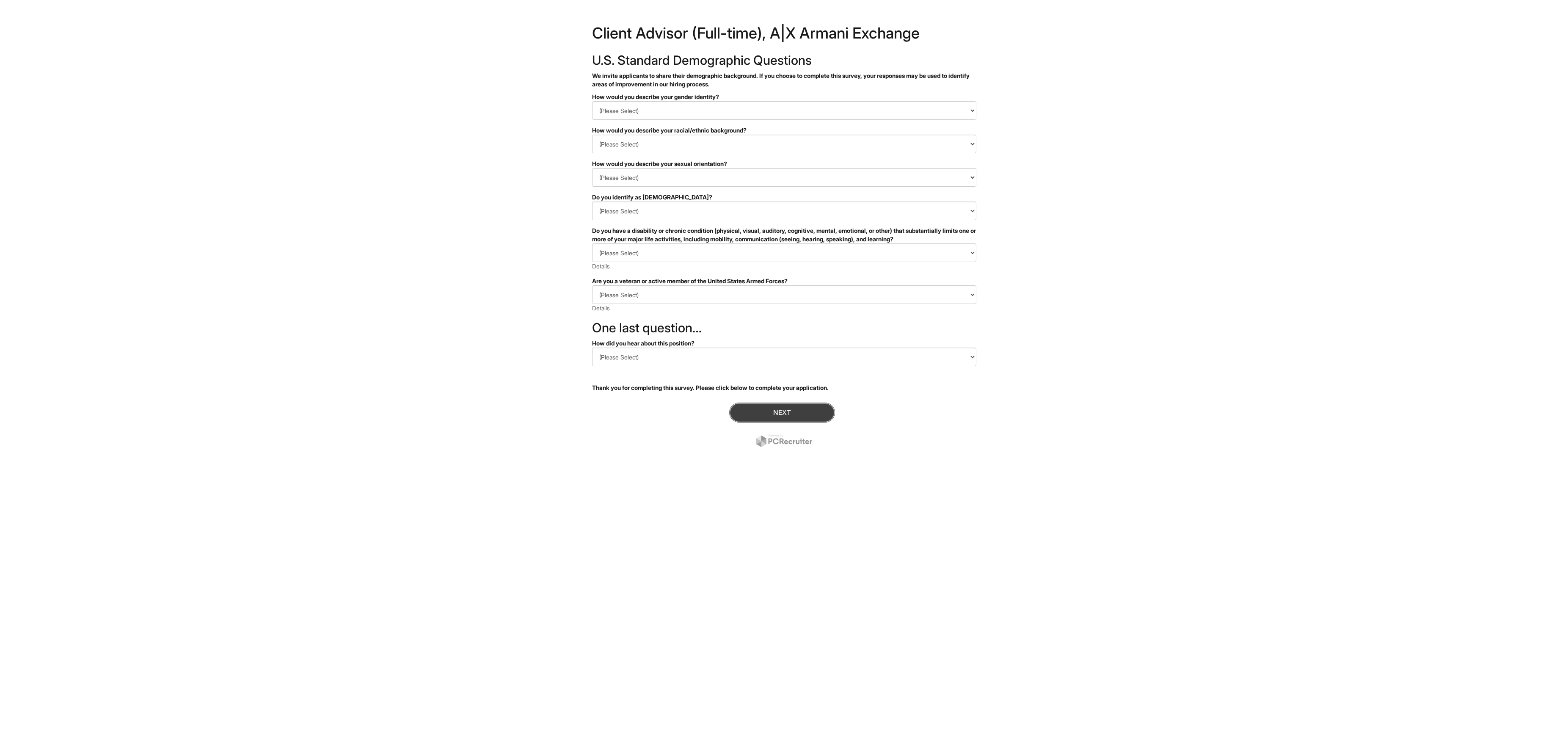 click on "Next" at bounding box center [782, 412] 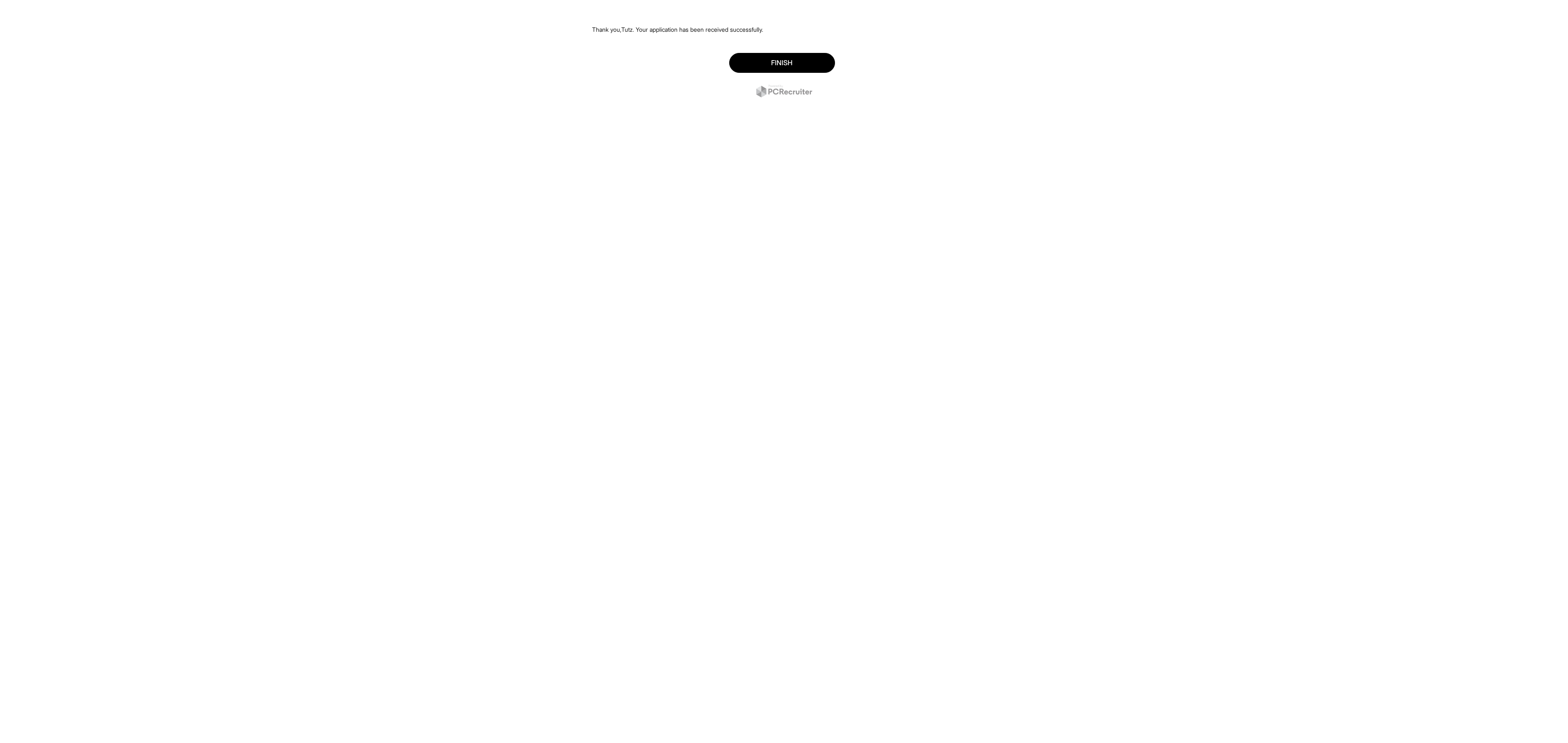 scroll, scrollTop: 0, scrollLeft: 0, axis: both 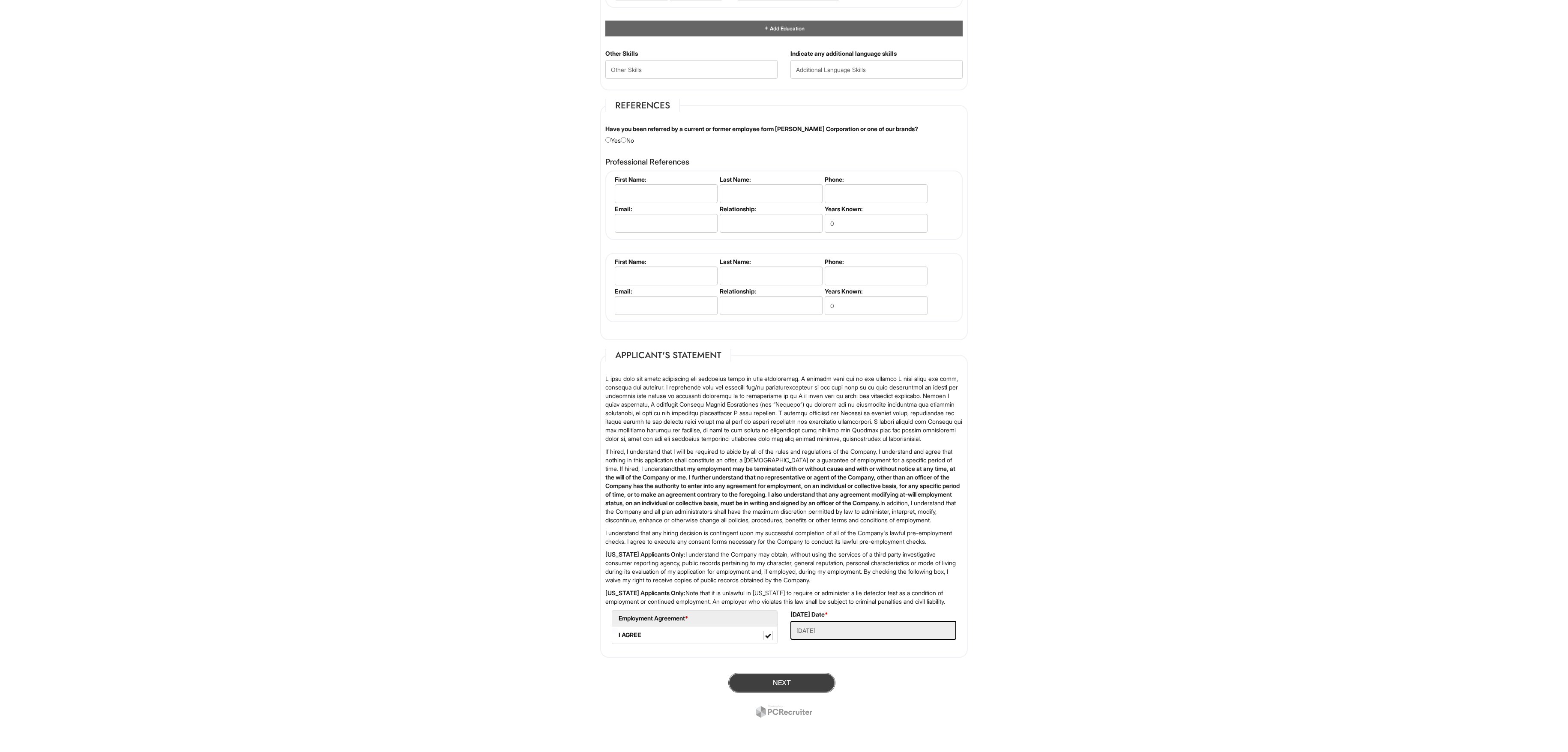 click on "Next" at bounding box center (782, 683) 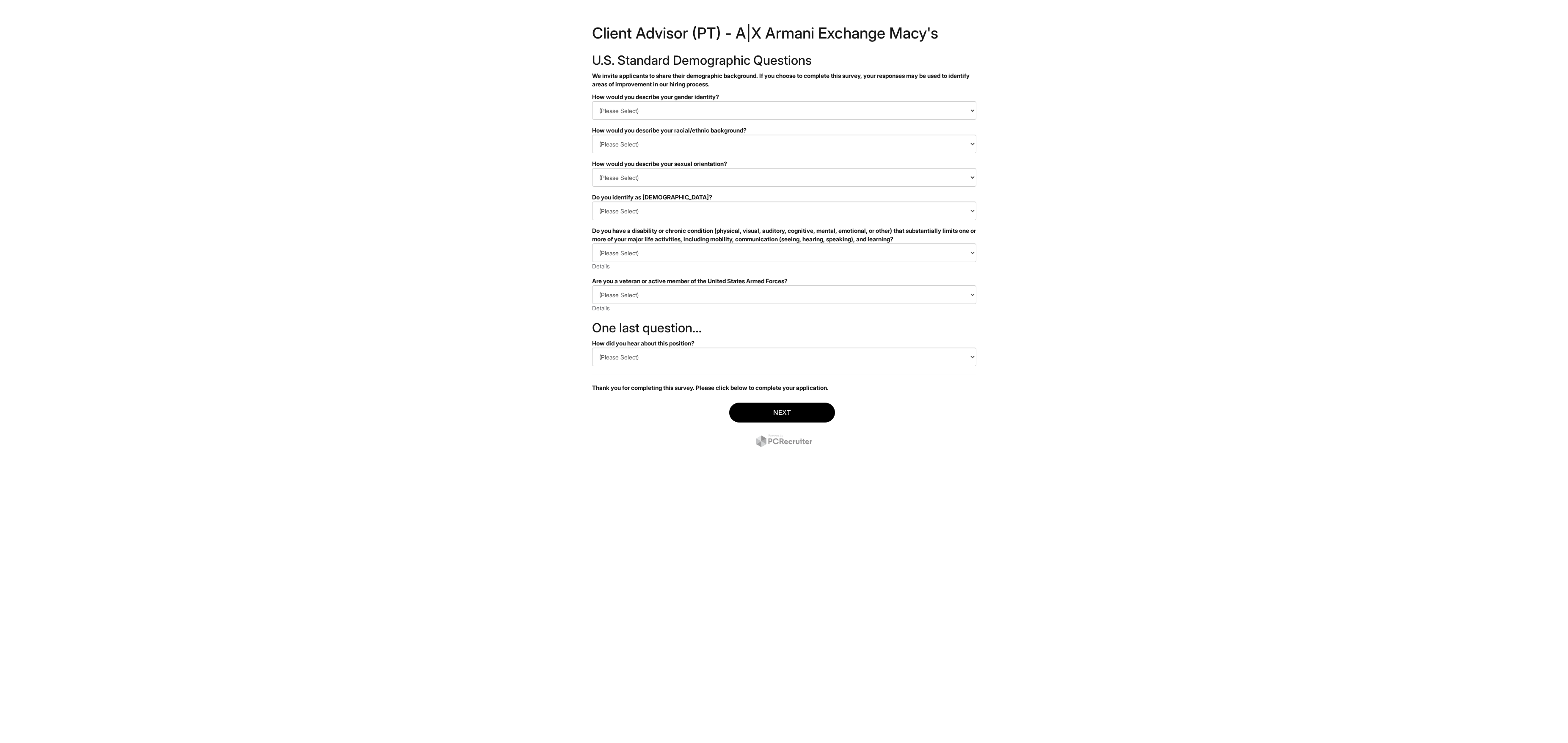 scroll, scrollTop: 0, scrollLeft: 0, axis: both 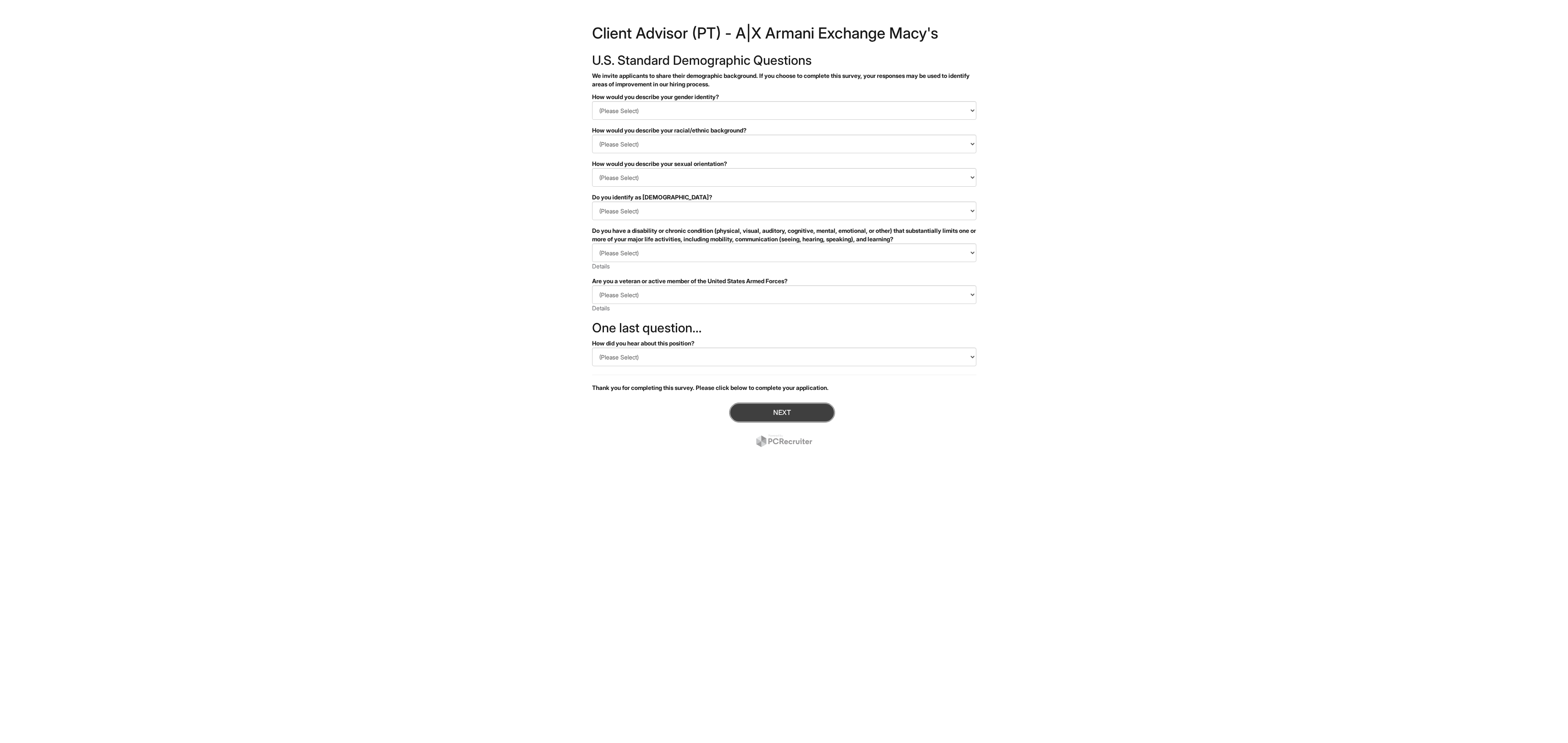 click on "Next" at bounding box center (782, 412) 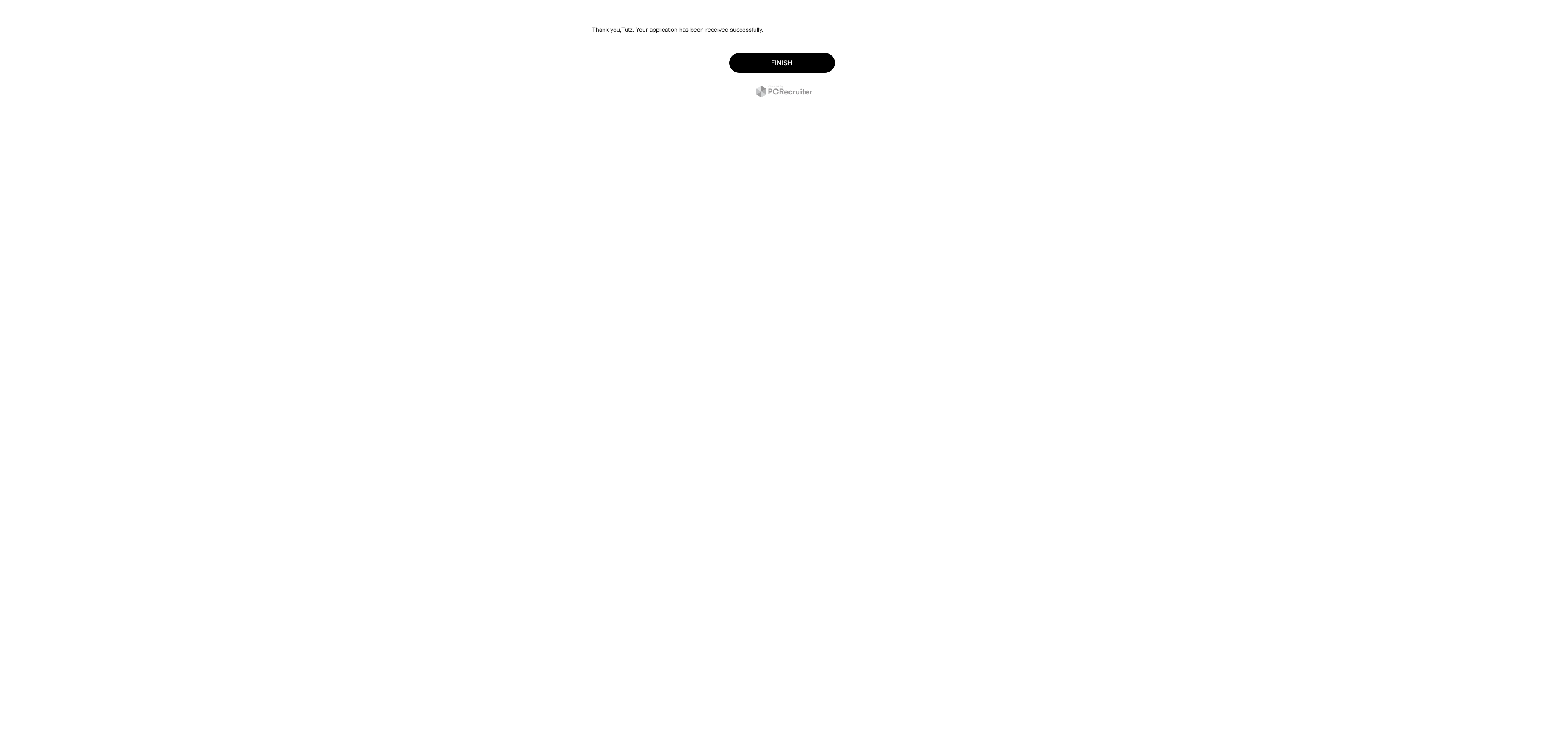 scroll, scrollTop: 0, scrollLeft: 0, axis: both 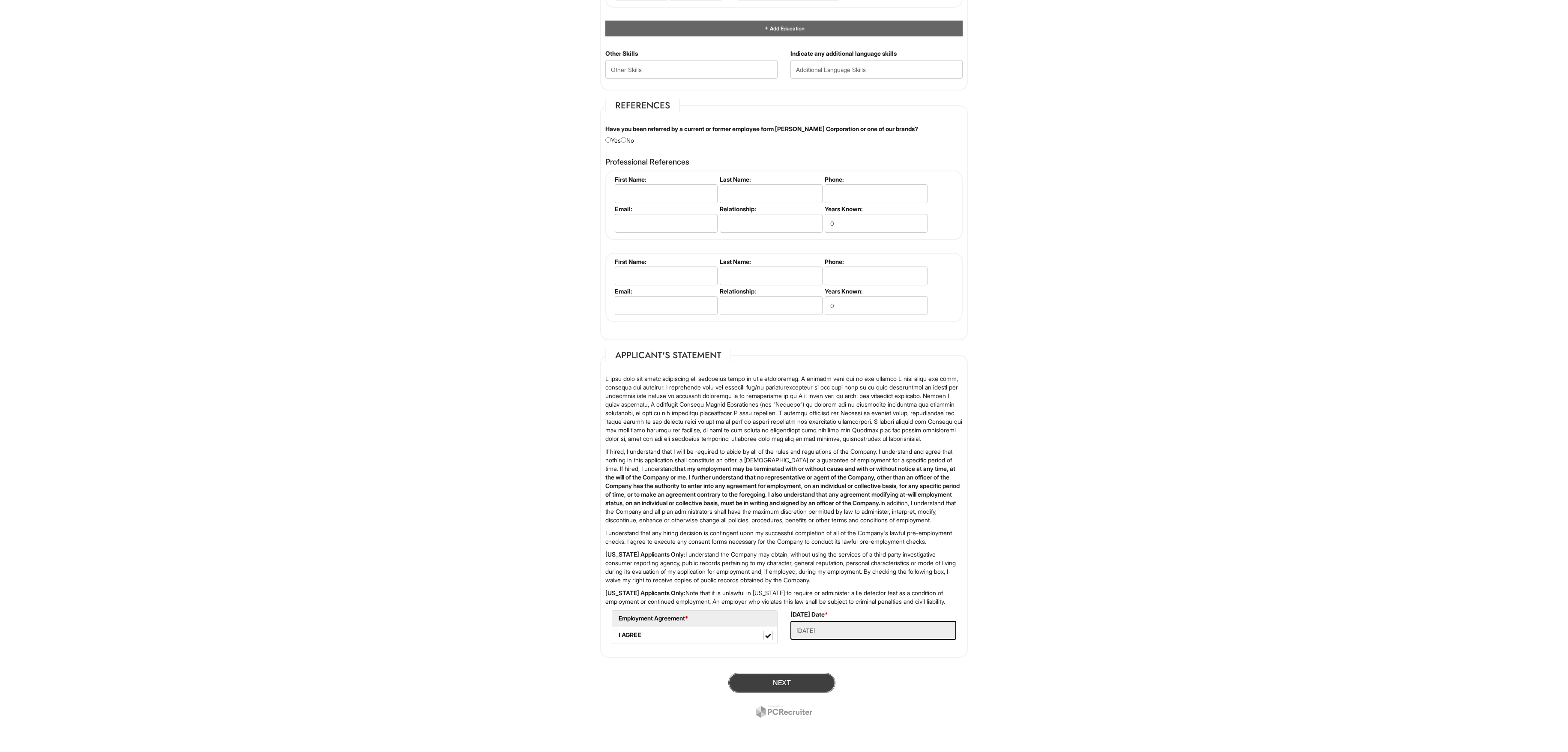 click on "Next" at bounding box center (782, 683) 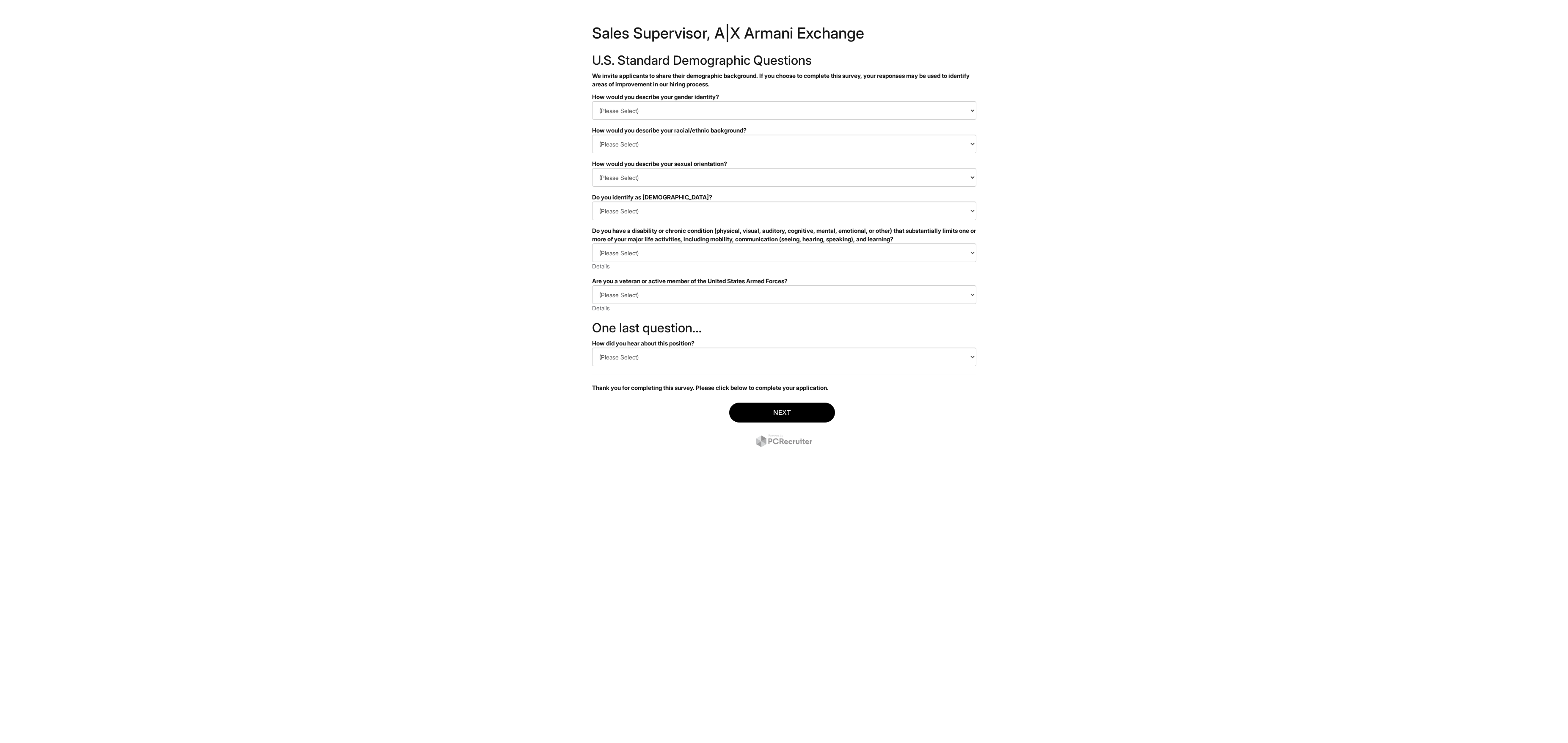 scroll, scrollTop: 0, scrollLeft: 0, axis: both 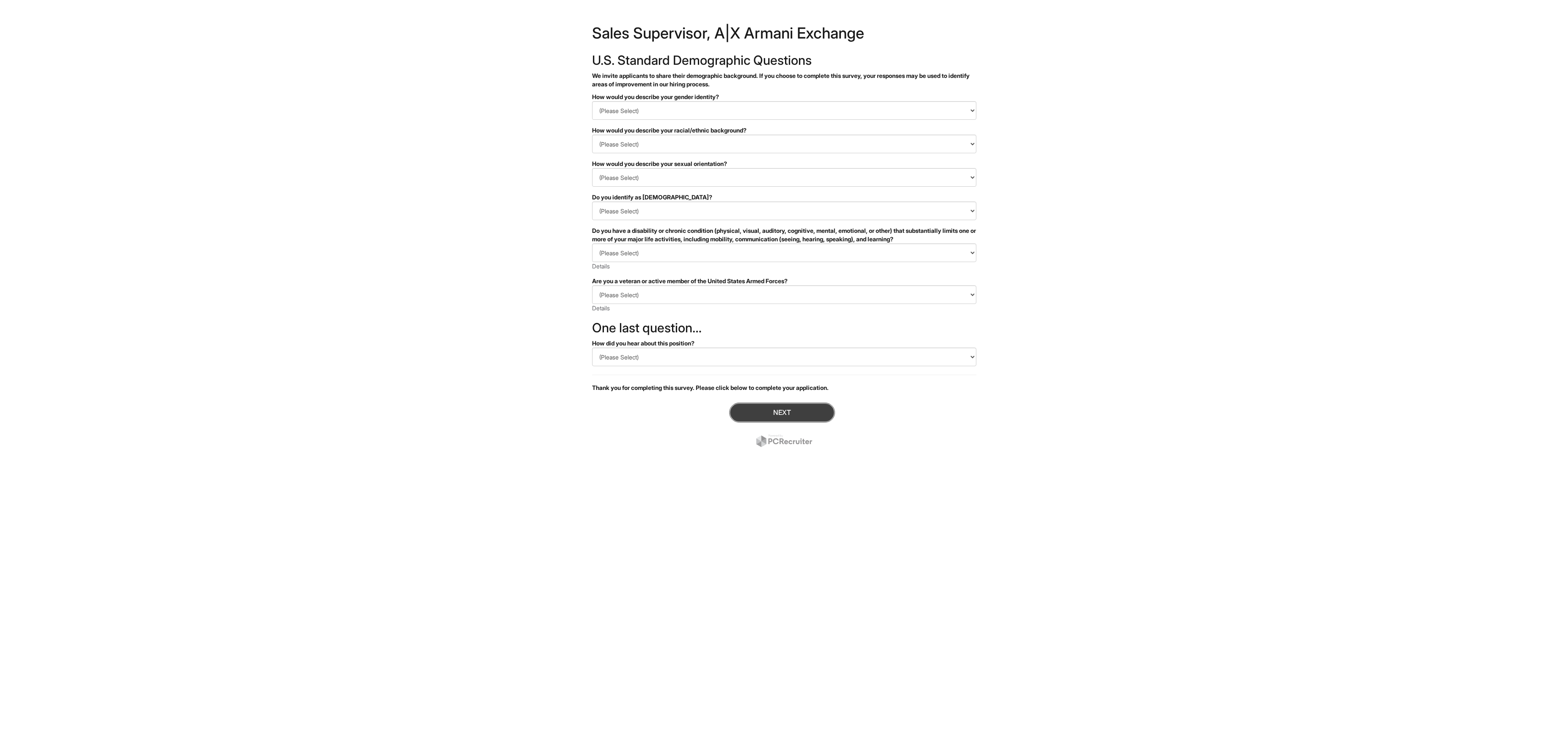 click on "Next" at bounding box center [782, 412] 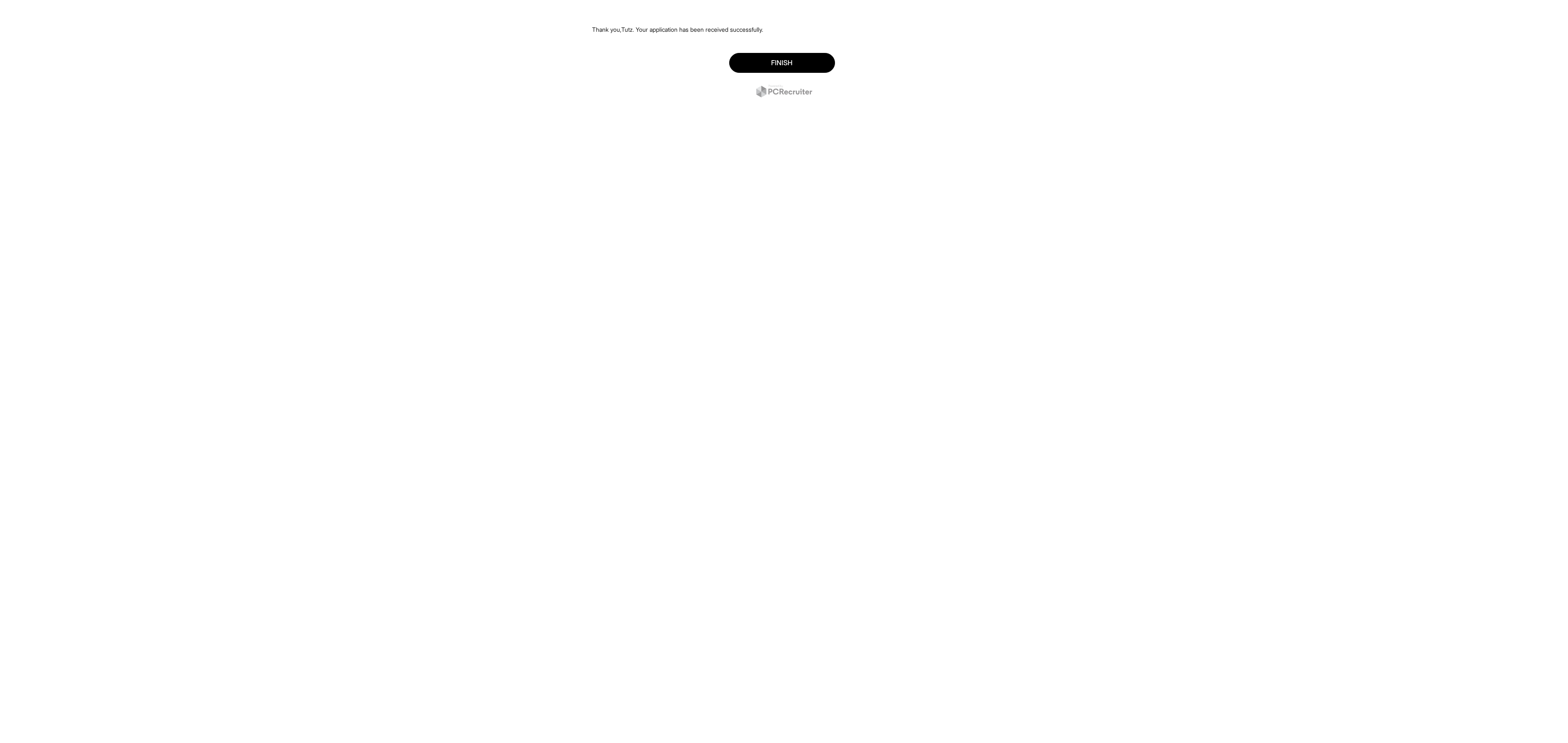 scroll, scrollTop: 0, scrollLeft: 0, axis: both 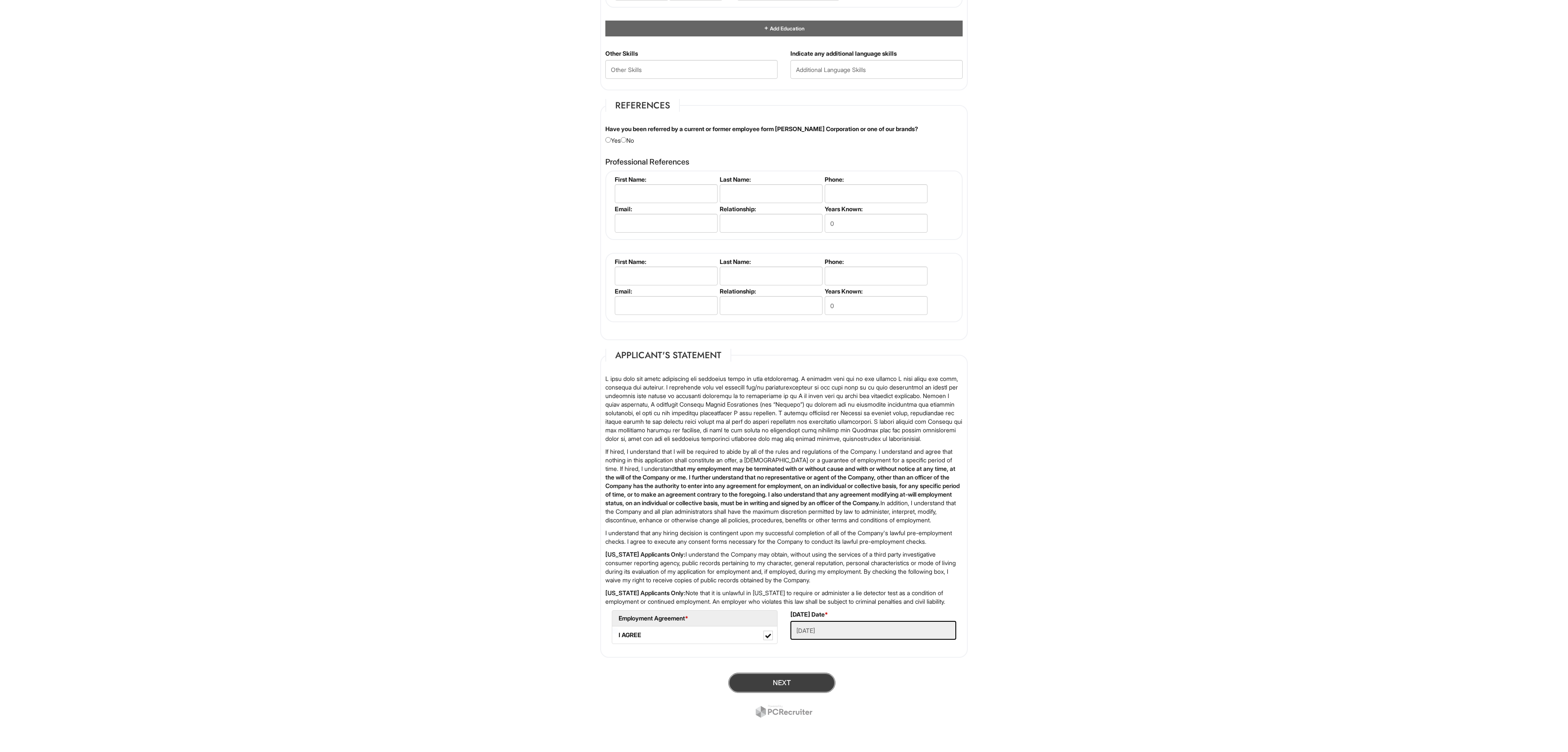 drag, startPoint x: 823, startPoint y: 681, endPoint x: 775, endPoint y: 685, distance: 48.166378 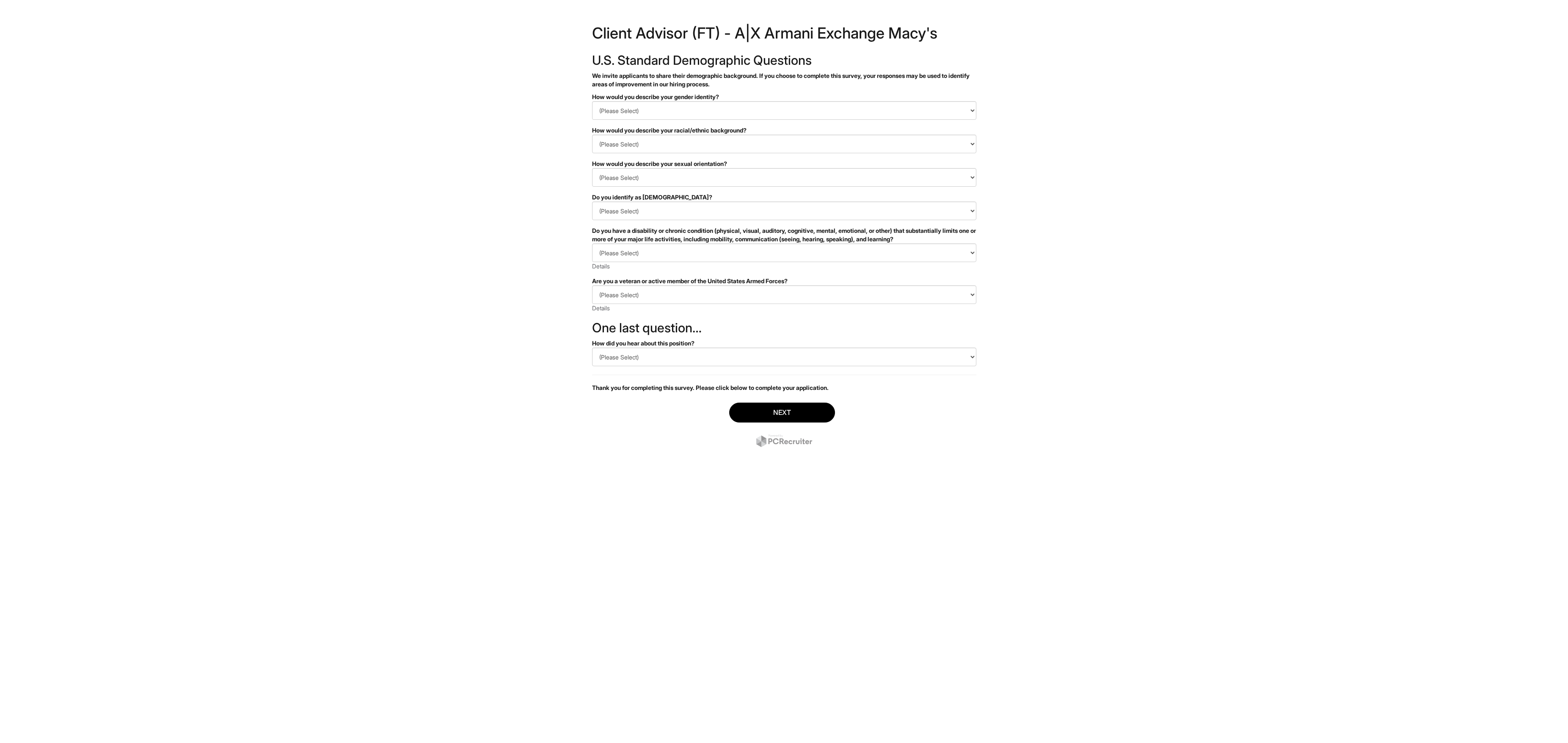 scroll, scrollTop: 0, scrollLeft: 0, axis: both 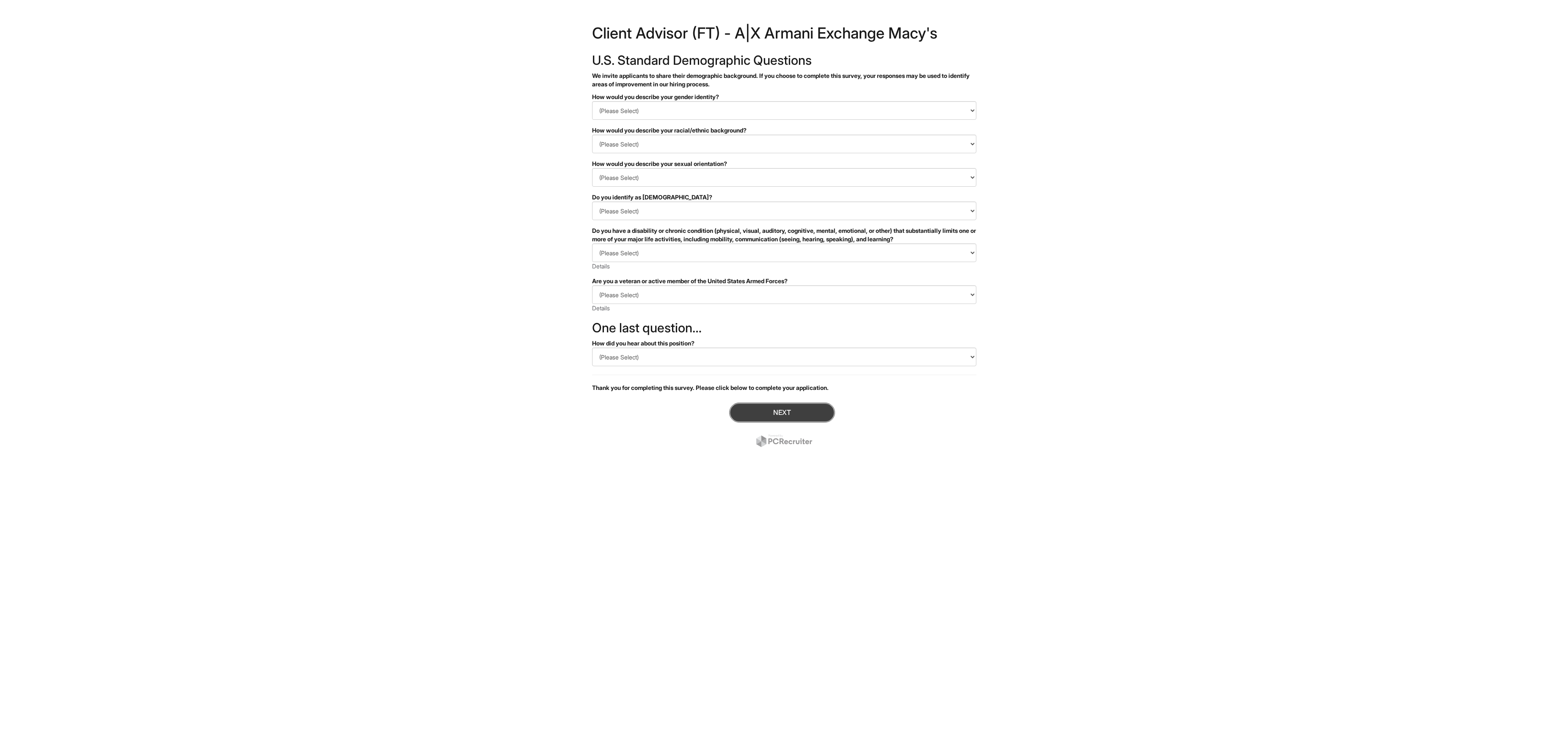 click on "Next" at bounding box center (782, 412) 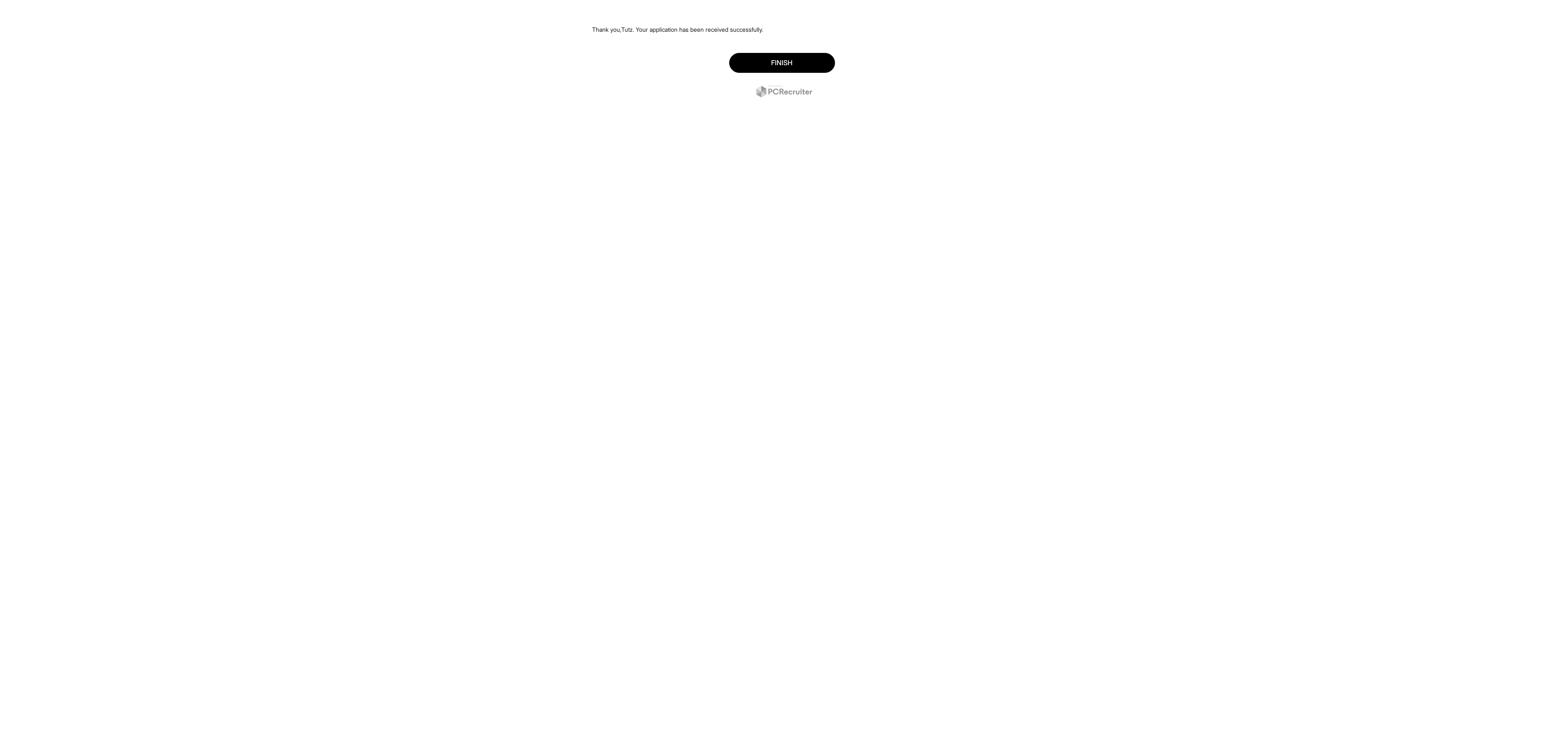 scroll, scrollTop: 0, scrollLeft: 0, axis: both 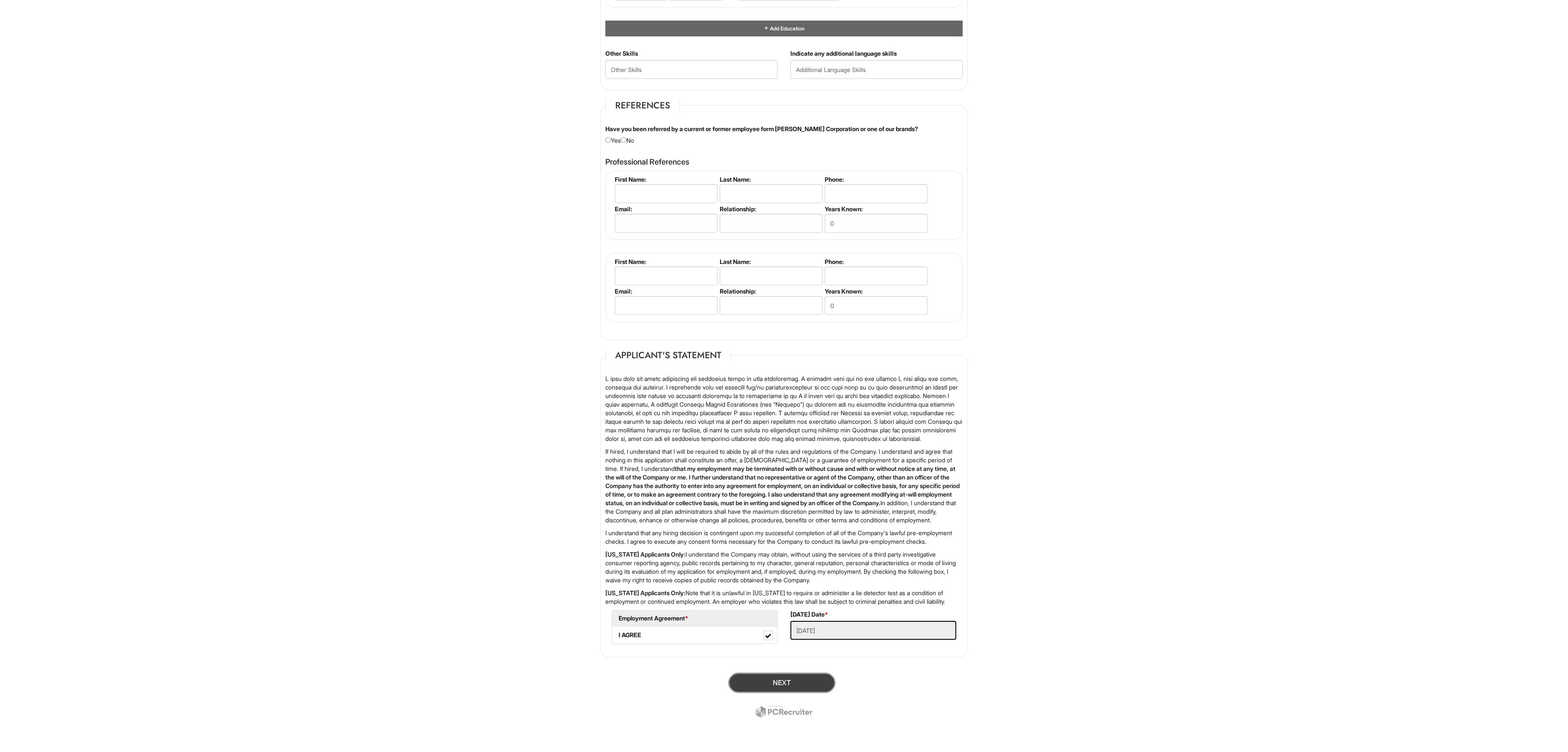 click on "Next" at bounding box center [782, 683] 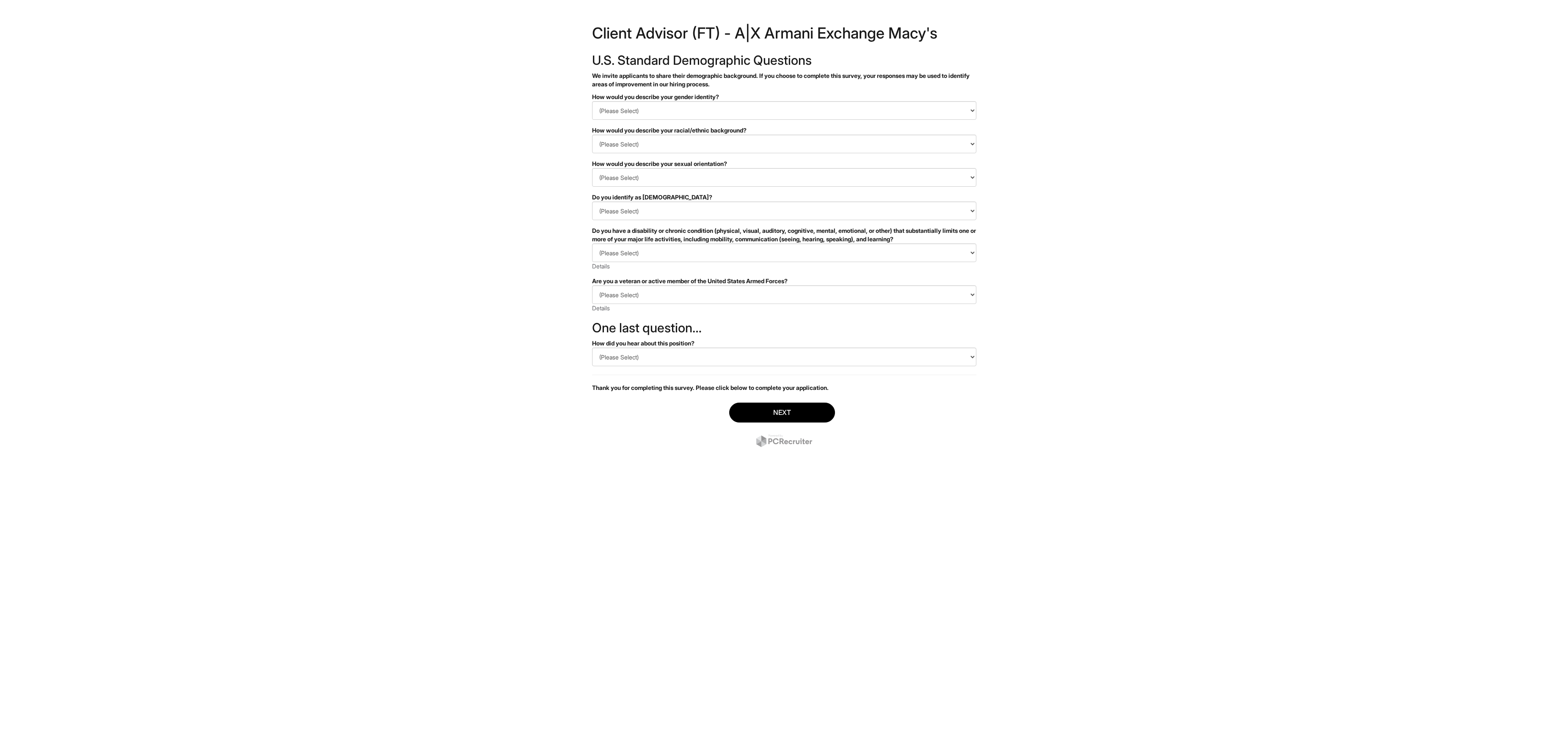 scroll, scrollTop: 0, scrollLeft: 0, axis: both 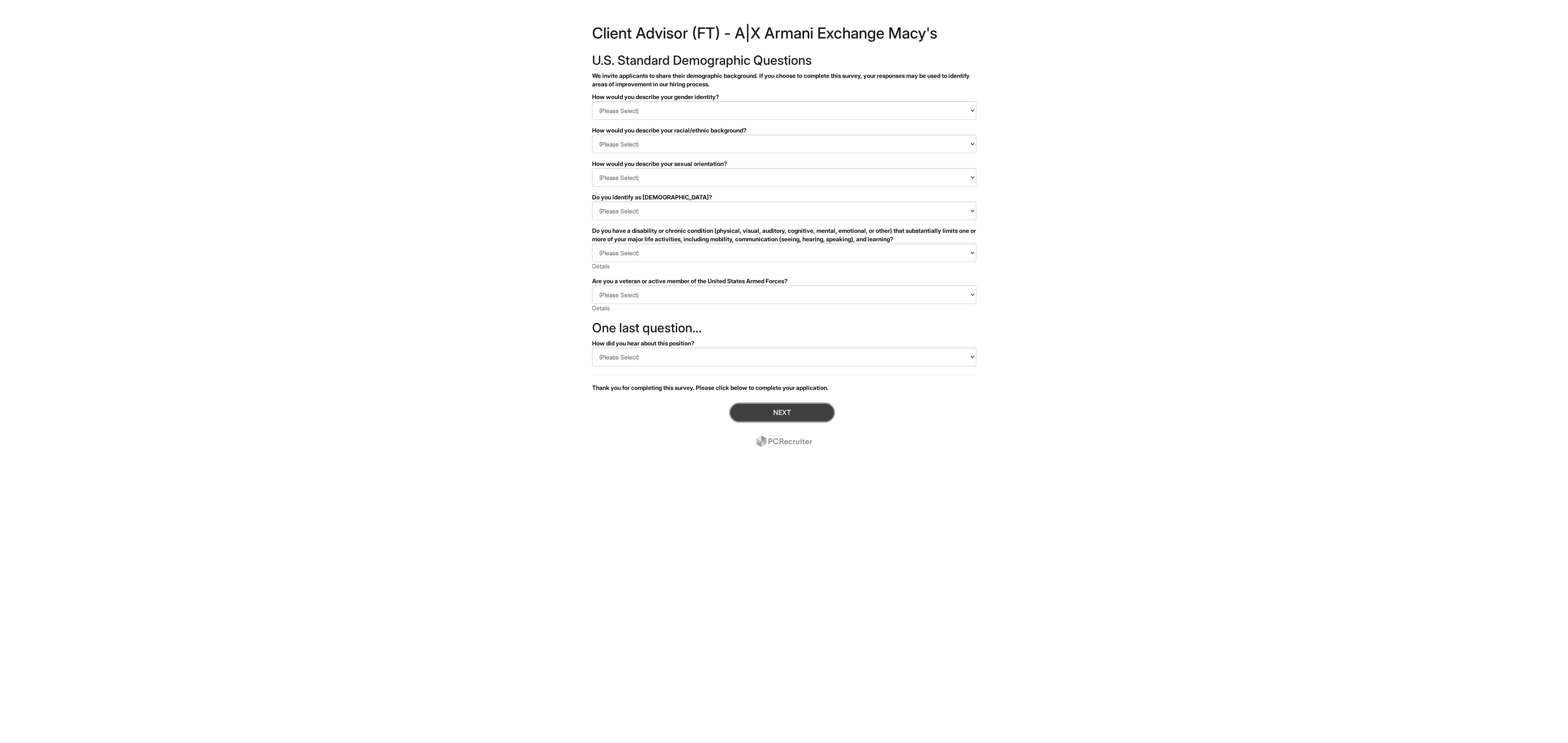 click on "Next" at bounding box center [782, 412] 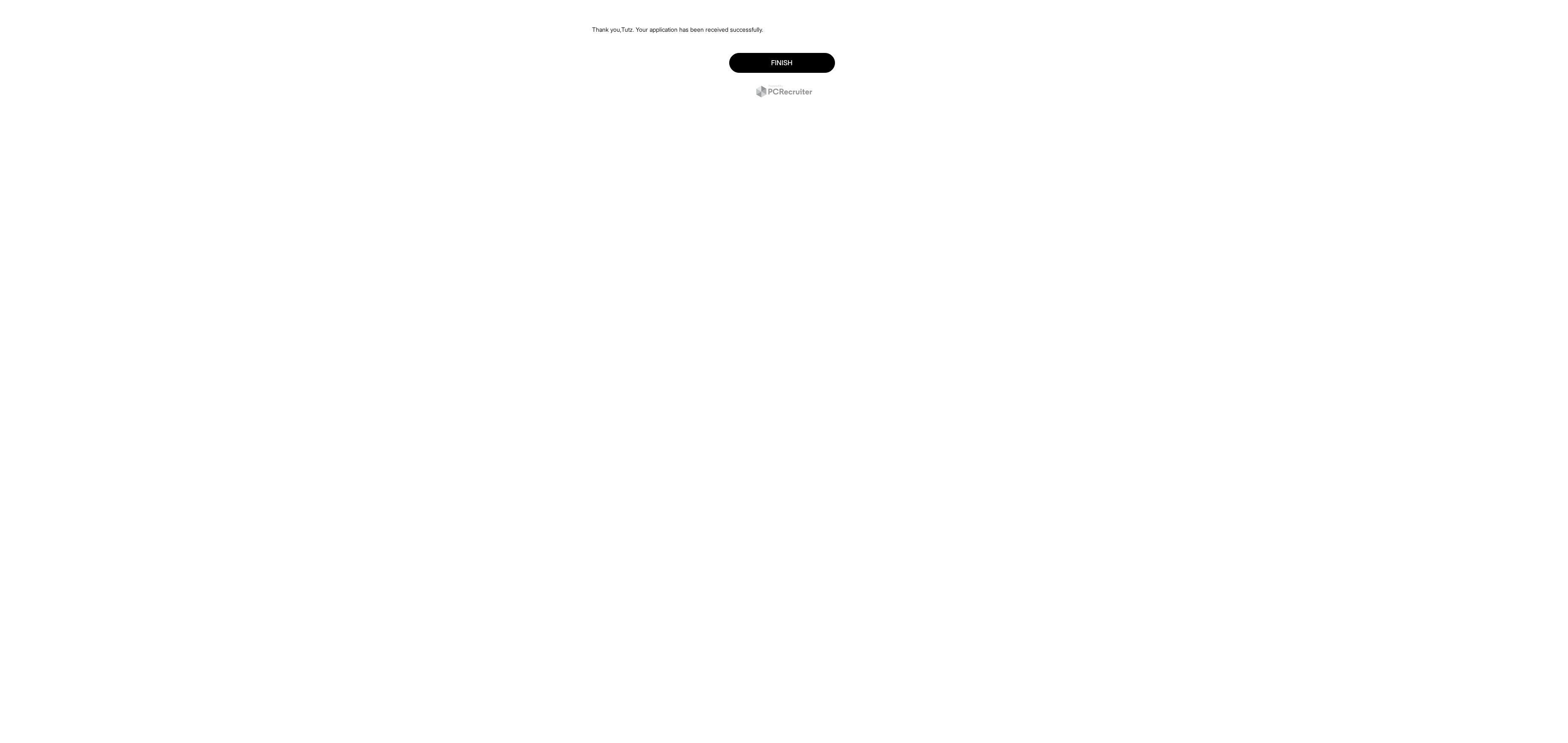 scroll, scrollTop: 0, scrollLeft: 0, axis: both 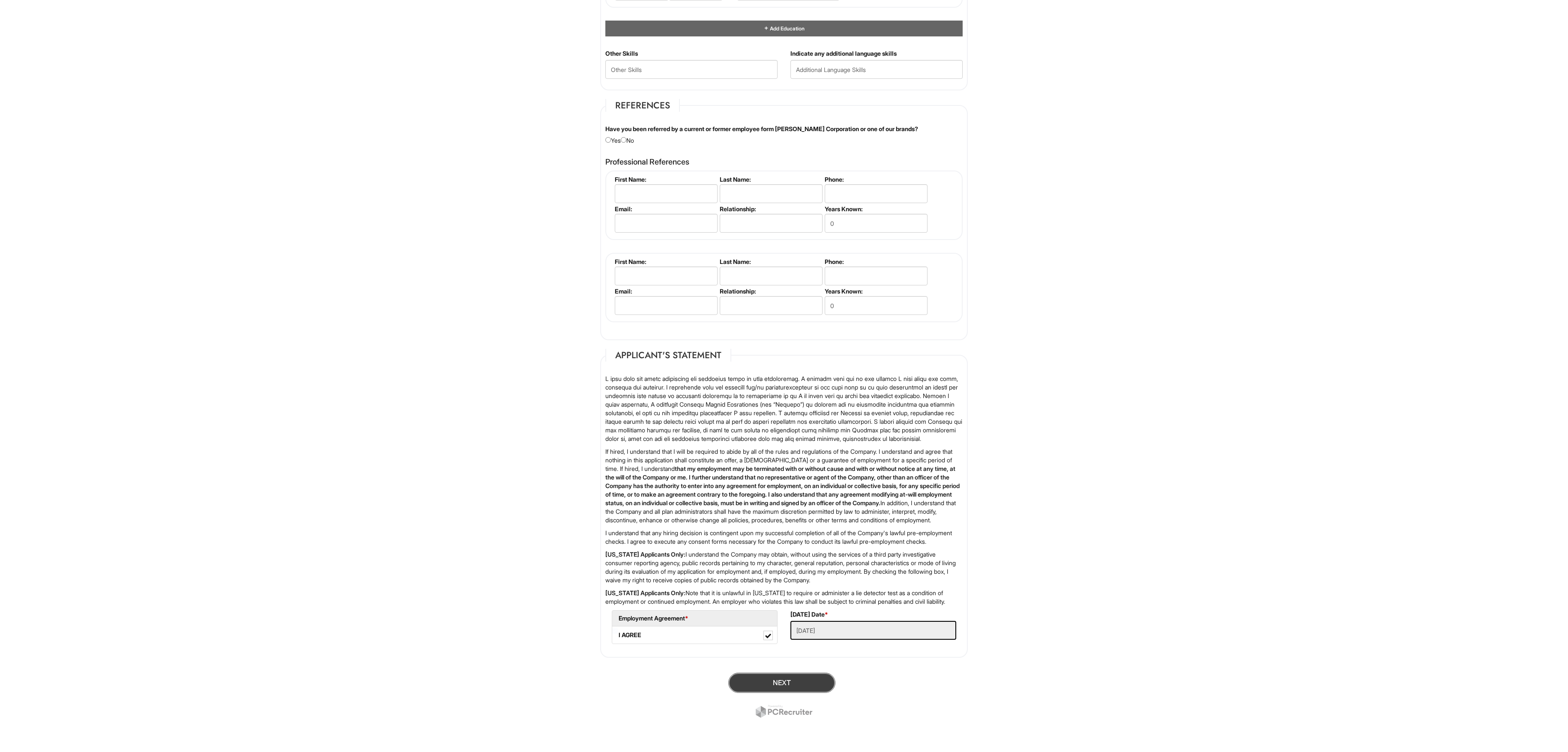 click on "Next" at bounding box center [782, 683] 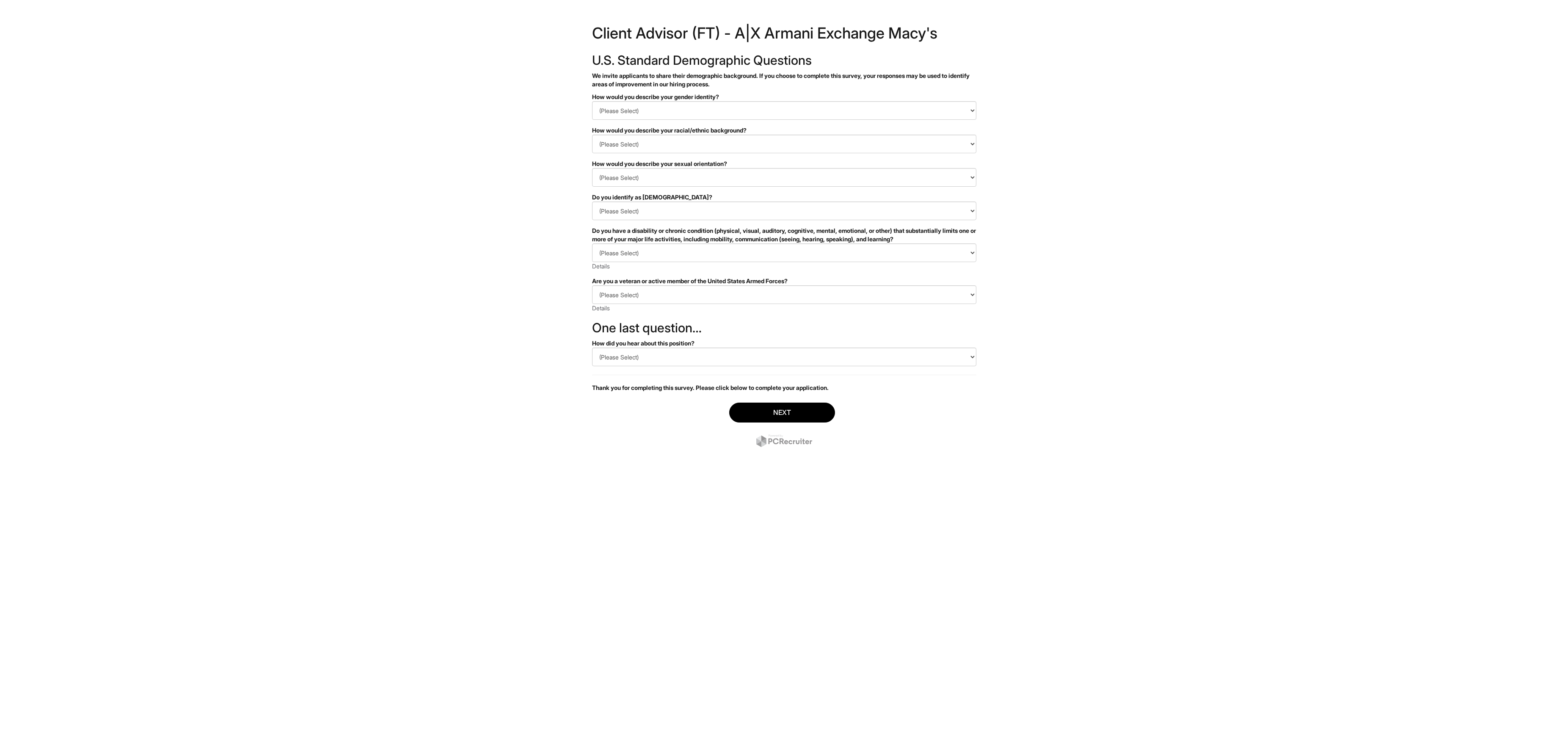 scroll, scrollTop: 0, scrollLeft: 0, axis: both 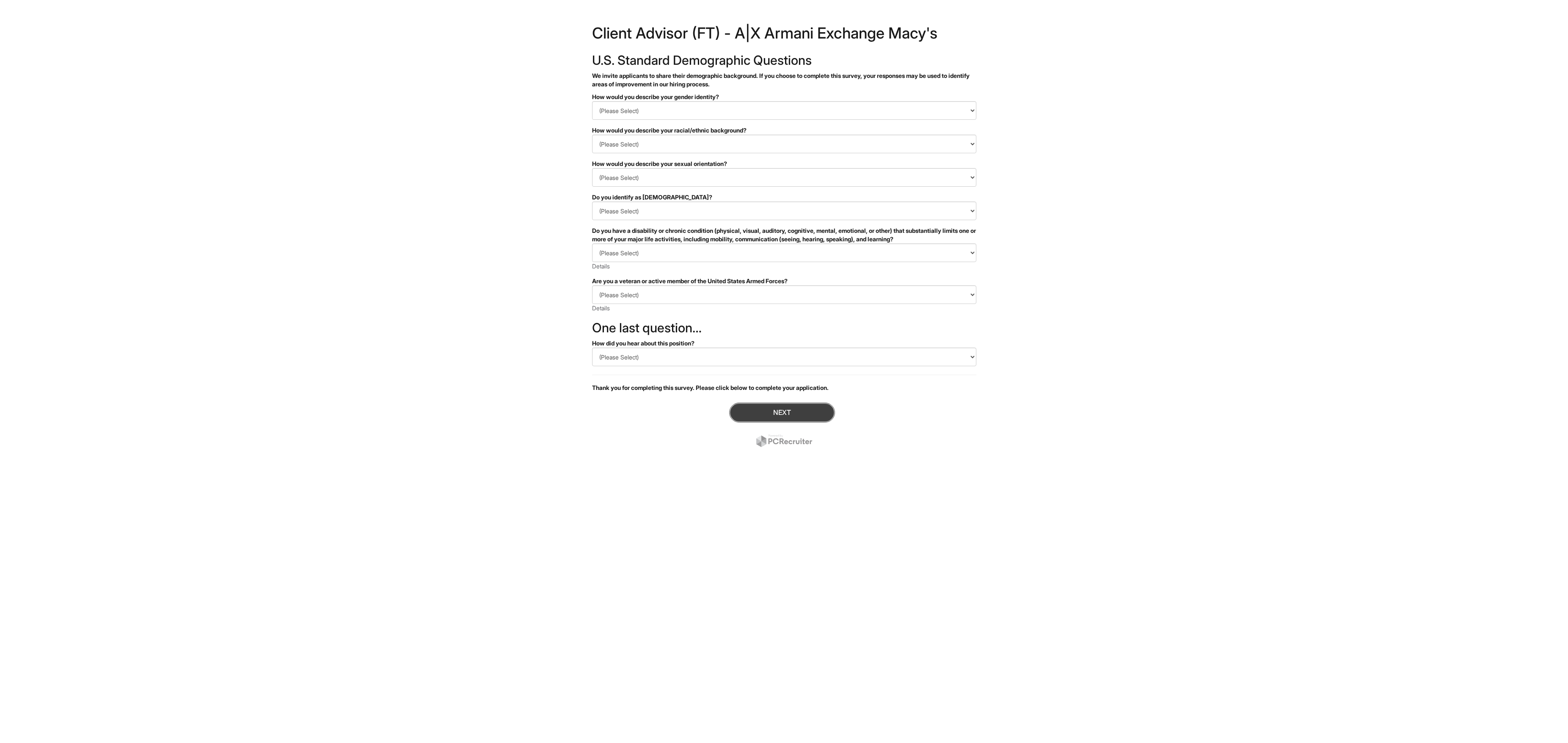 click on "Next" at bounding box center (782, 412) 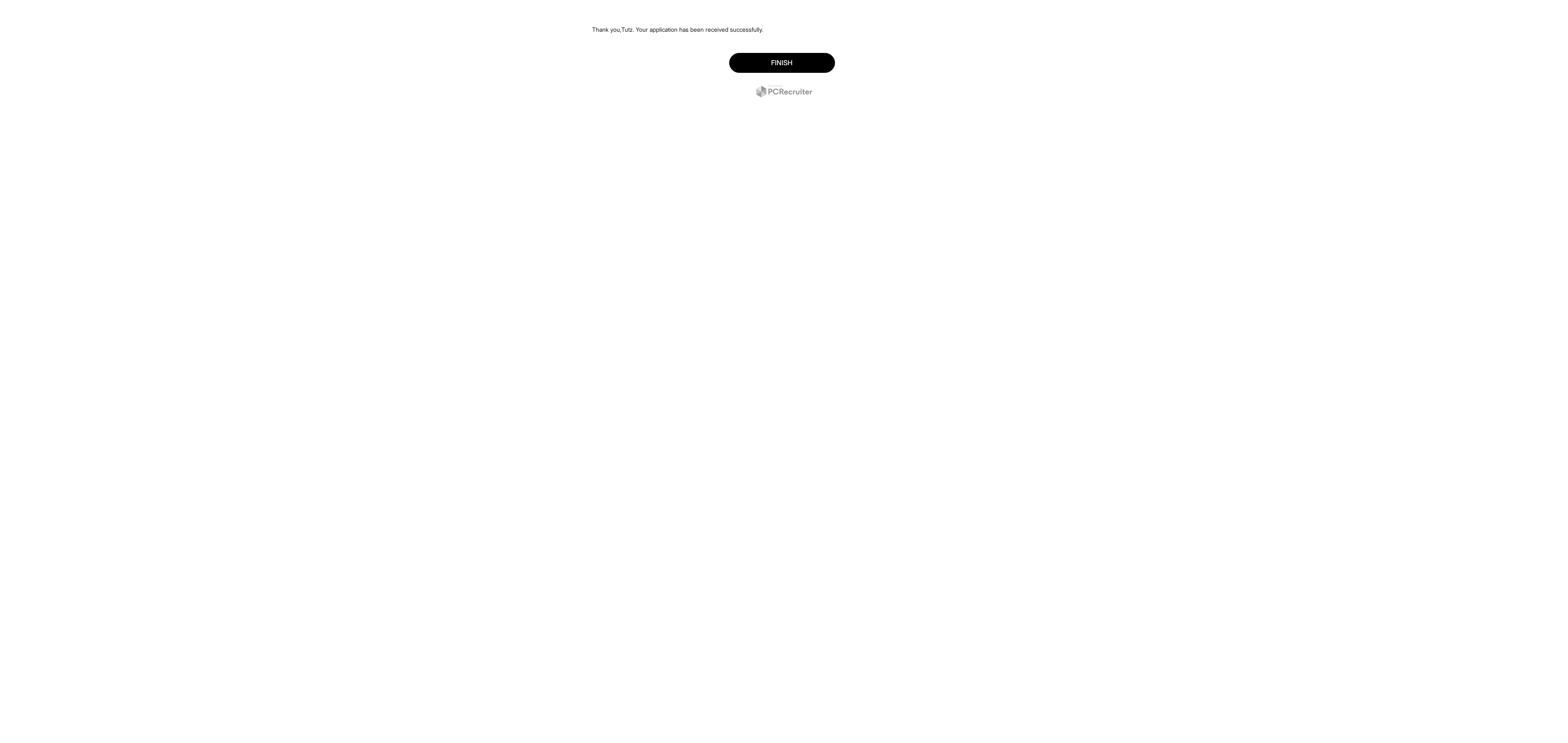 scroll, scrollTop: 0, scrollLeft: 0, axis: both 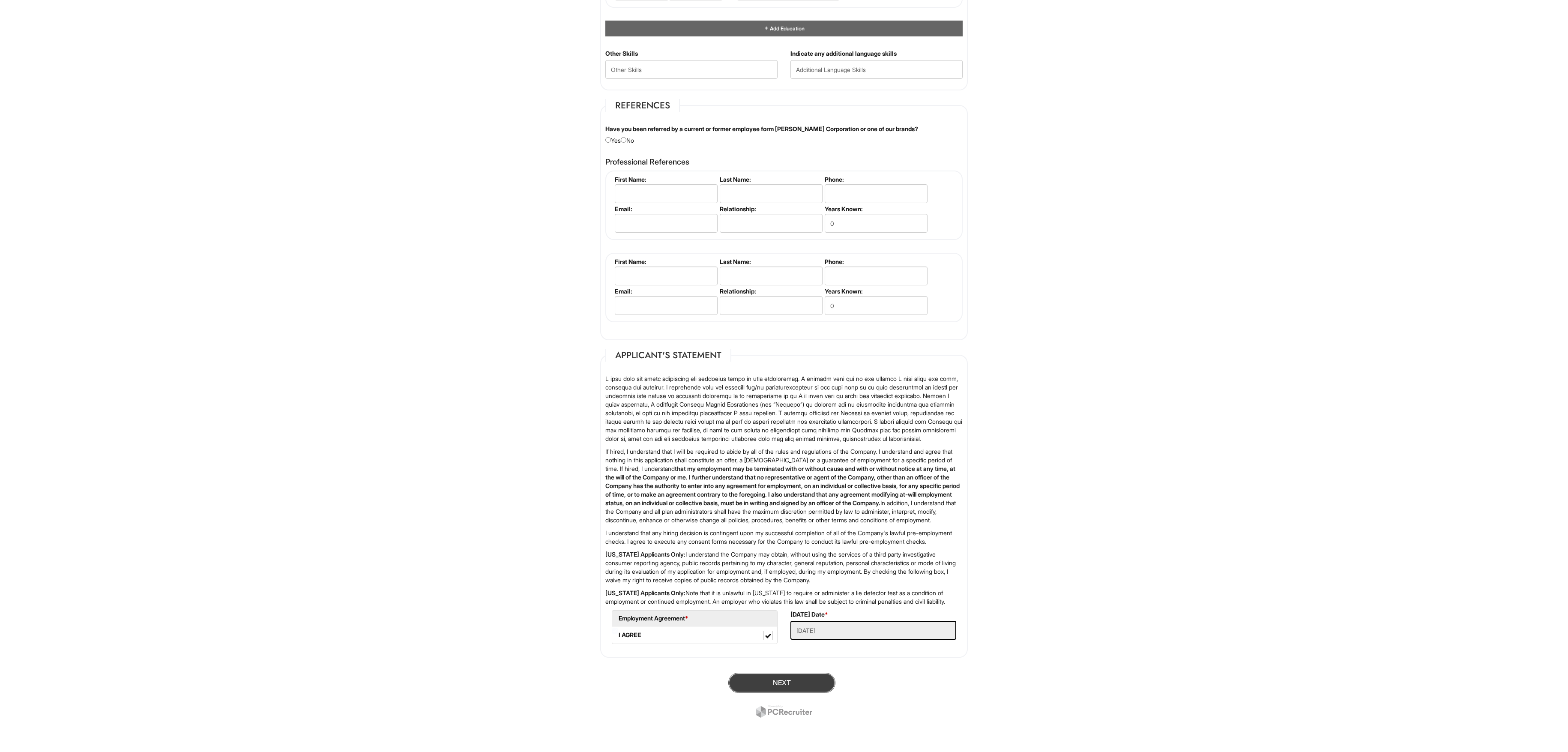 click on "Next" at bounding box center (782, 683) 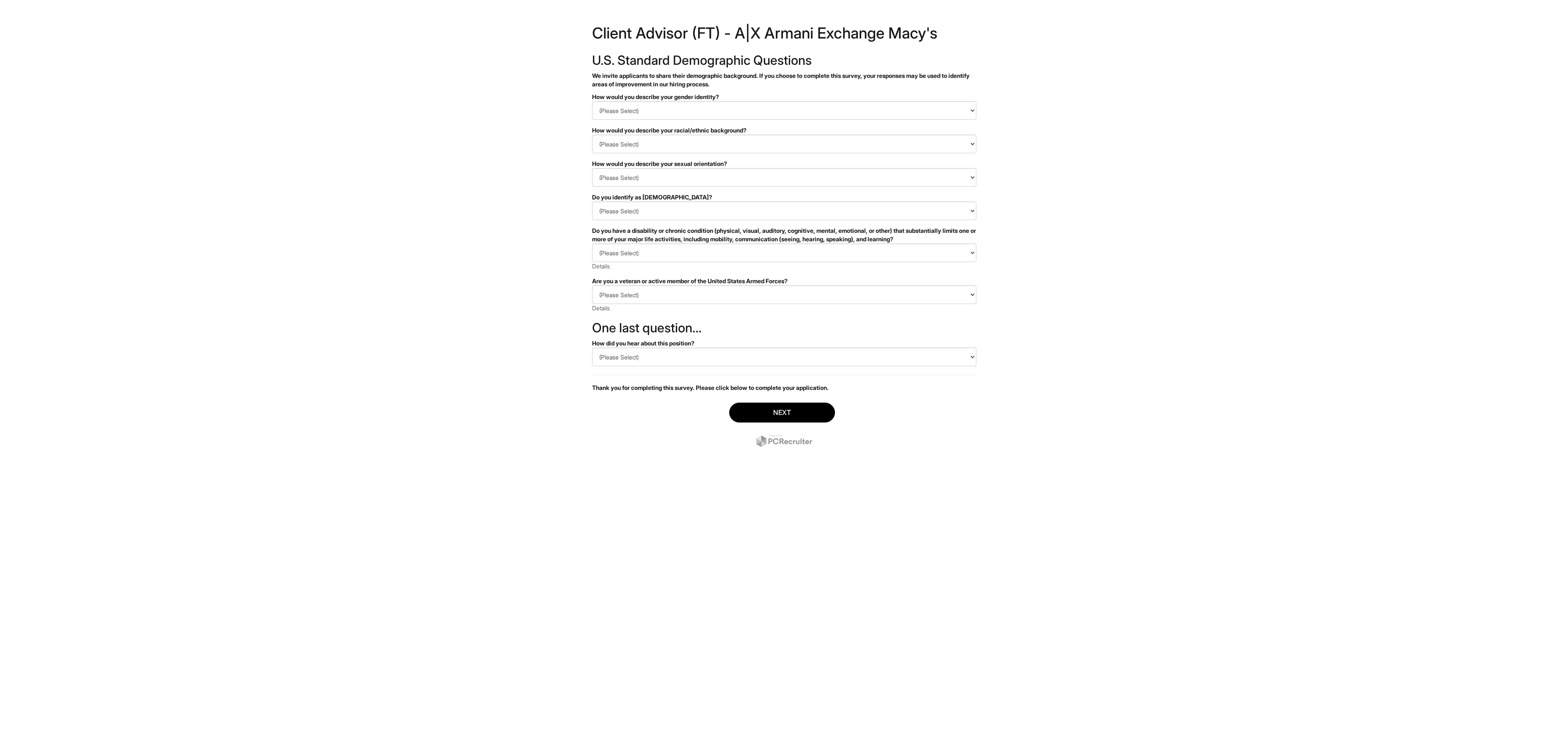 scroll, scrollTop: 0, scrollLeft: 0, axis: both 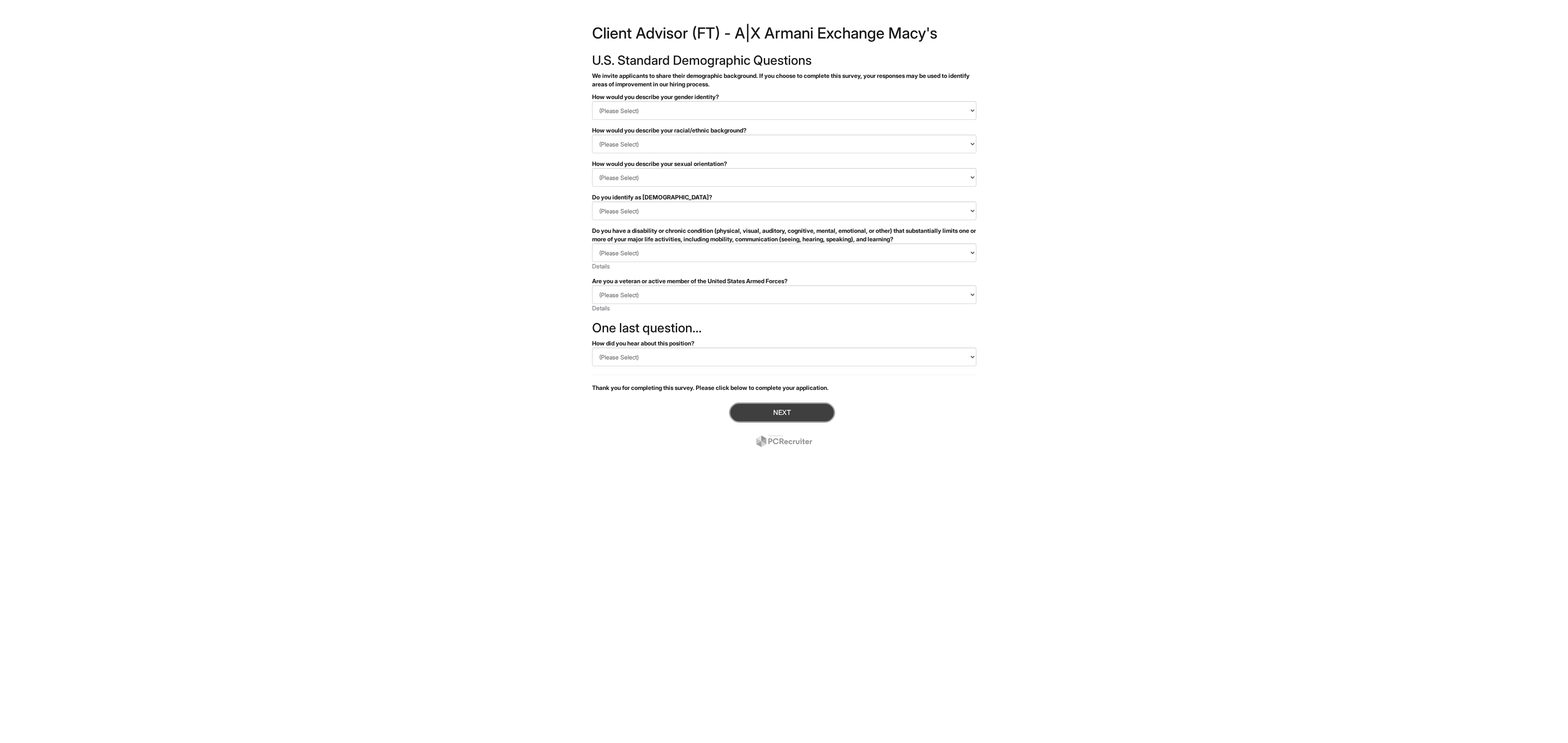 click on "Next" at bounding box center [782, 412] 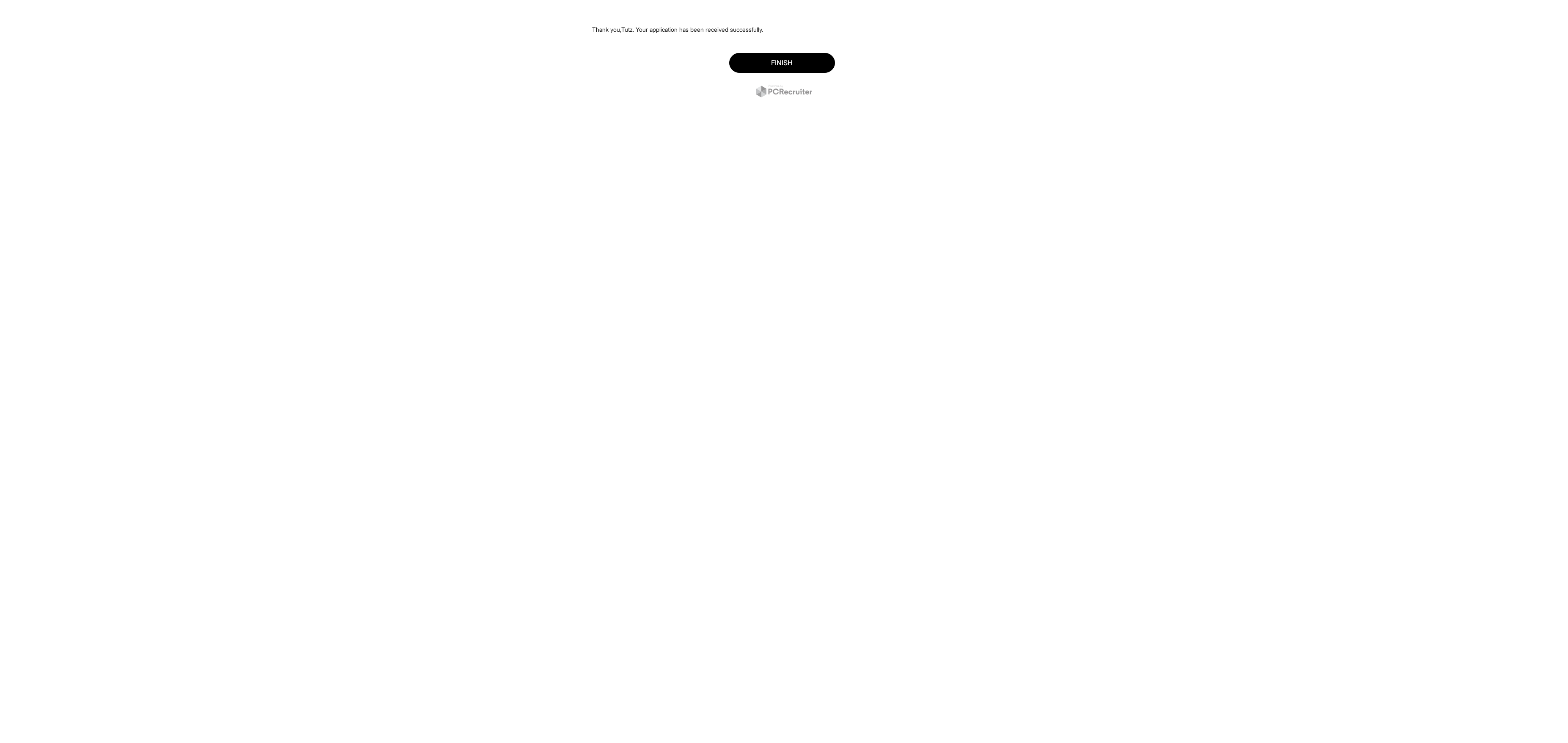scroll, scrollTop: 0, scrollLeft: 0, axis: both 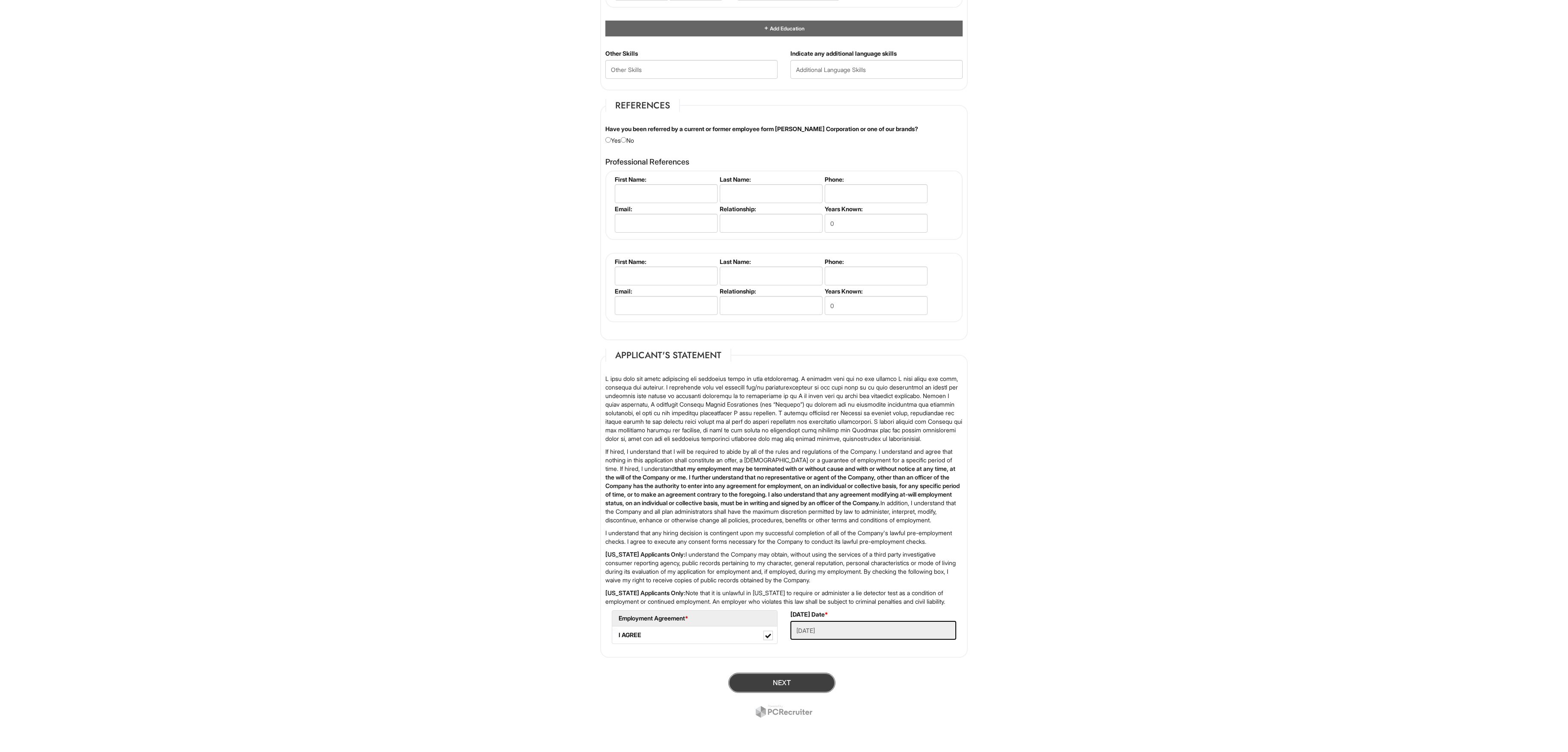 click on "Next" at bounding box center [782, 683] 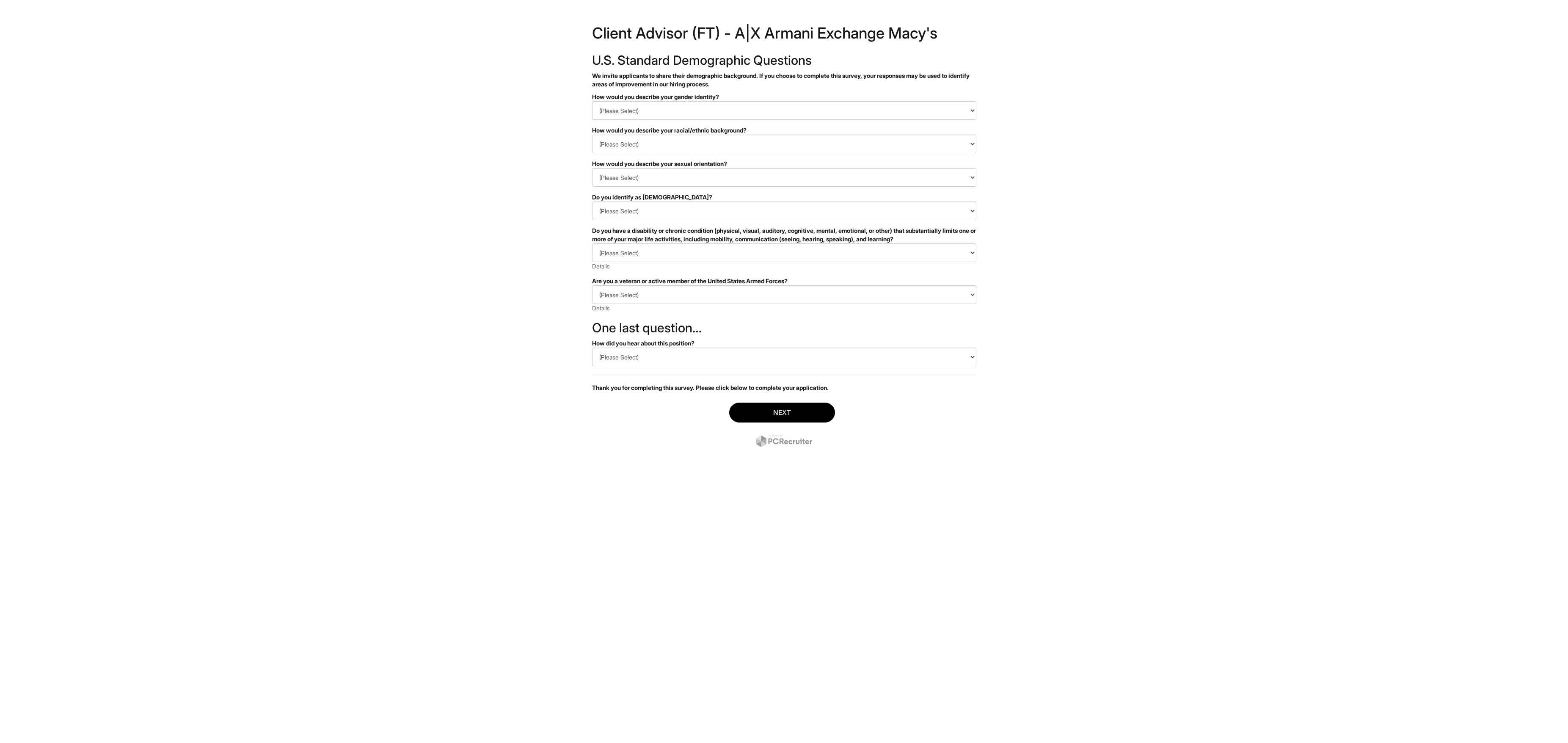 scroll, scrollTop: 0, scrollLeft: 0, axis: both 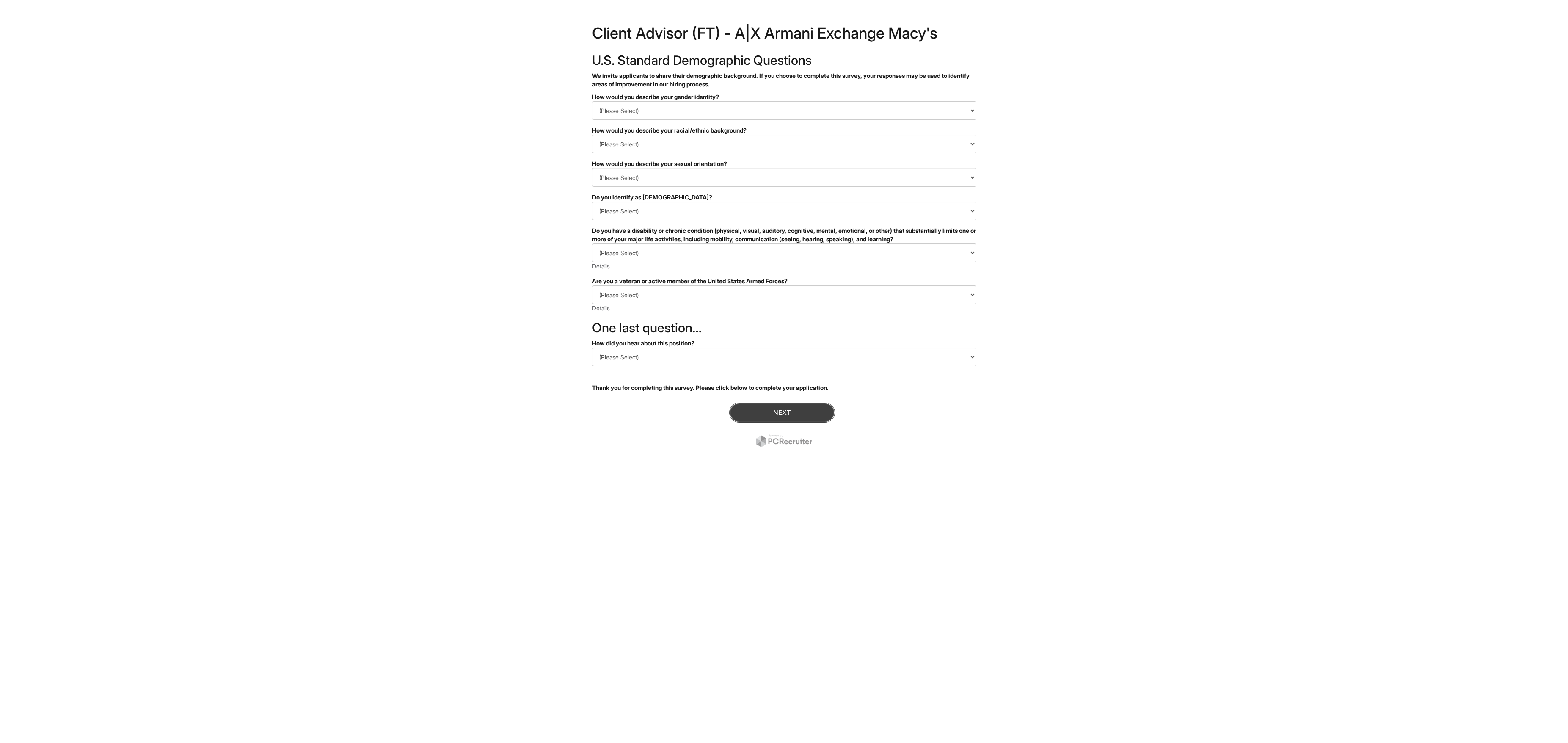 click on "Next" at bounding box center (782, 412) 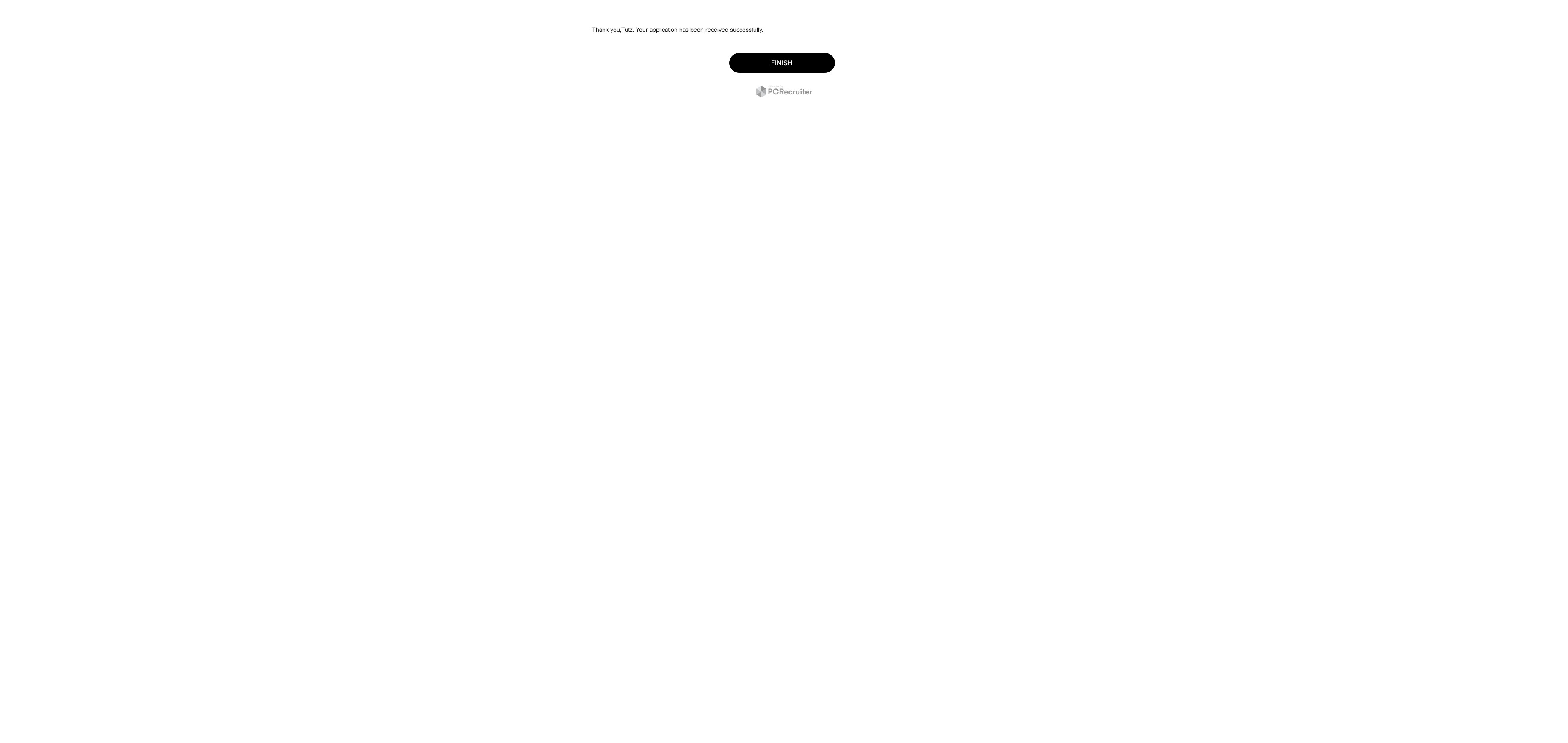 scroll, scrollTop: 0, scrollLeft: 0, axis: both 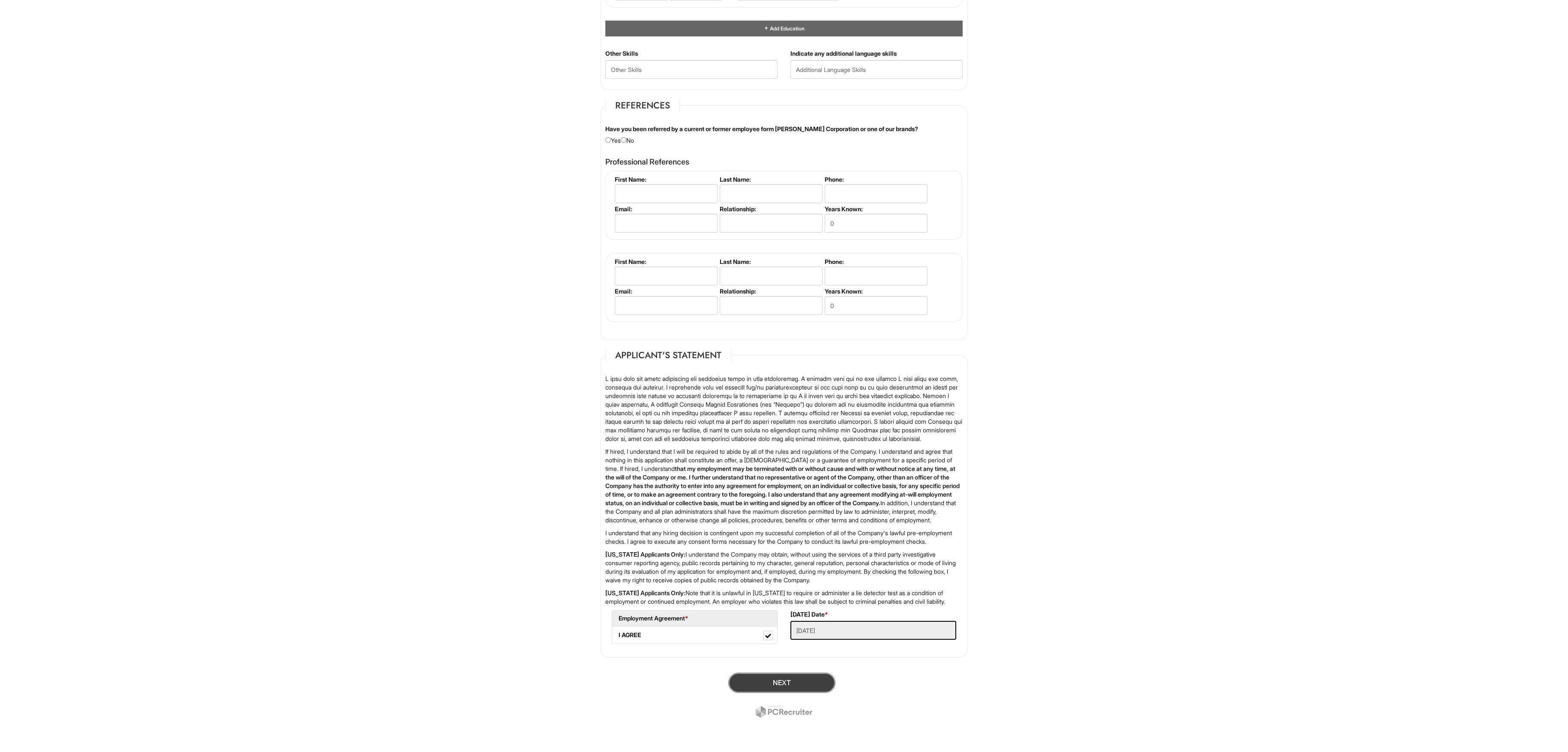 click on "Next" at bounding box center [782, 683] 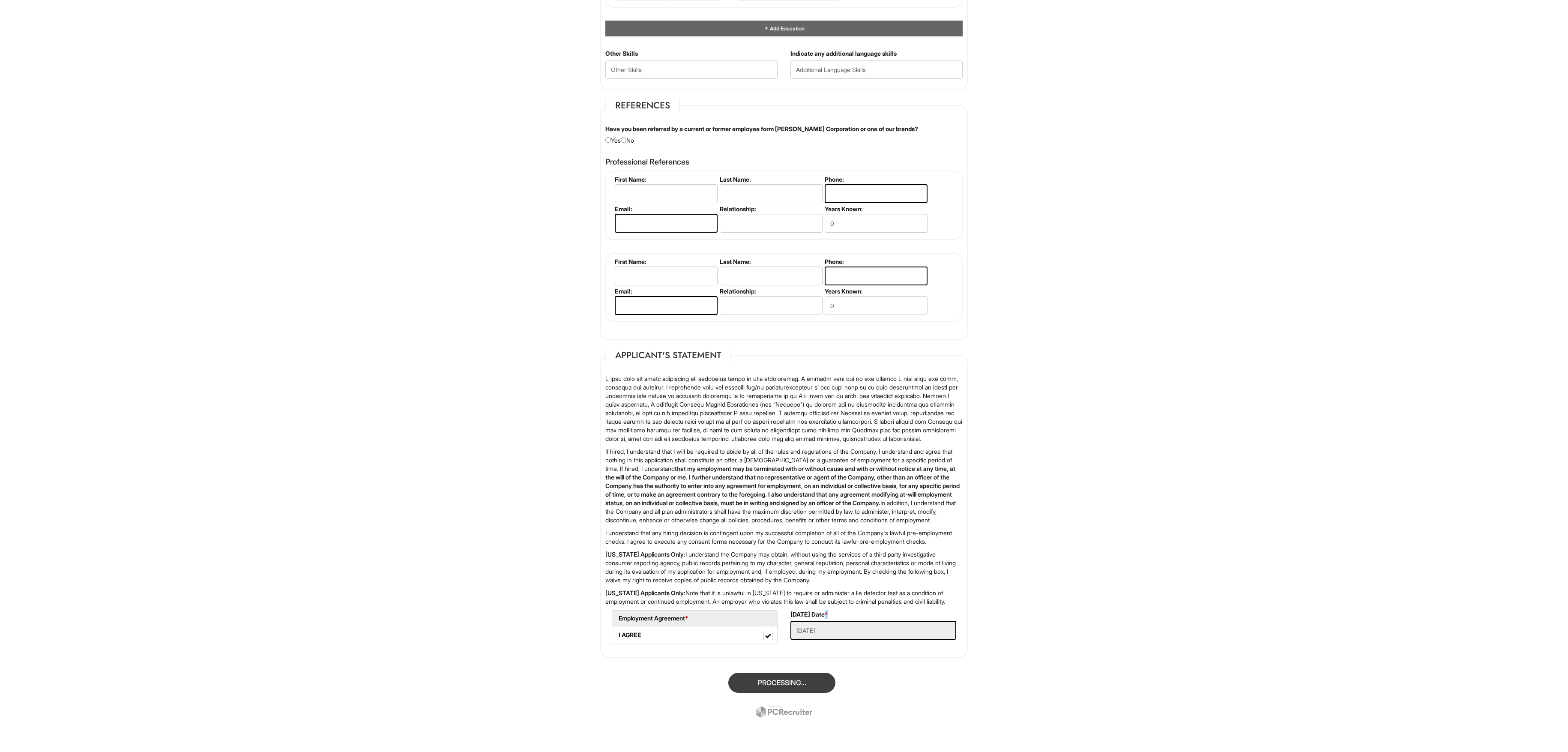 click on "Processing..." at bounding box center (784, 696) 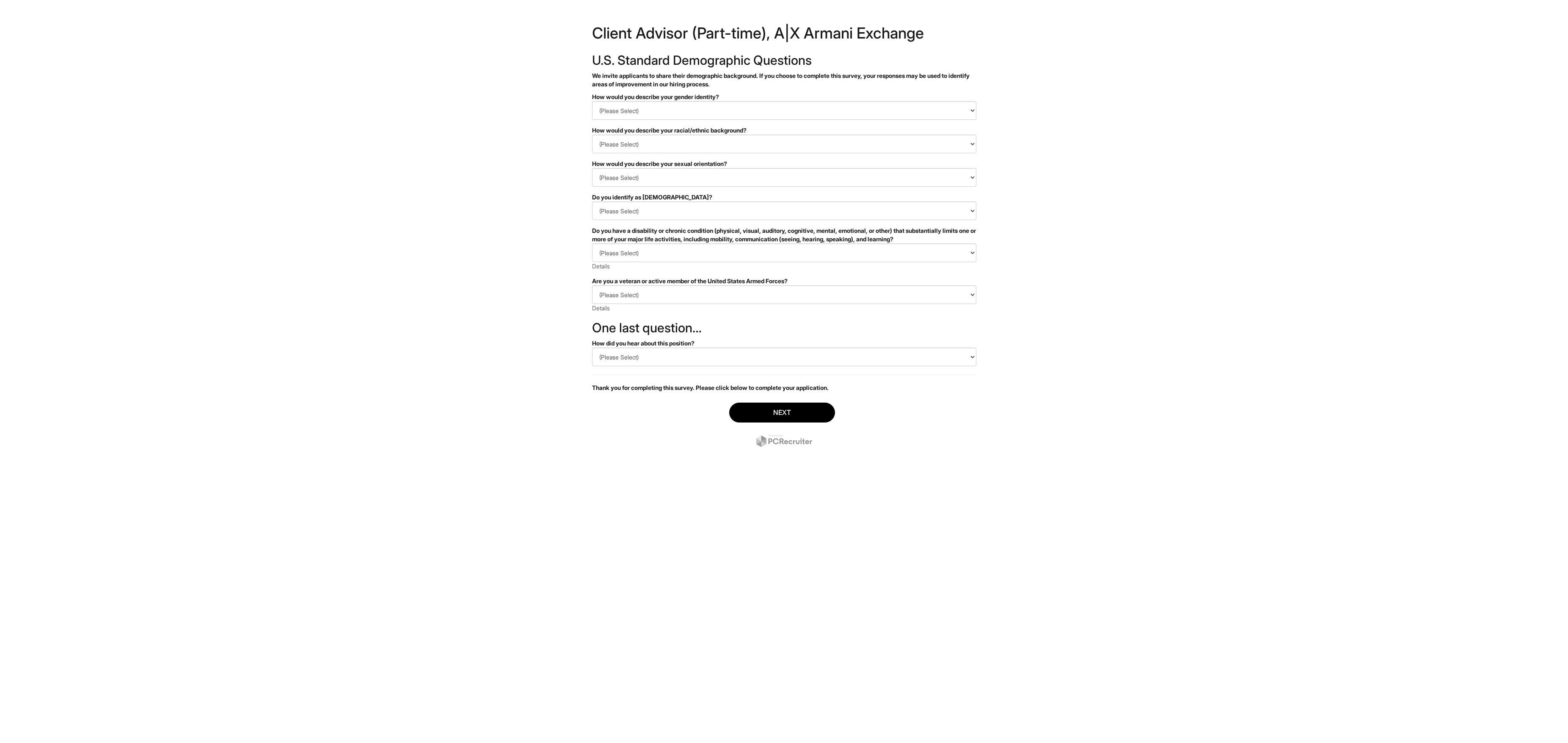 scroll, scrollTop: 0, scrollLeft: 0, axis: both 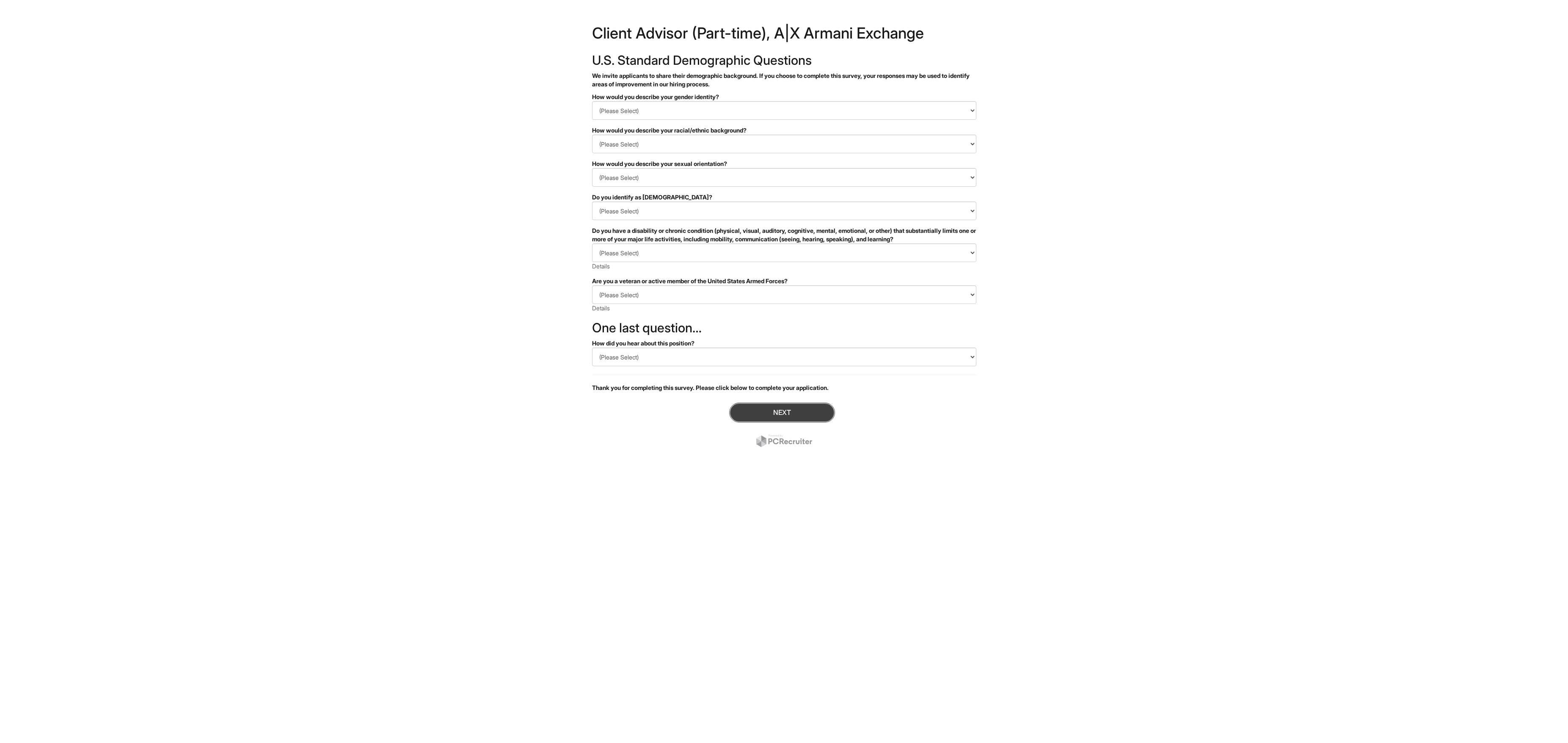 drag, startPoint x: 0, startPoint y: 0, endPoint x: 757, endPoint y: 420, distance: 865.7072 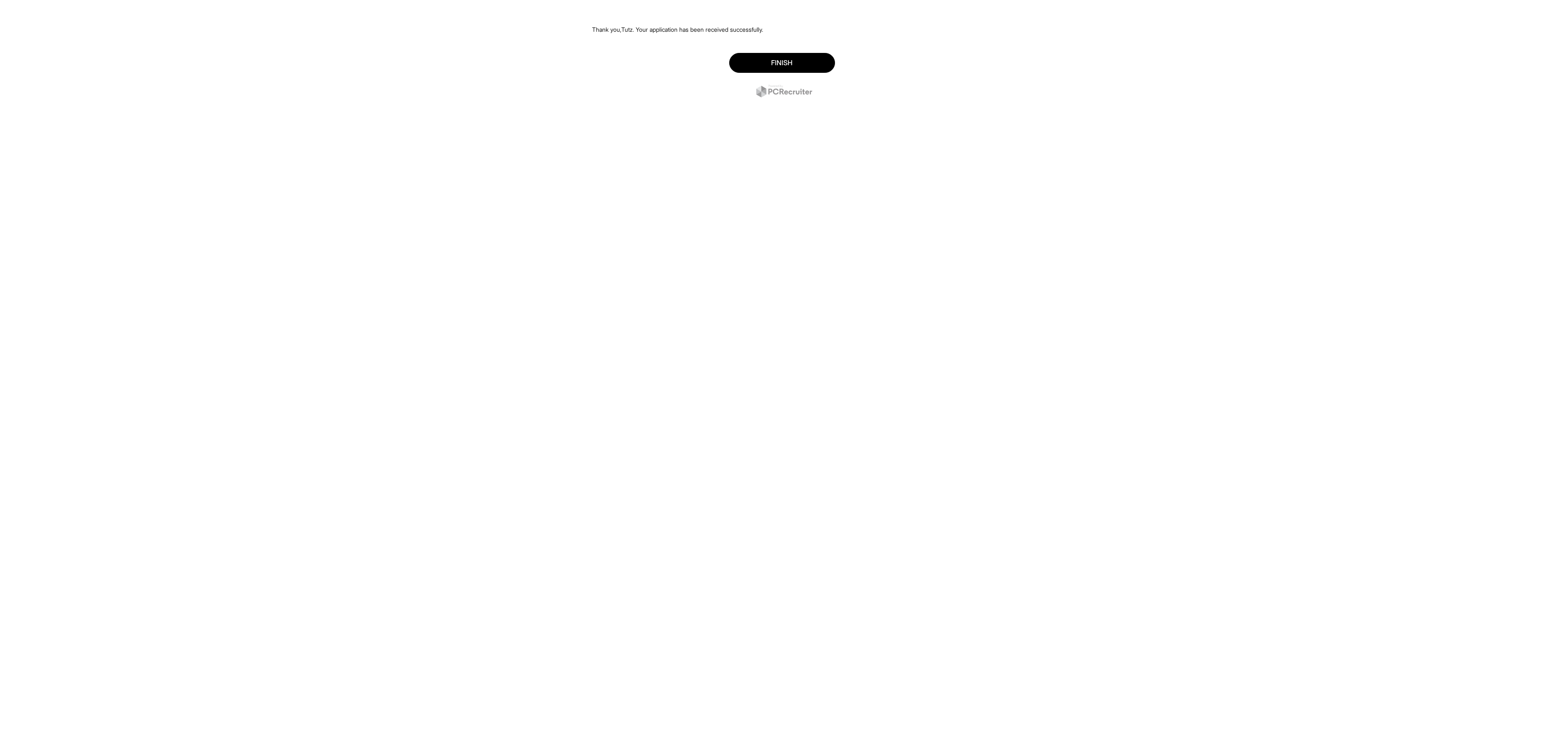 scroll, scrollTop: 0, scrollLeft: 0, axis: both 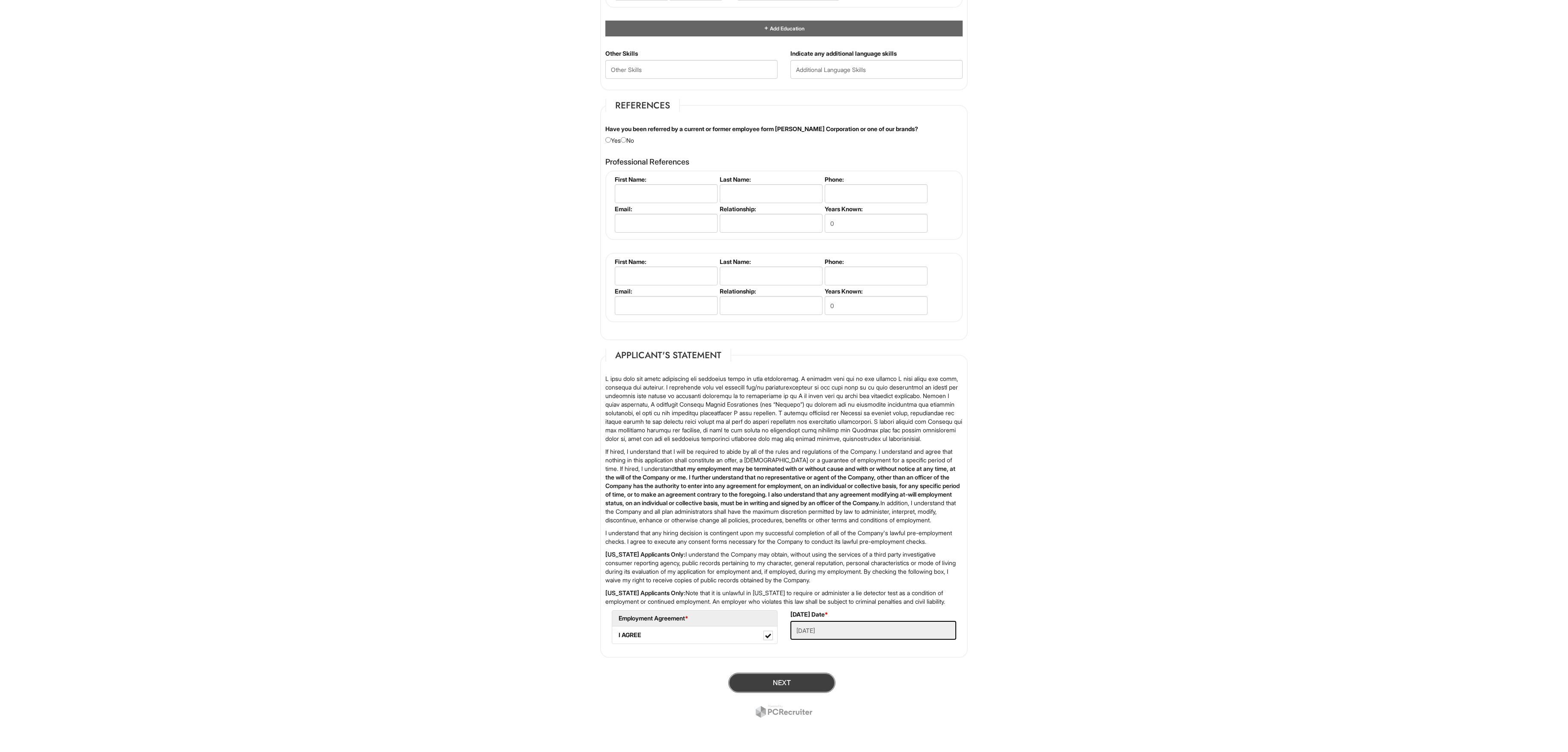 click on "Next" at bounding box center [782, 683] 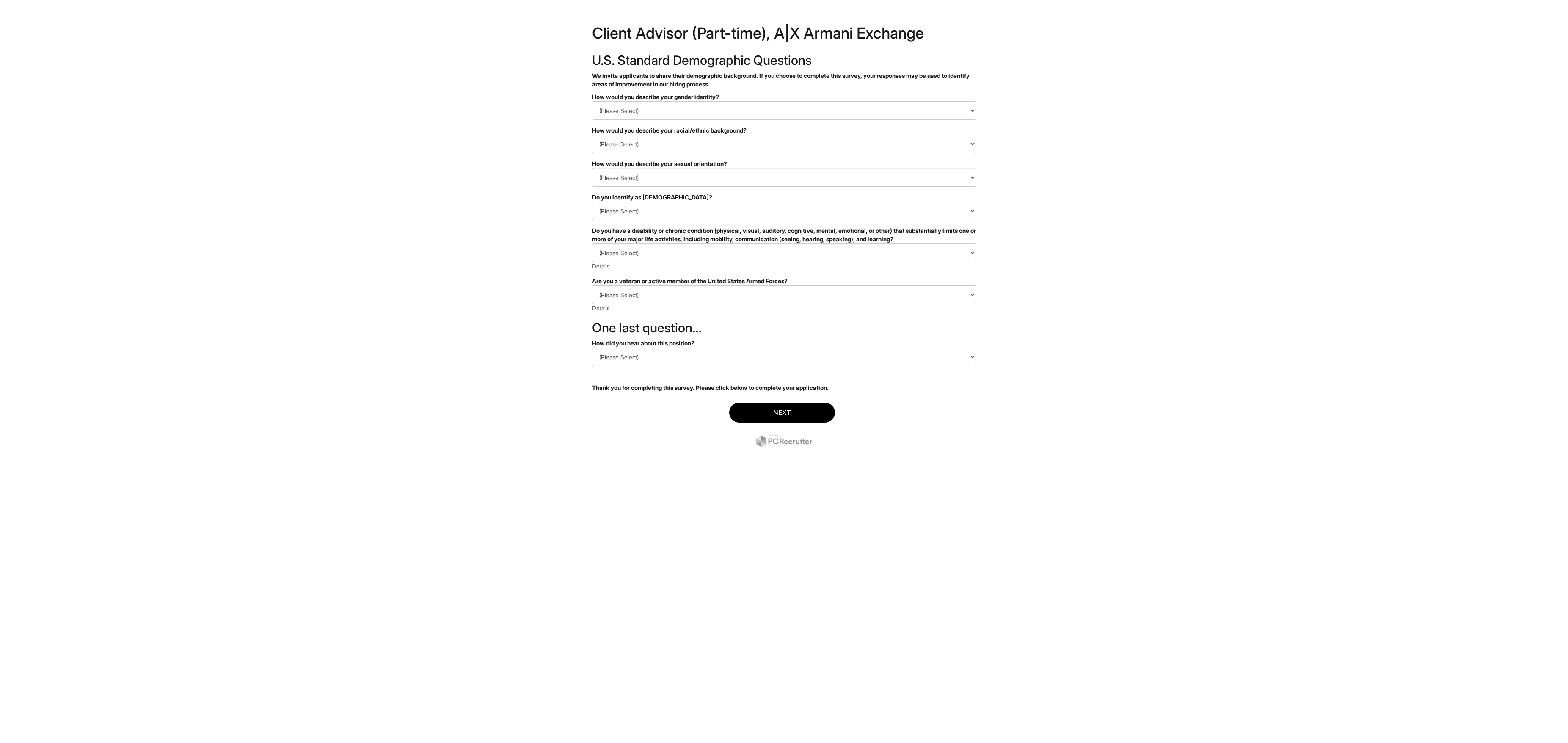 scroll, scrollTop: 0, scrollLeft: 0, axis: both 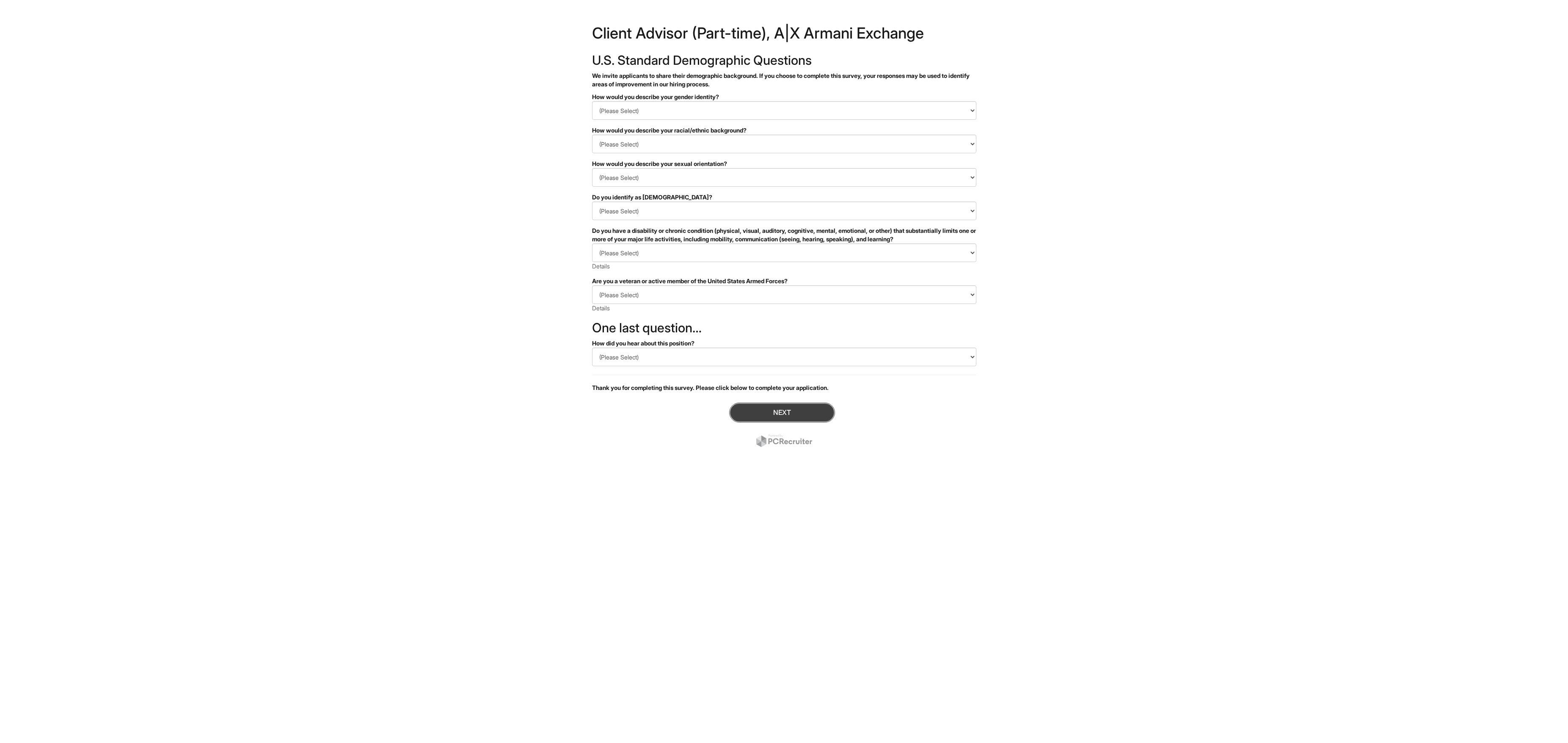 click on "Next" at bounding box center (782, 412) 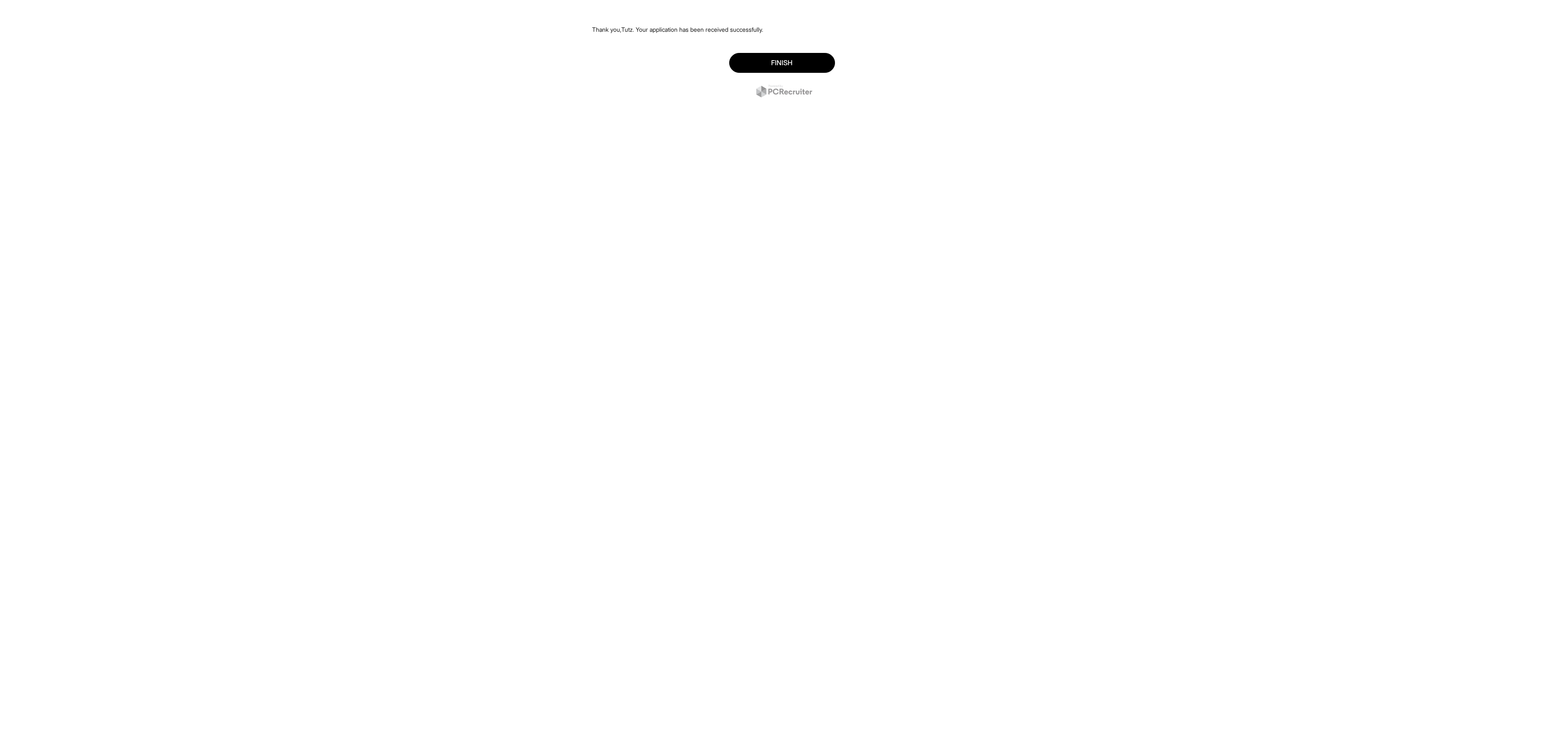 scroll, scrollTop: 0, scrollLeft: 0, axis: both 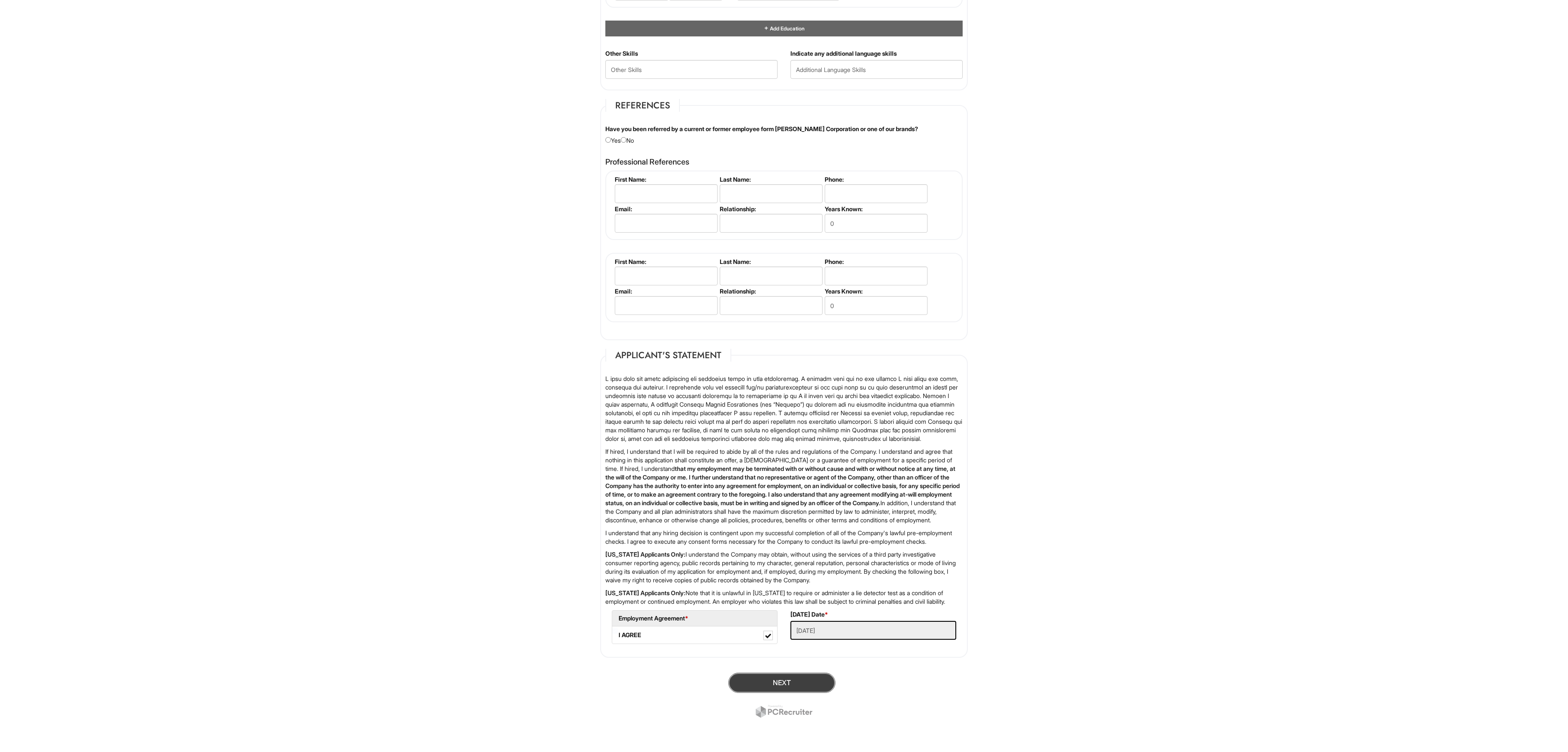 click on "Next" at bounding box center [782, 683] 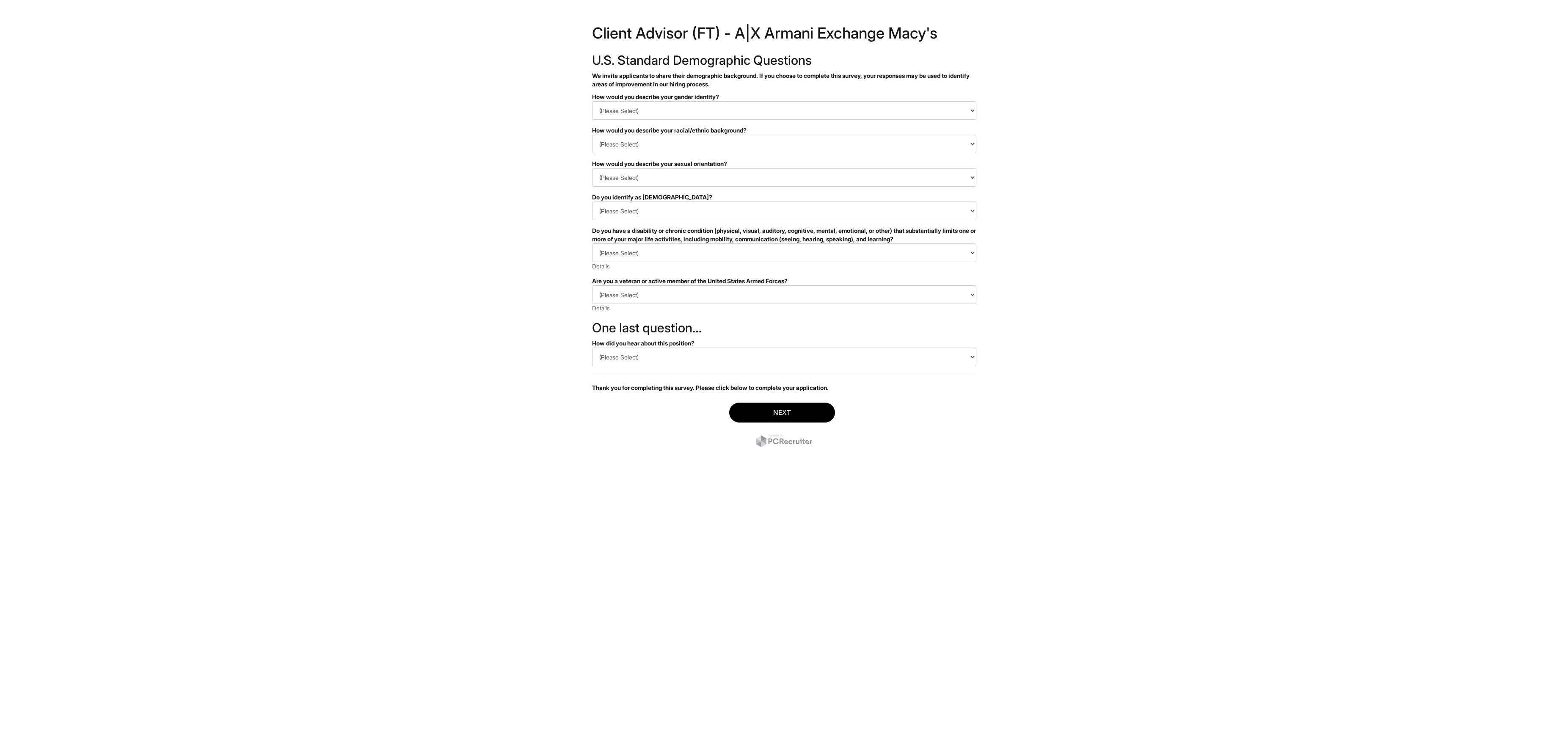 scroll, scrollTop: 0, scrollLeft: 0, axis: both 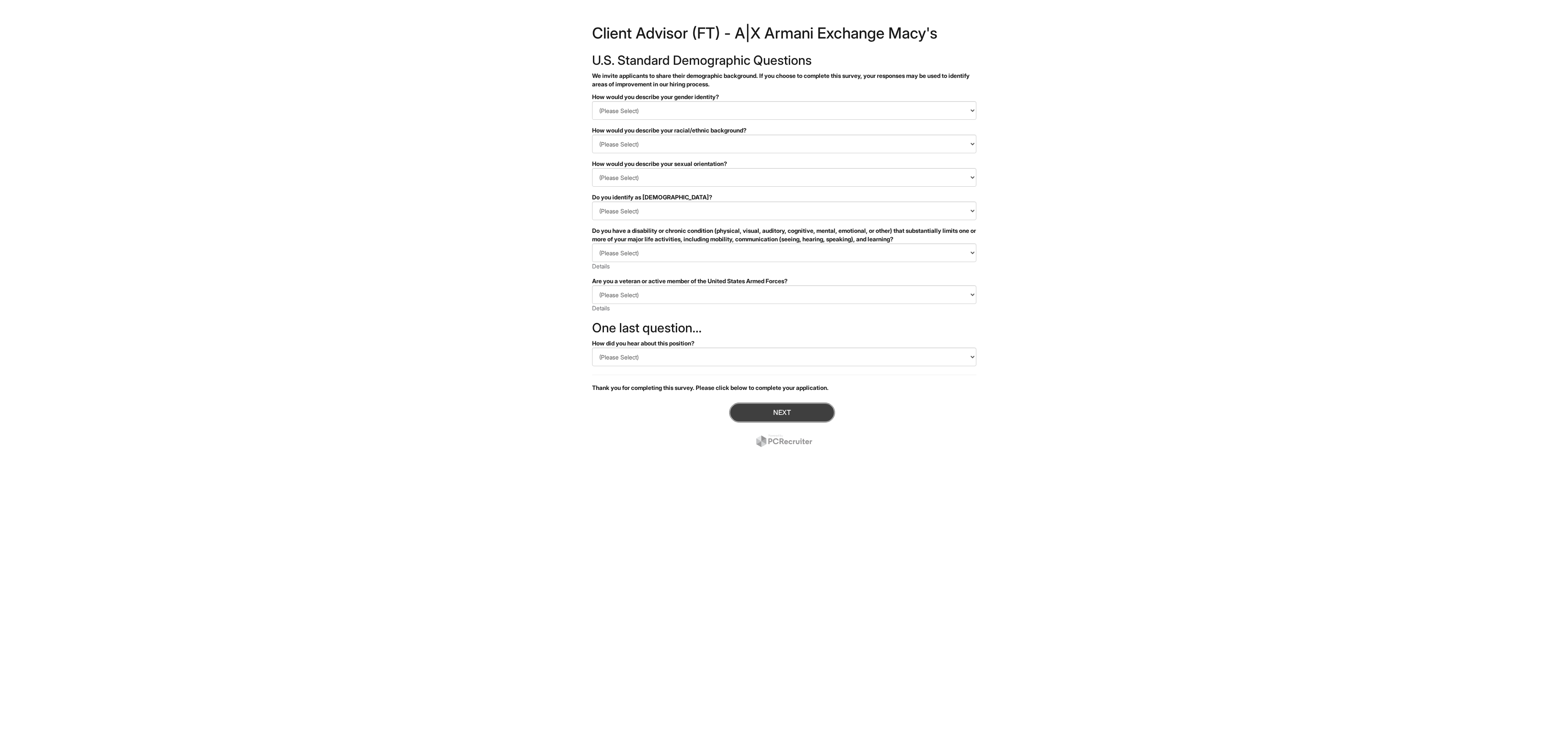click on "Next" at bounding box center (782, 412) 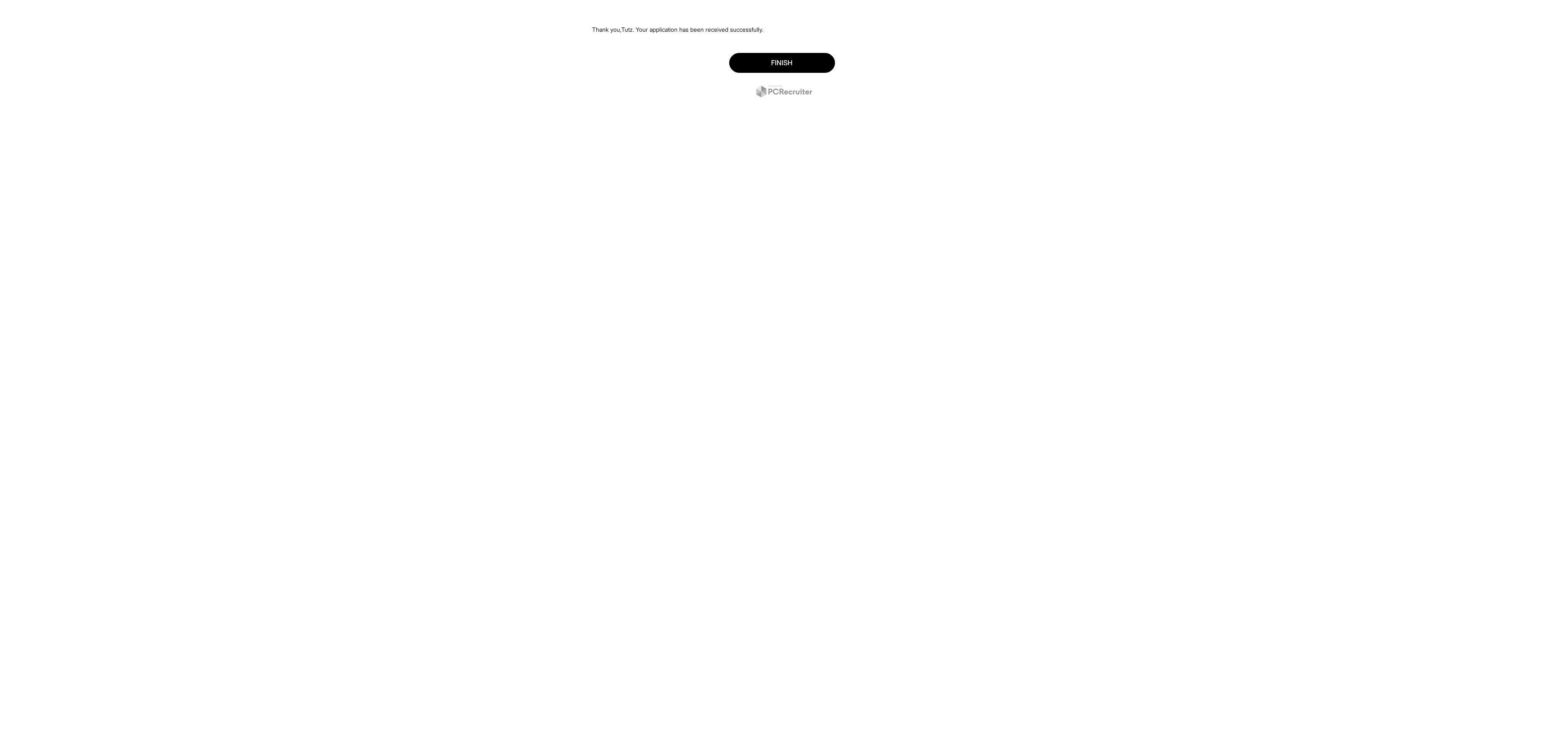 scroll, scrollTop: 0, scrollLeft: 0, axis: both 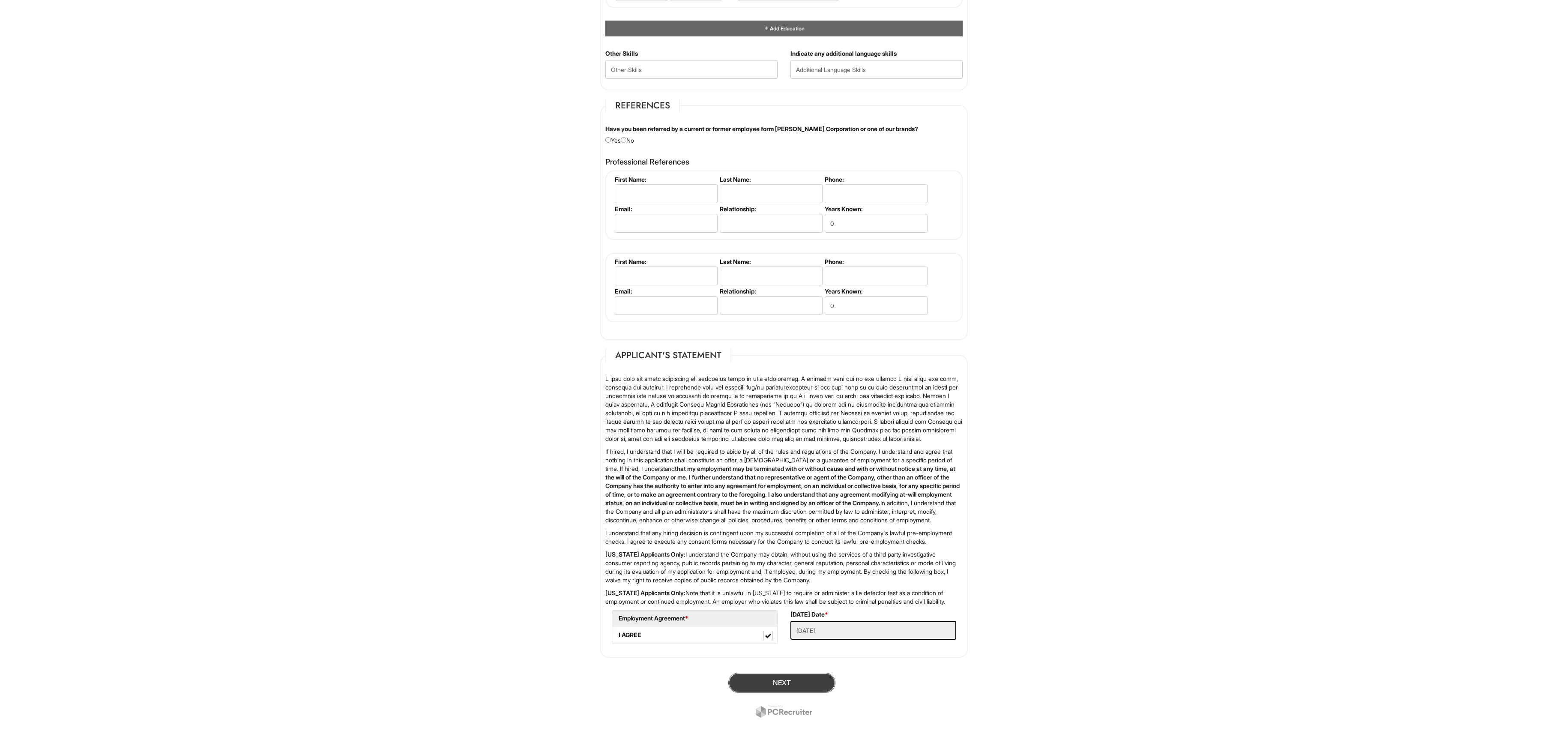 click on "Next" at bounding box center (782, 683) 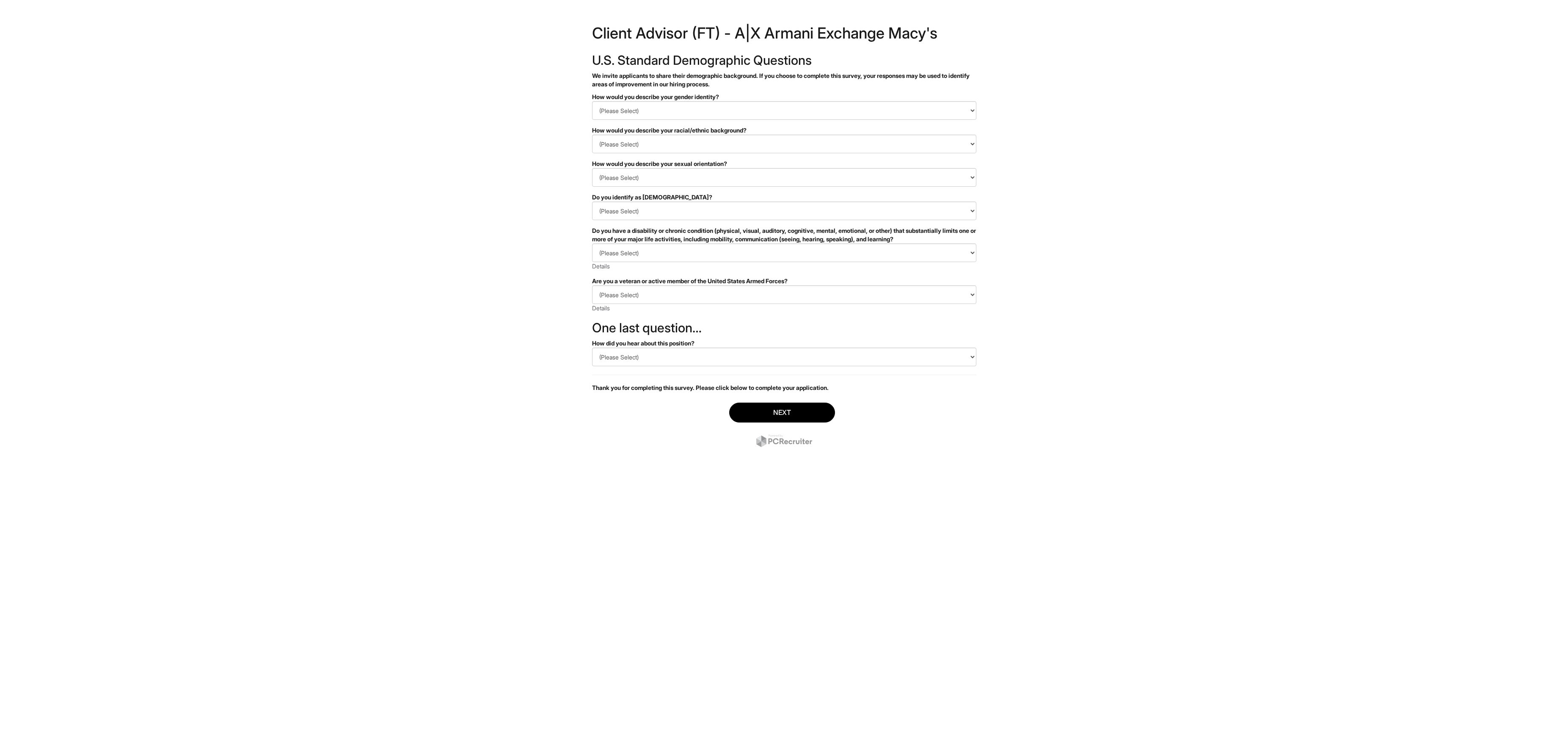 scroll, scrollTop: 0, scrollLeft: 0, axis: both 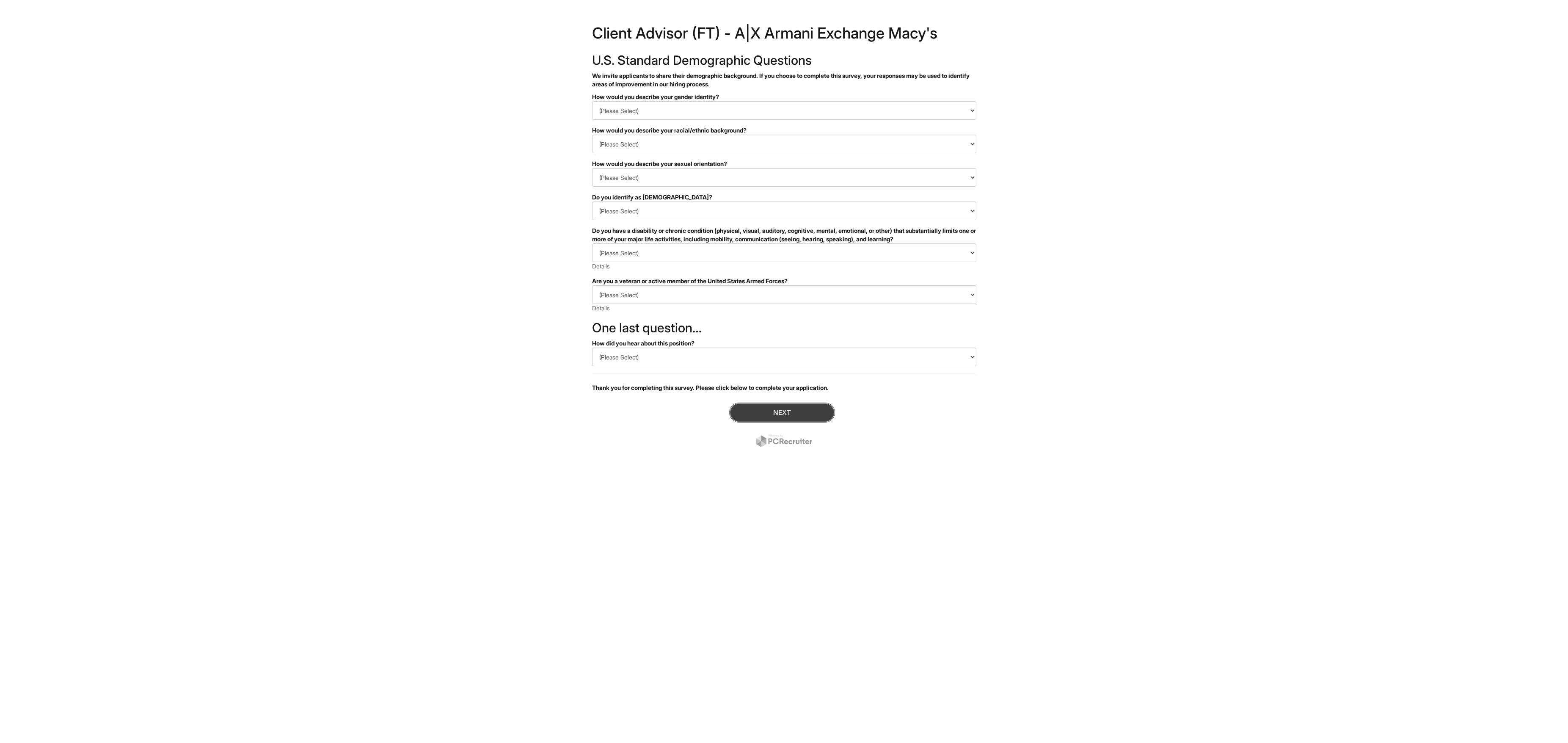 click on "Next" at bounding box center (782, 412) 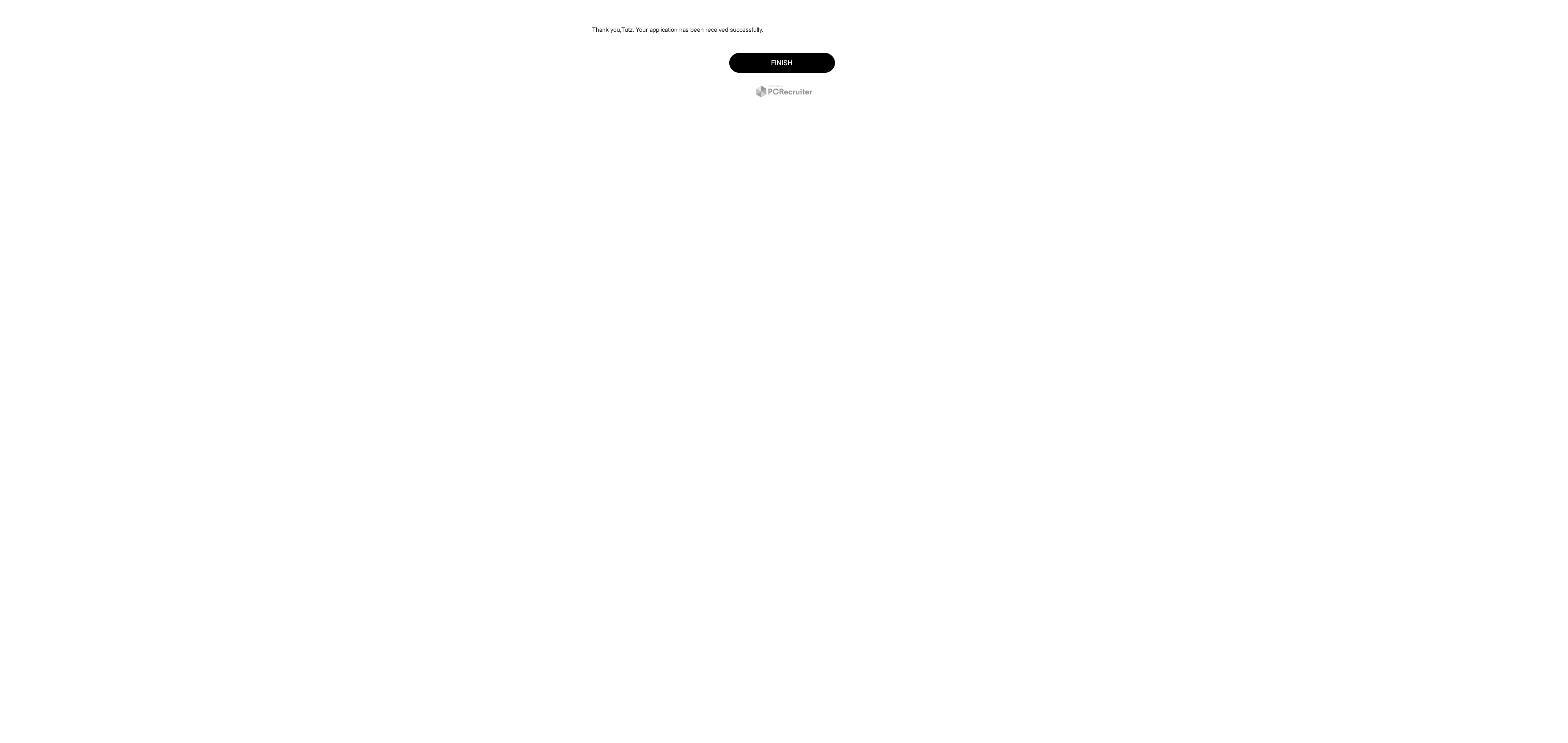 scroll, scrollTop: 0, scrollLeft: 0, axis: both 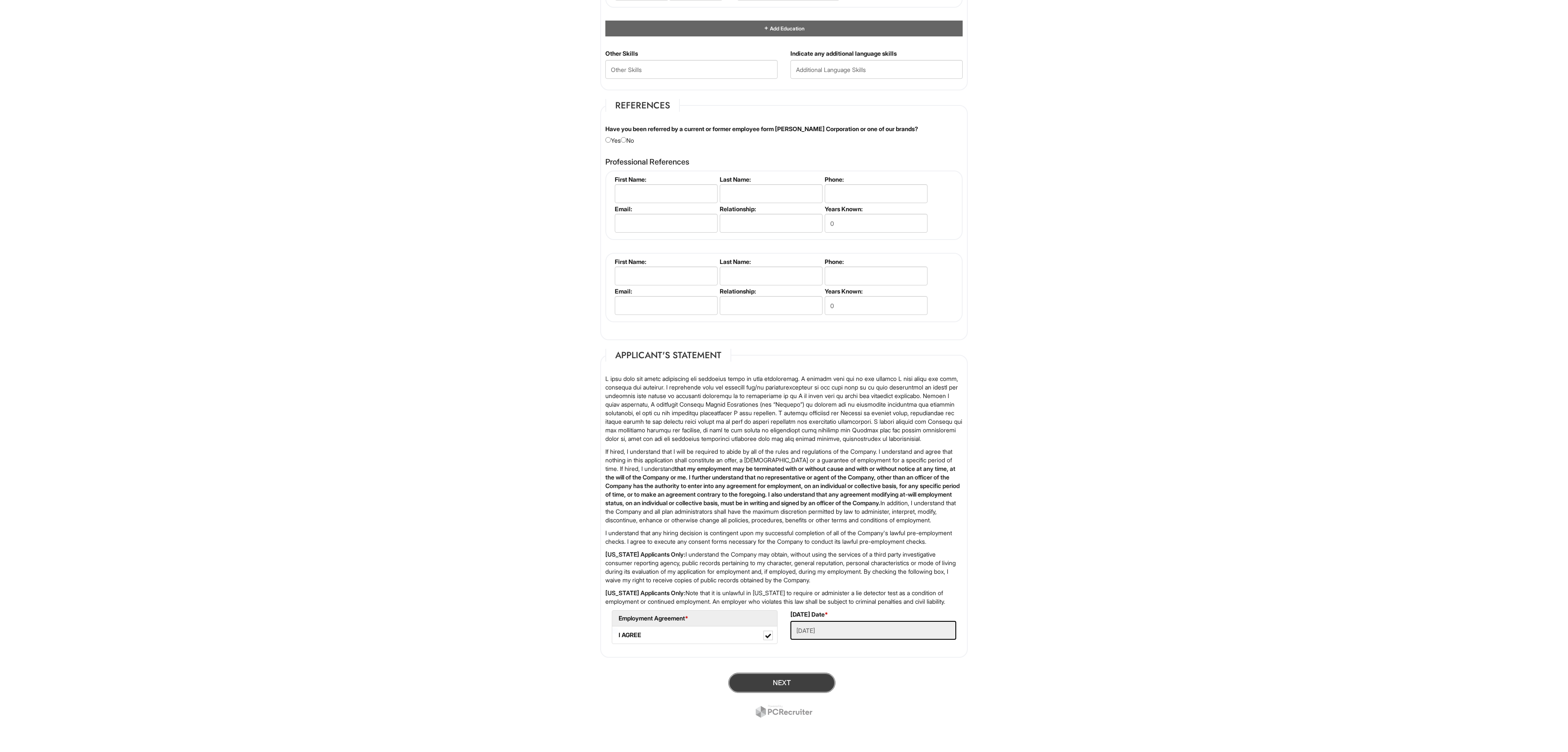 click on "Next" at bounding box center (782, 683) 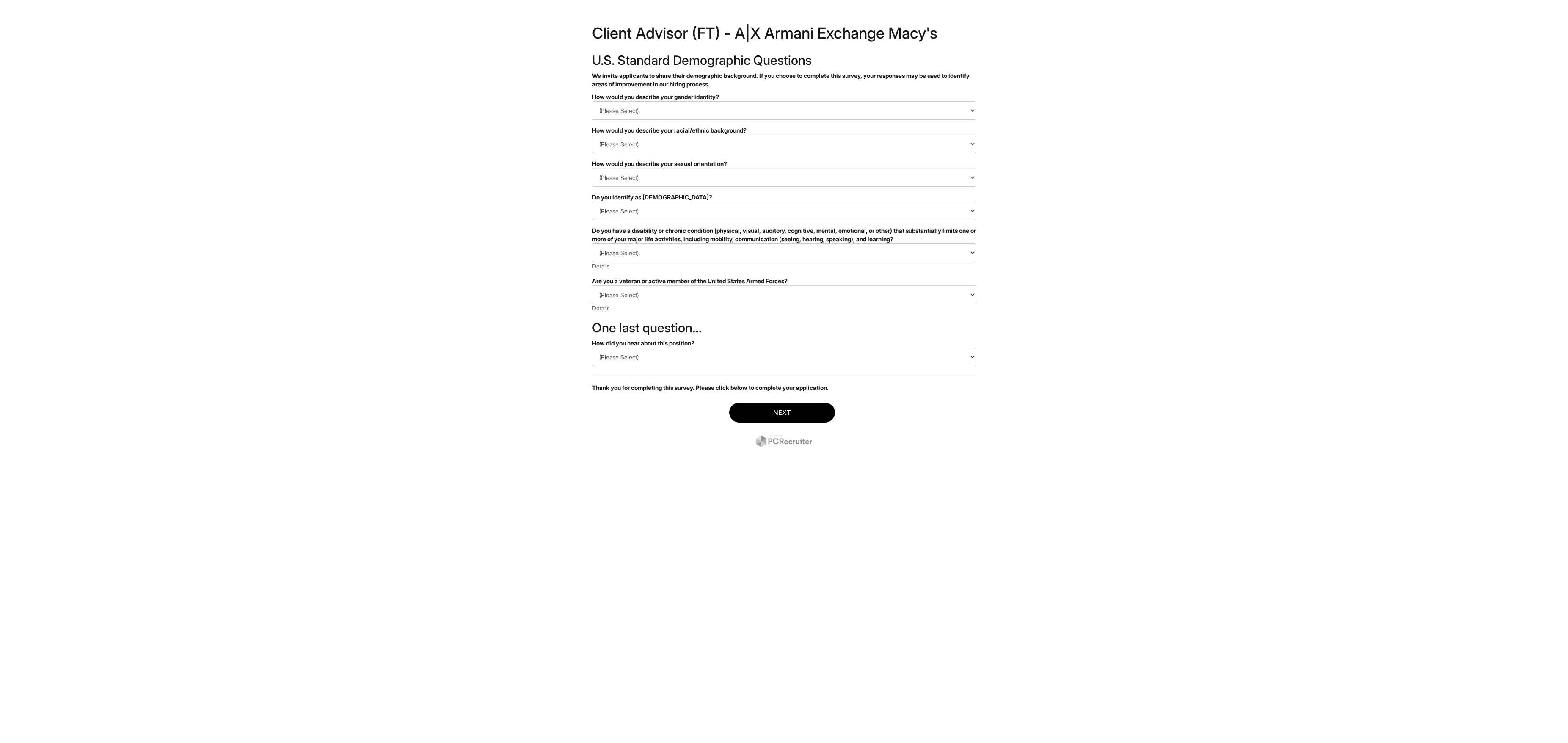 scroll, scrollTop: 0, scrollLeft: 0, axis: both 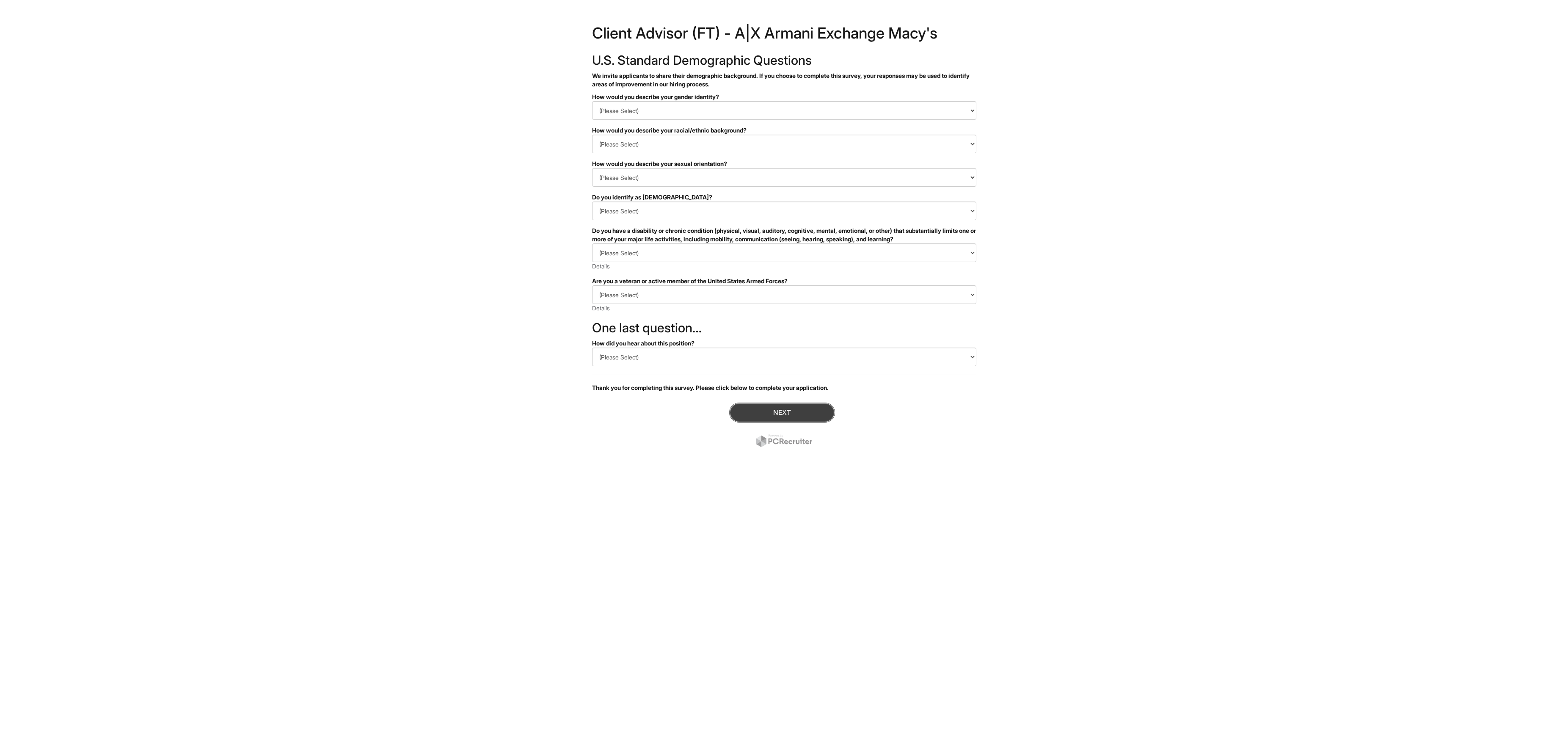 click on "Next" at bounding box center [782, 412] 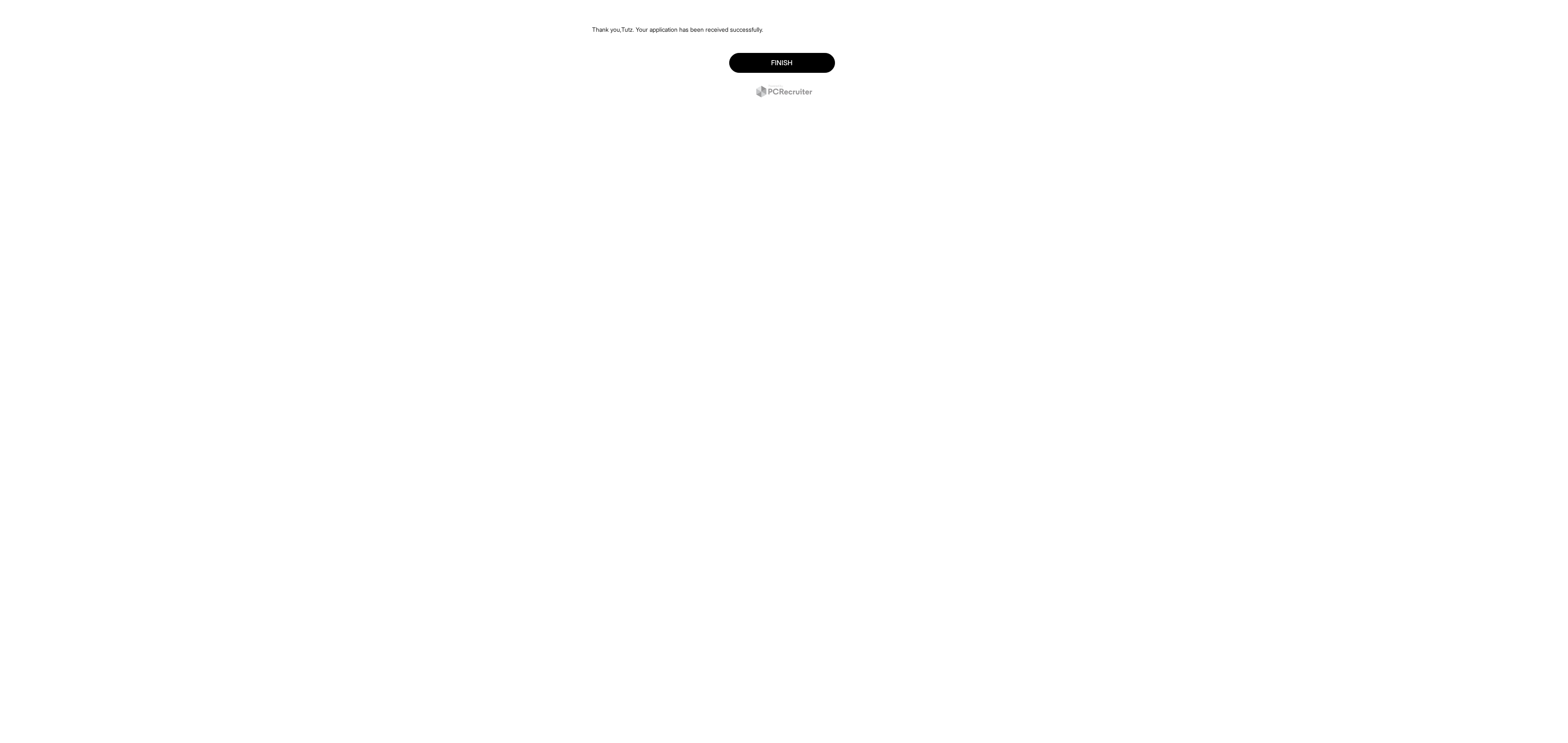 scroll, scrollTop: 0, scrollLeft: 0, axis: both 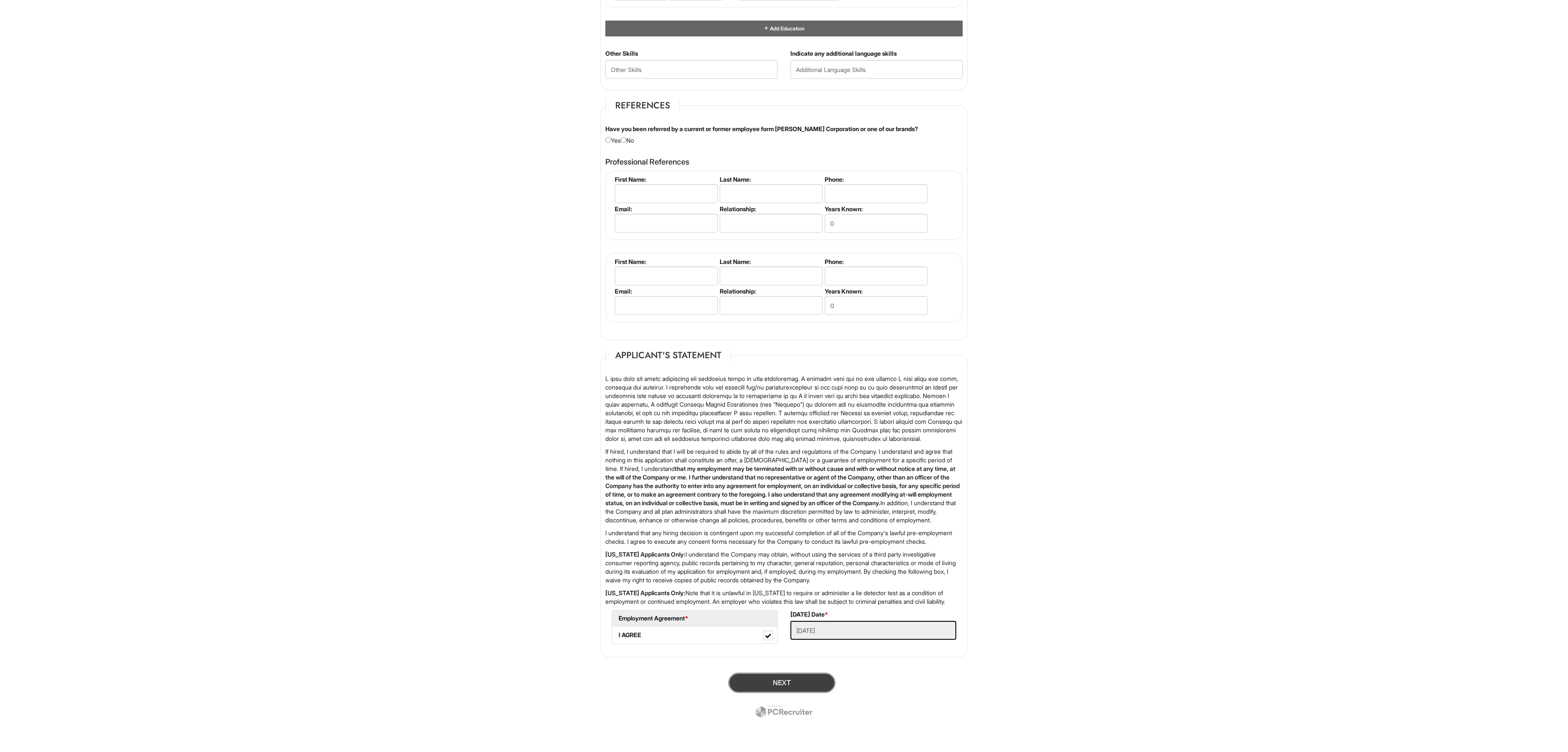 click on "Next" at bounding box center [782, 683] 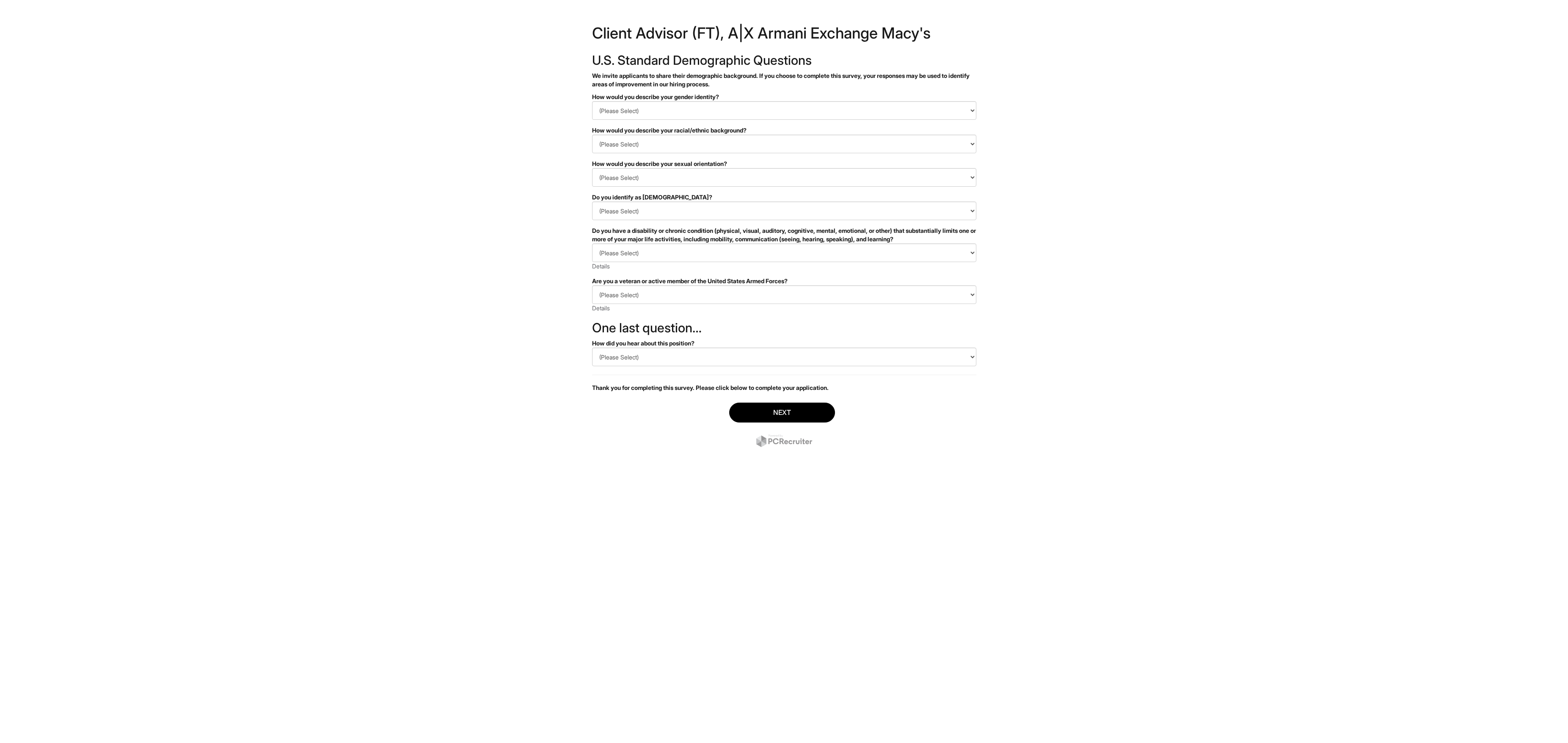 scroll, scrollTop: 0, scrollLeft: 0, axis: both 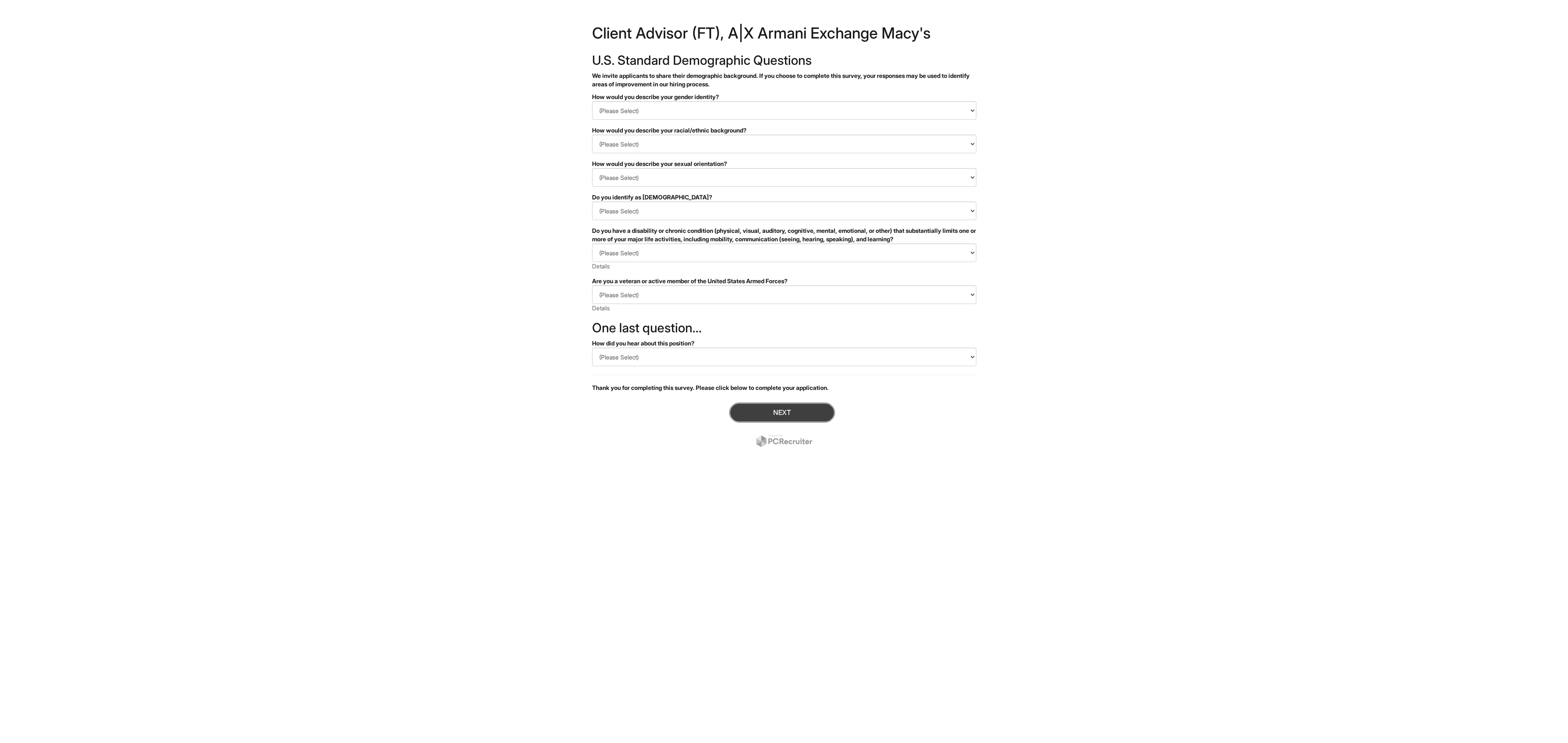 click on "Next" at bounding box center [782, 412] 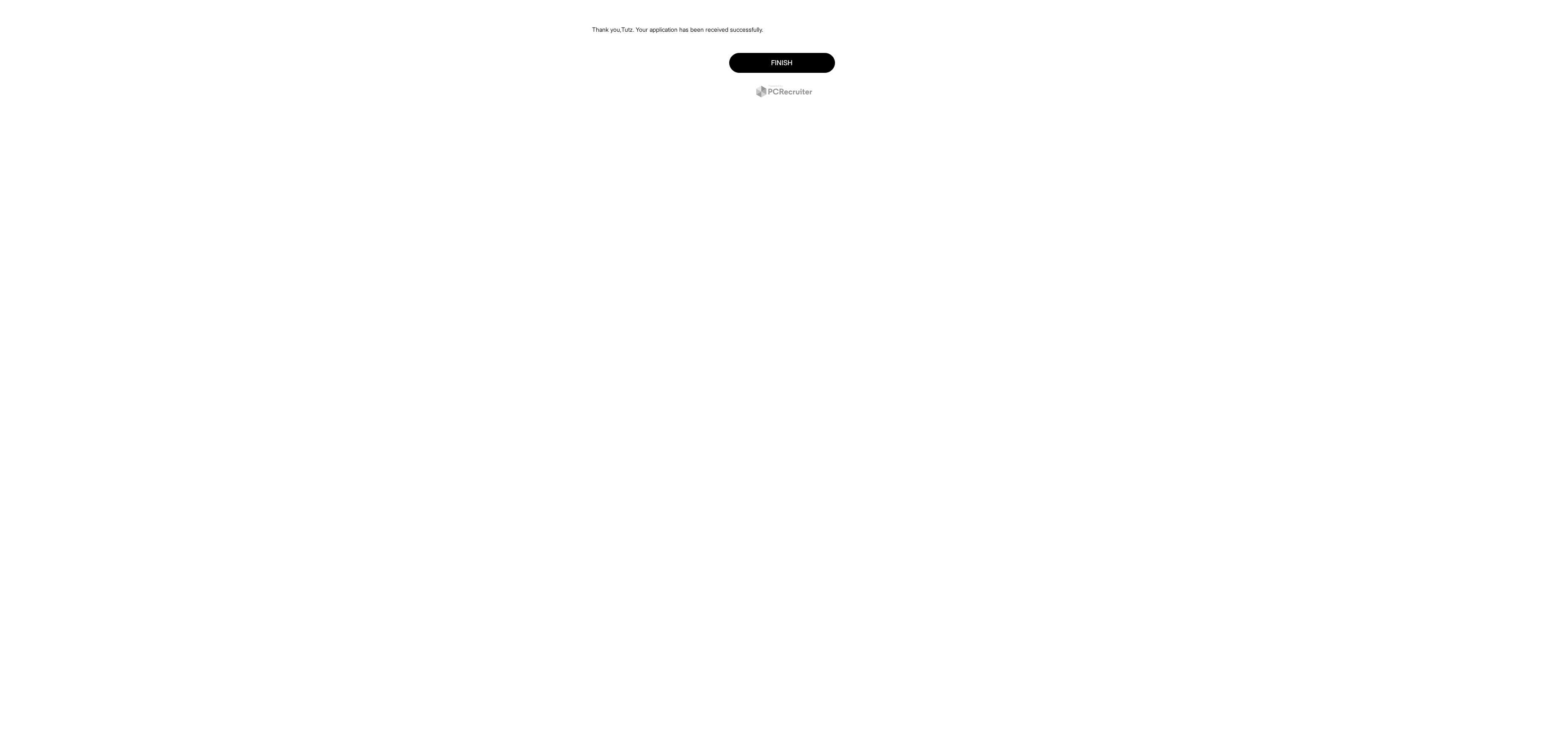 scroll, scrollTop: 0, scrollLeft: 0, axis: both 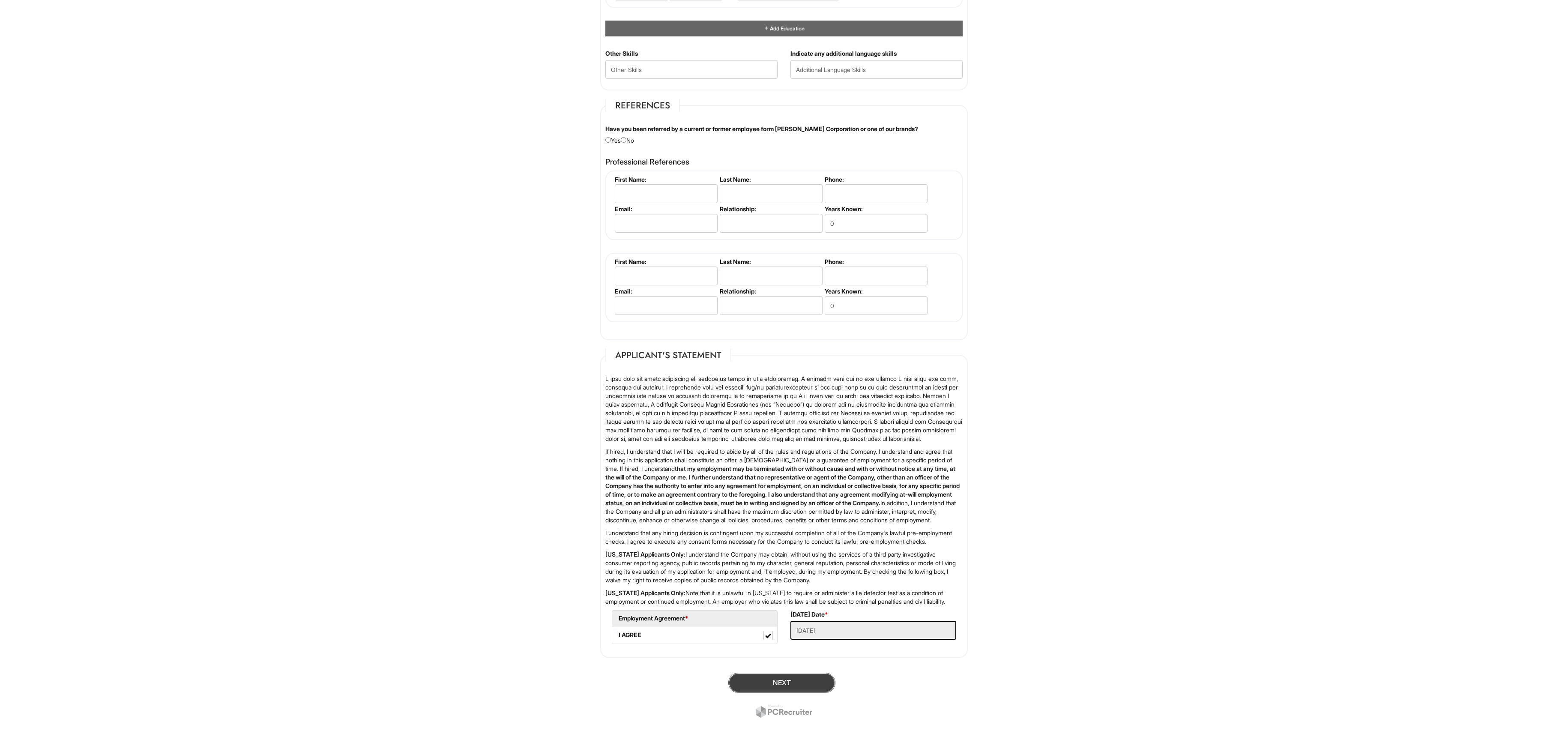 click on "Next" at bounding box center [782, 683] 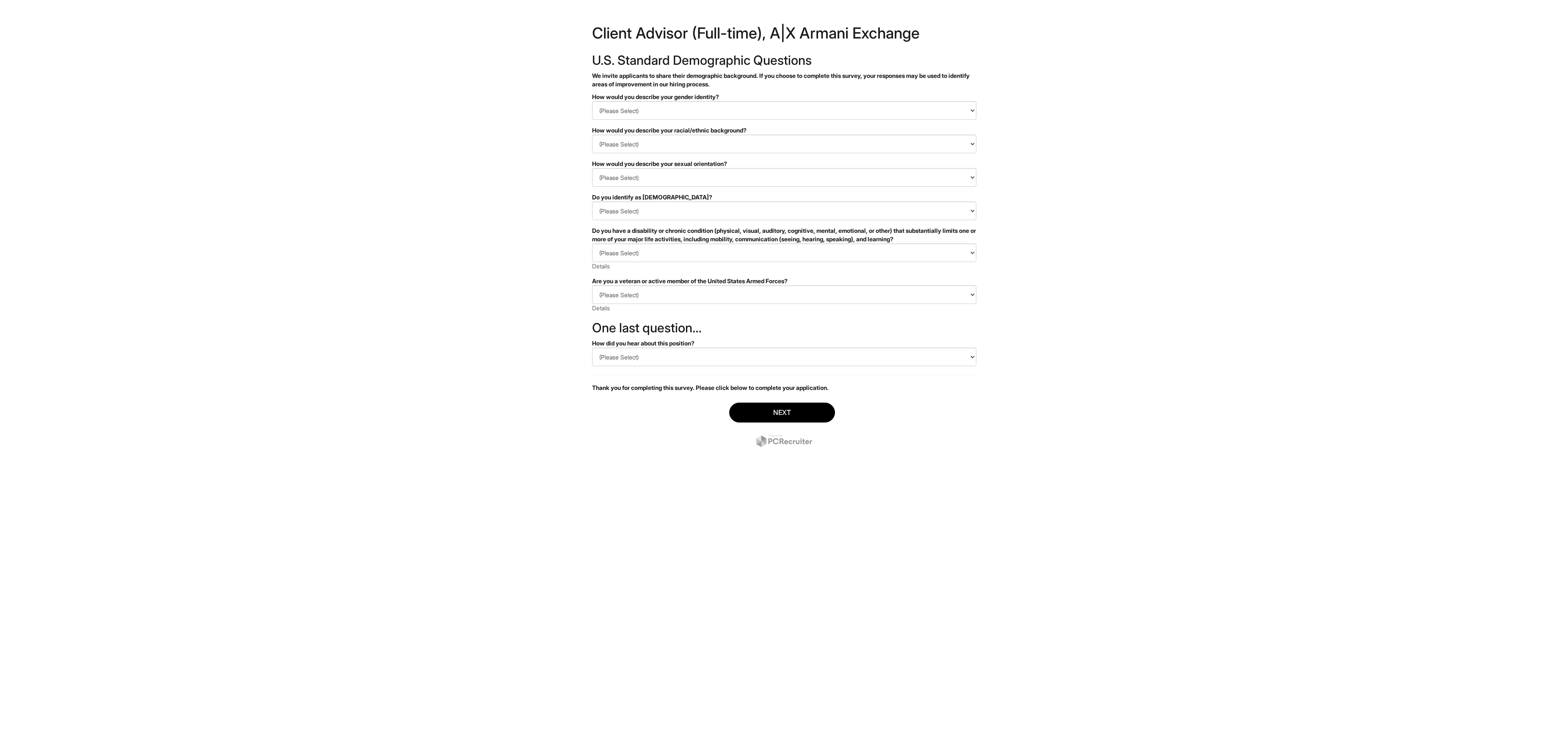 scroll, scrollTop: 0, scrollLeft: 0, axis: both 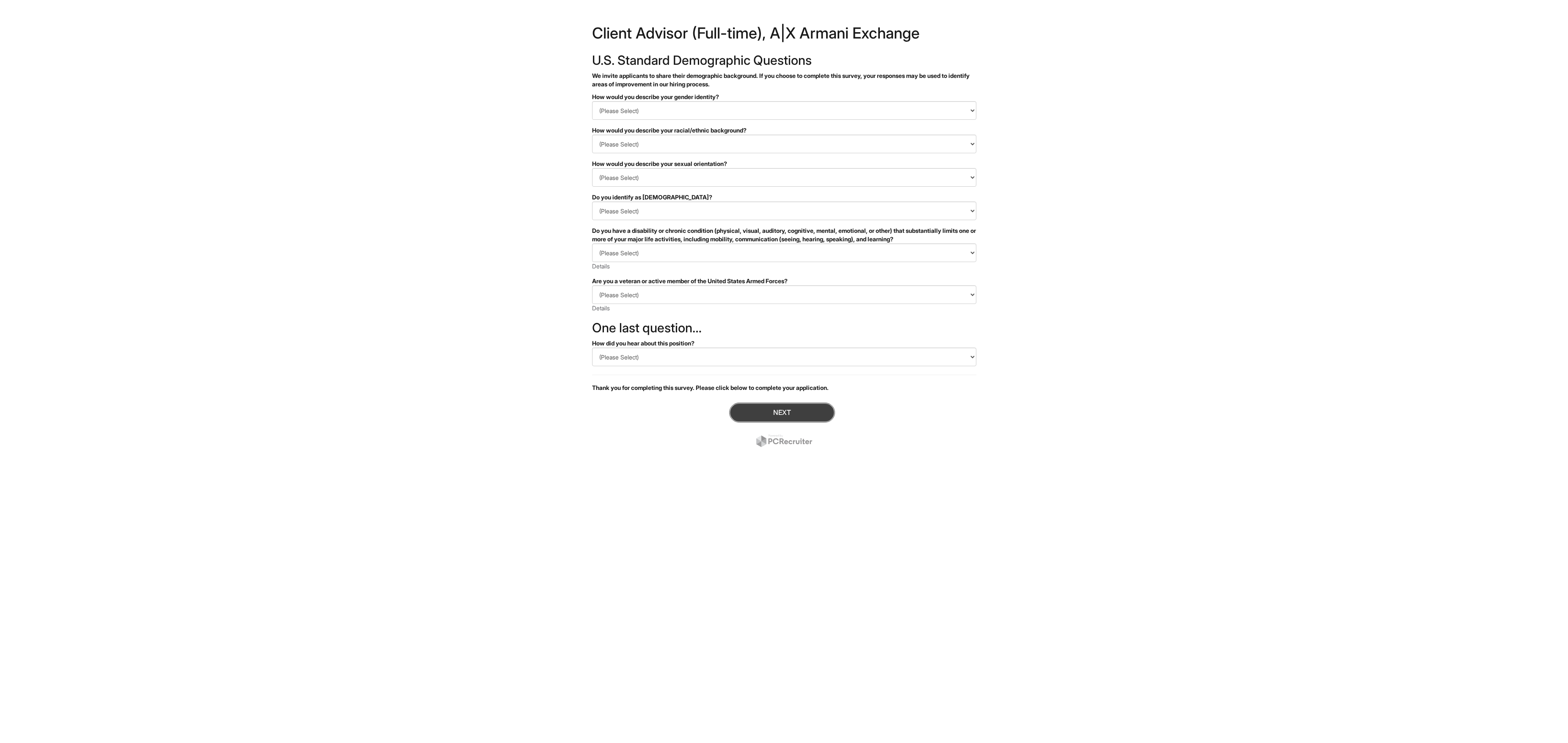click on "Next" at bounding box center [782, 412] 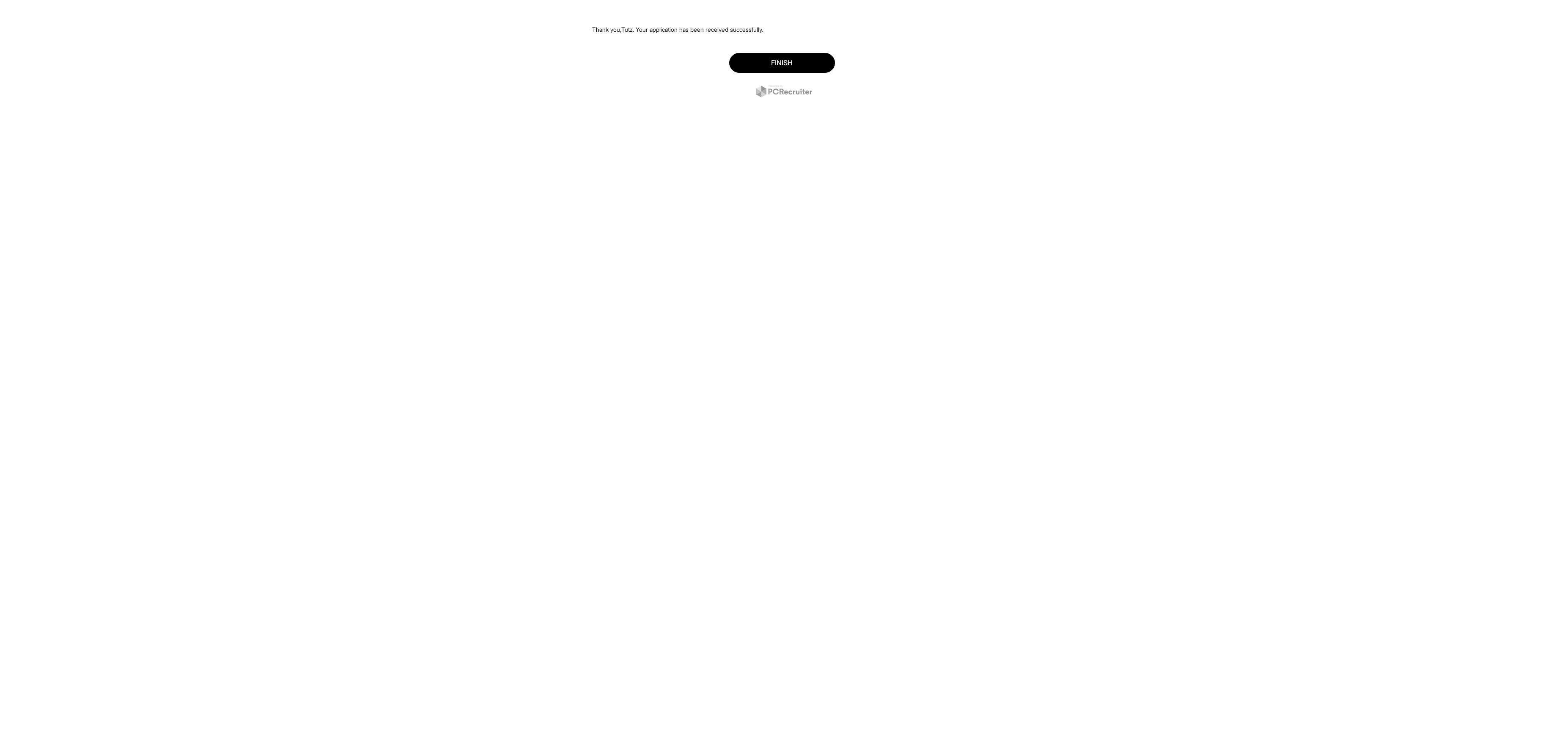 scroll, scrollTop: 0, scrollLeft: 0, axis: both 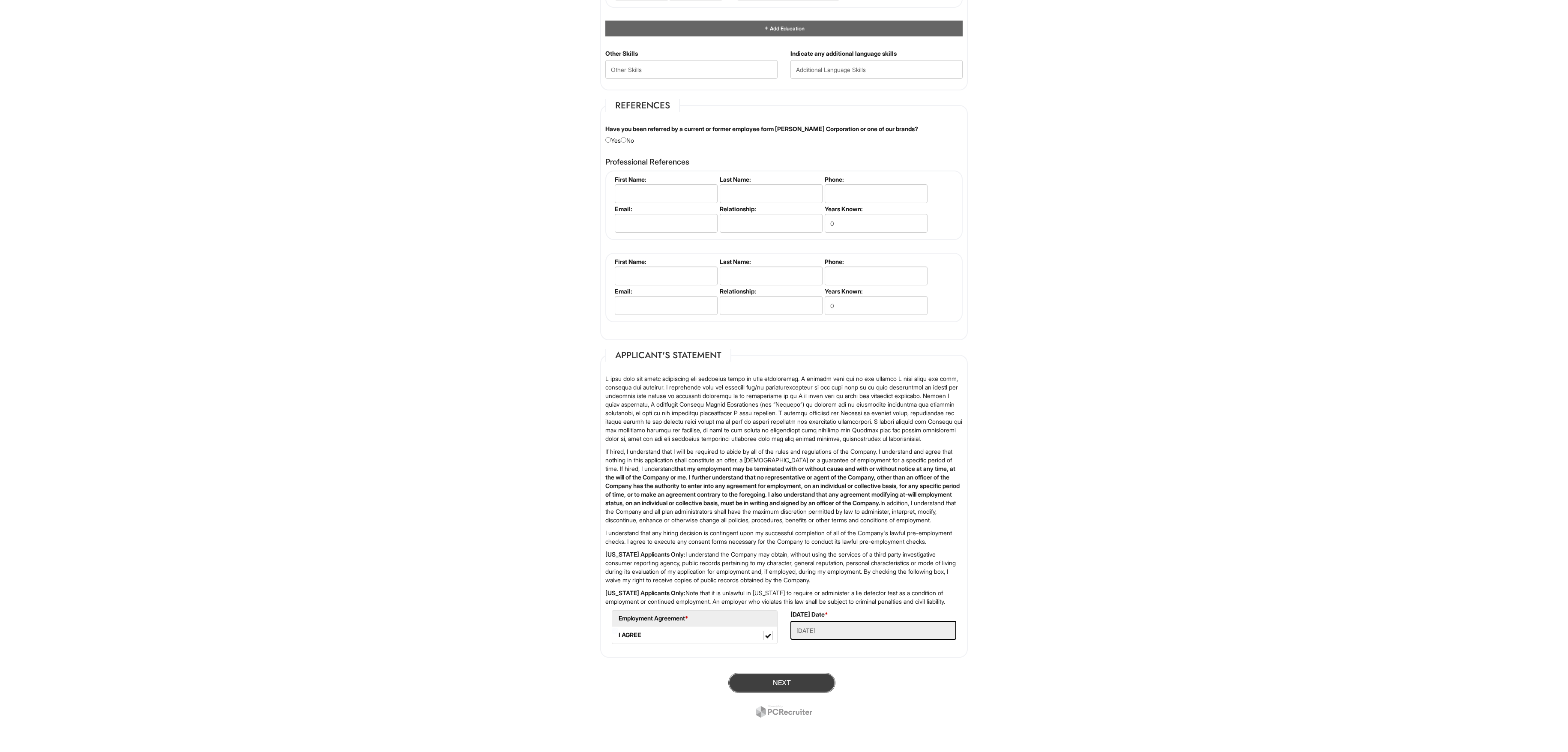 click on "Next" at bounding box center [782, 683] 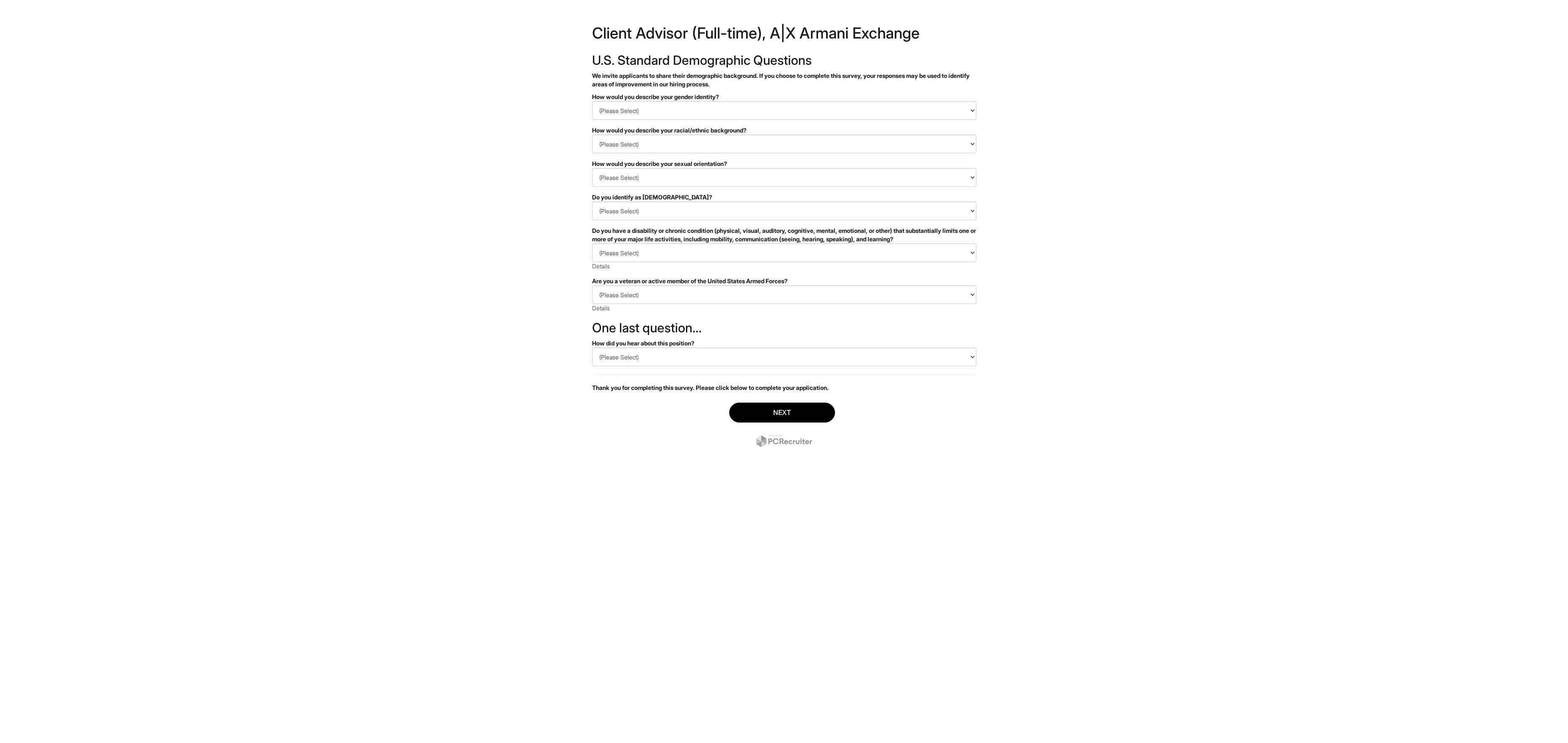 scroll, scrollTop: 0, scrollLeft: 0, axis: both 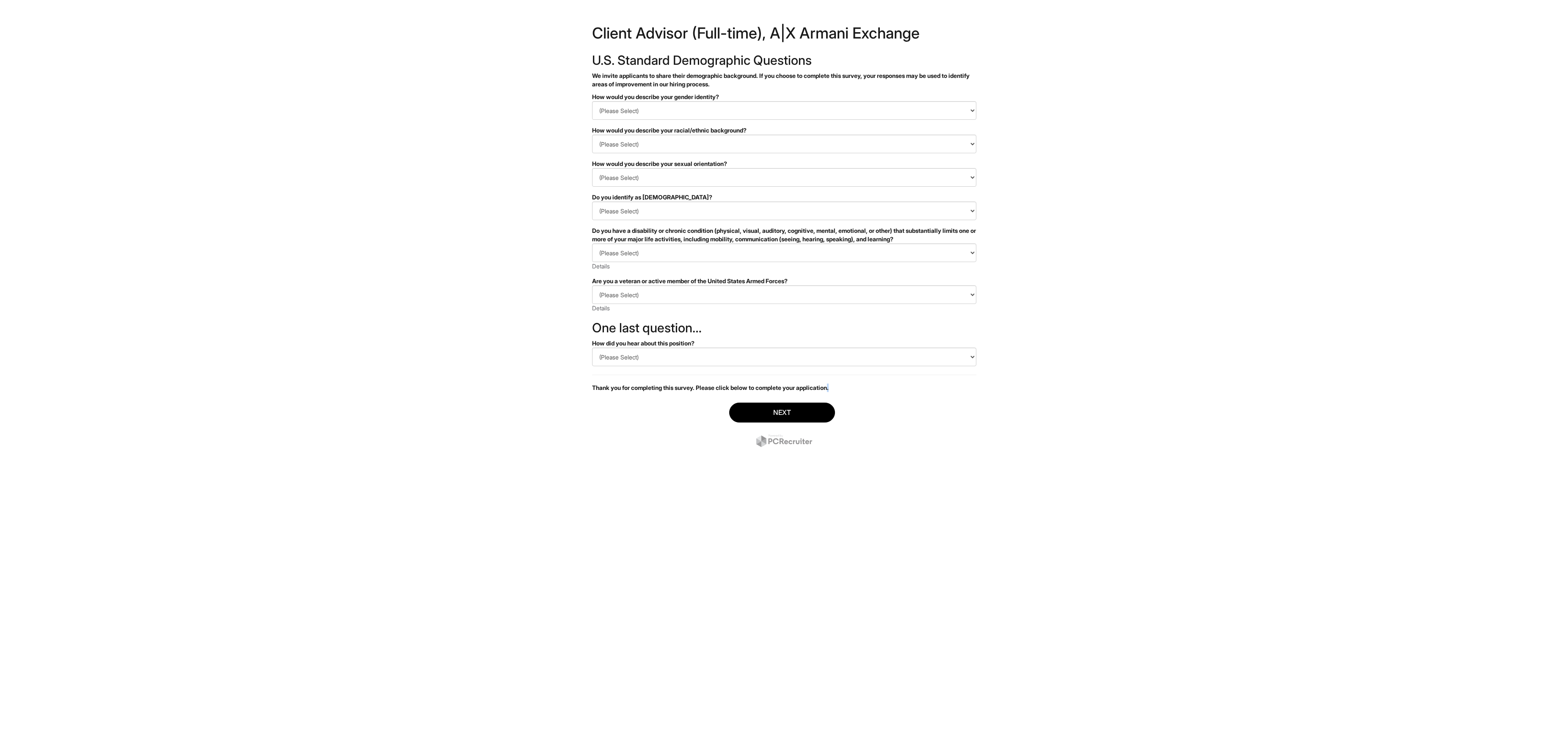 click on "Next" at bounding box center [784, 426] 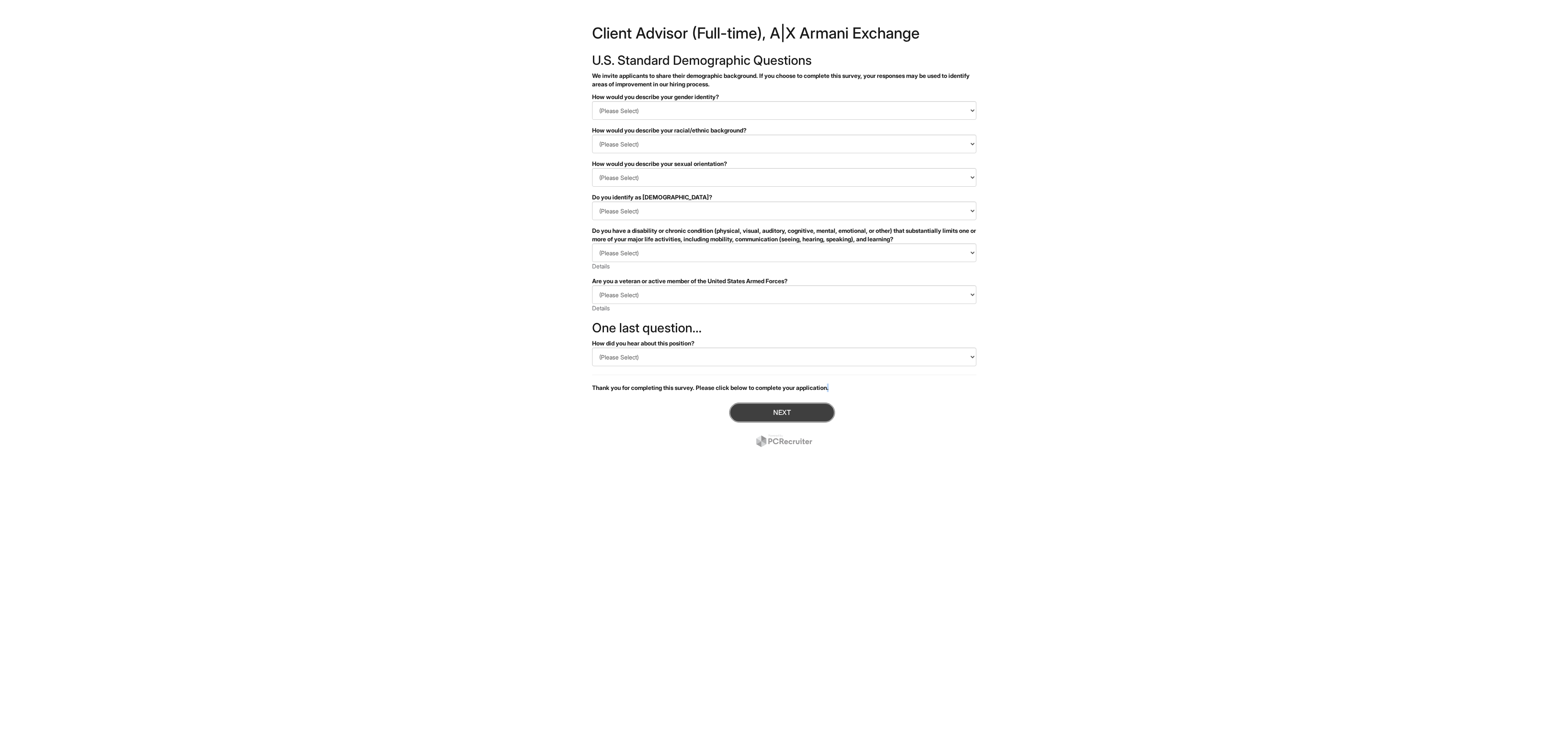 drag, startPoint x: 791, startPoint y: 401, endPoint x: 781, endPoint y: 415, distance: 17.204651 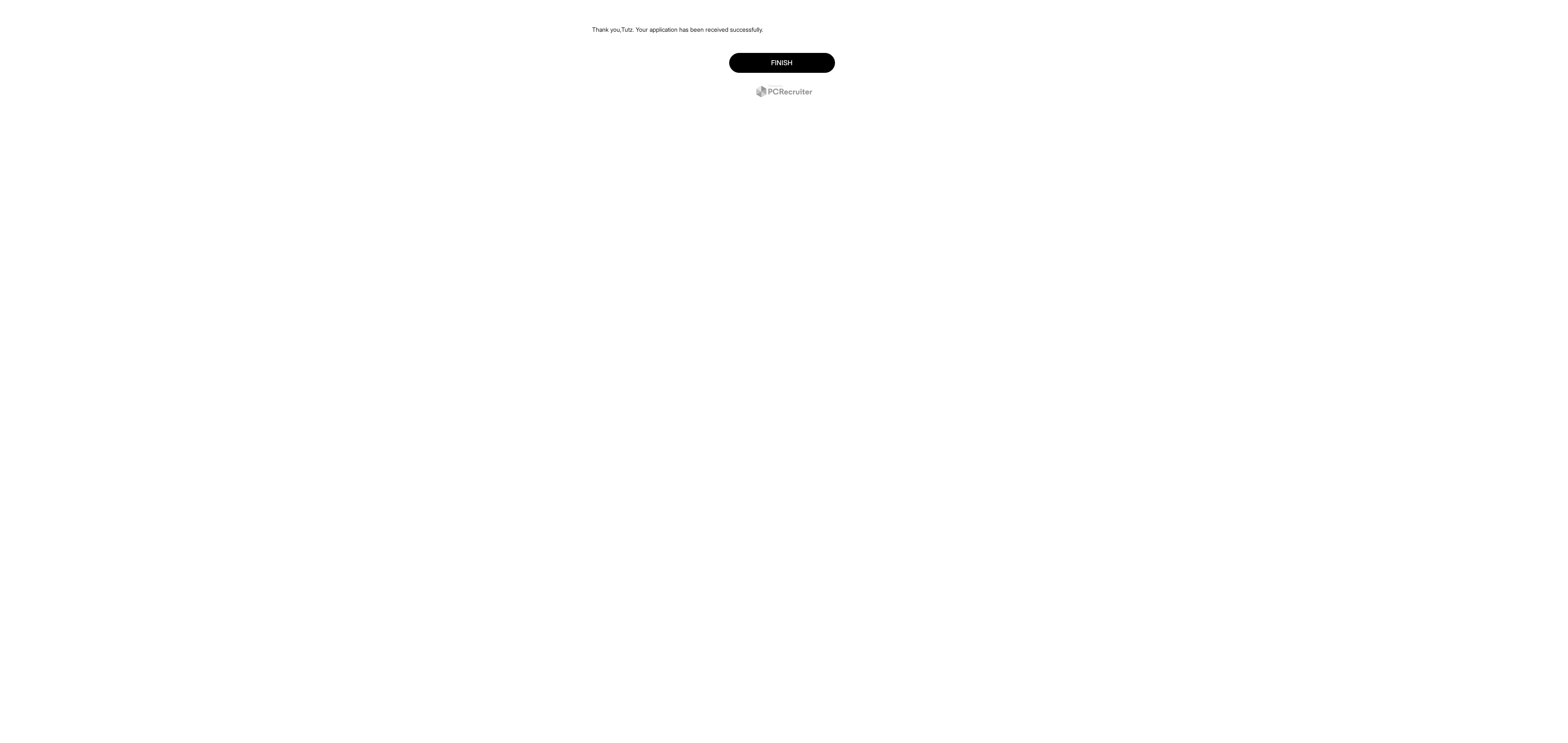 scroll, scrollTop: 0, scrollLeft: 0, axis: both 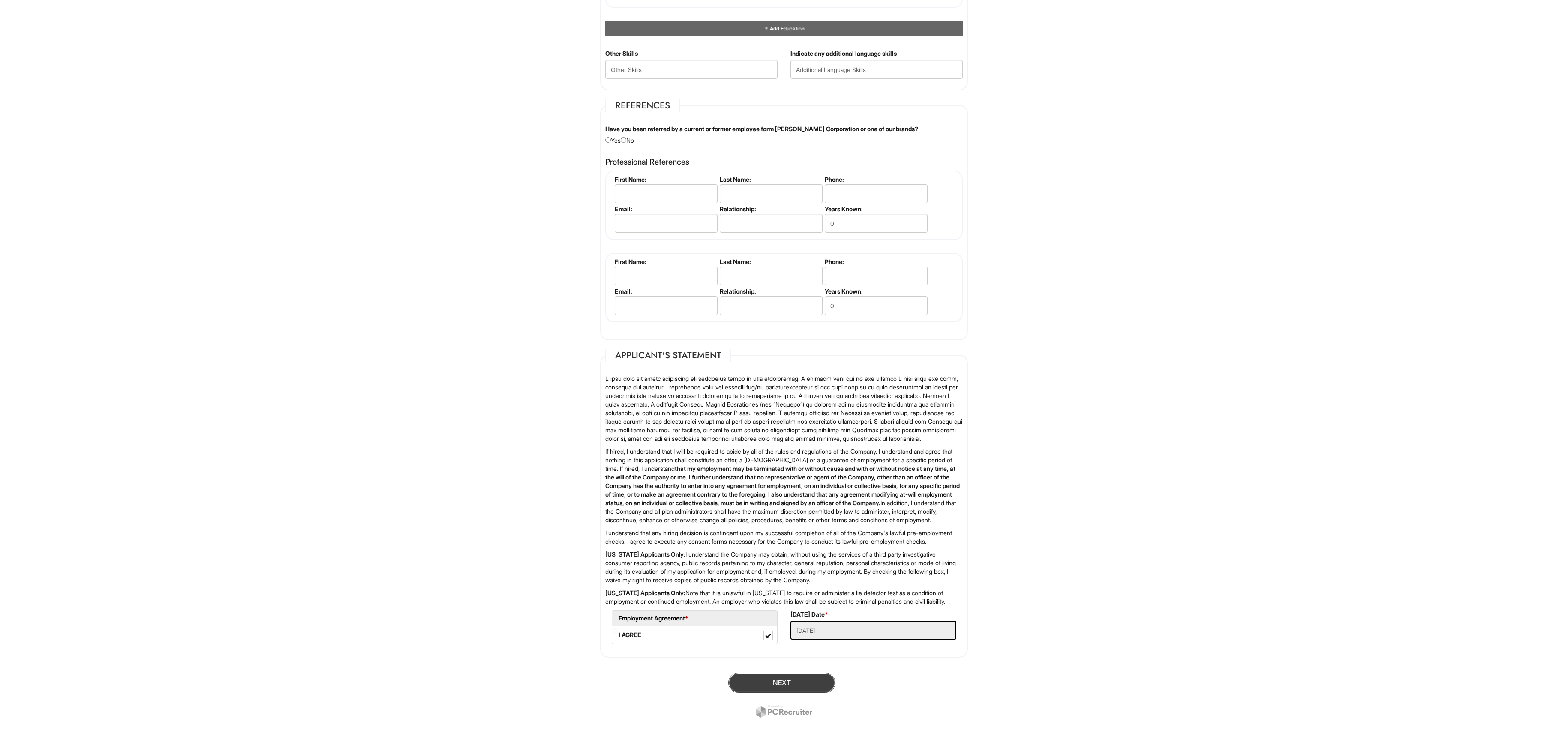 click on "Next" at bounding box center [782, 683] 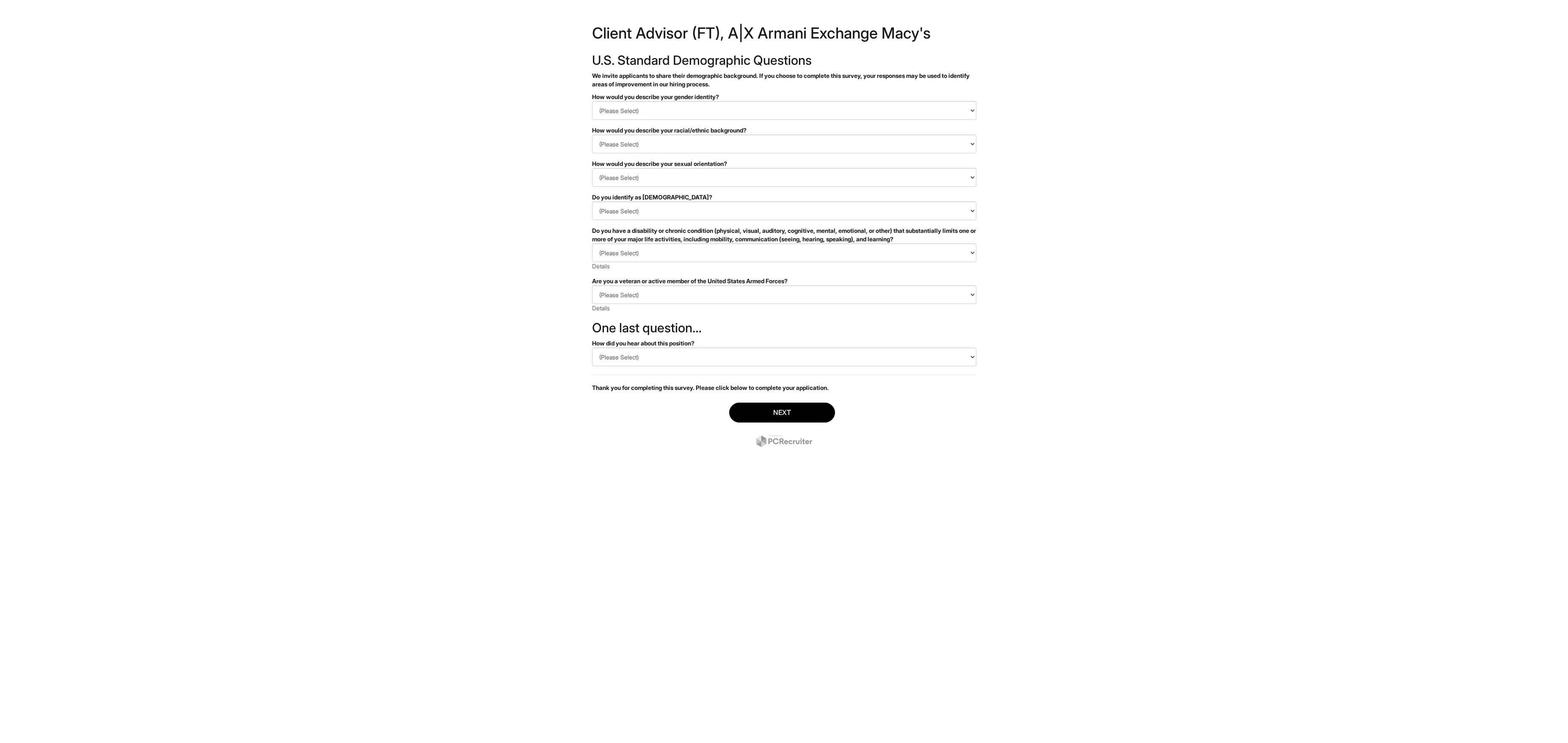 scroll, scrollTop: 0, scrollLeft: 0, axis: both 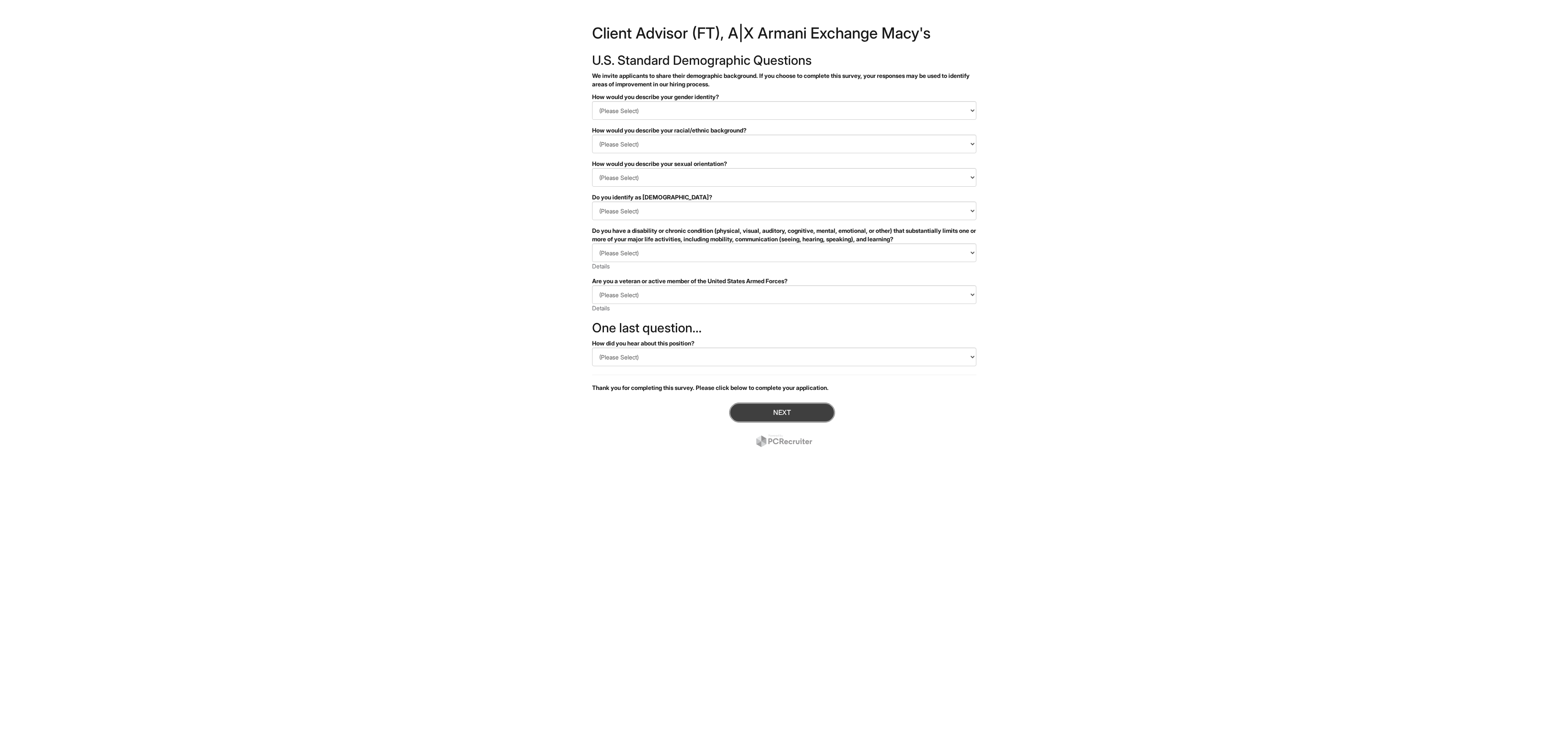 click on "Next" at bounding box center [782, 412] 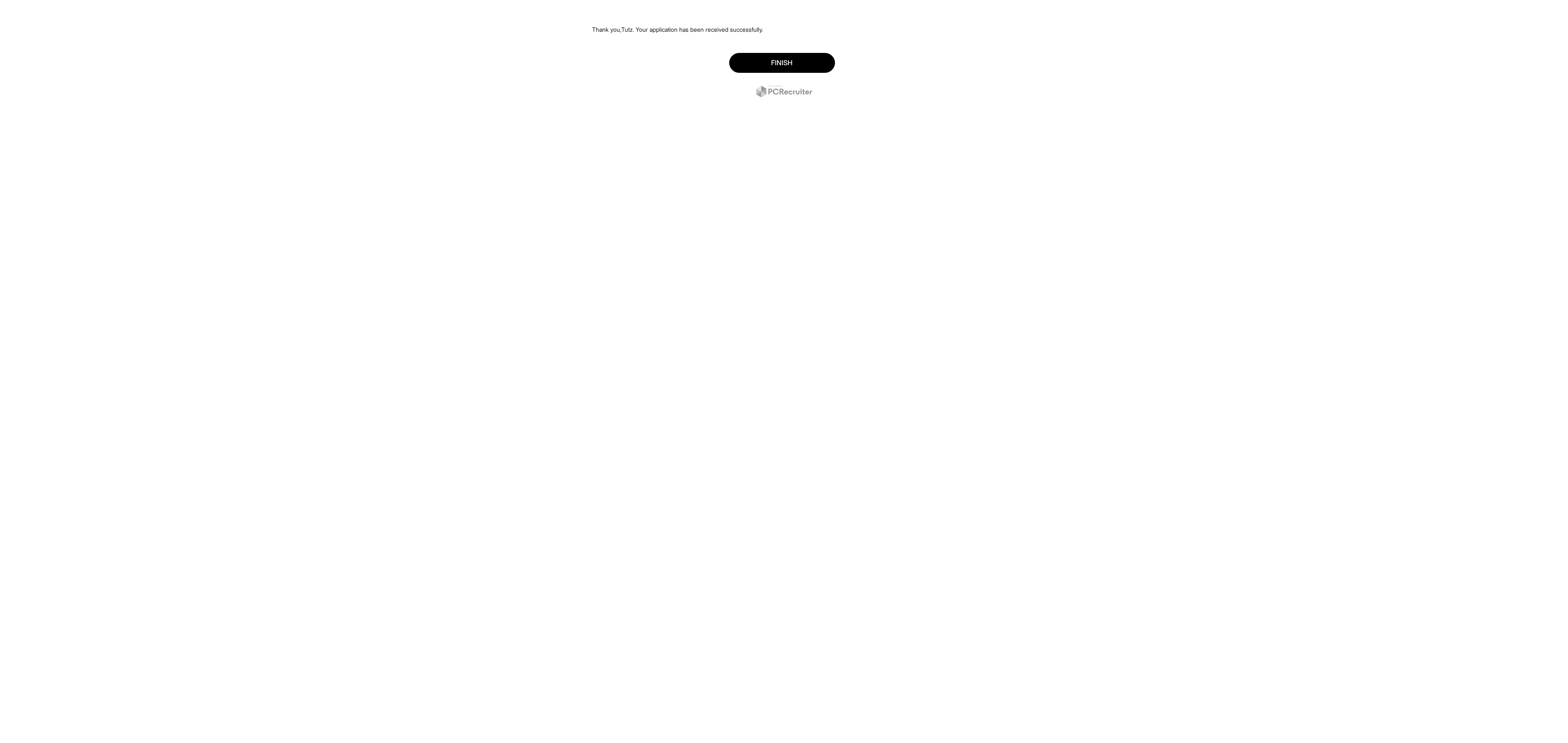 scroll, scrollTop: 0, scrollLeft: 0, axis: both 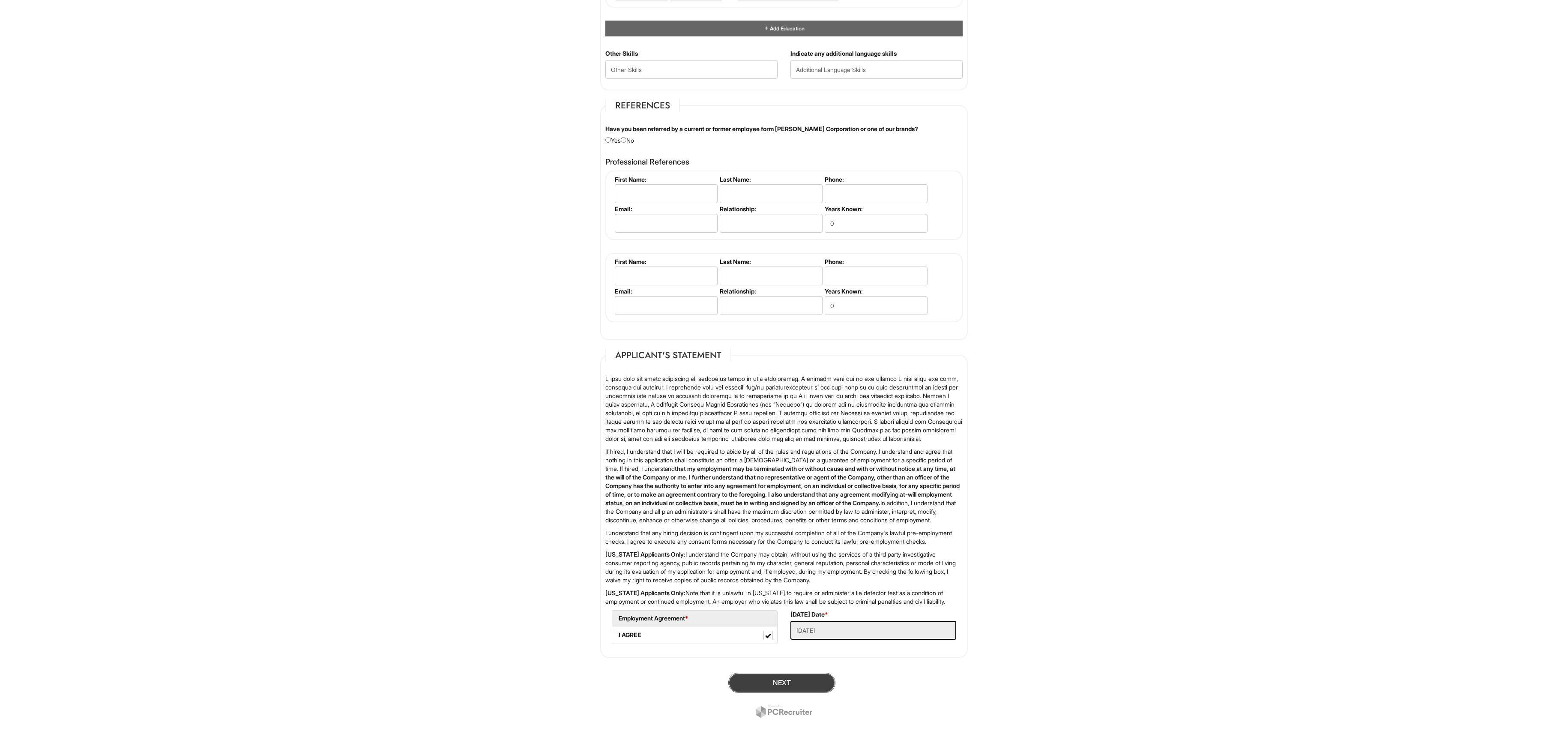 click on "Next" at bounding box center (782, 683) 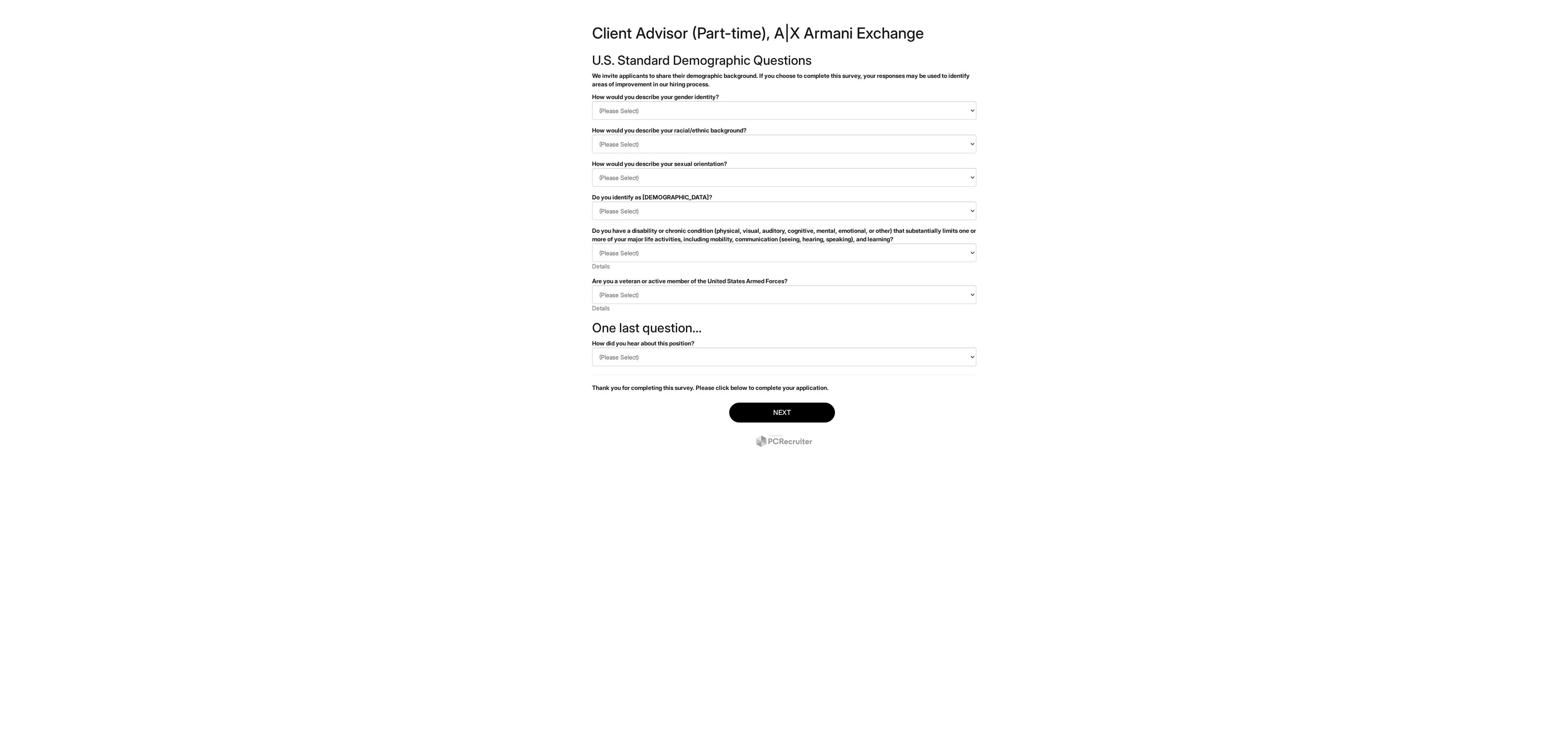 scroll, scrollTop: 0, scrollLeft: 0, axis: both 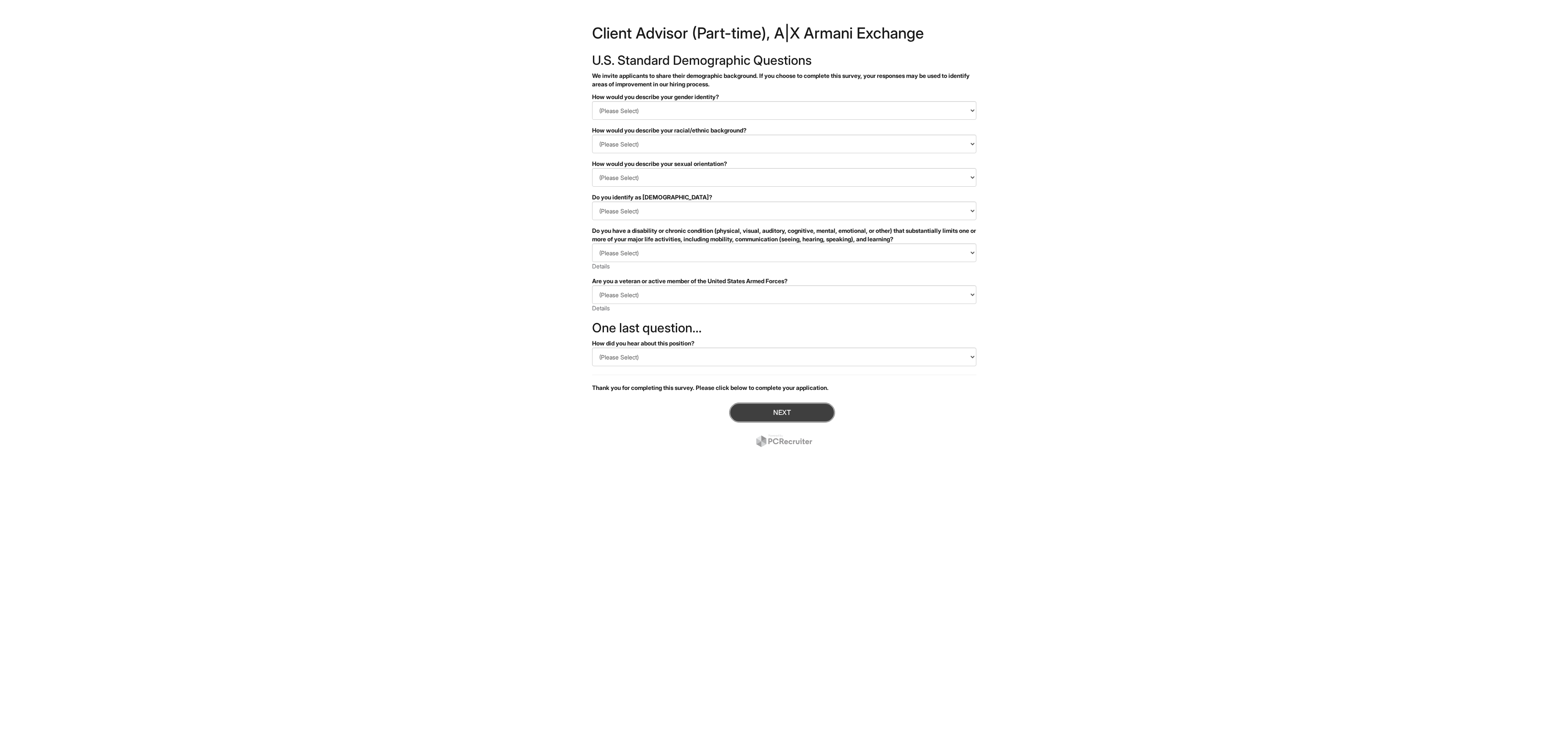 click on "Next" at bounding box center (782, 412) 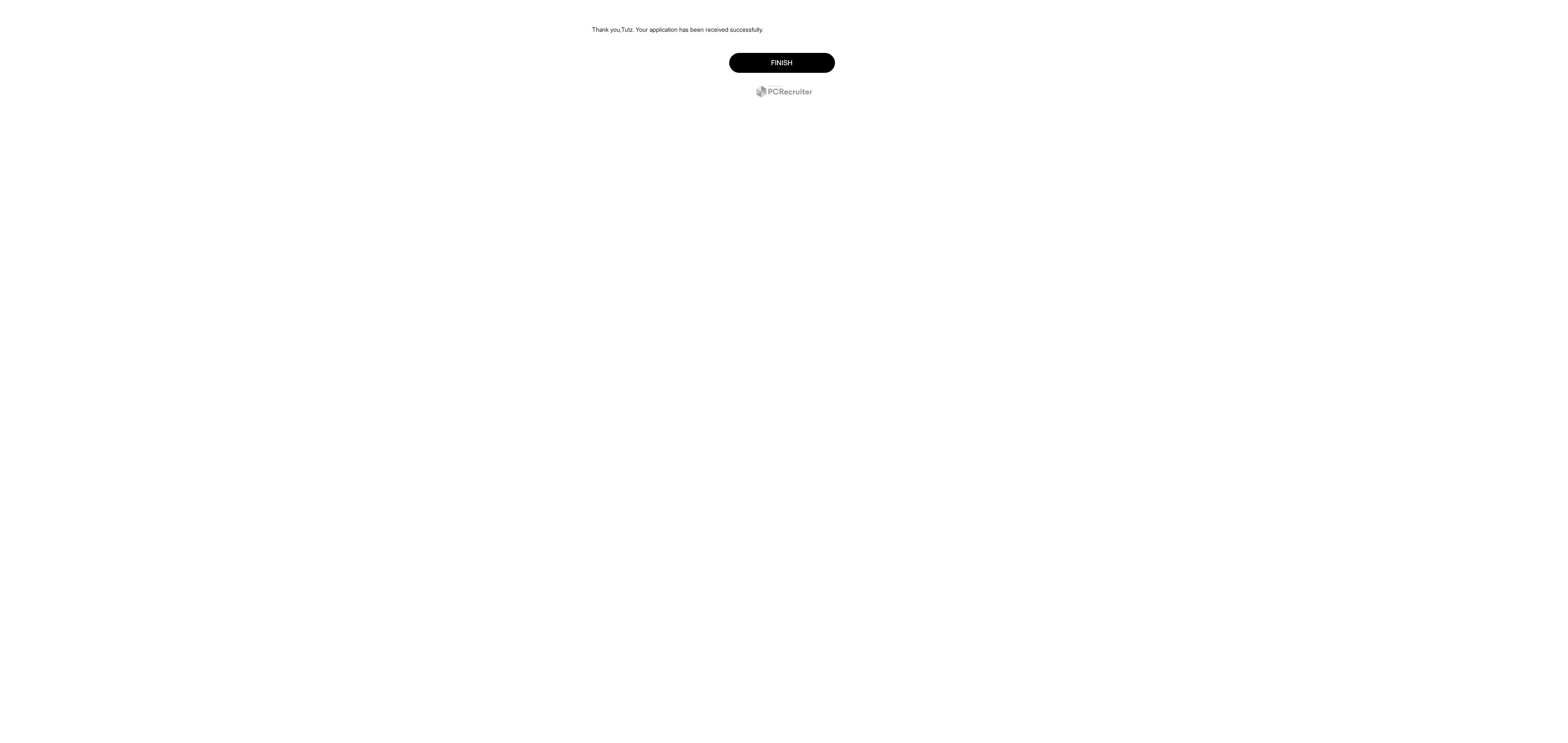 scroll, scrollTop: 0, scrollLeft: 0, axis: both 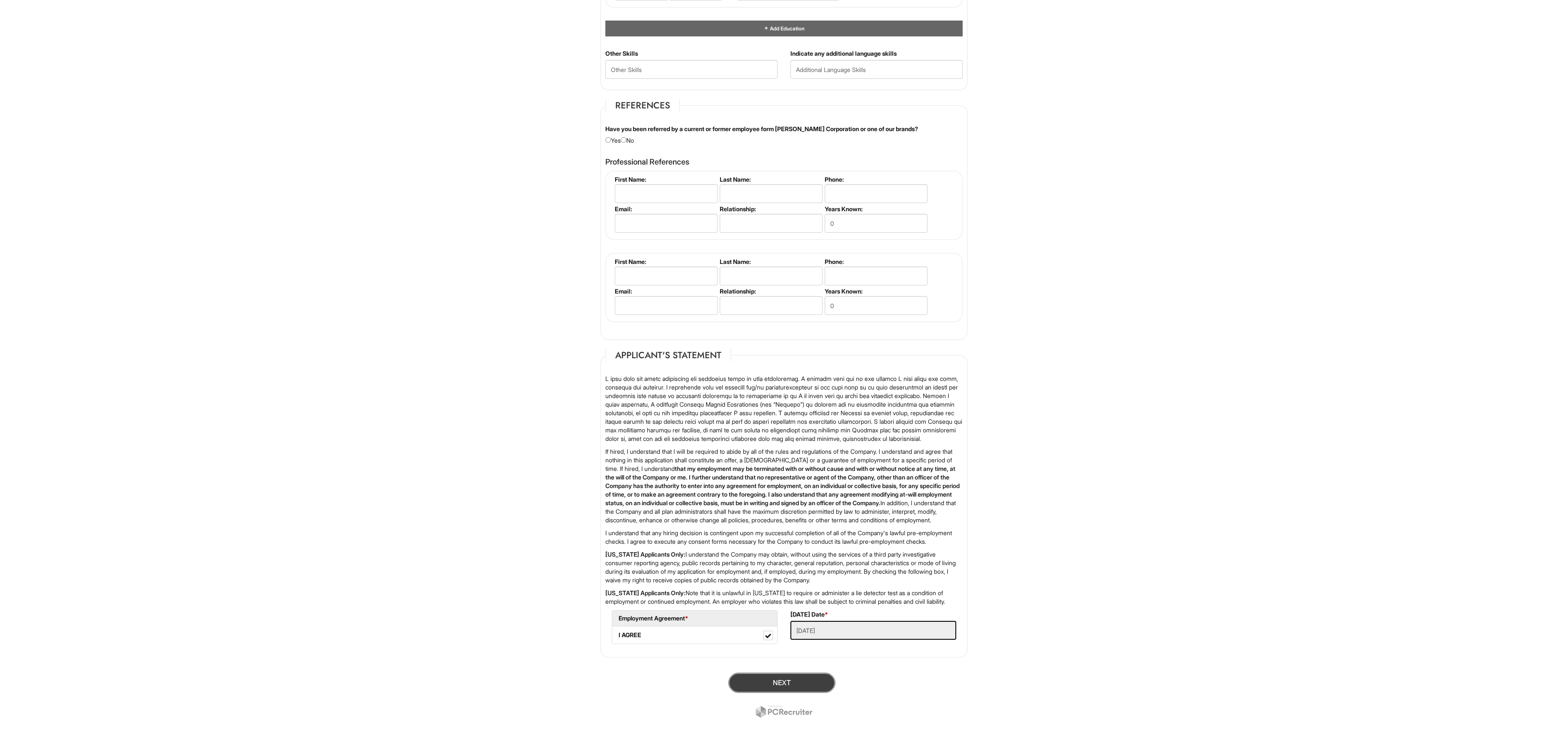 click on "Next" at bounding box center [782, 683] 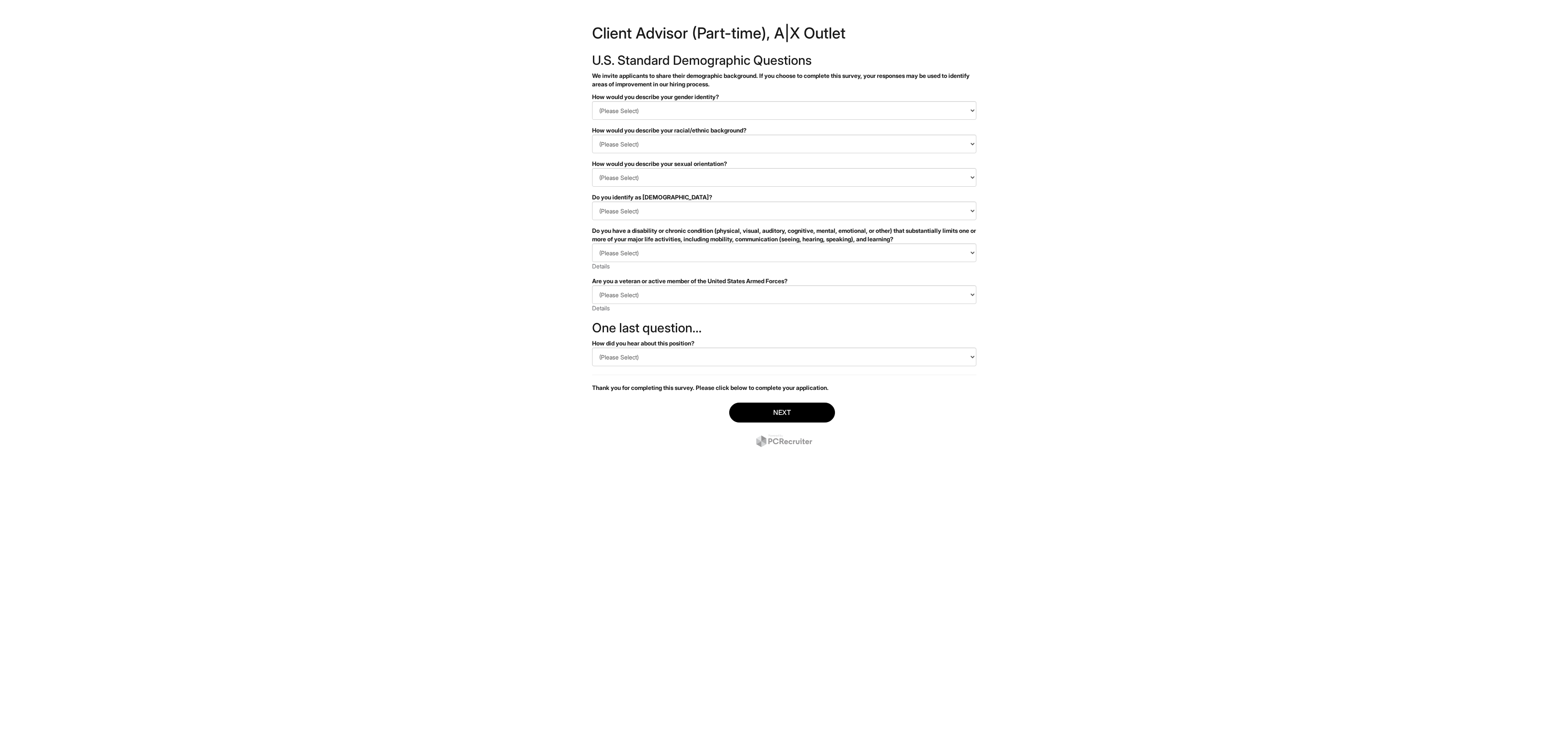 scroll, scrollTop: 0, scrollLeft: 0, axis: both 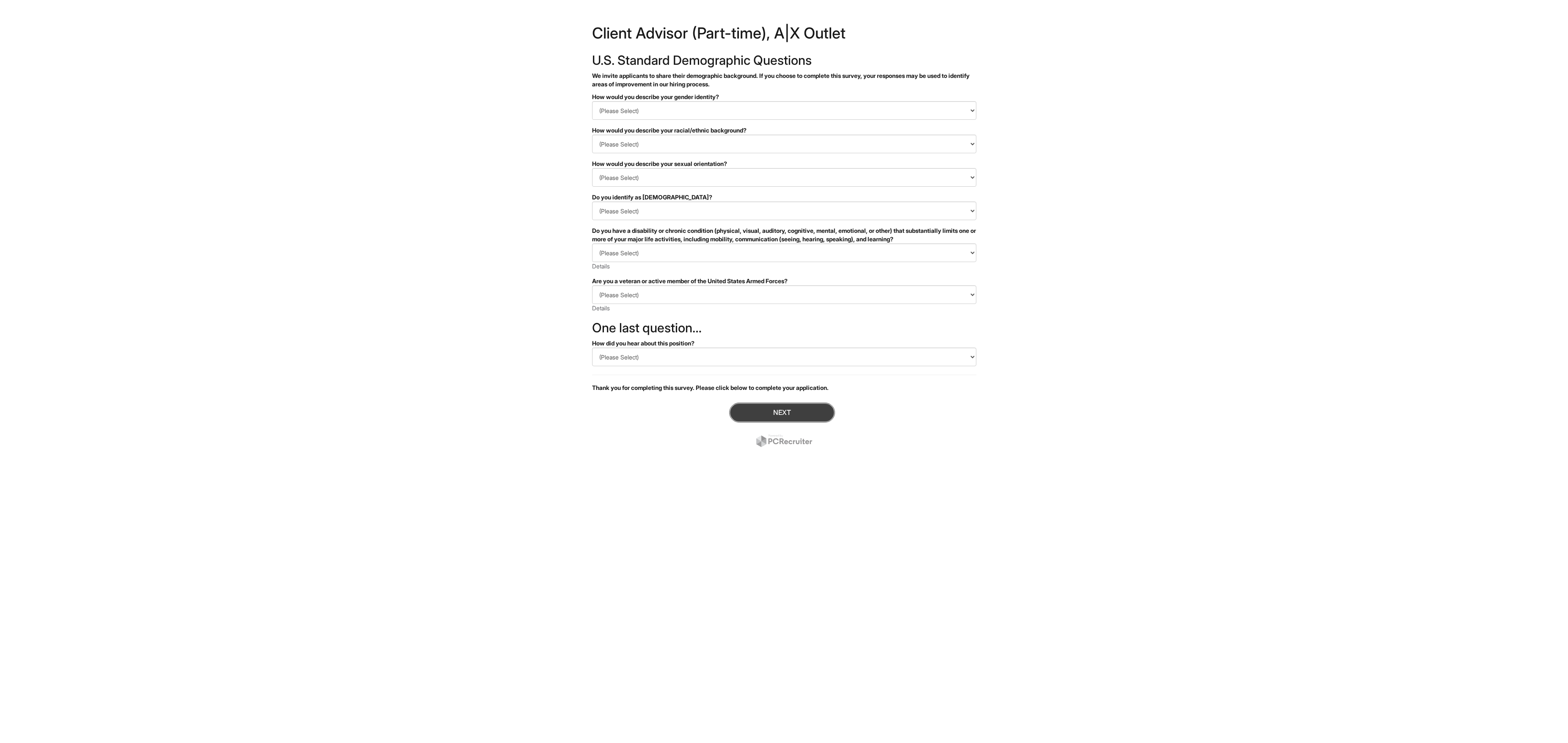 click on "Next" at bounding box center [782, 412] 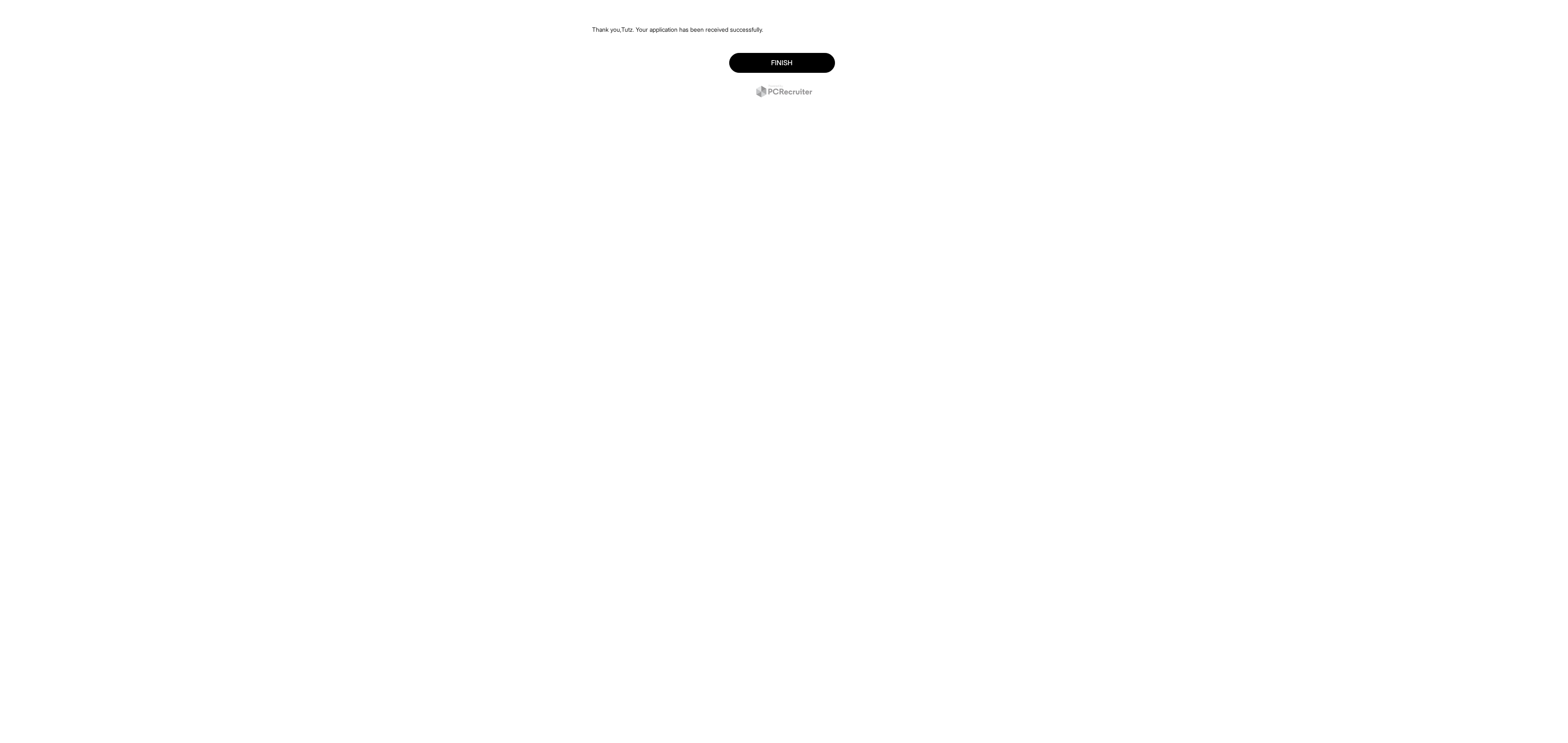 scroll, scrollTop: 0, scrollLeft: 0, axis: both 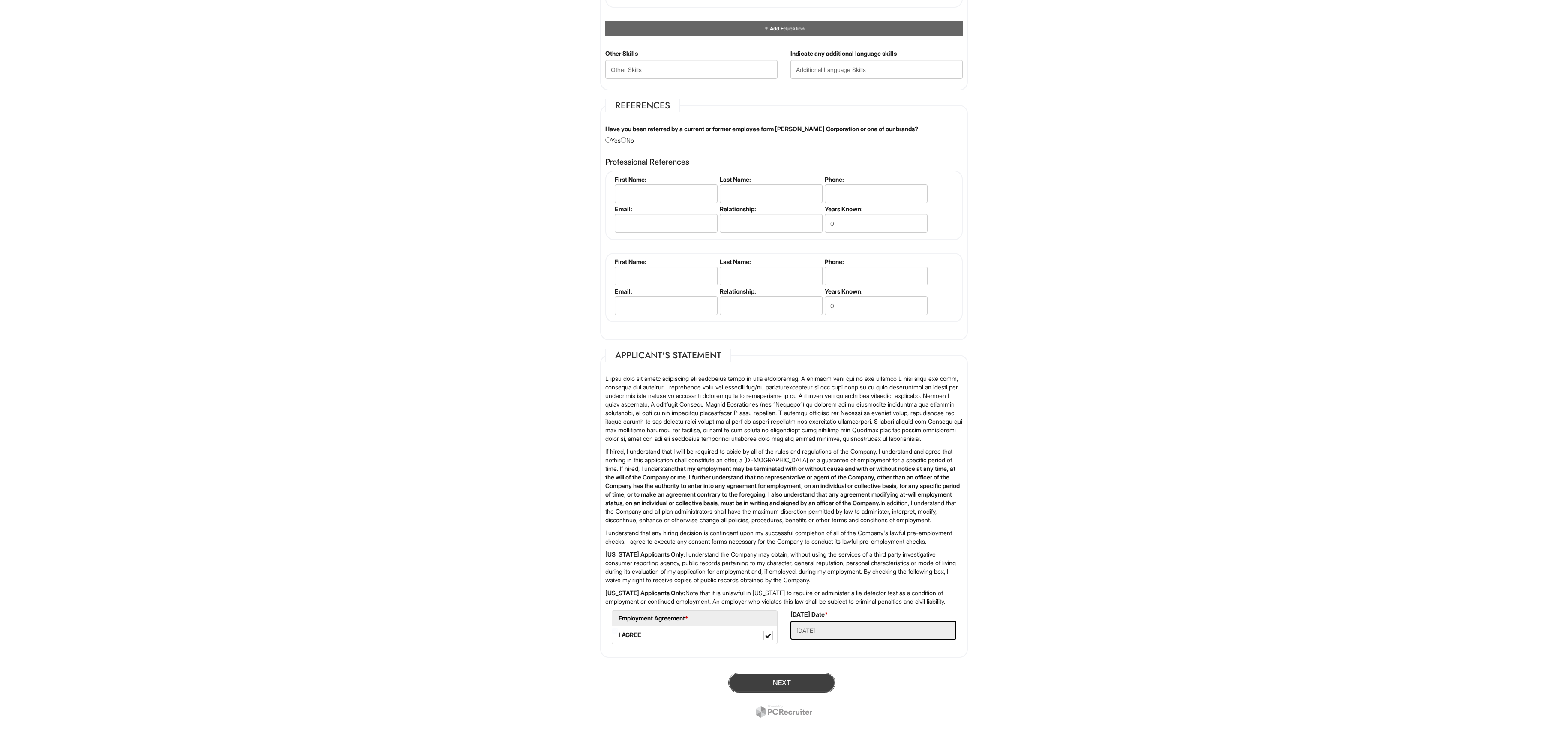 click on "Next" at bounding box center [782, 683] 